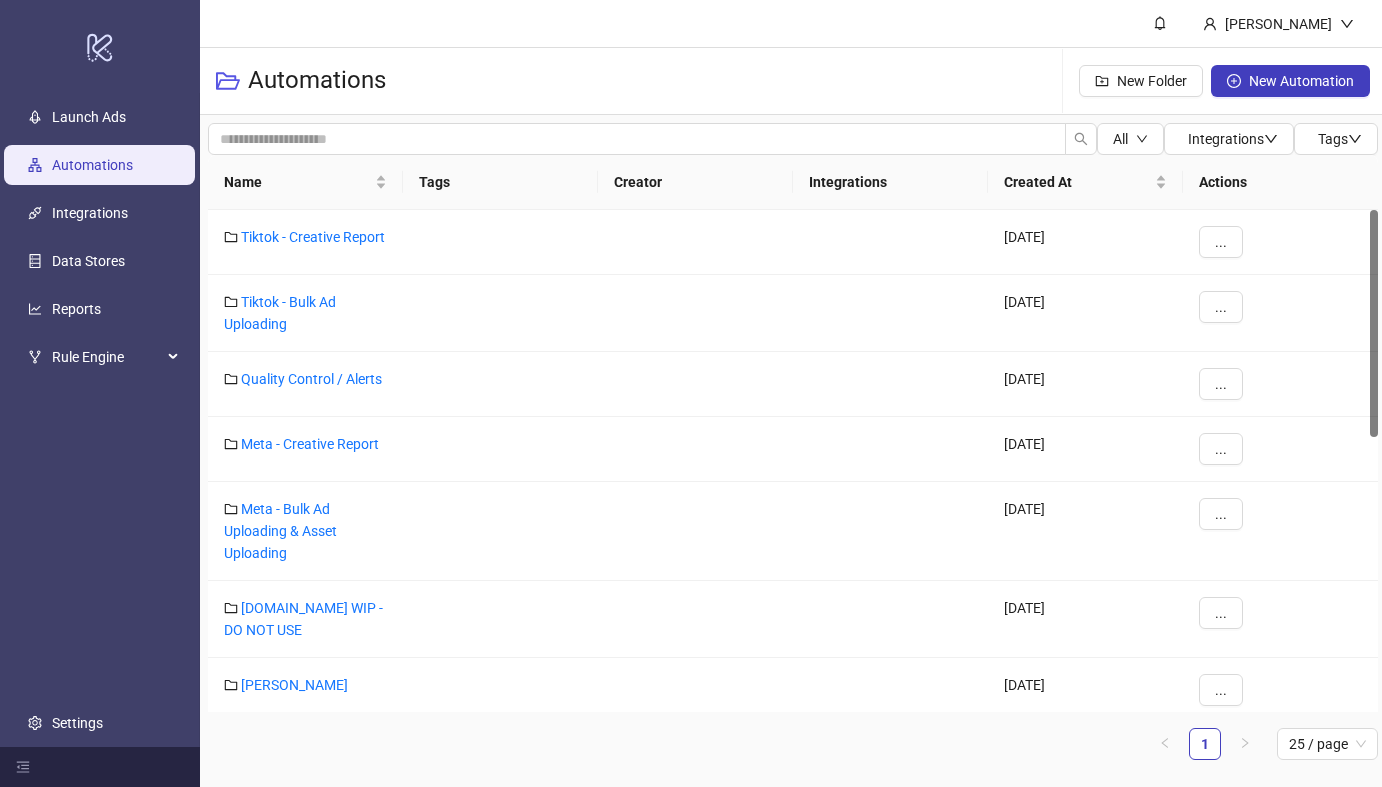 scroll, scrollTop: 0, scrollLeft: 0, axis: both 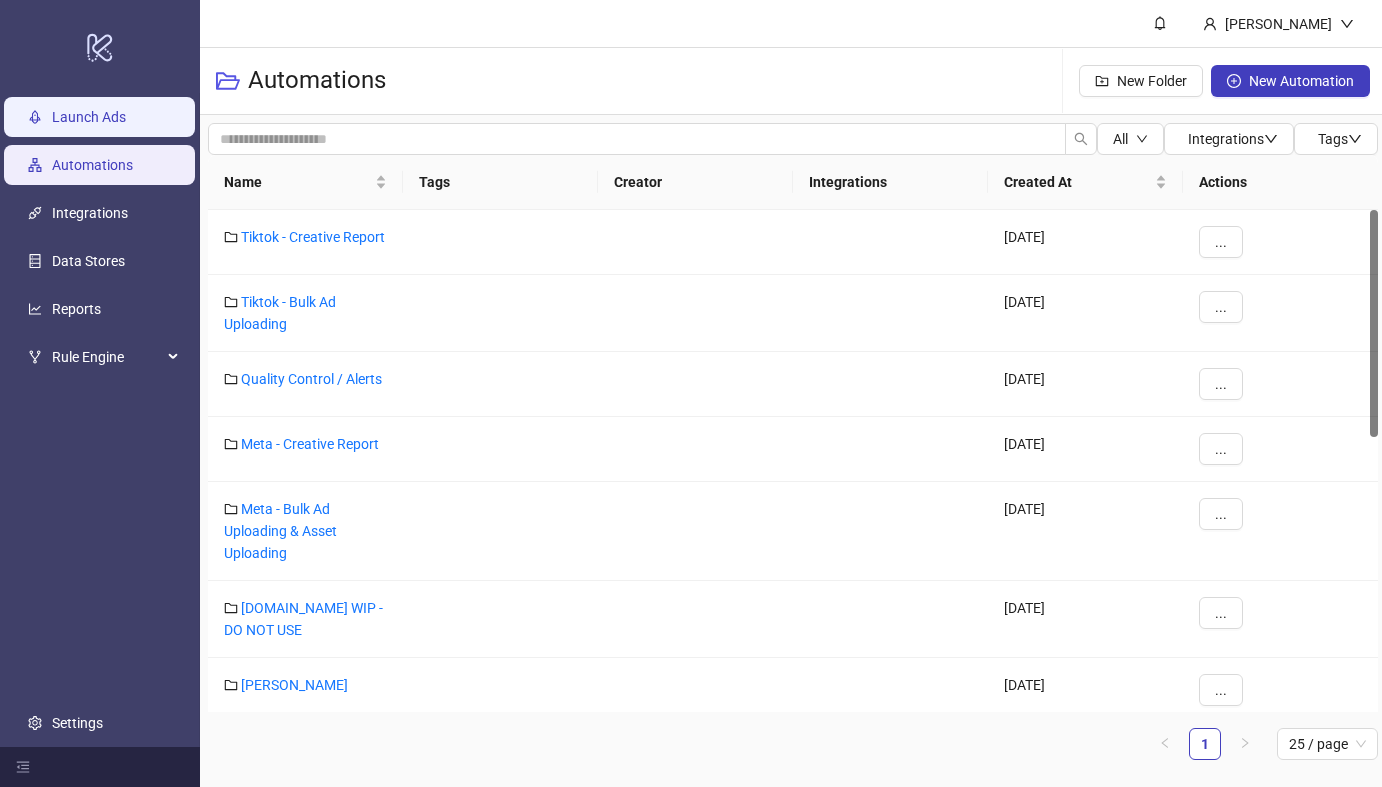 click on "Launch Ads" at bounding box center (89, 117) 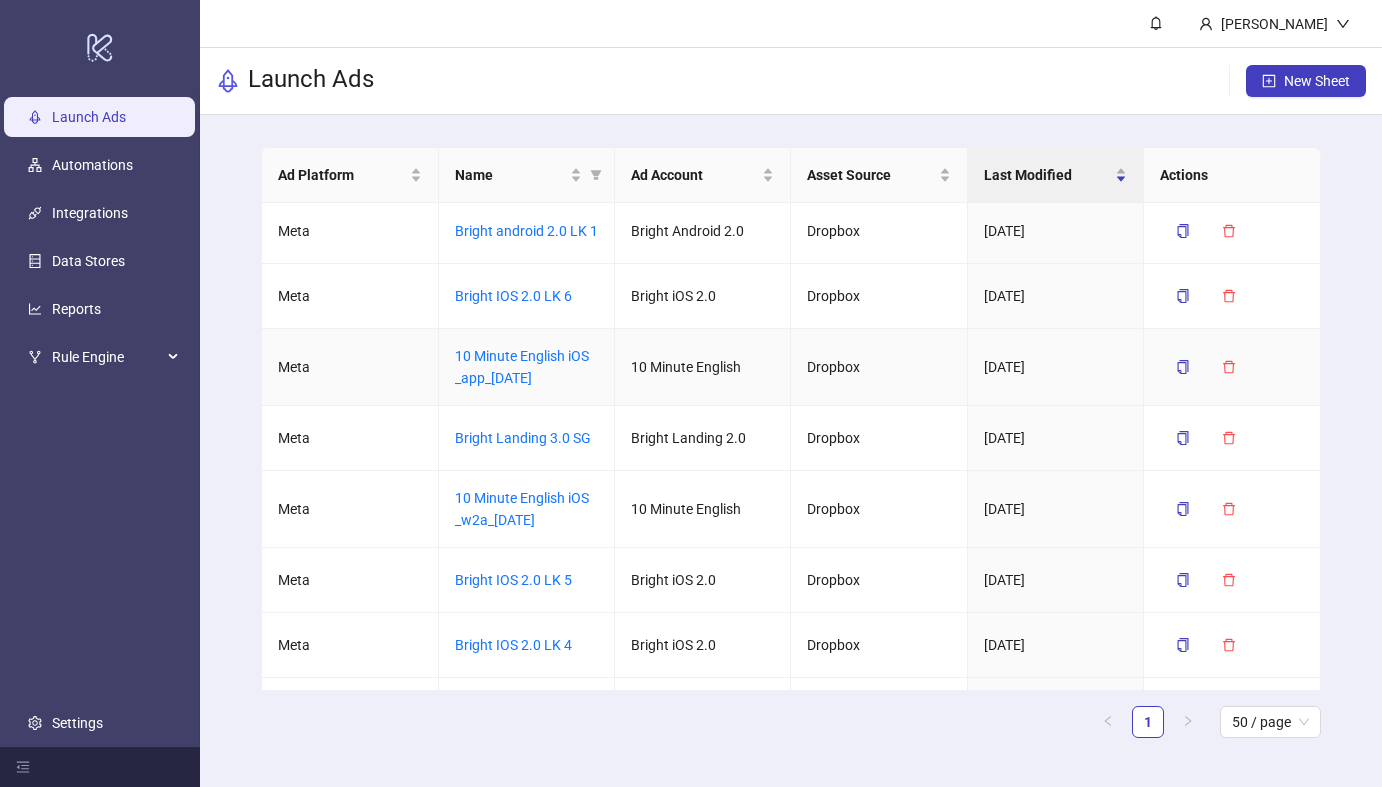scroll, scrollTop: 493, scrollLeft: 0, axis: vertical 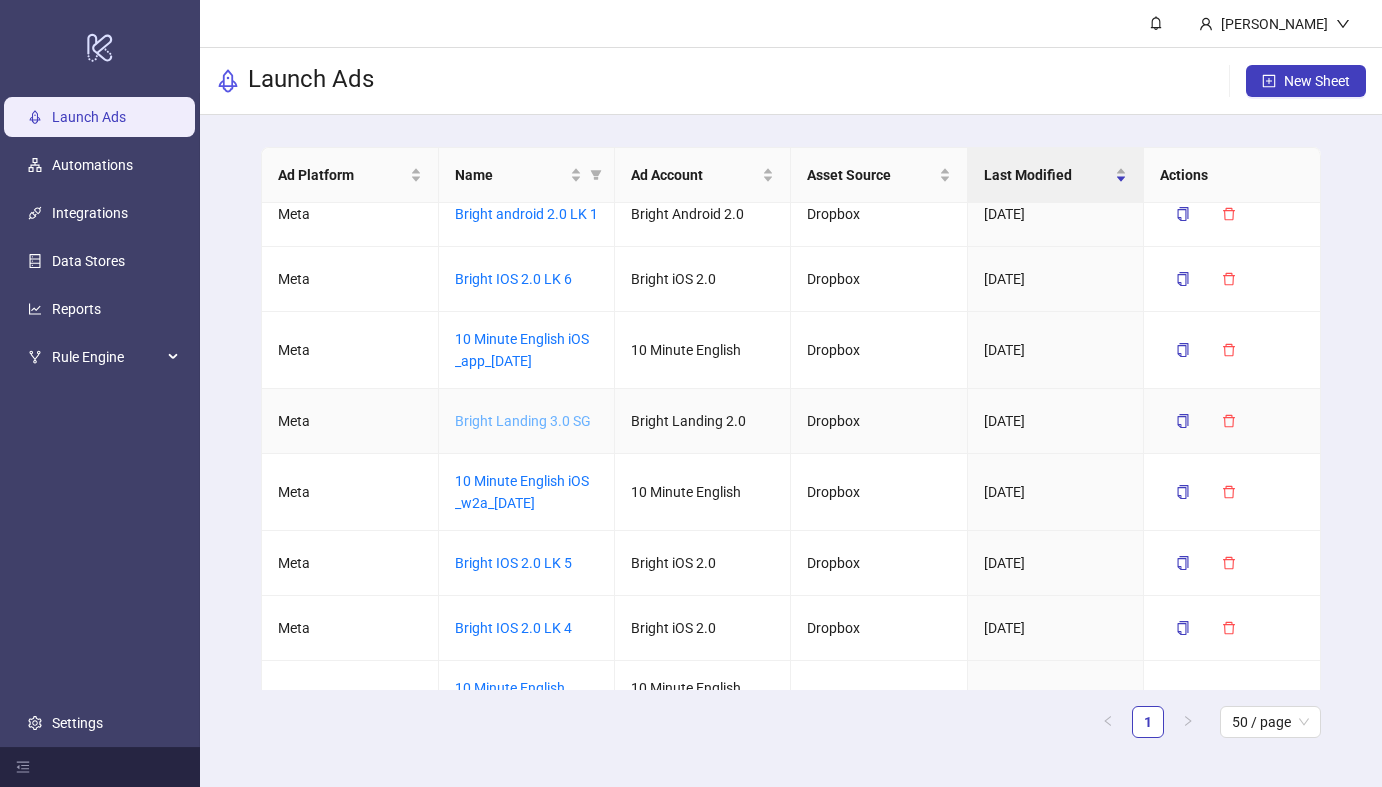 click on "Bright Landing 3.0 SG" at bounding box center [523, 421] 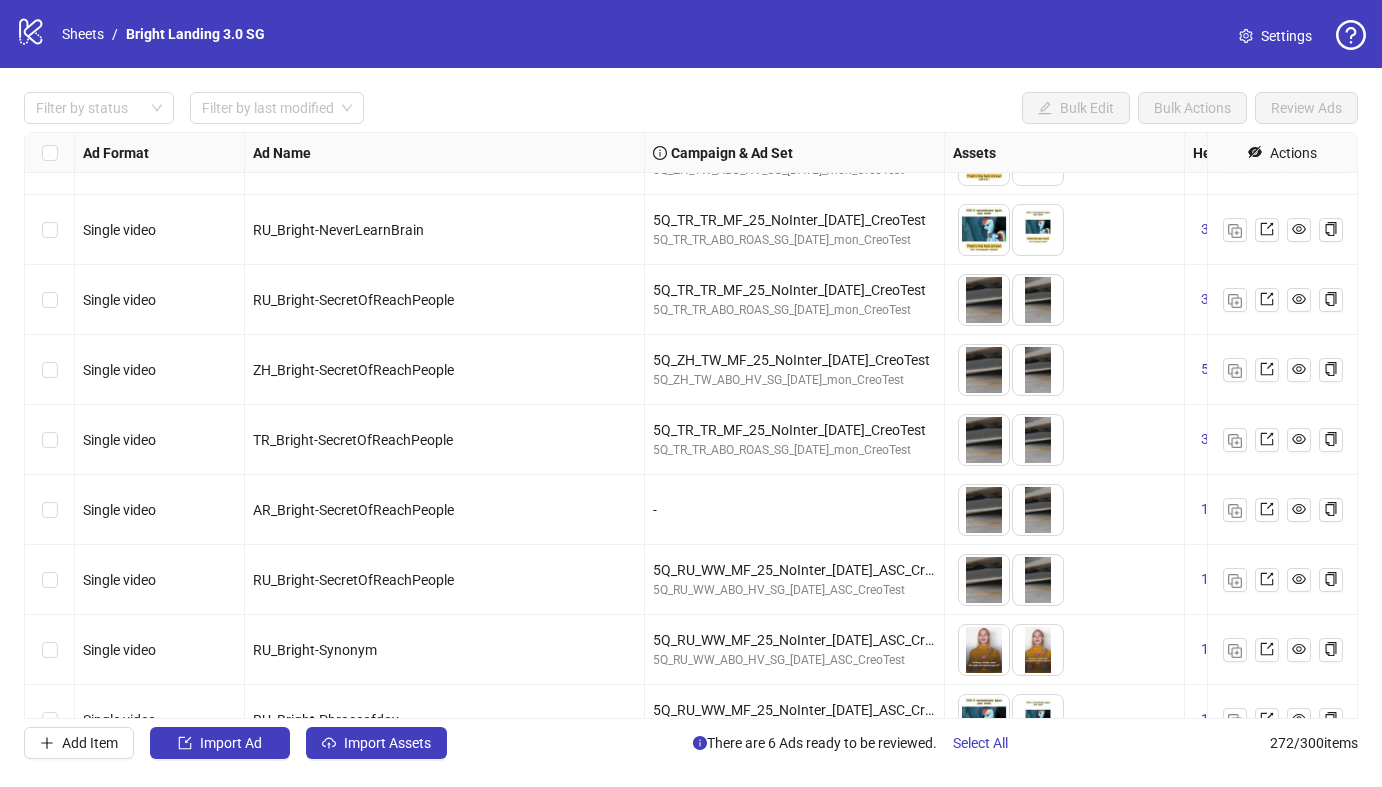 scroll, scrollTop: 7160, scrollLeft: 0, axis: vertical 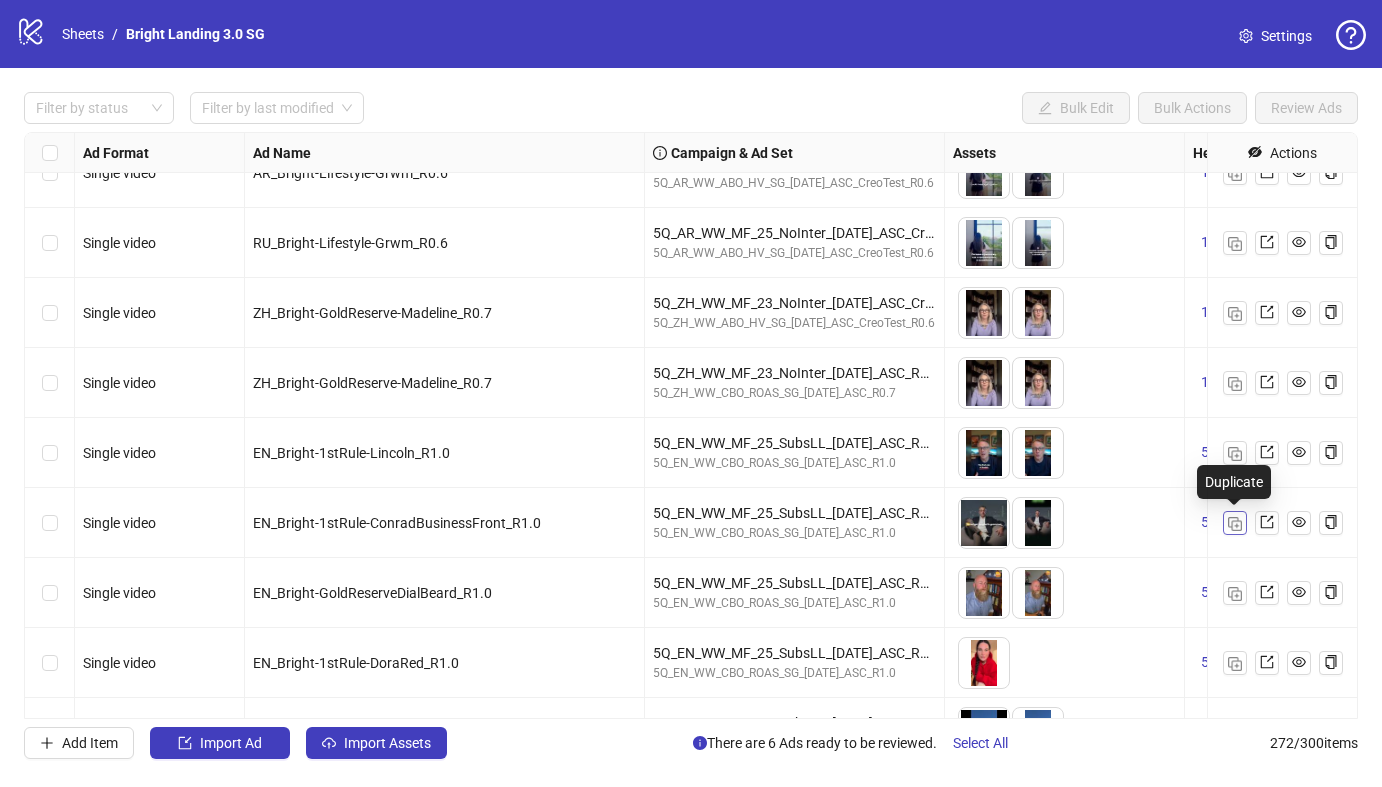 click at bounding box center (1235, 524) 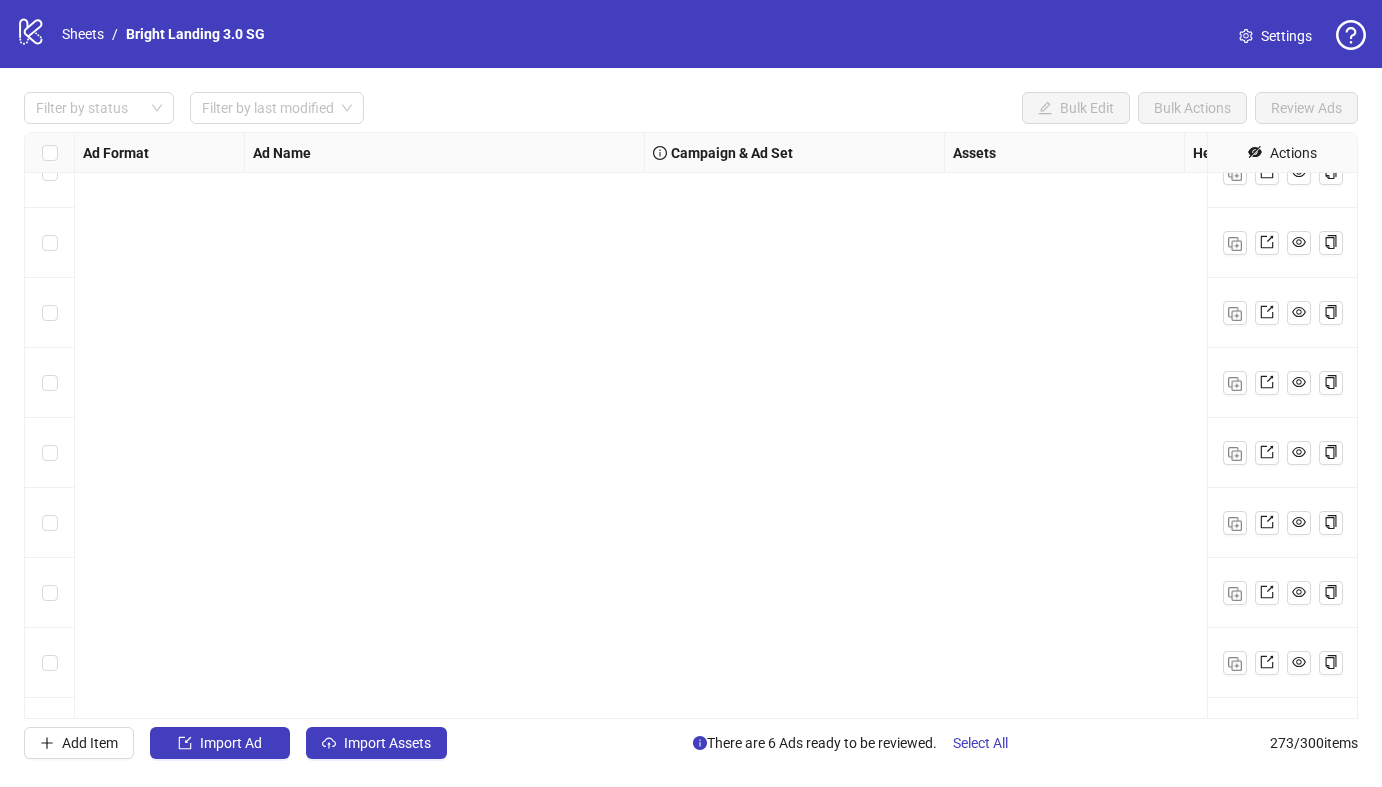 scroll, scrollTop: 18565, scrollLeft: 0, axis: vertical 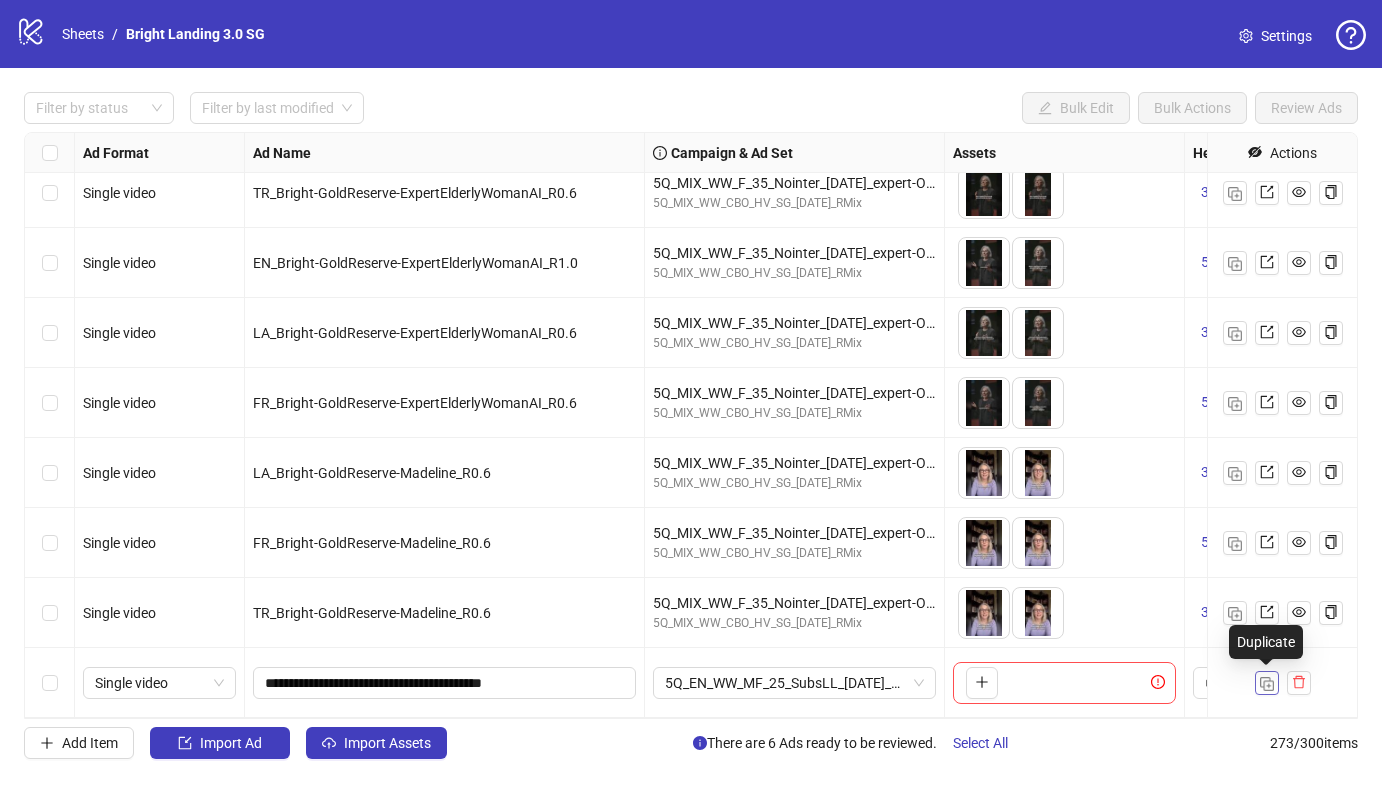 click at bounding box center [1267, 684] 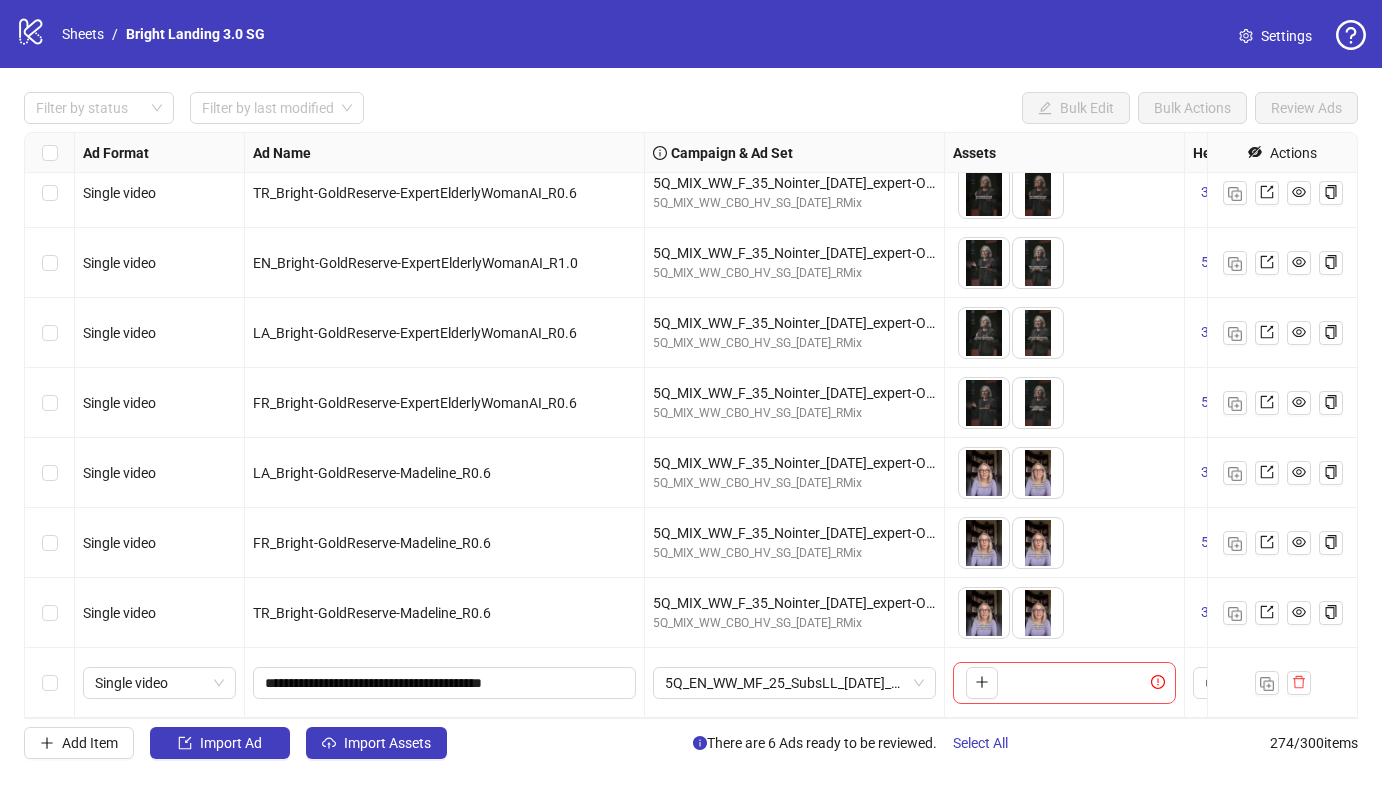 scroll, scrollTop: 18635, scrollLeft: 0, axis: vertical 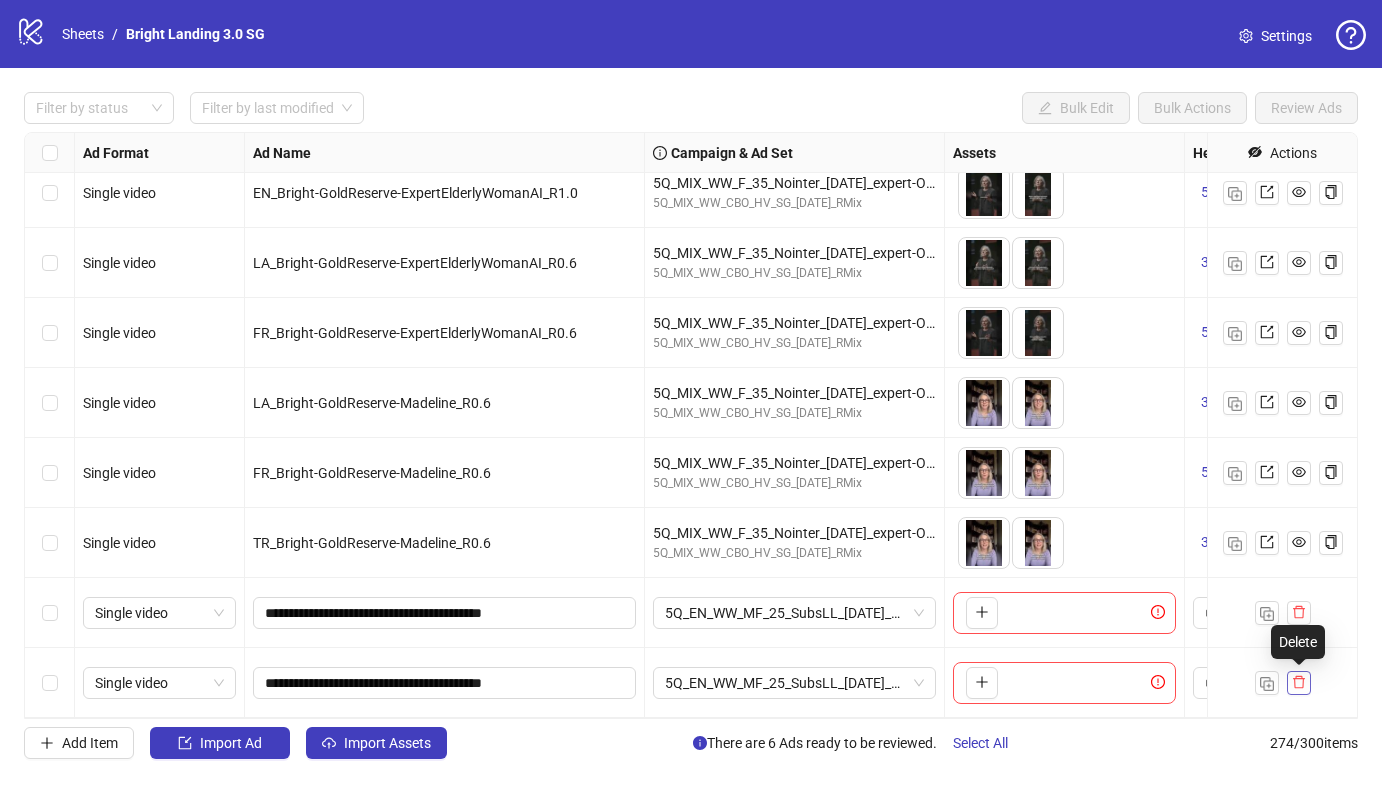 click 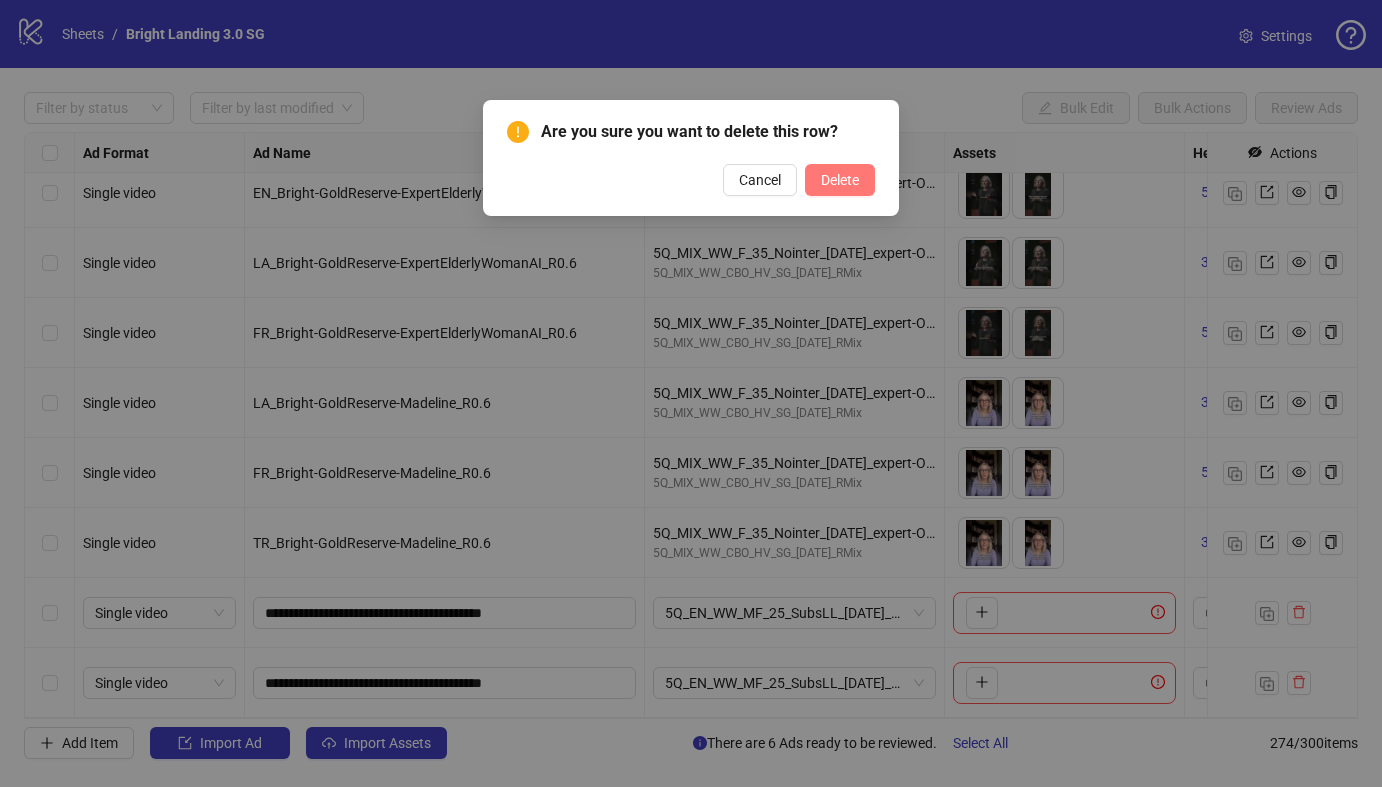 click on "Delete" at bounding box center [840, 180] 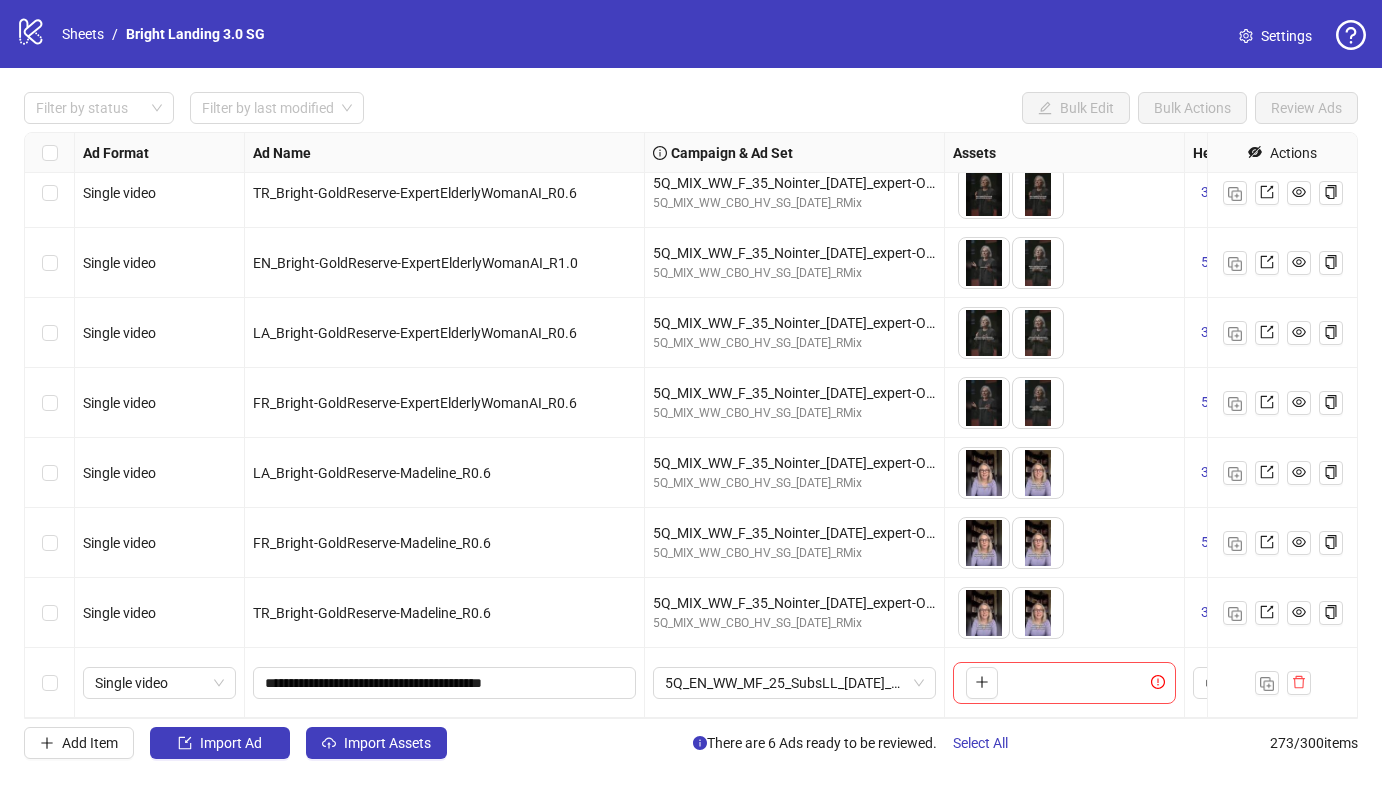 scroll, scrollTop: 18565, scrollLeft: 0, axis: vertical 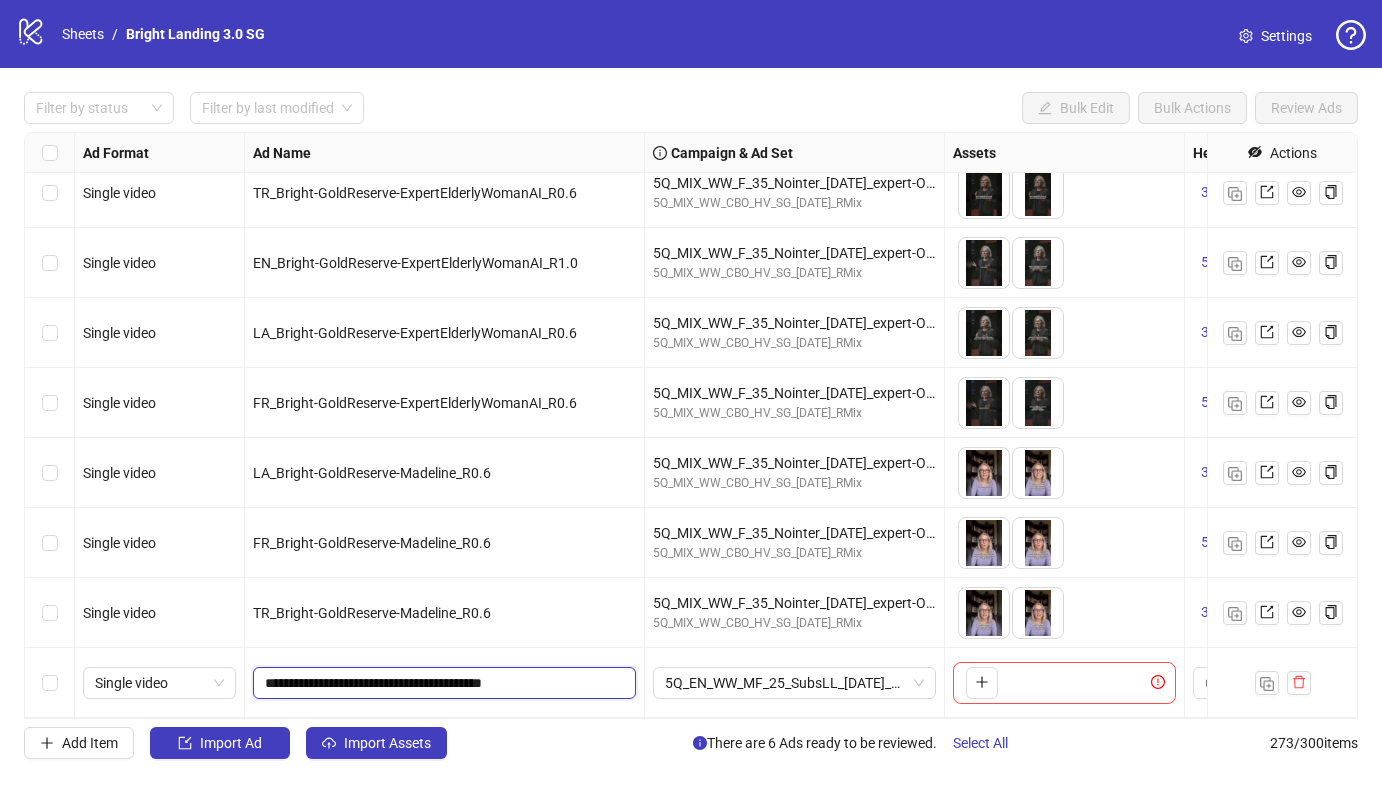 drag, startPoint x: 518, startPoint y: 682, endPoint x: 427, endPoint y: 518, distance: 187.55533 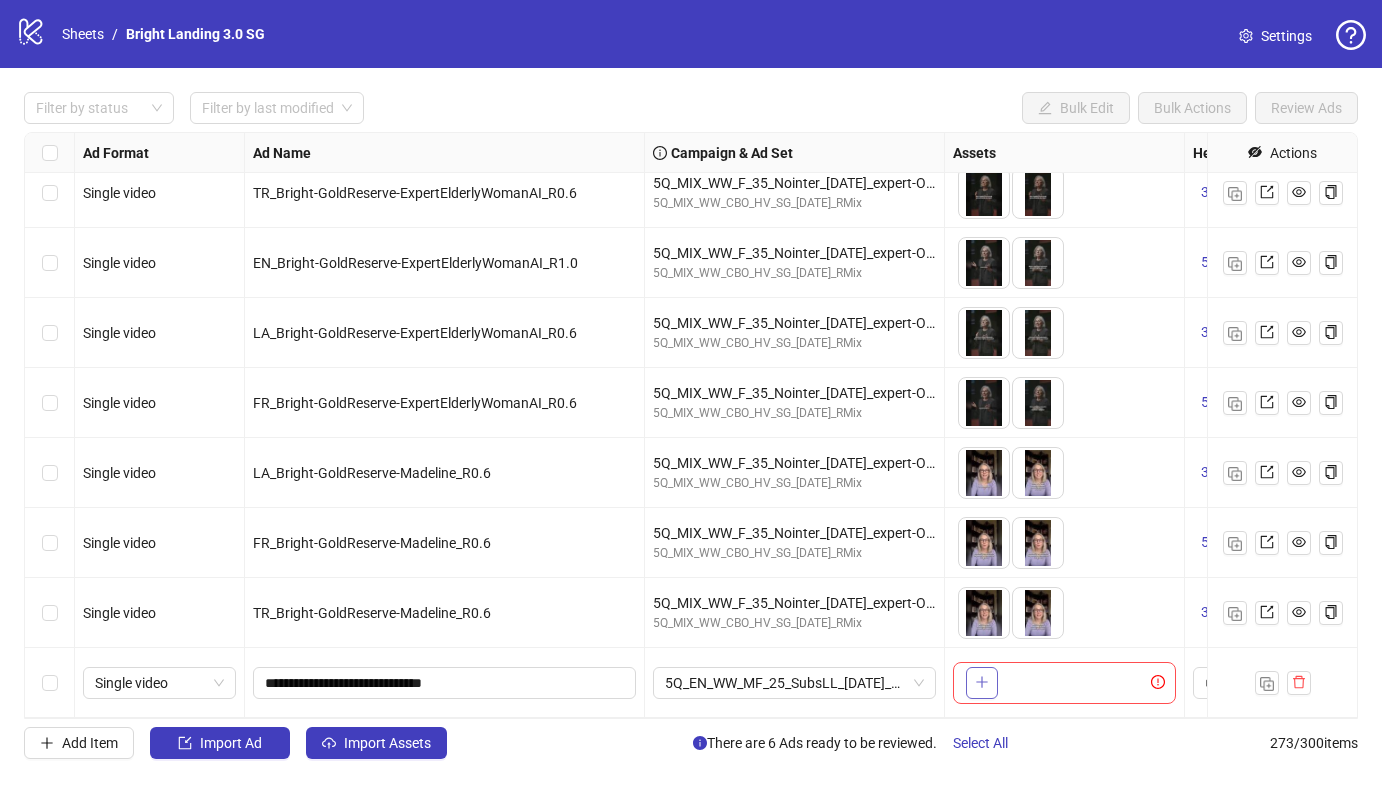 click 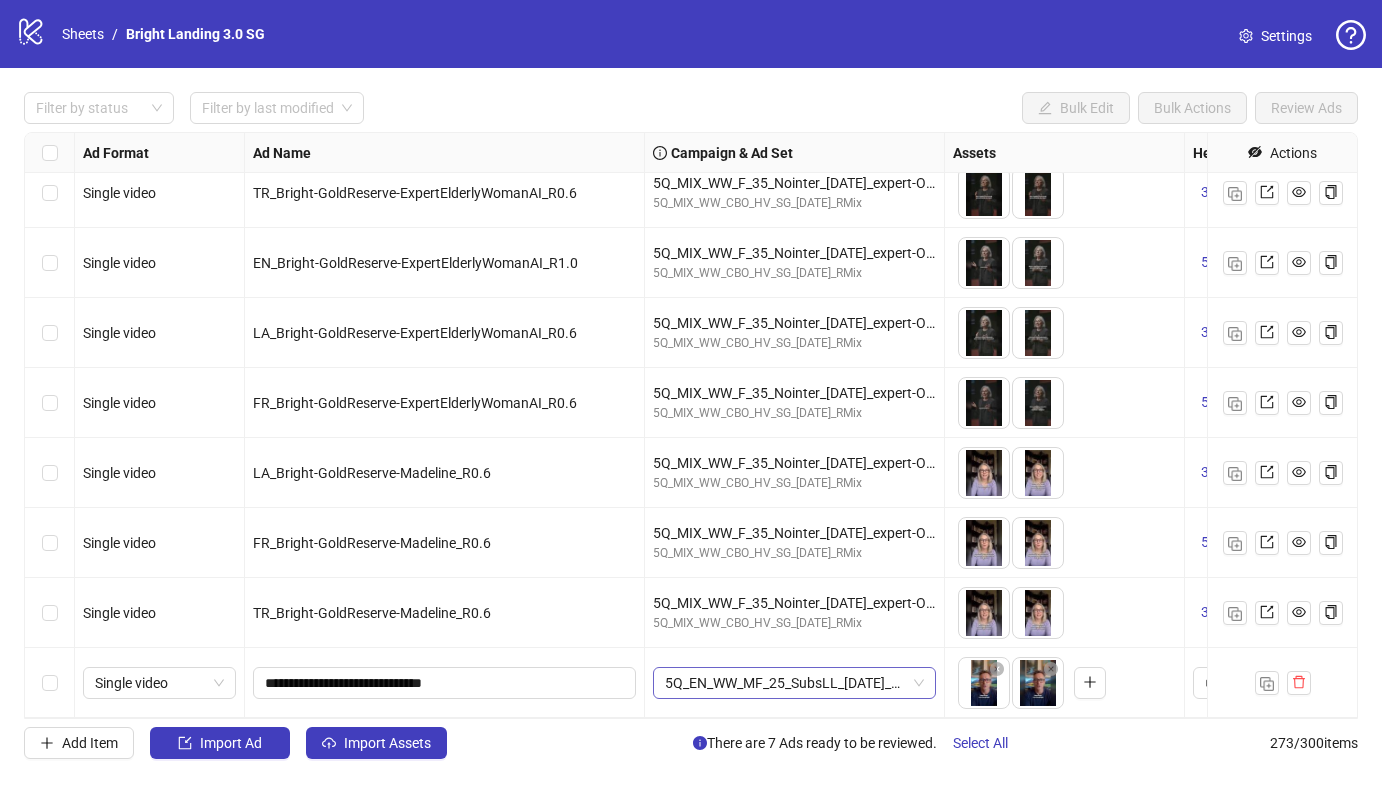 click on "5Q_EN_WW_MF_25_SubsLL_[DATE]_ASC_R1.0" at bounding box center (794, 683) 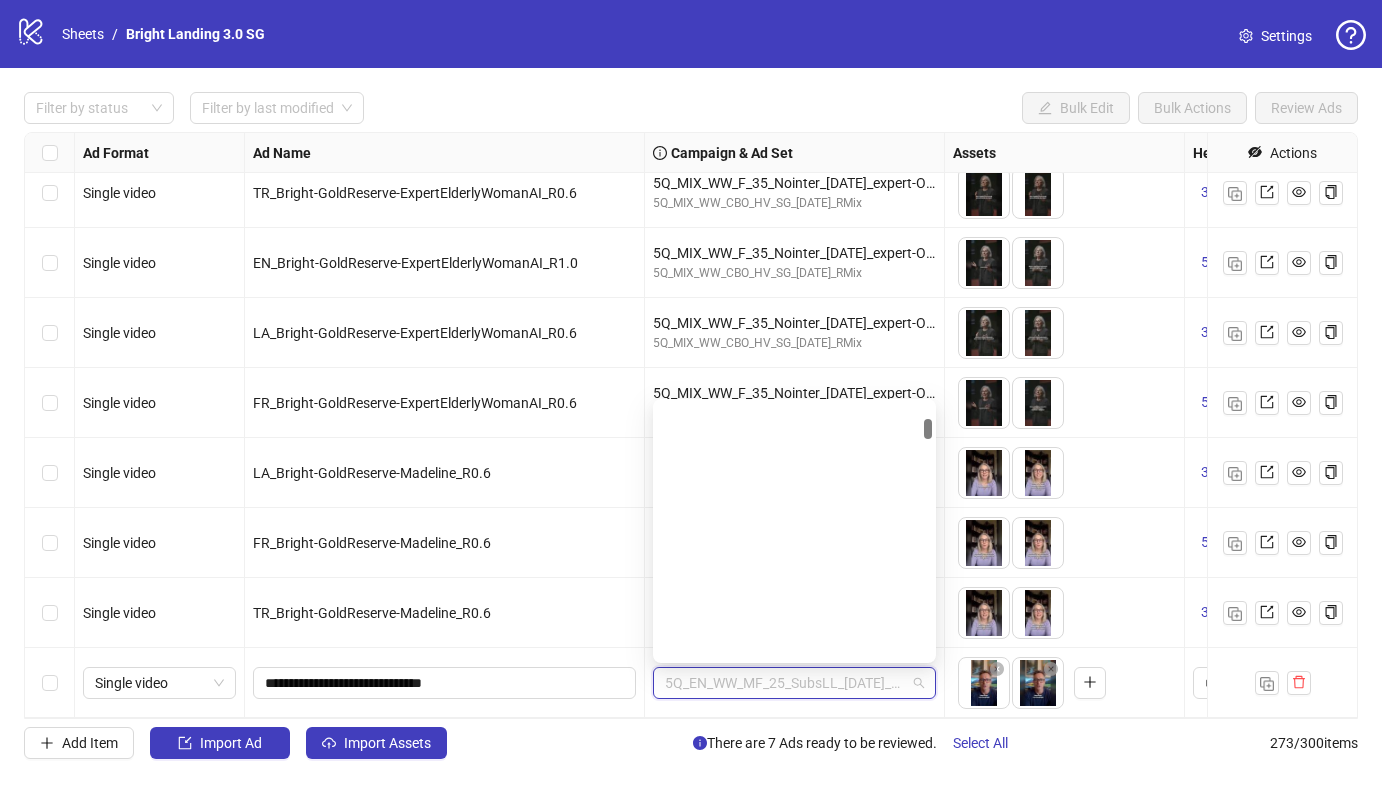 scroll, scrollTop: 1065, scrollLeft: 0, axis: vertical 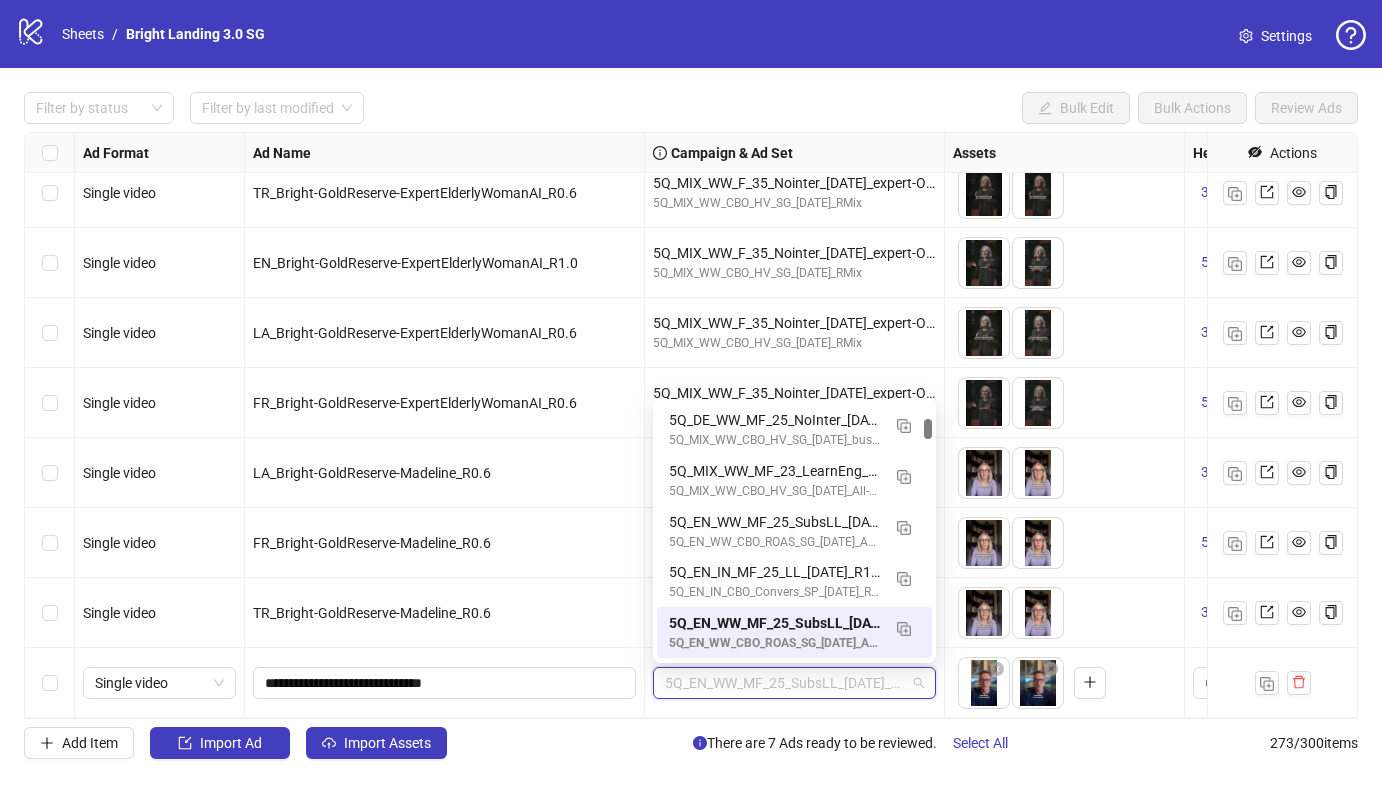 paste on "**********" 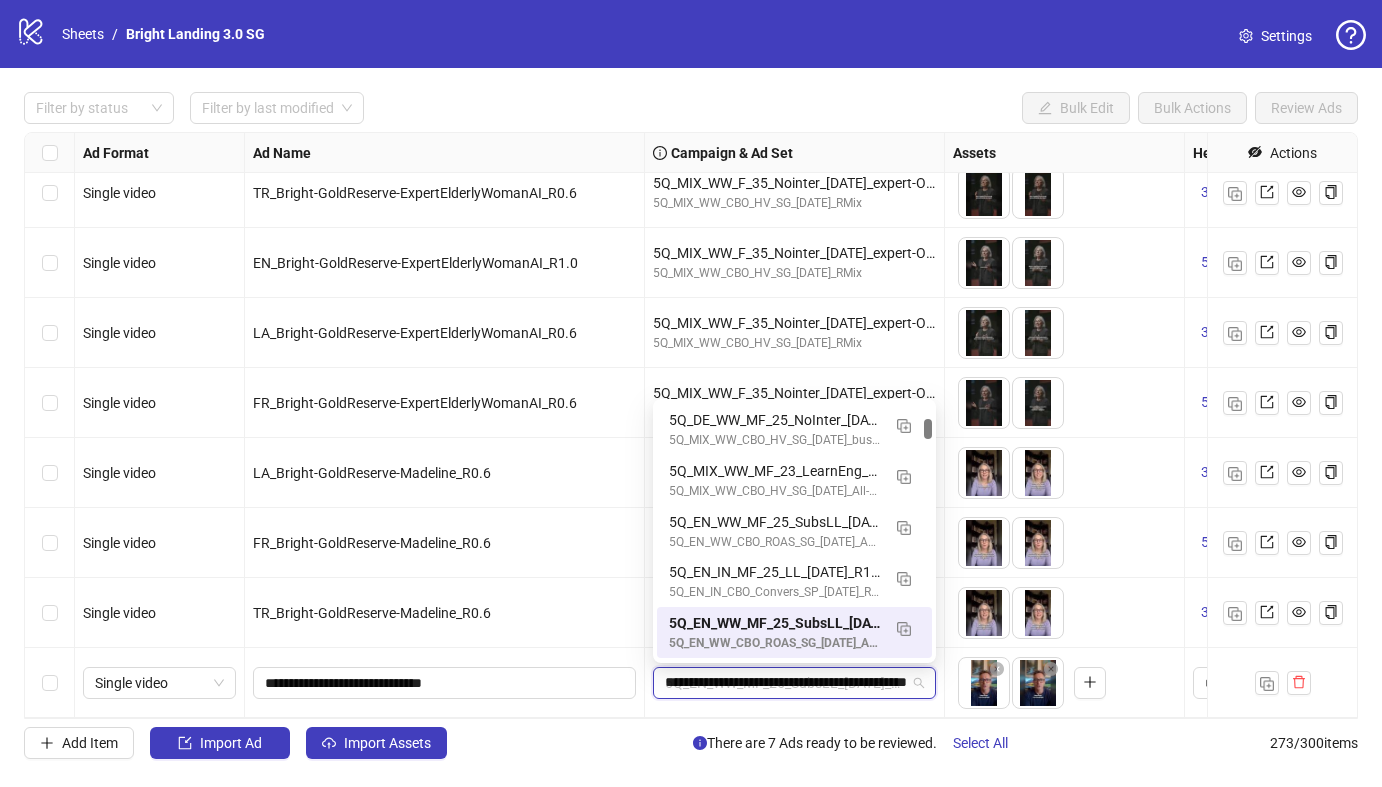 scroll, scrollTop: 0, scrollLeft: 125, axis: horizontal 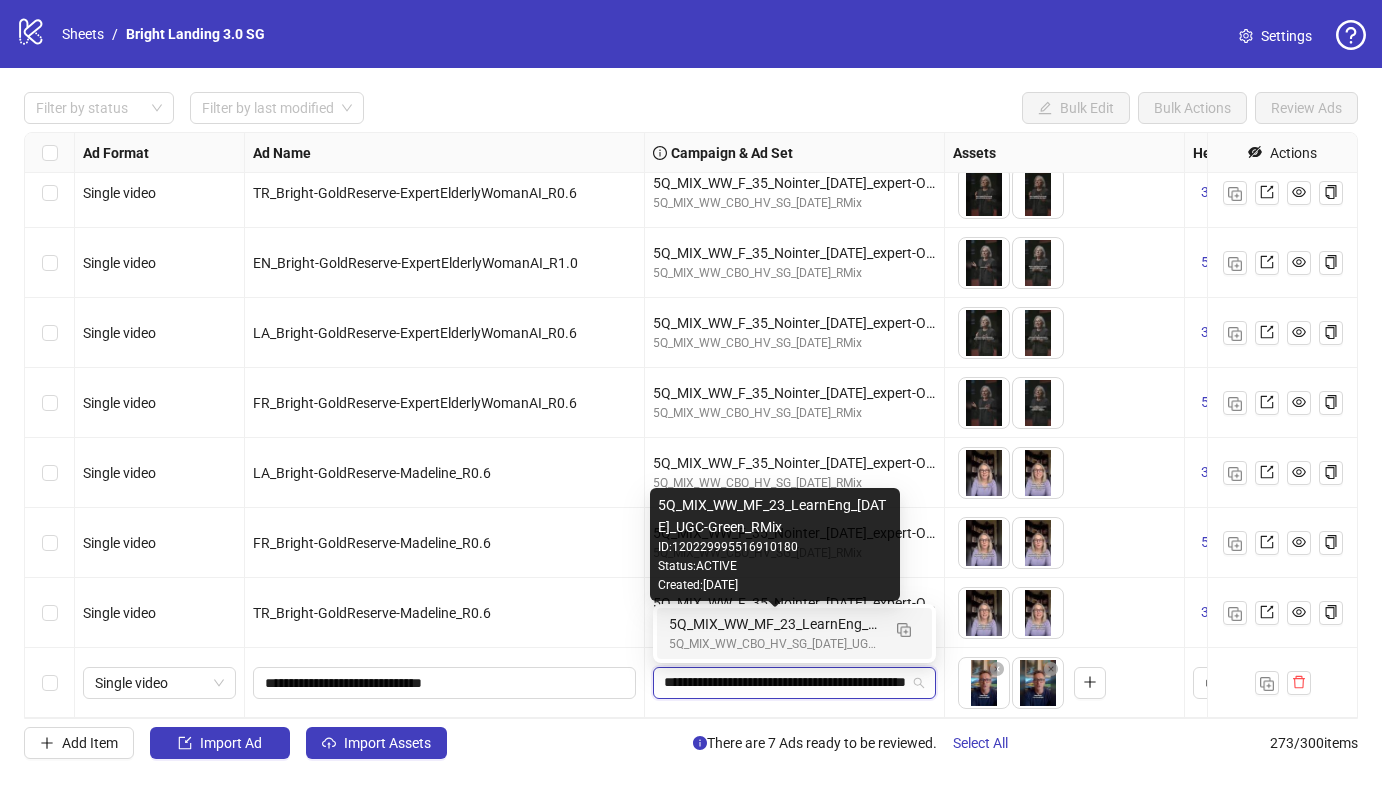 click on "5Q_MIX_WW_MF_23_LearnEng_[DATE]_UGC-Green_RMix" at bounding box center [774, 624] 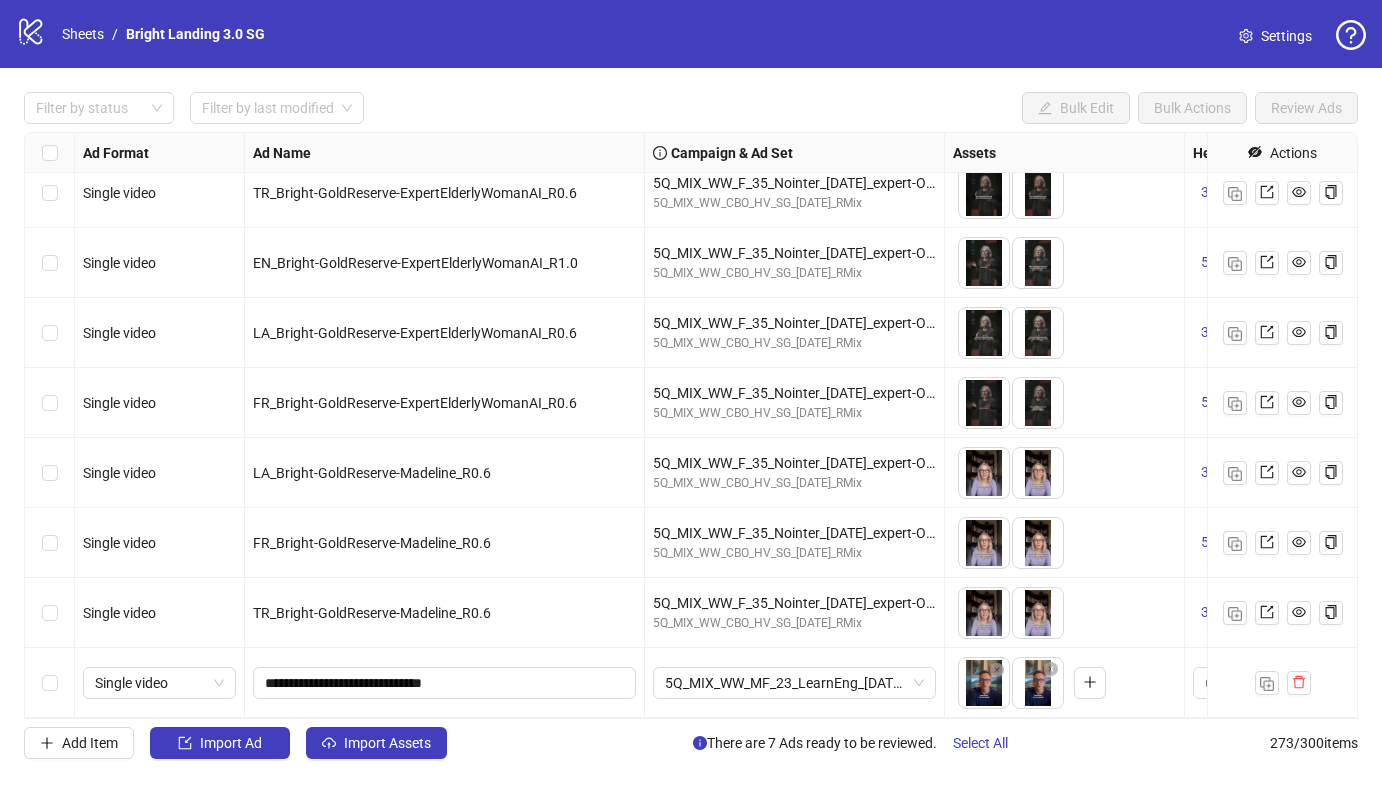 click on "logo/logo-mobile Sheets / Bright Landing 3.0 SG Settings   Filter by status Filter by last modified Bulk Edit Bulk Actions Review Ads Ad Format Ad Name Campaign & Ad Set Assets Headlines Primary Texts Descriptions Destination URL App Product Page ID Display URL Leadgen Form Product Set ID URL Params Call to Action Actions Single video RU_Bright-GoldReserveExpert_R1.0 5Q_RU_WW_MF_25_LearnEng_[DATE]_ASC_R1.0_julagetest 5Q_MIX_WW_CBO_HV_SG_[DATE]_ASC_R1.0_julagetest
To pick up a draggable item, press the space bar.
While dragging, use the arrow keys to move the item.
Press space again to drop the item in its new position, or press escape to cancel.
1 texts 4 texts Single video ZH_Bright-GoldReserve-Madeline_R0.7 5Q_MIX_WW_F_35_Nointer_[DATE]_expert-OnlyFem_RMix 5Q_MIX_WW_CBO_HV_SG_[DATE]_RMix 3 texts 5 texts Single video TR_Bright-GoldReserve-ExpertElderlyWomanAI_R0.6 5Q_MIX_WW_F_35_Nointer_[DATE]_expert-OnlyFem_RMix 5Q_MIX_WW_CBO_HV_SG_[DATE]_RMix 3 texts 3 texts Single video + 4 +" at bounding box center (691, 393) 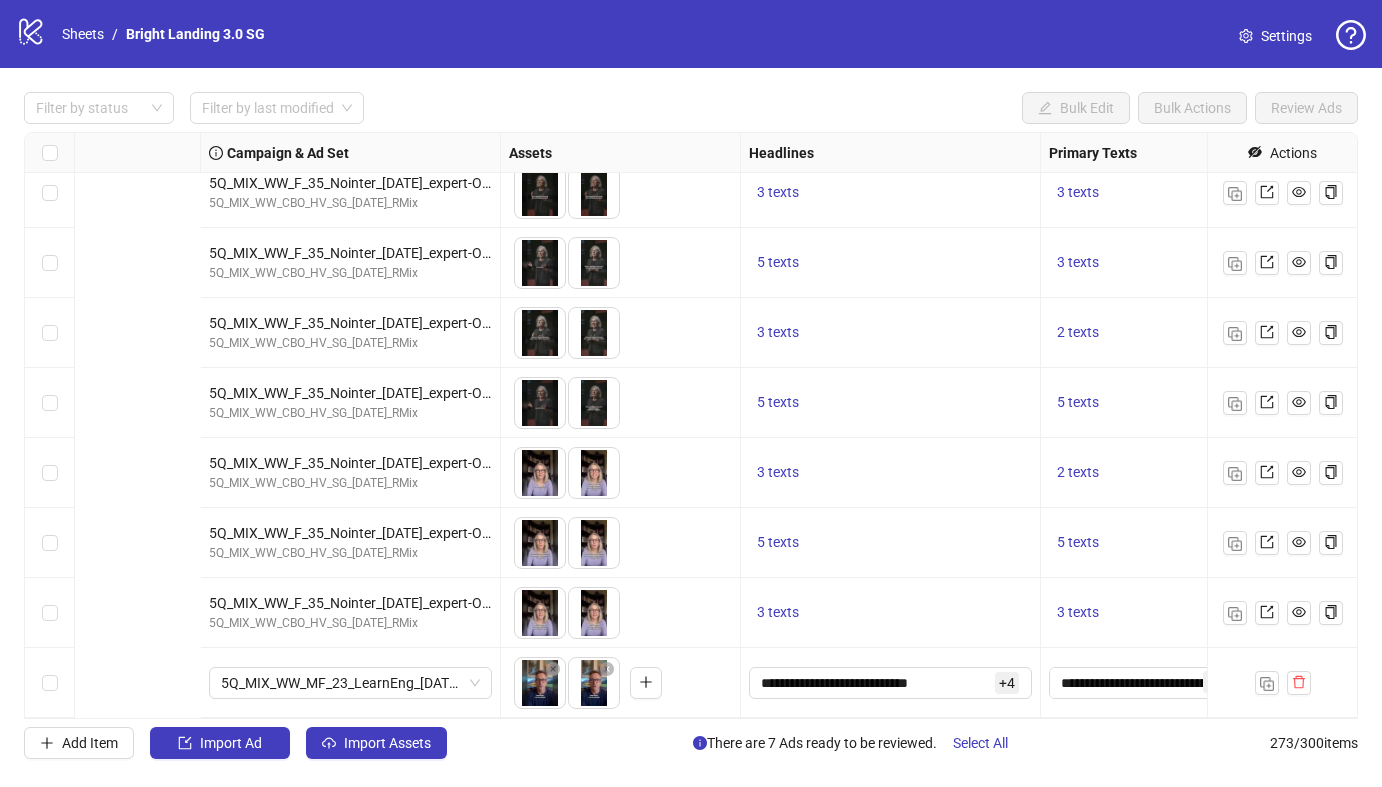 scroll, scrollTop: 18565, scrollLeft: 954, axis: both 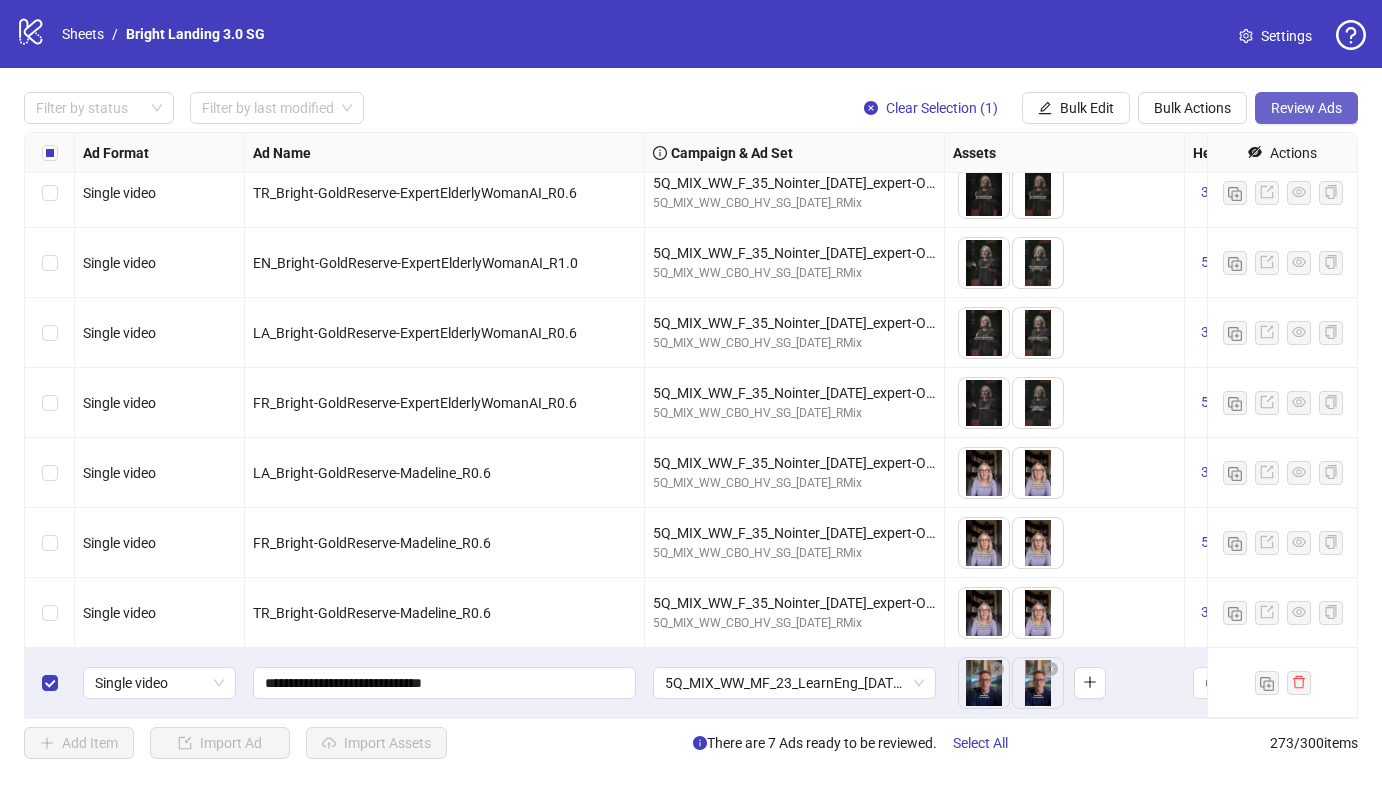 click on "Review Ads" at bounding box center (1306, 108) 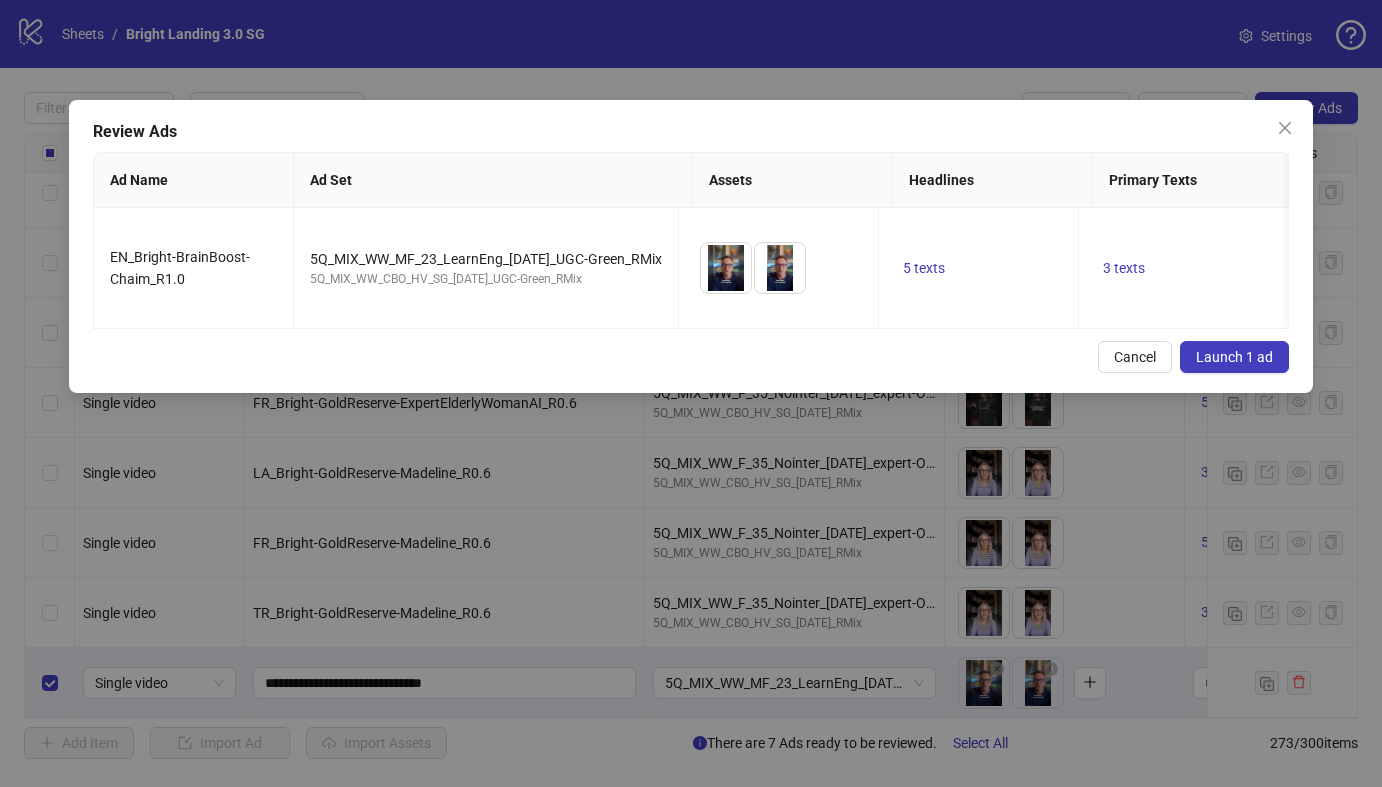 click on "Launch 1 ad" at bounding box center (1234, 357) 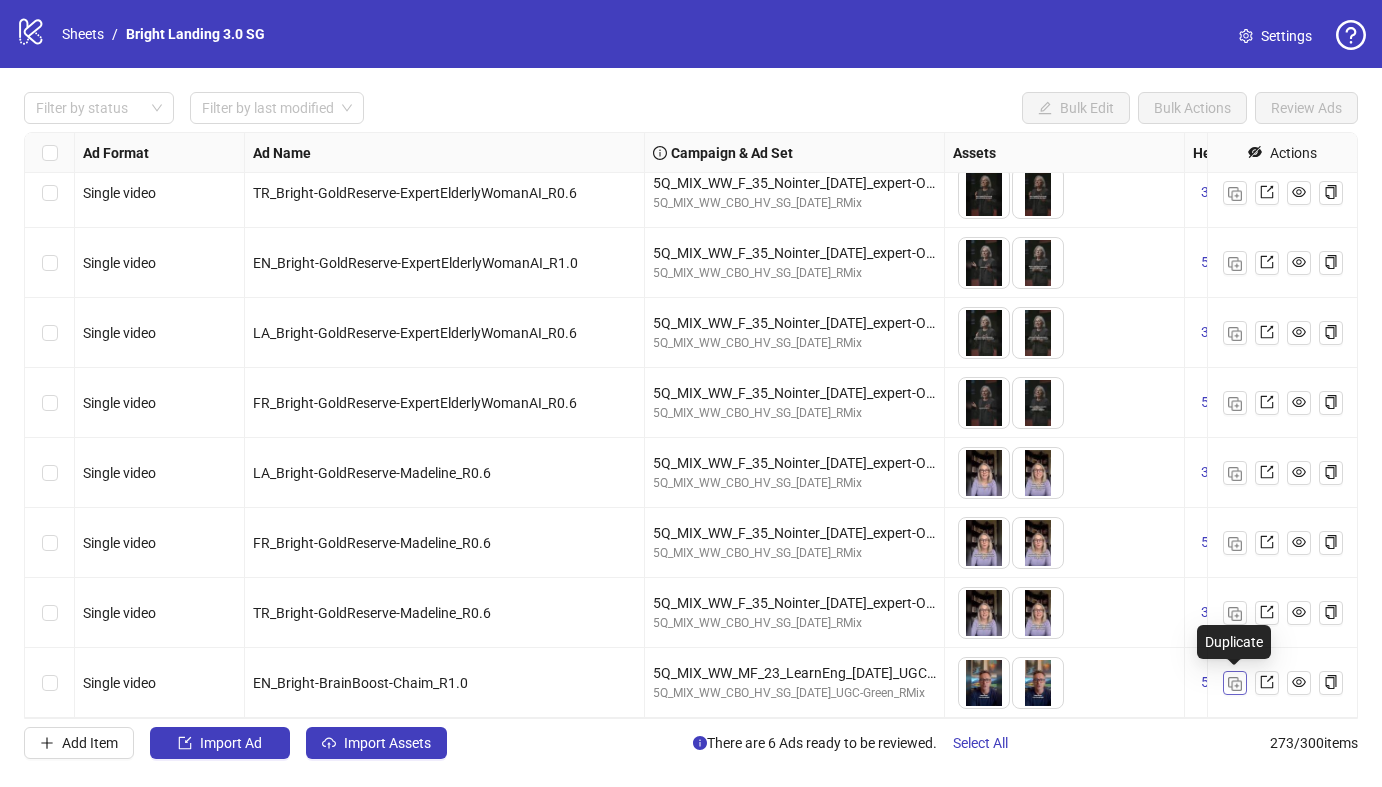 click at bounding box center [1235, 684] 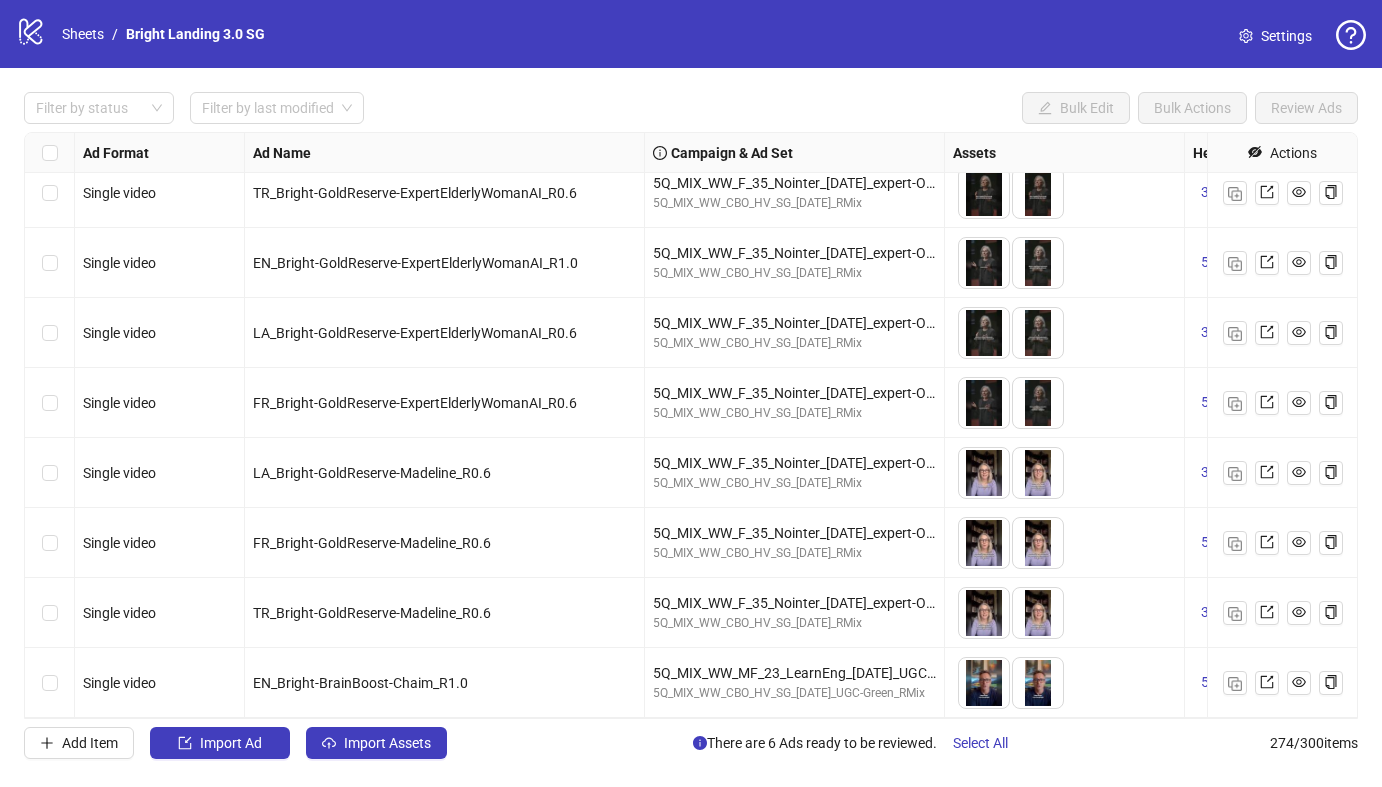 scroll, scrollTop: 18635, scrollLeft: 0, axis: vertical 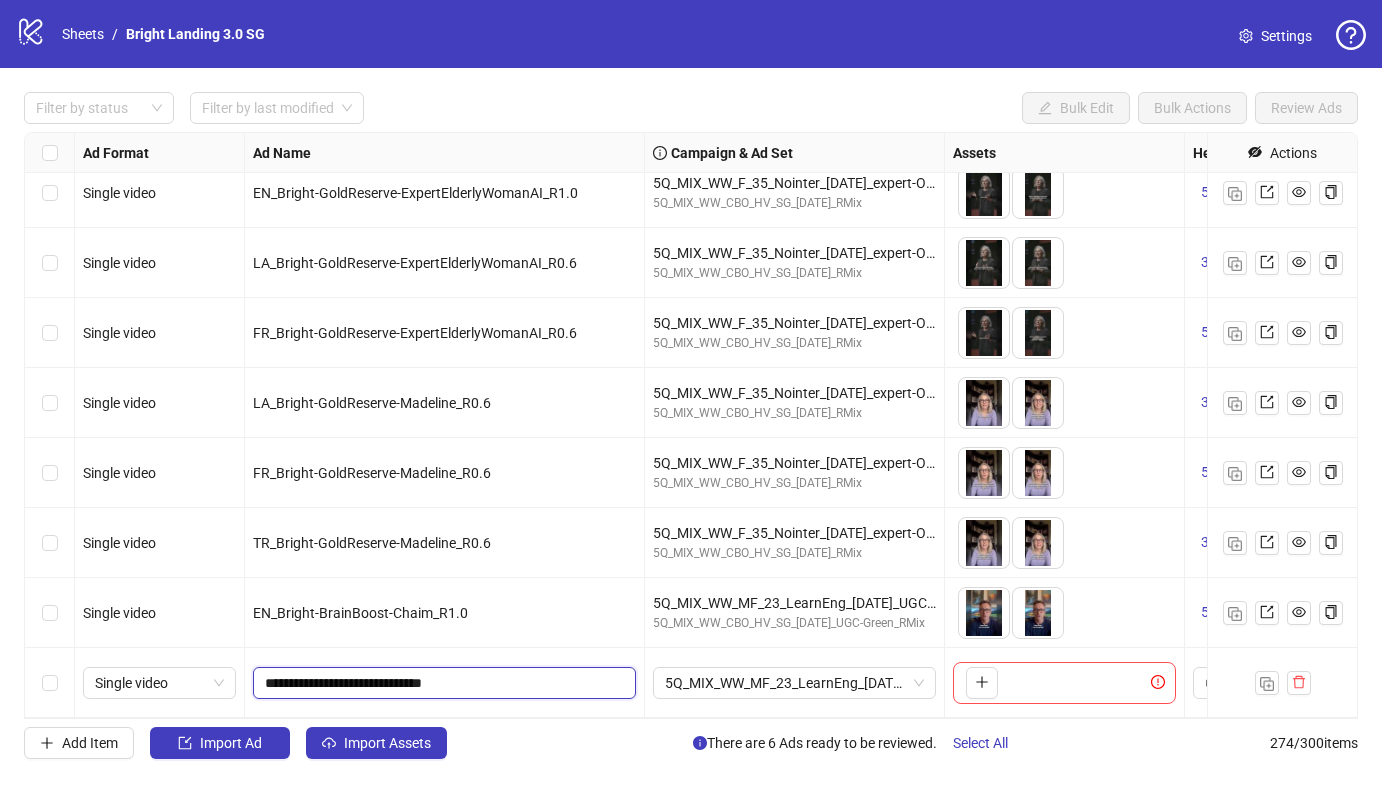 drag, startPoint x: 441, startPoint y: 685, endPoint x: 389, endPoint y: 611, distance: 90.44335 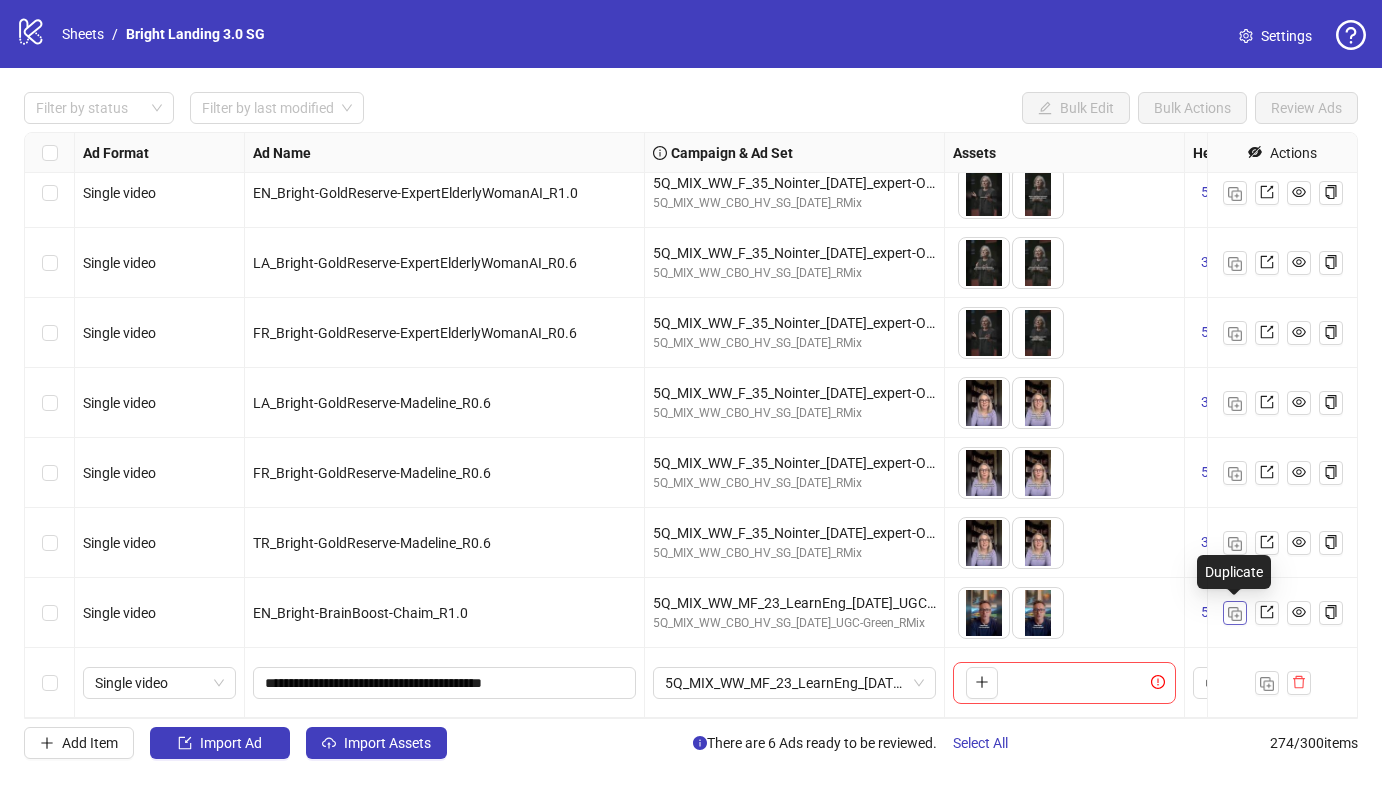 click at bounding box center (1235, 614) 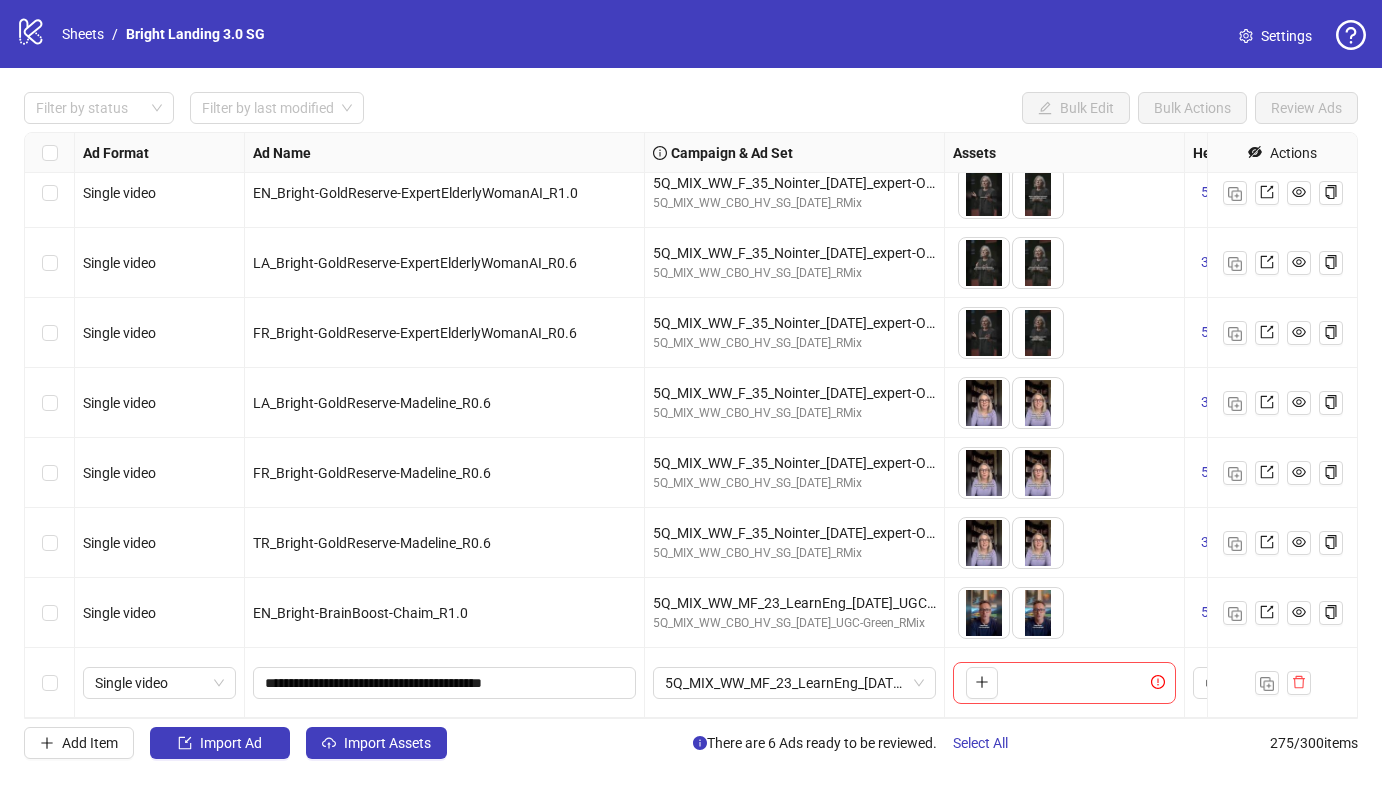 scroll, scrollTop: 18705, scrollLeft: 0, axis: vertical 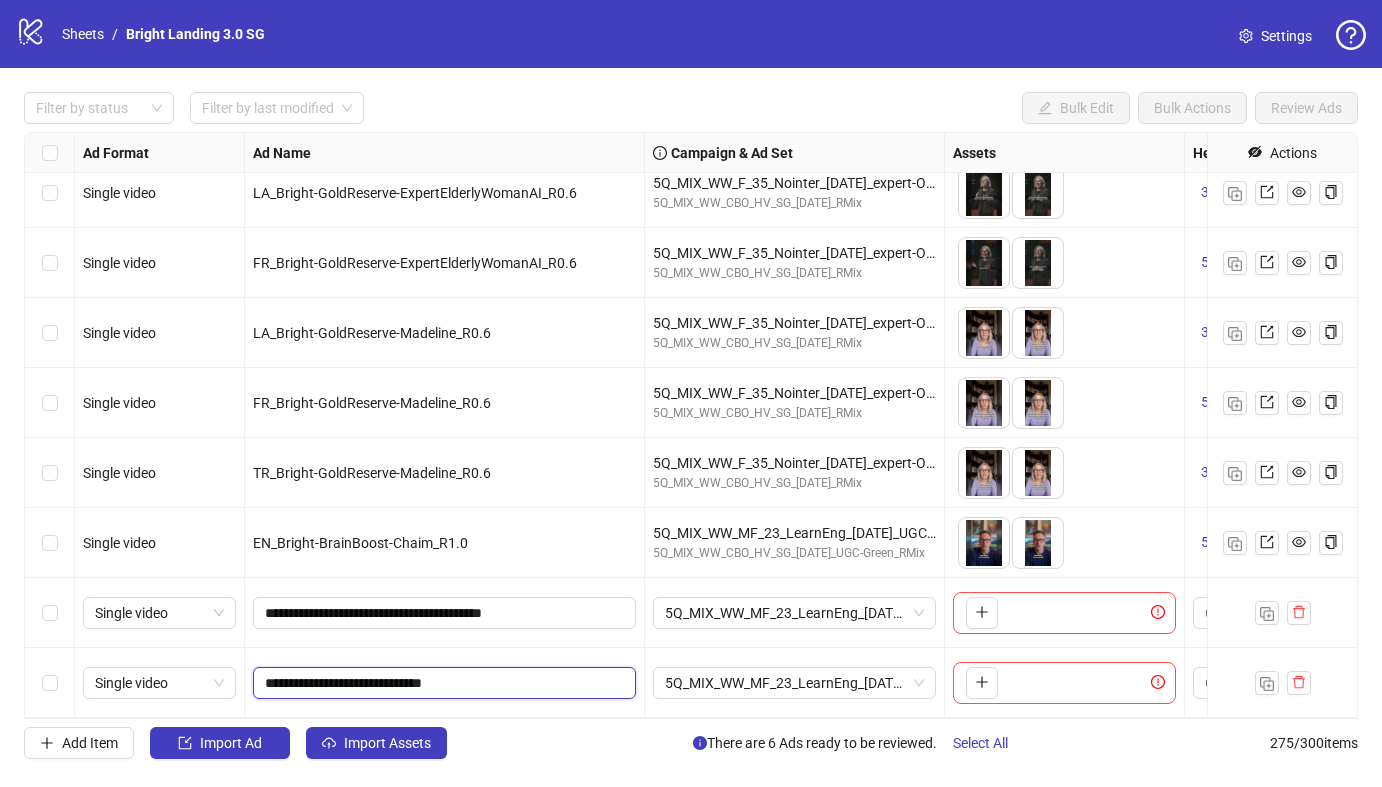 drag, startPoint x: 440, startPoint y: 685, endPoint x: 393, endPoint y: 524, distance: 167.72 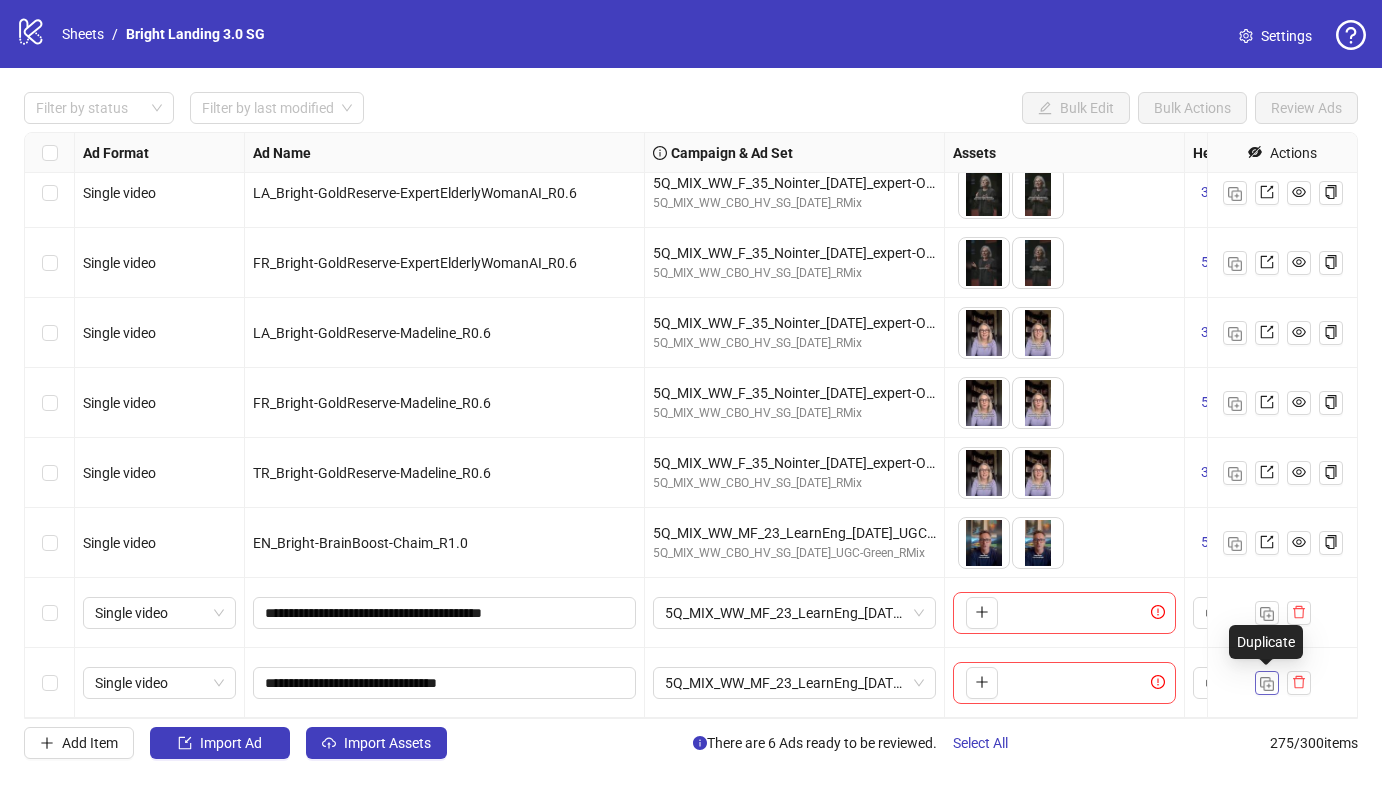 click at bounding box center (1267, 684) 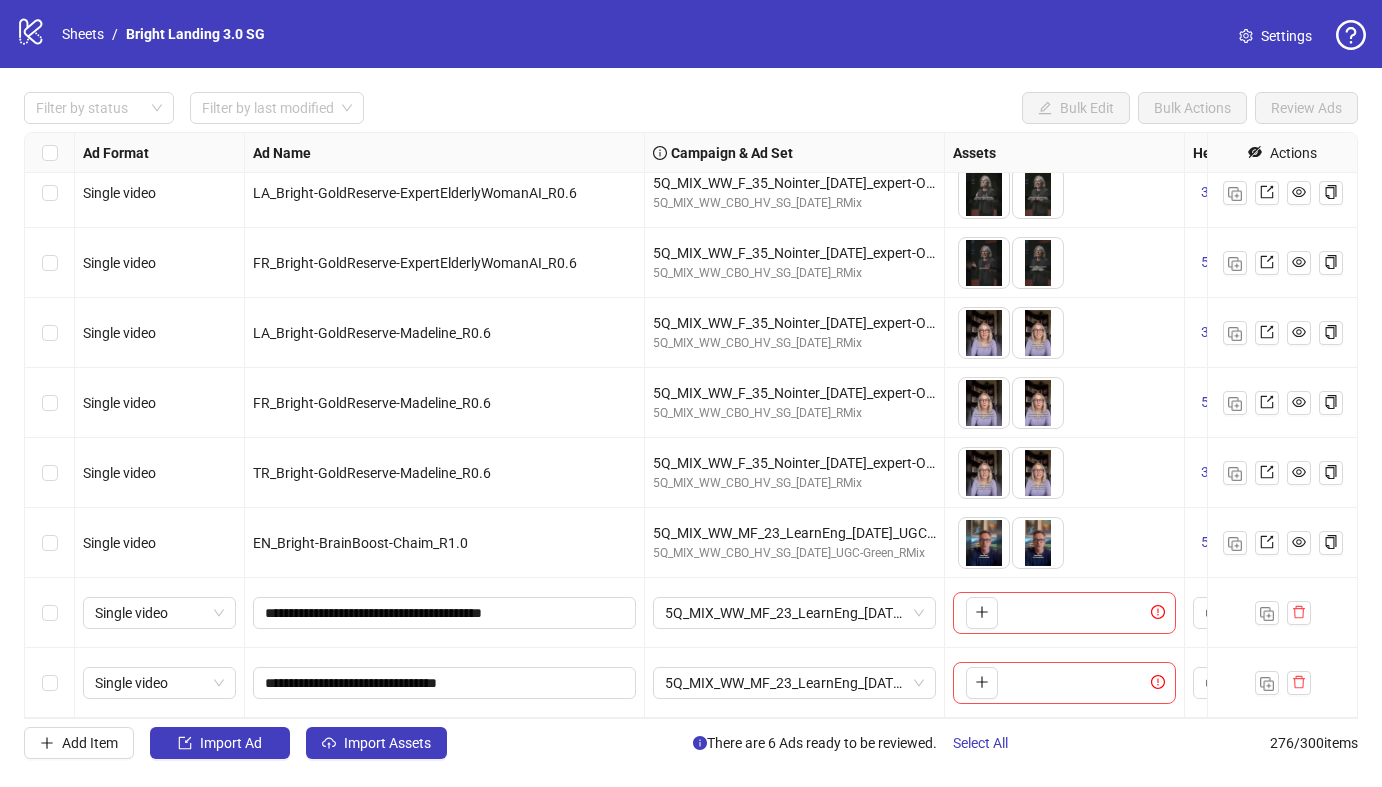 scroll, scrollTop: 18775, scrollLeft: 0, axis: vertical 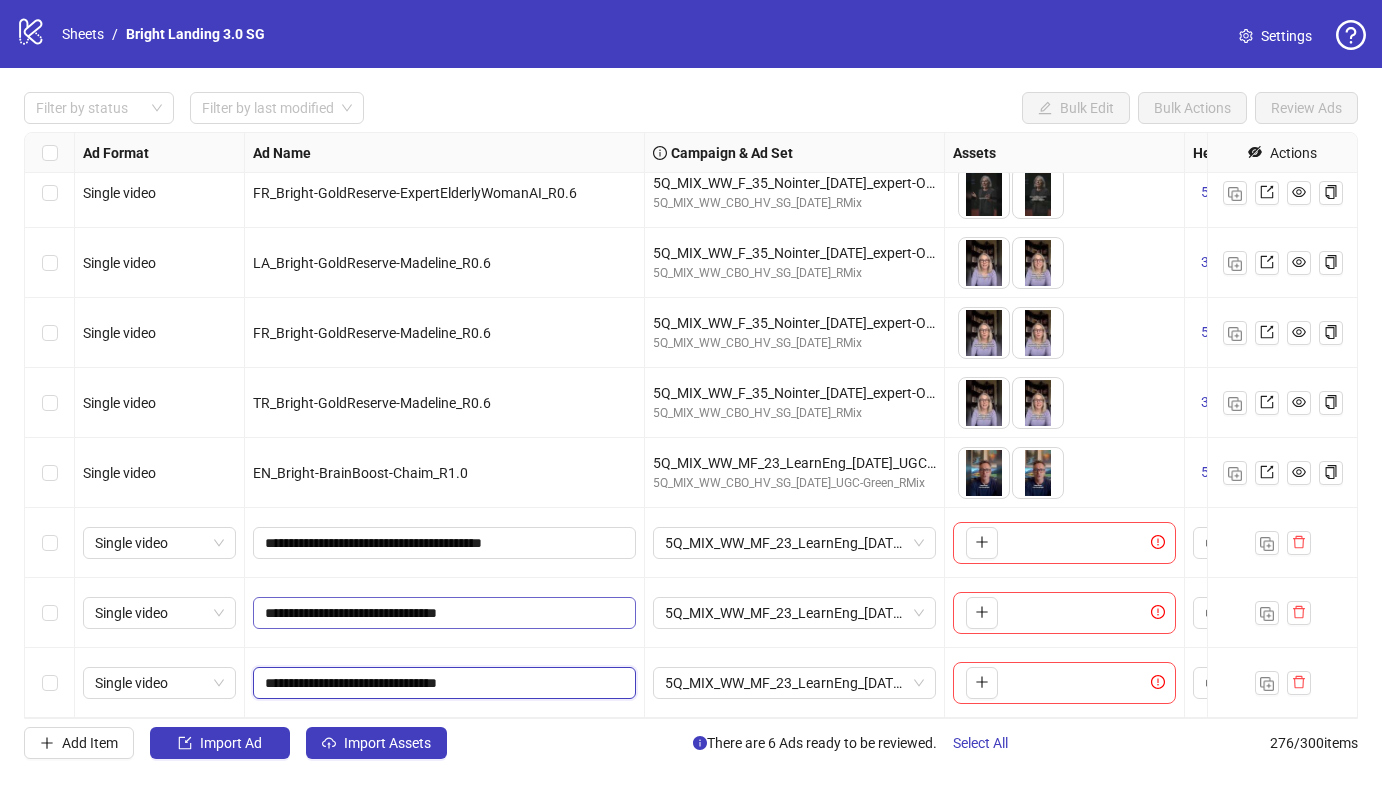drag, startPoint x: 452, startPoint y: 681, endPoint x: 430, endPoint y: 622, distance: 62.968246 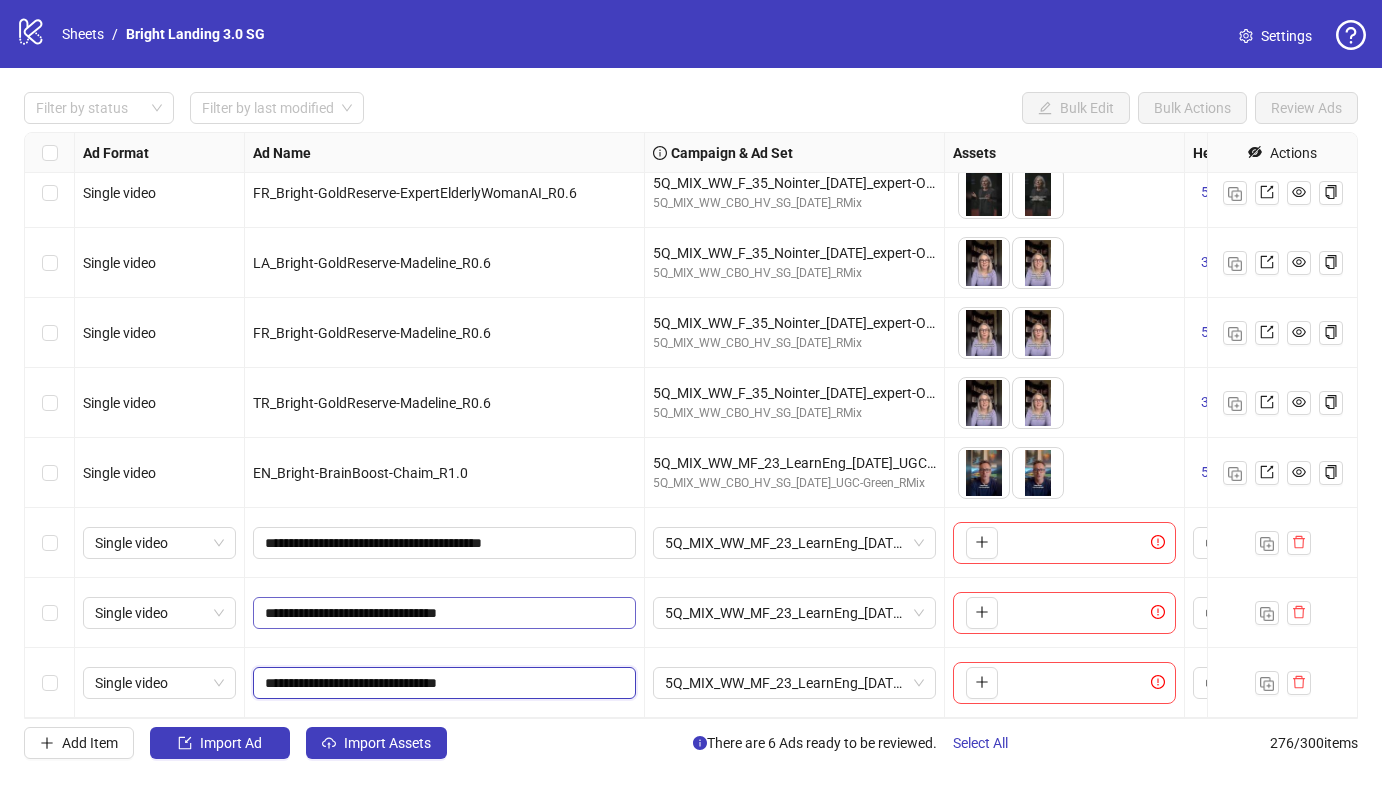 click on "Single video  EN_Bright-GoldReserve-ExpertElderlyWomanAI_R1.0 5Q_MIX_WW_F_35_Nointer_[DATE]_expert-OnlyFem_RMix 5Q_MIX_WW_CBO_HV_SG_[DATE]_RMix
To pick up a draggable item, press the space bar.
While dragging, use the arrow keys to move the item.
Press space again to drop the item in its new position, or press escape to cancel.
5 texts 3 texts Single video LA_Bright-GoldReserve-ExpertElderlyWomanAI_R0.6 5Q_MIX_WW_F_35_Nointer_[DATE]_expert-OnlyFem_RMix 5Q_MIX_WW_CBO_HV_SG_[DATE]_RMix
To pick up a draggable item, press the space bar.
While dragging, use the arrow keys to move the item.
Press space again to drop the item in its new position, or press escape to cancel.
3 texts 2 texts Single video FR_Bright-GoldReserve-ExpertElderlyWomanAI_R0.6 5Q_MIX_WW_F_35_Nointer_[DATE]_expert-OnlyFem_RMix 5Q_MIX_WW_CBO_HV_SG_[DATE]_RMix 5 texts 5 texts Single video LA_Bright-GoldReserve-Madeline_R0.6 5Q_MIX_WW_F_35_Nointer_[DATE]_expert-OnlyFem_RMix 3 texts 2 texts Single video" at bounding box center [1405, -18642] 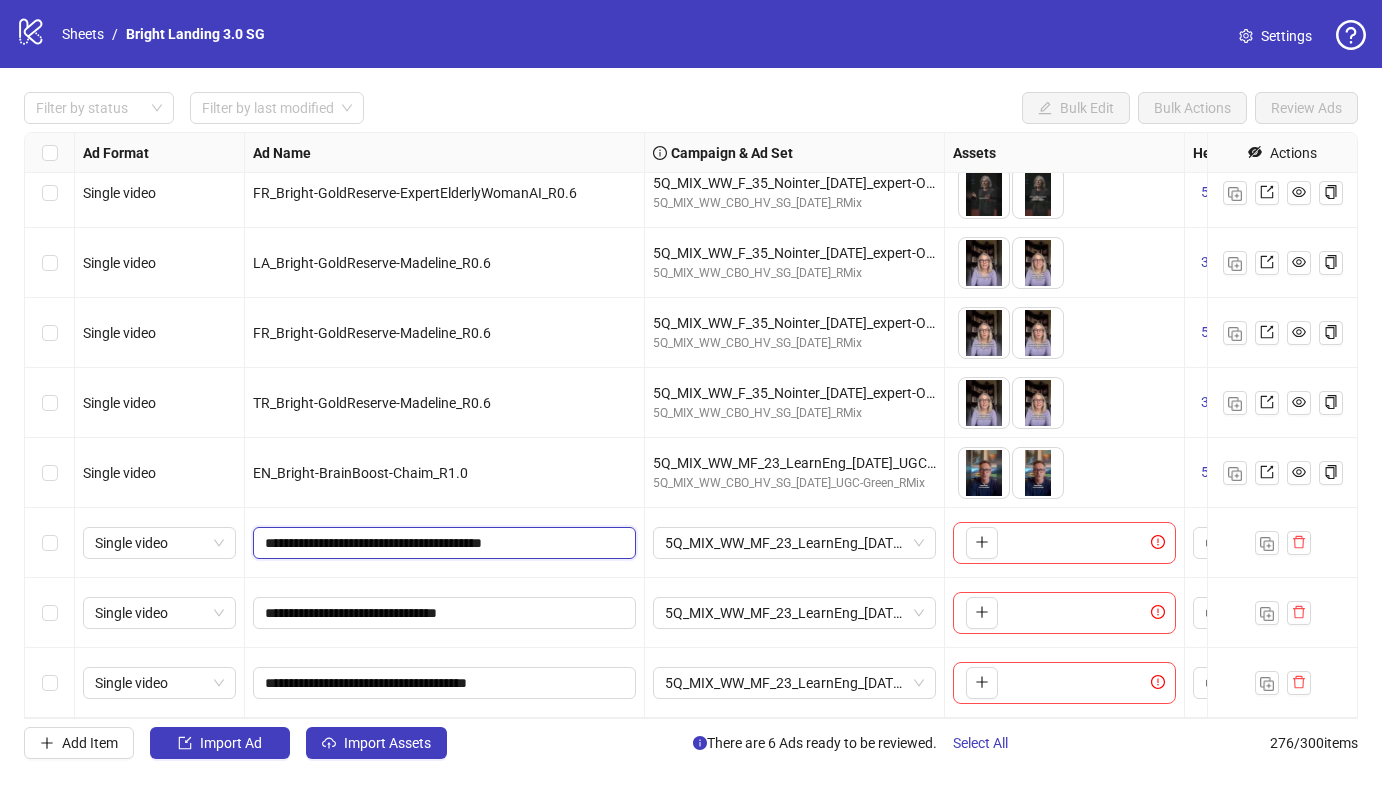 drag, startPoint x: 521, startPoint y: 540, endPoint x: 516, endPoint y: 514, distance: 26.476404 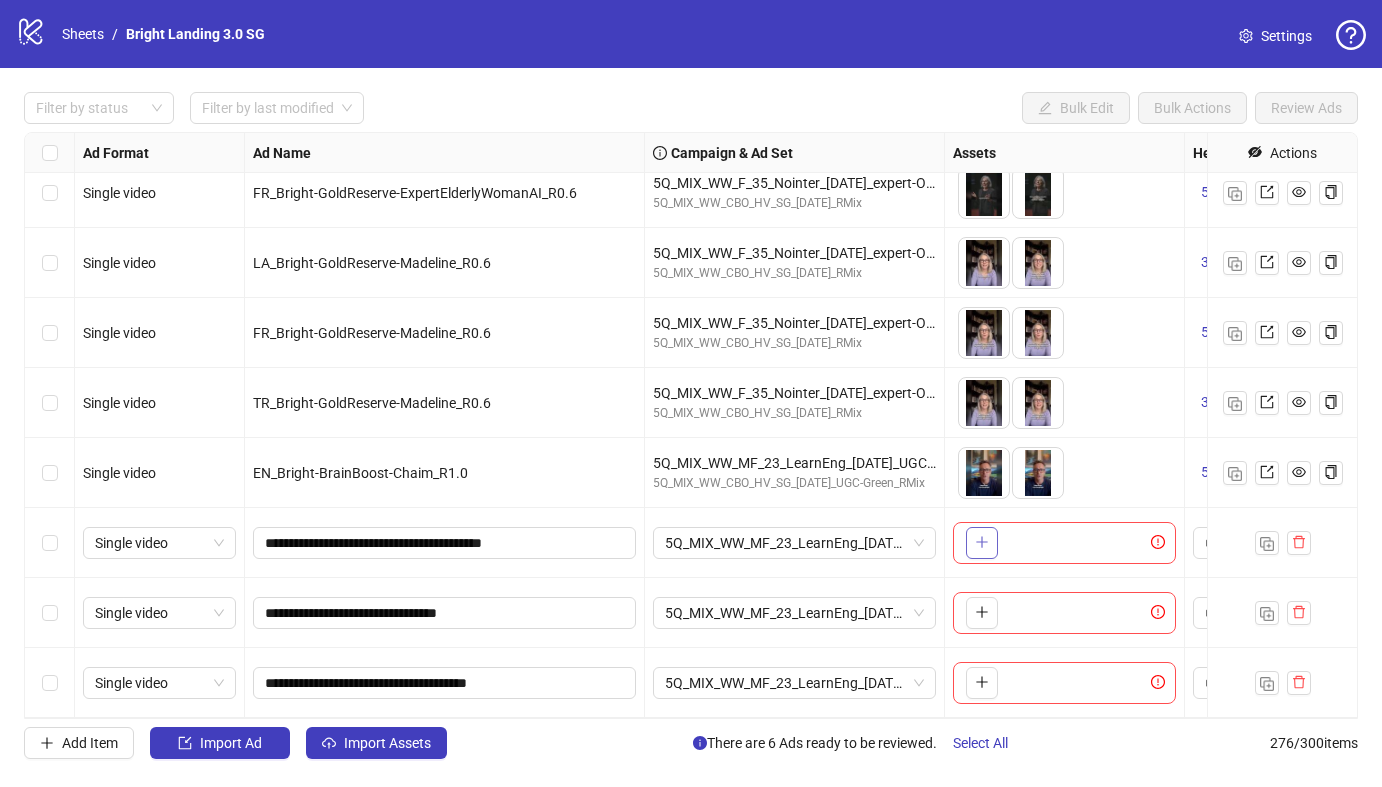 click 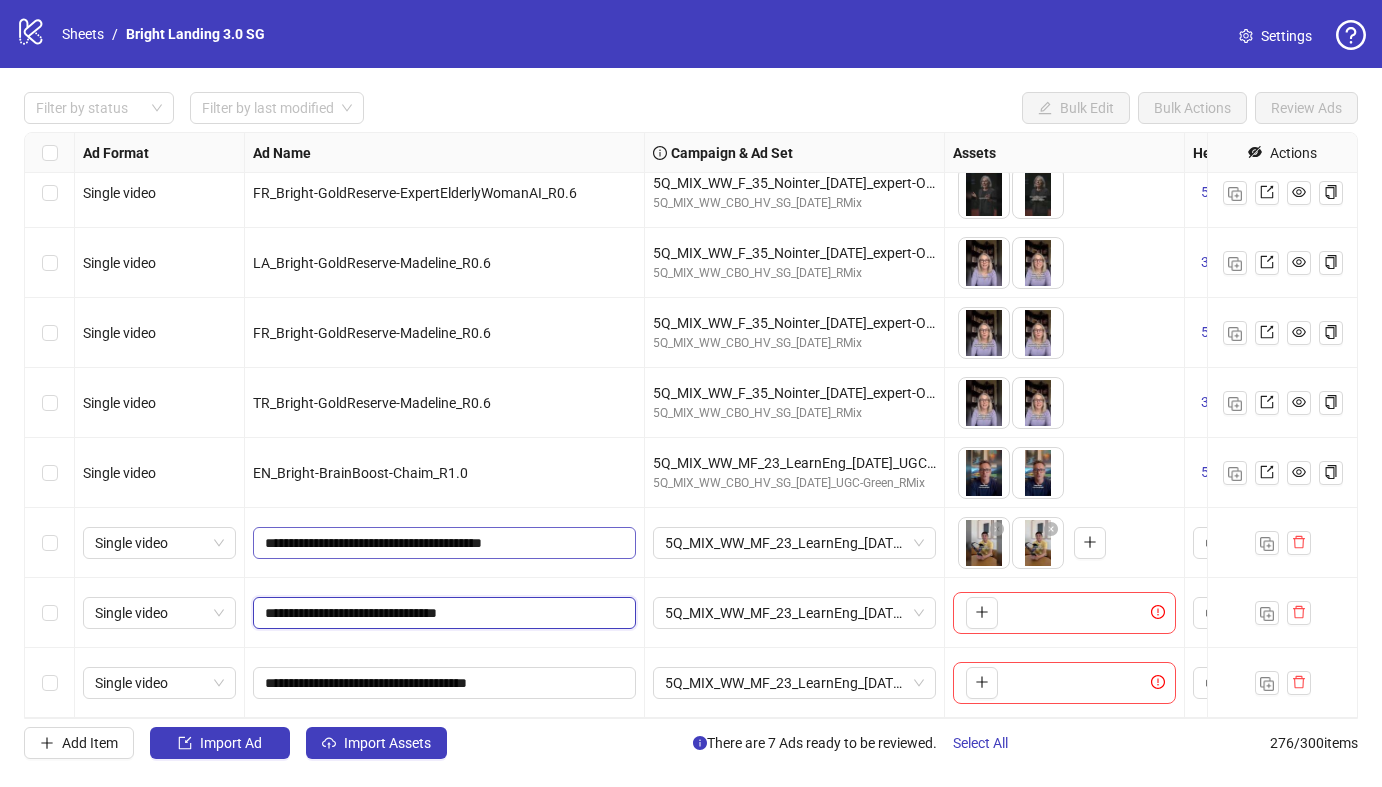 drag, startPoint x: 451, startPoint y: 612, endPoint x: 439, endPoint y: 548, distance: 65.11528 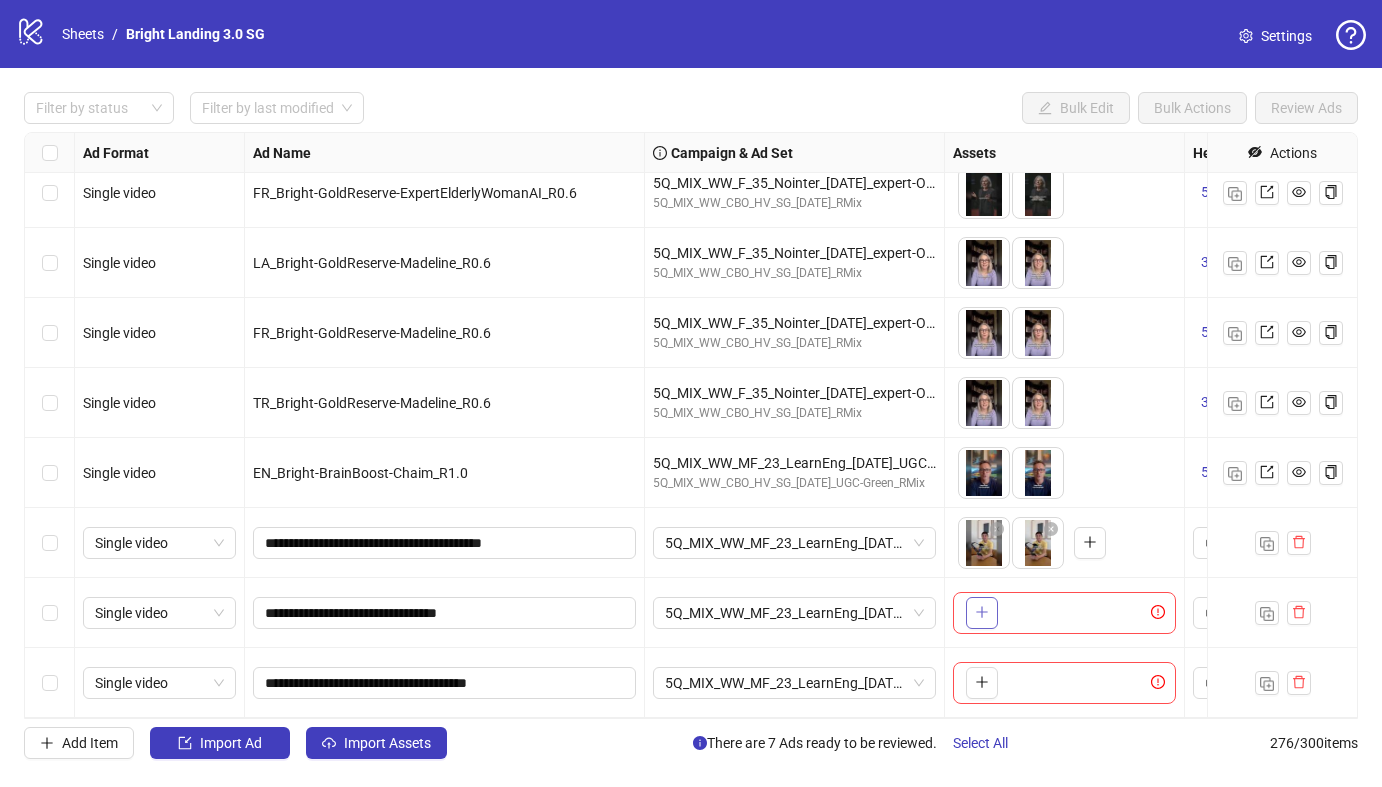 click 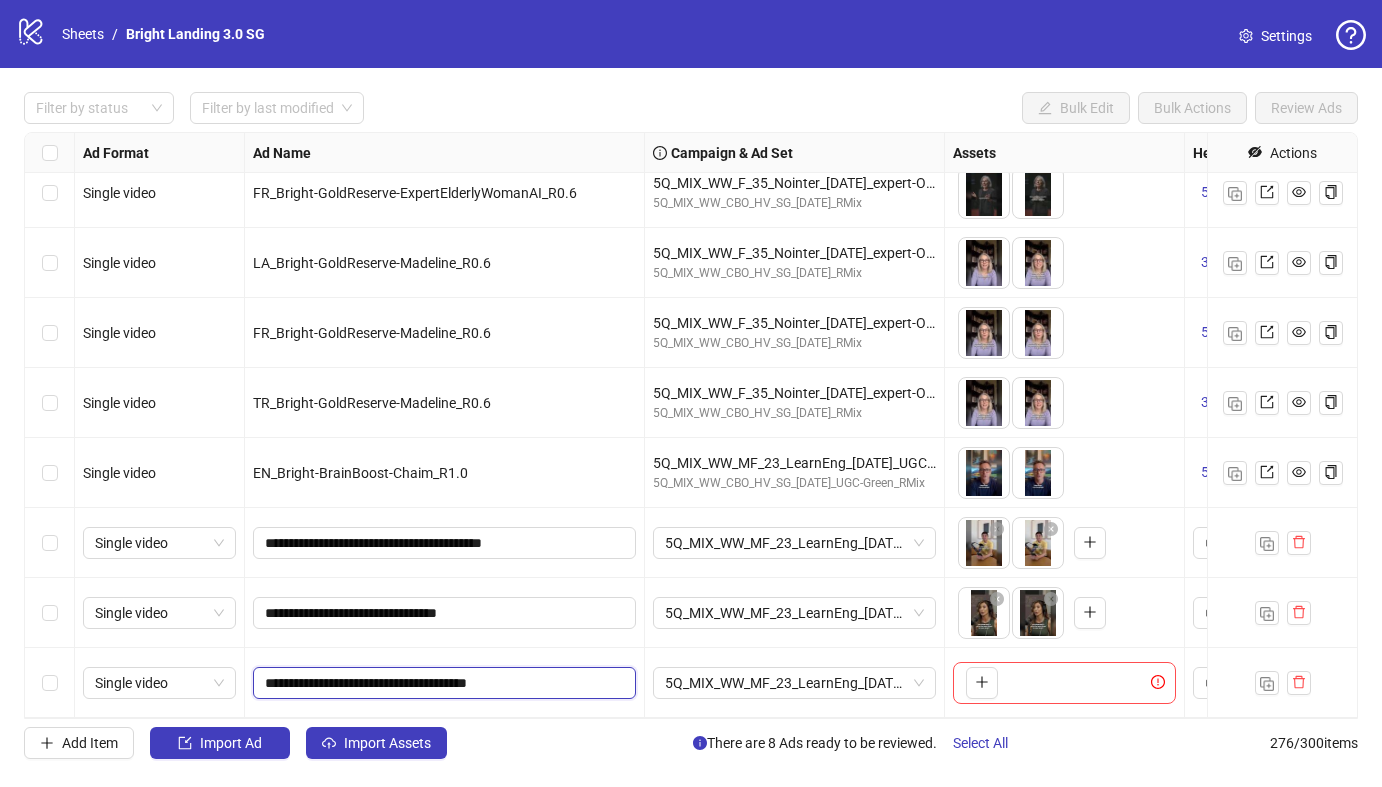 drag, startPoint x: 503, startPoint y: 682, endPoint x: 473, endPoint y: 586, distance: 100.57833 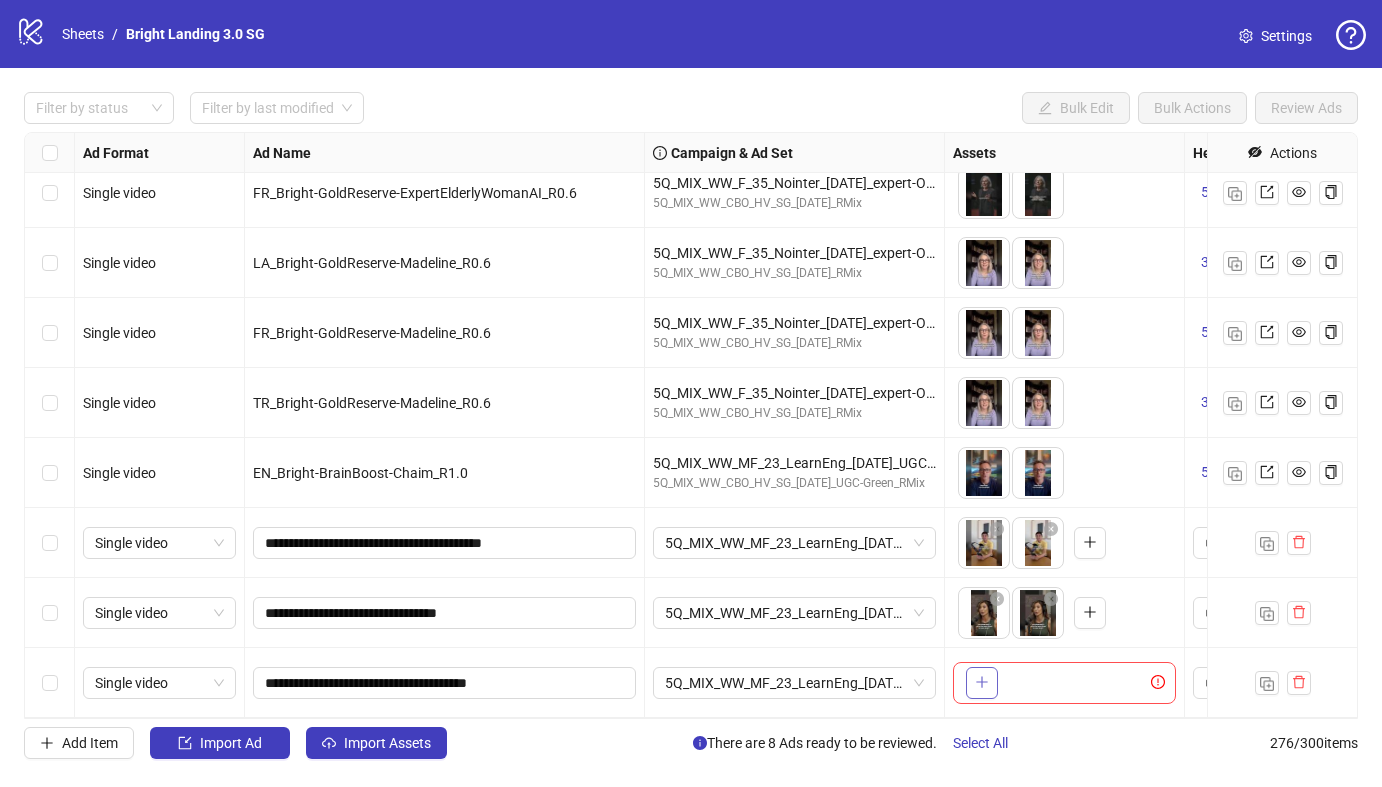 click 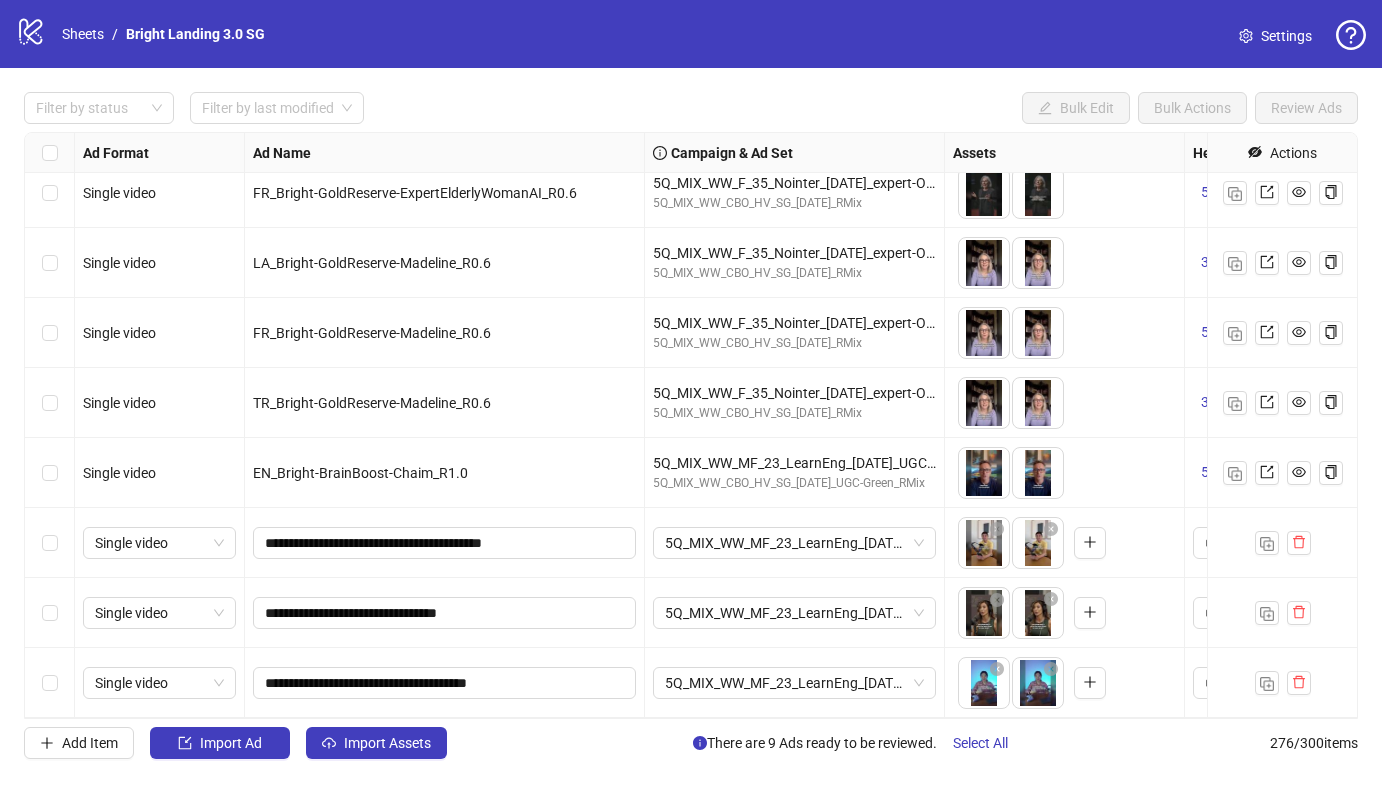 drag, startPoint x: 1042, startPoint y: 625, endPoint x: 999, endPoint y: 625, distance: 43 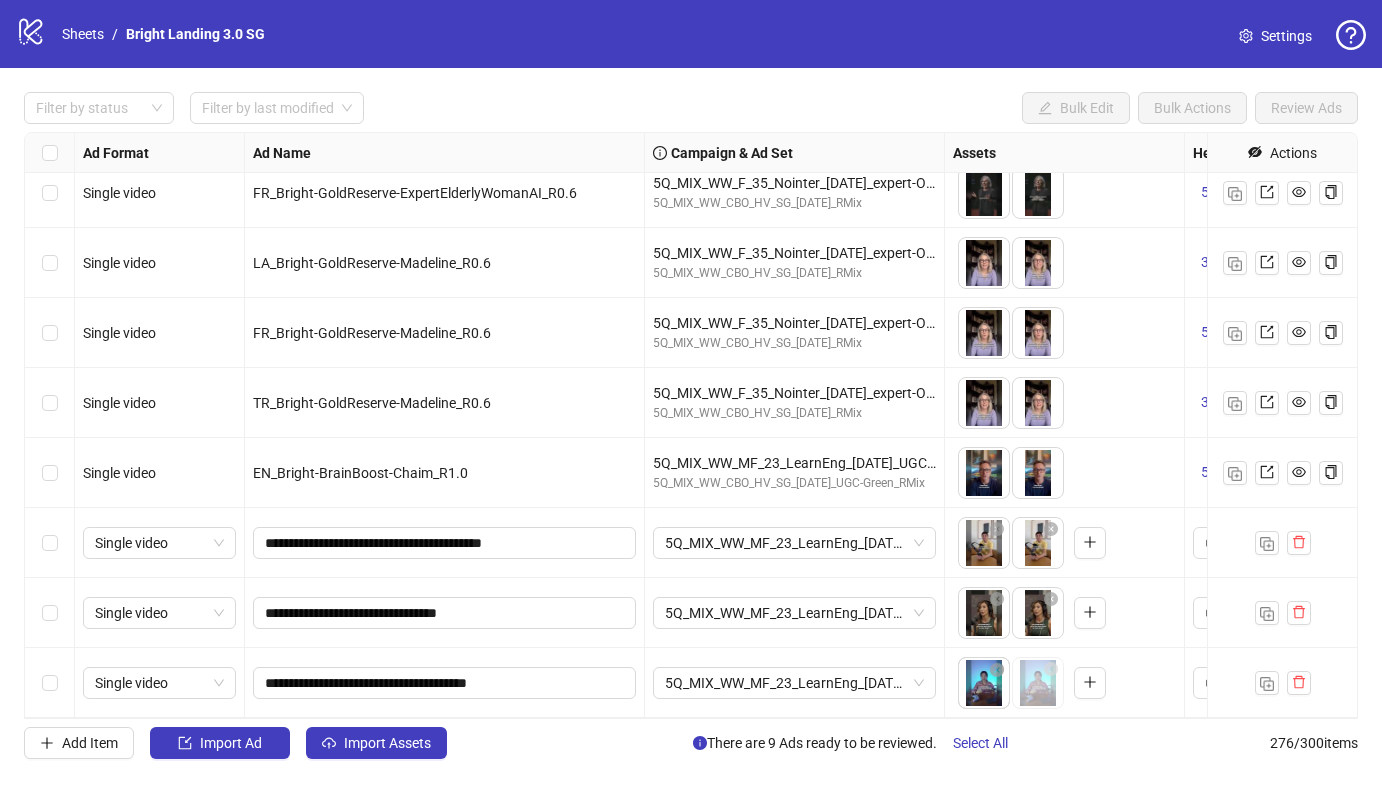 drag, startPoint x: 1043, startPoint y: 700, endPoint x: 995, endPoint y: 700, distance: 48 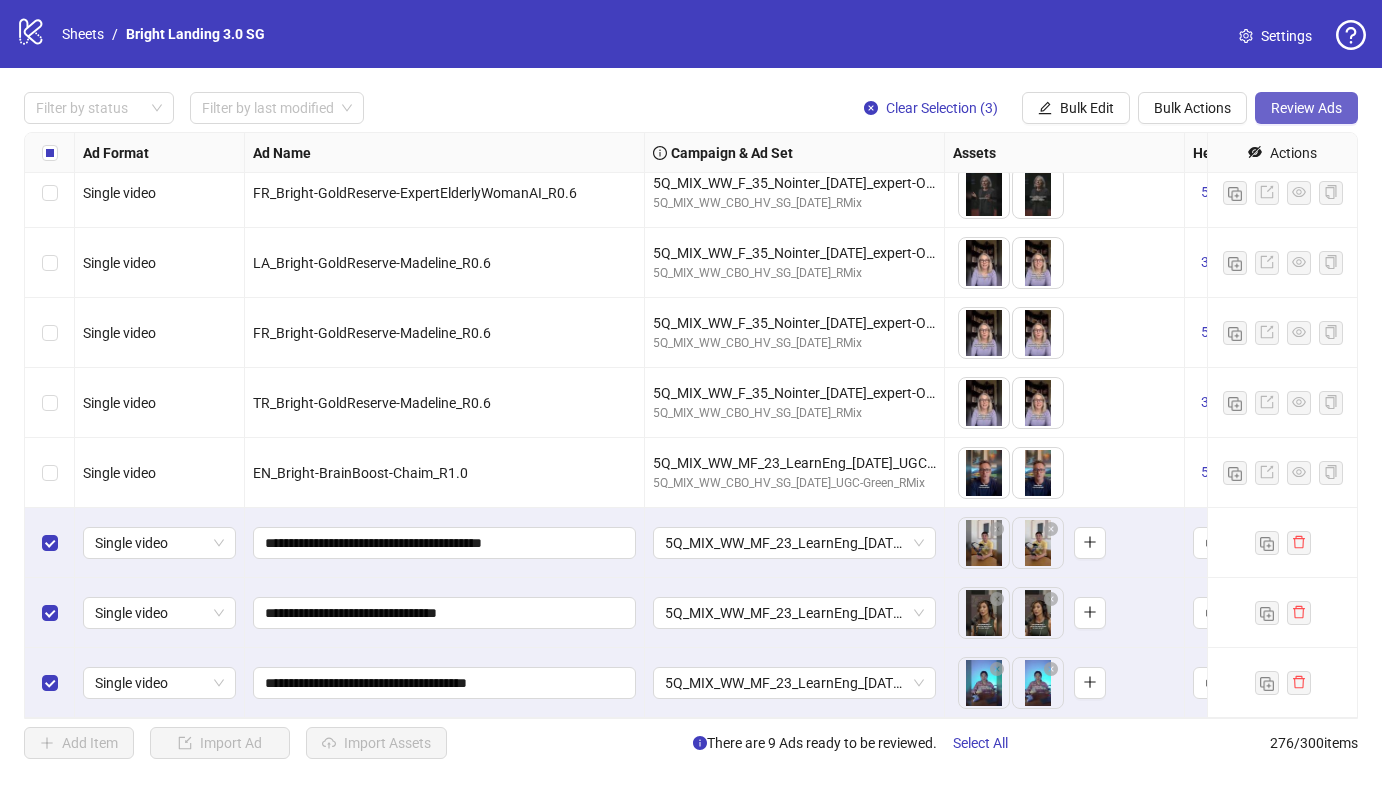 click on "Review Ads" at bounding box center [1306, 108] 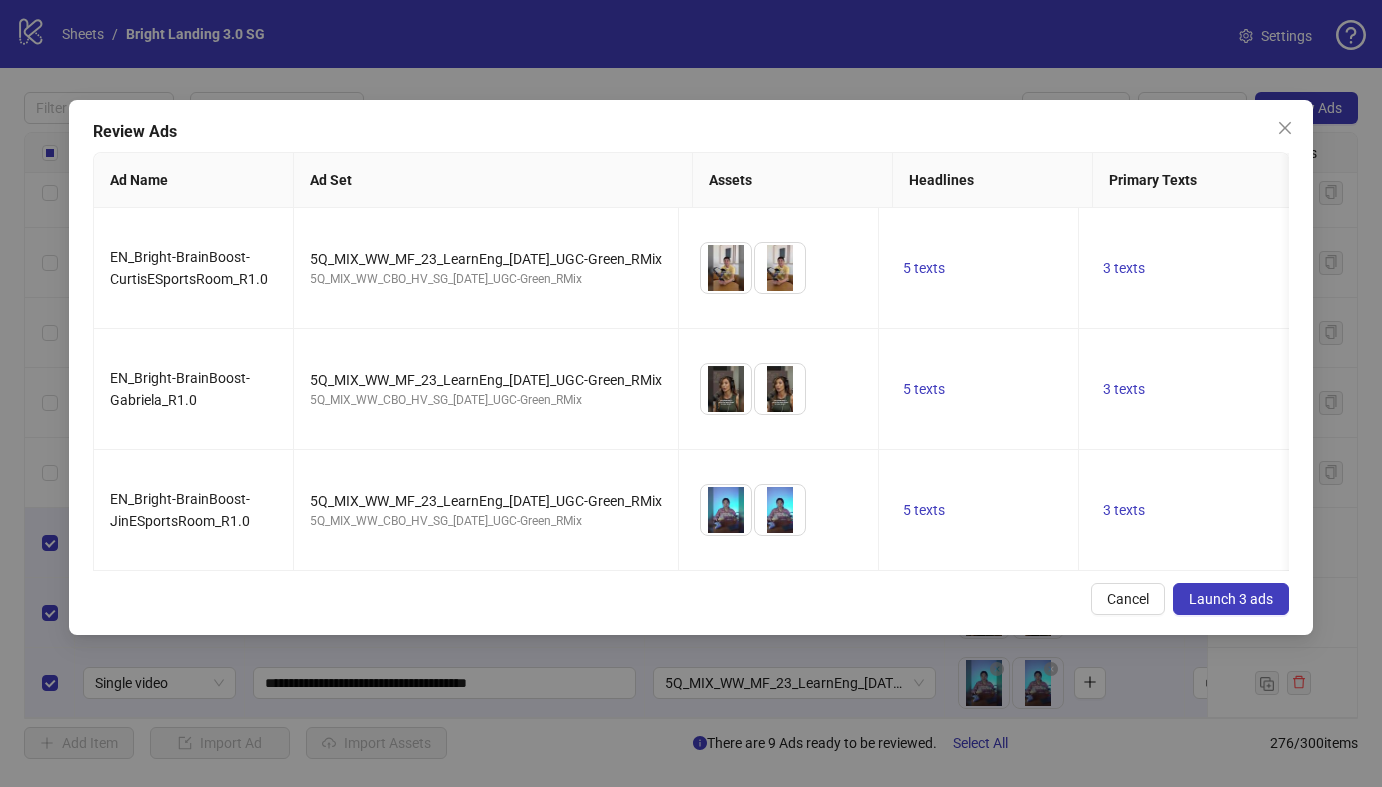 click on "Launch 3 ads" at bounding box center (1231, 599) 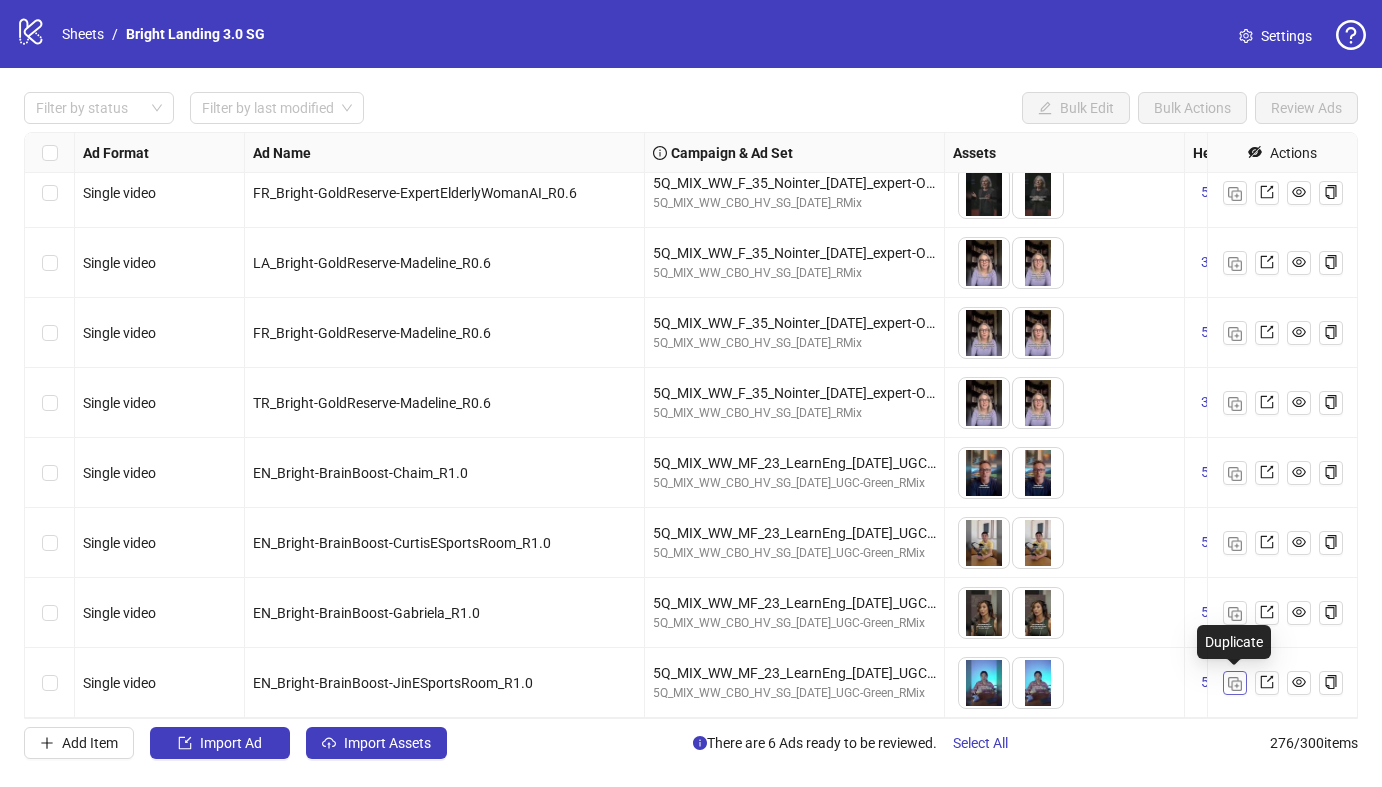 click at bounding box center [1235, 684] 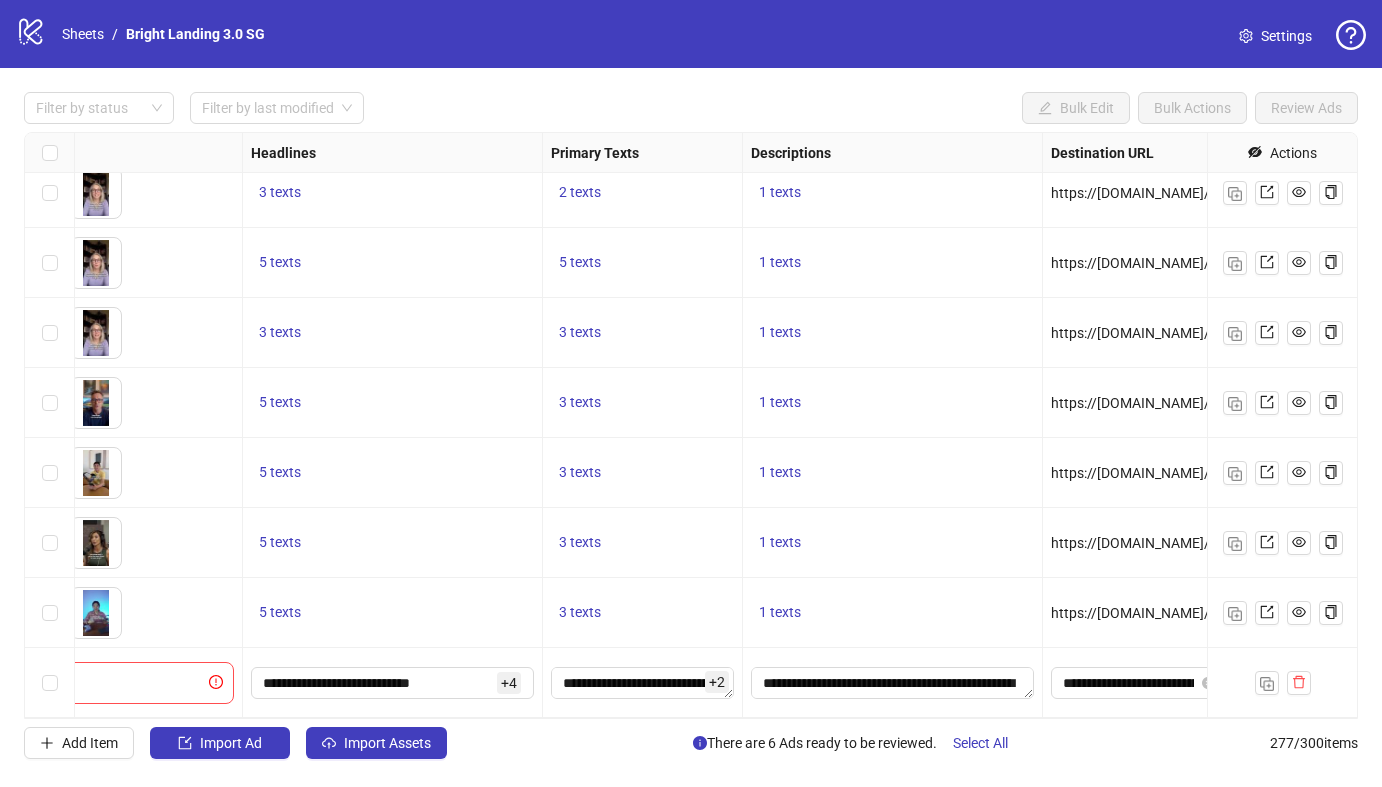 scroll, scrollTop: 18845, scrollLeft: 1291, axis: both 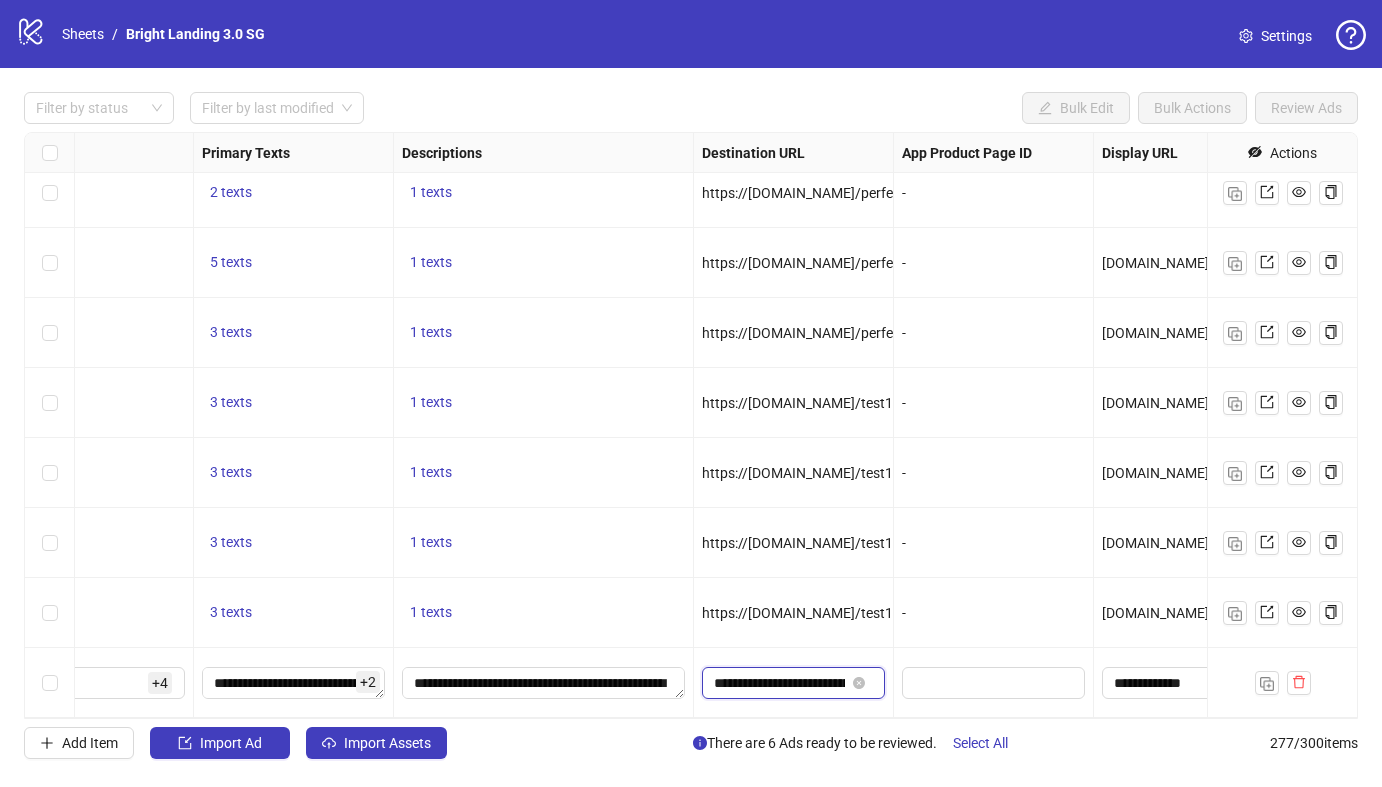 click on "**********" at bounding box center [779, 683] 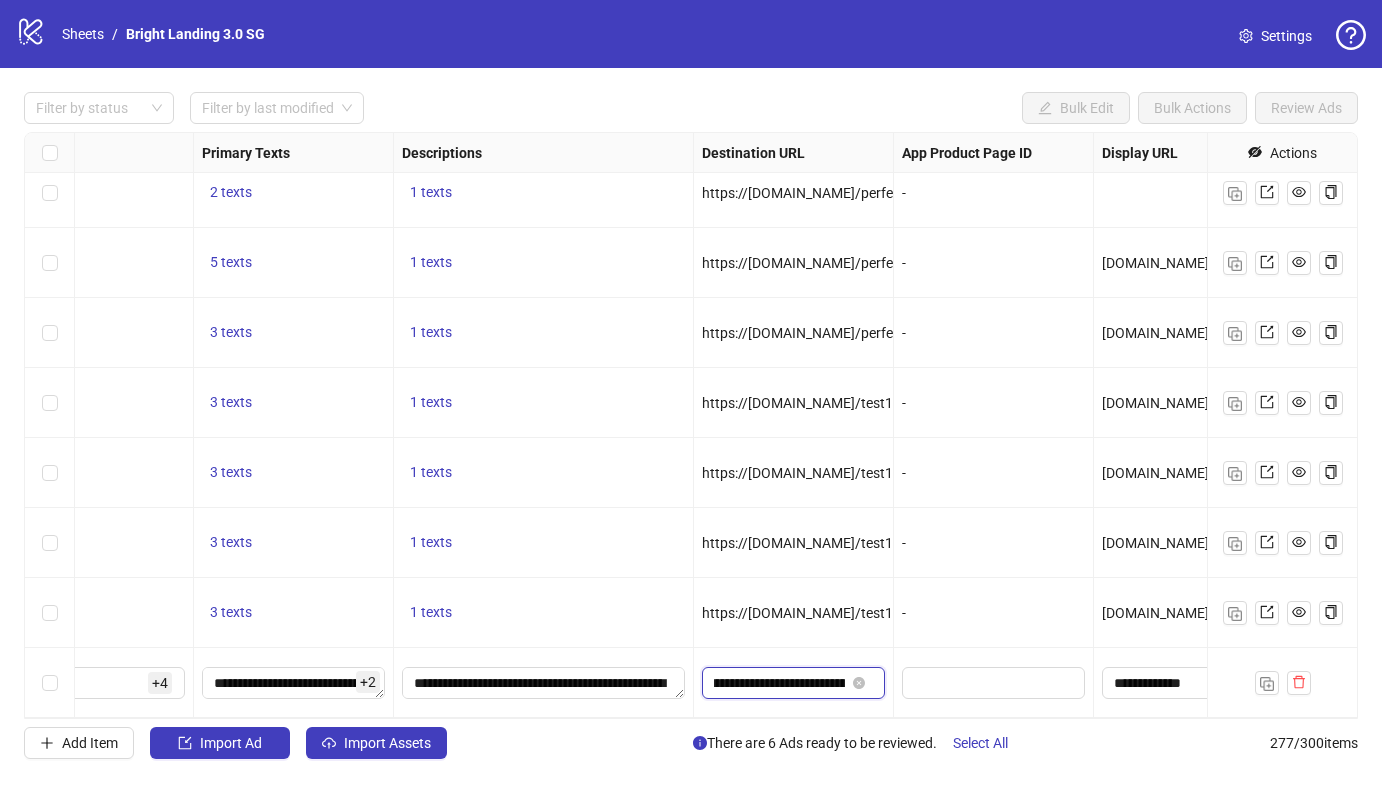 scroll, scrollTop: 0, scrollLeft: 121, axis: horizontal 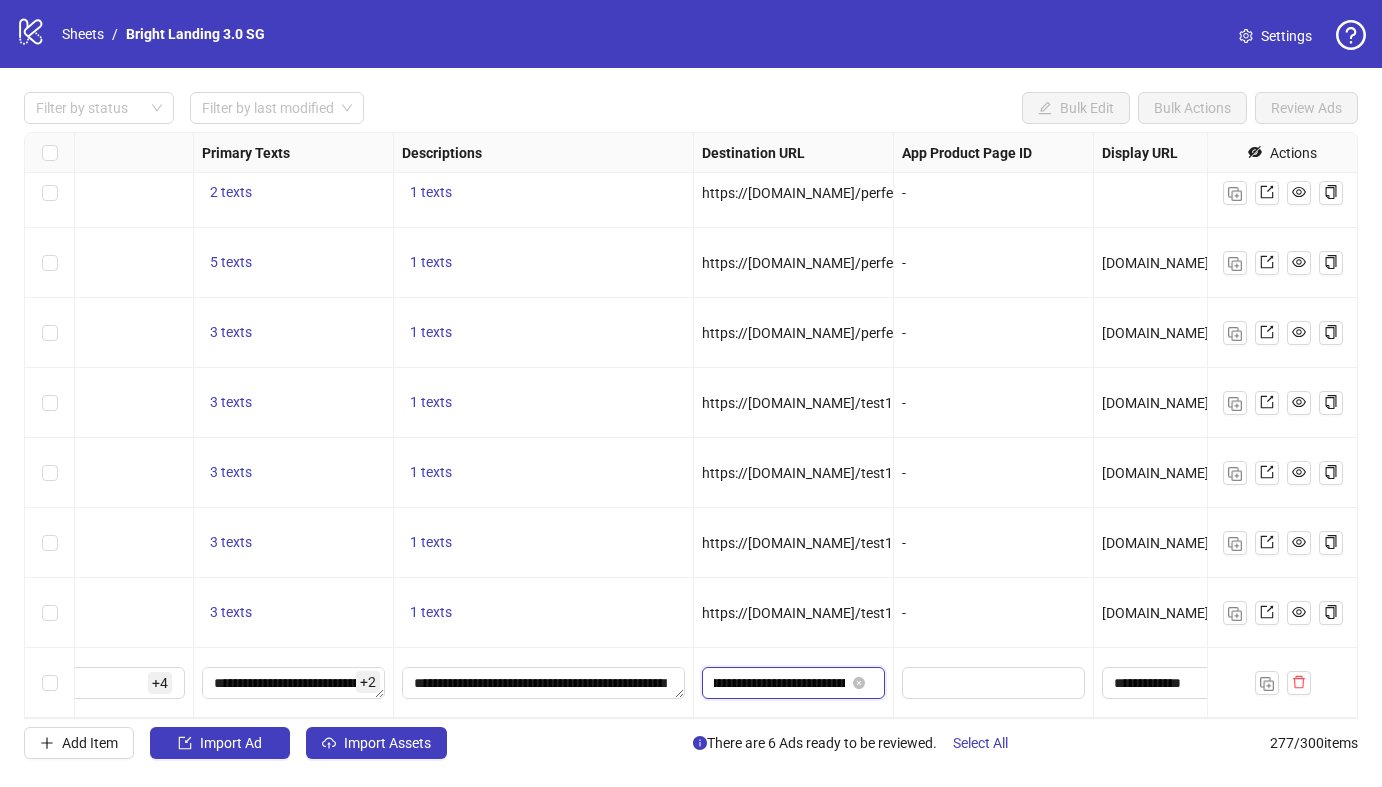 drag, startPoint x: 801, startPoint y: 685, endPoint x: 832, endPoint y: 685, distance: 31 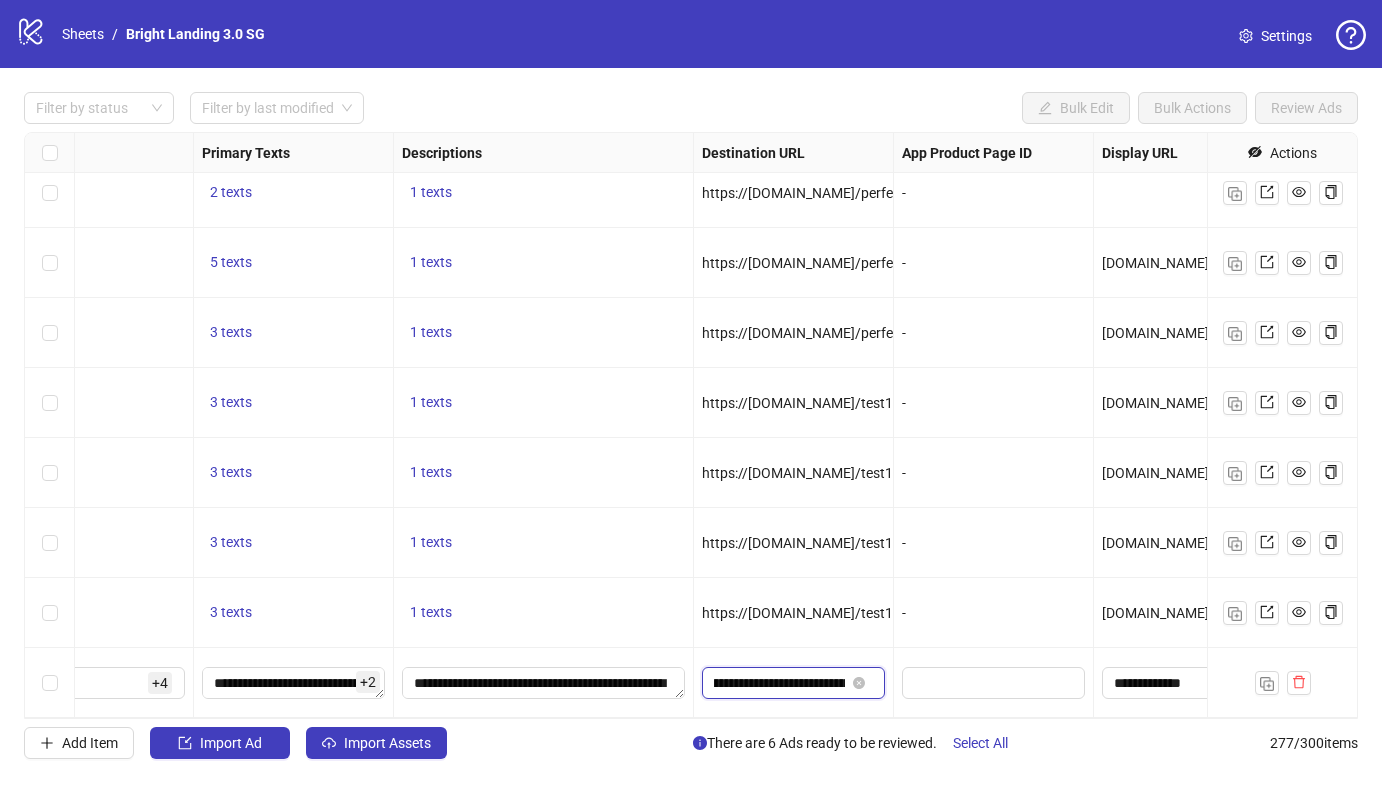 scroll, scrollTop: 0, scrollLeft: 83, axis: horizontal 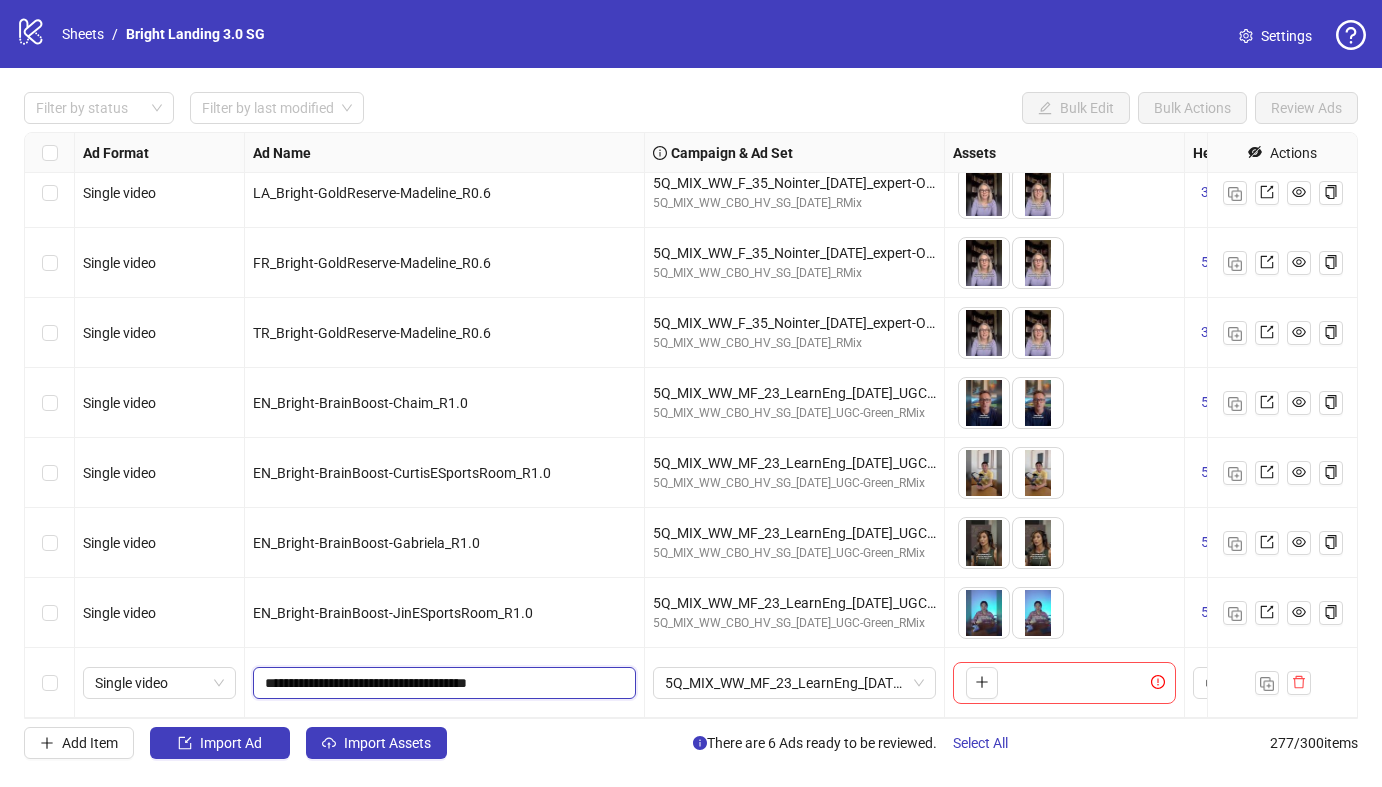drag, startPoint x: 507, startPoint y: 683, endPoint x: 487, endPoint y: 586, distance: 99.0404 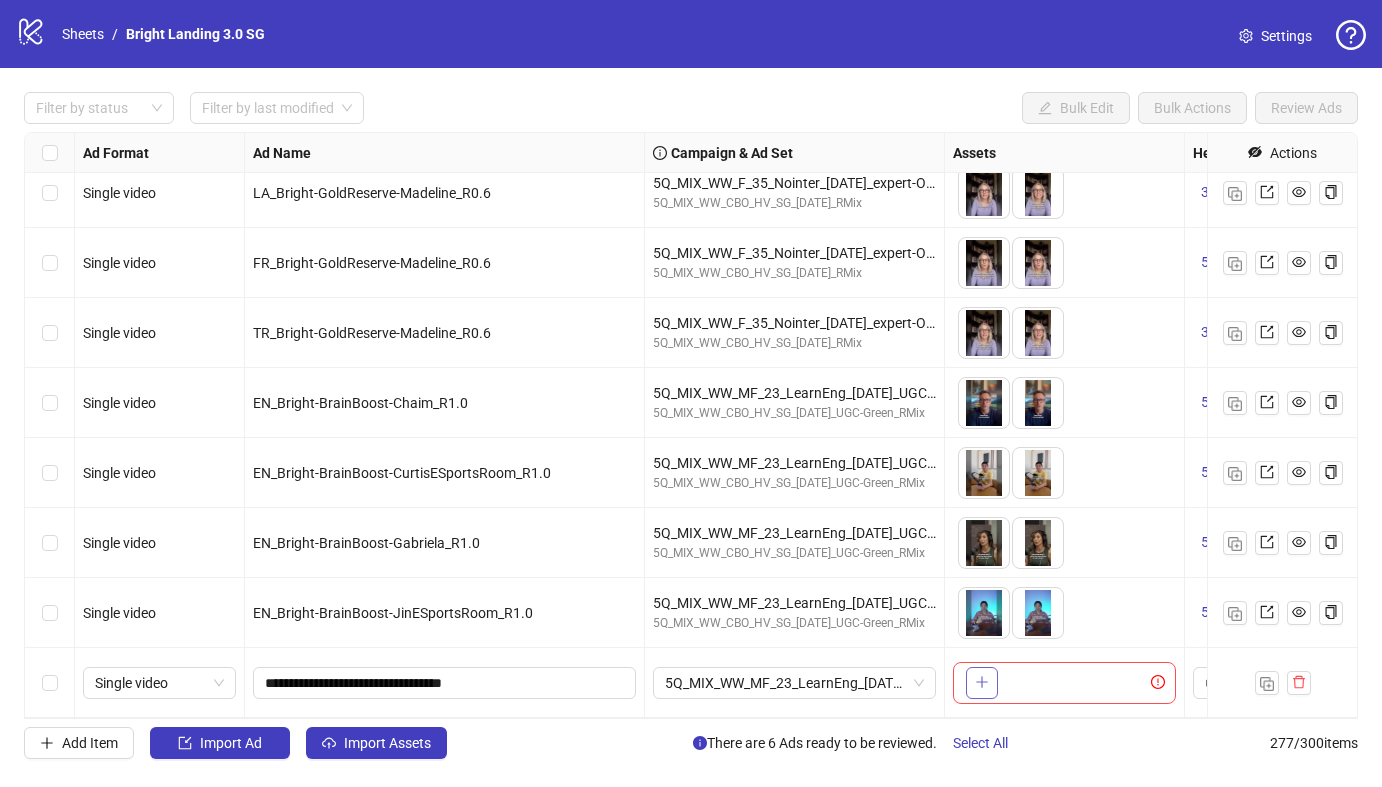 click 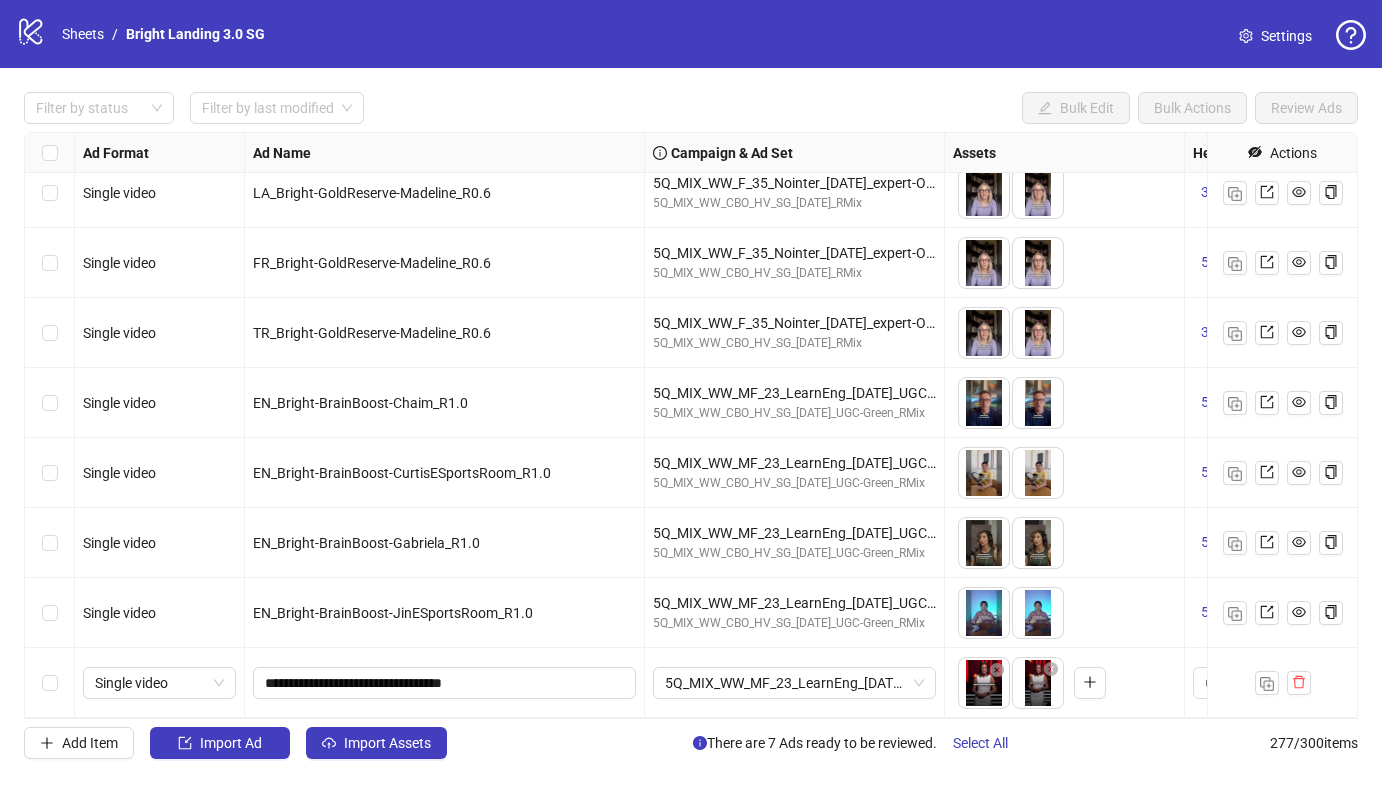 drag, startPoint x: 1044, startPoint y: 691, endPoint x: 1003, endPoint y: 690, distance: 41.01219 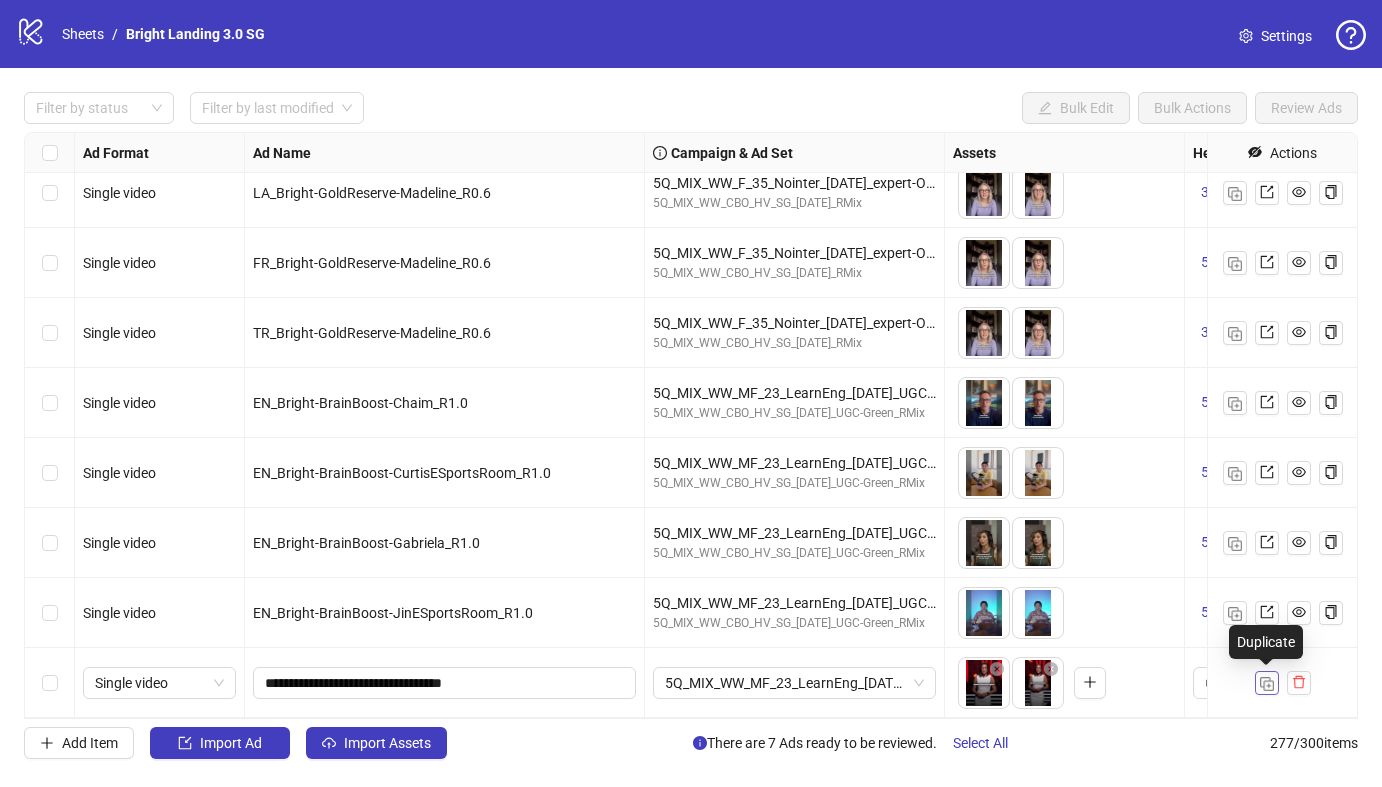 click at bounding box center [1267, 684] 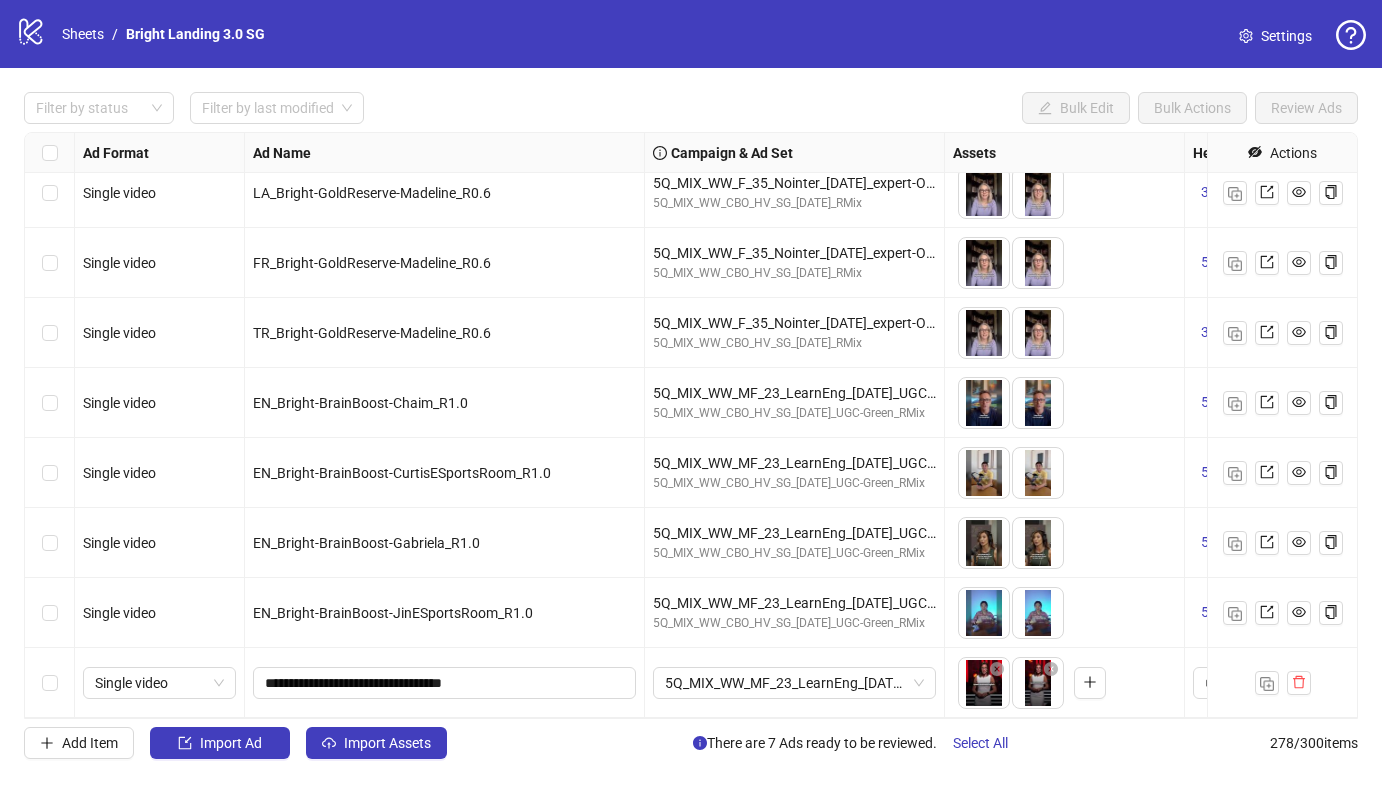 scroll, scrollTop: 18915, scrollLeft: 0, axis: vertical 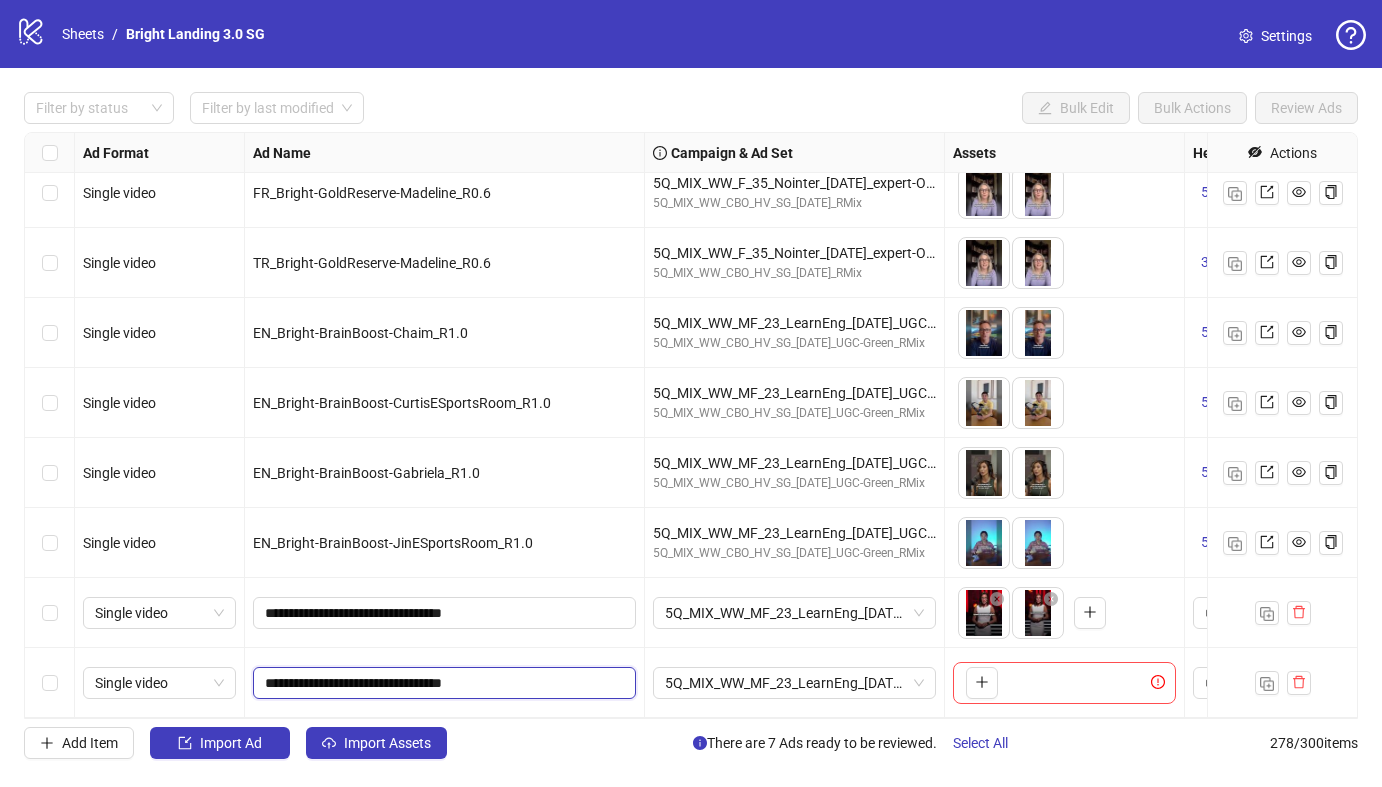 drag, startPoint x: 475, startPoint y: 682, endPoint x: 314, endPoint y: 584, distance: 188.48077 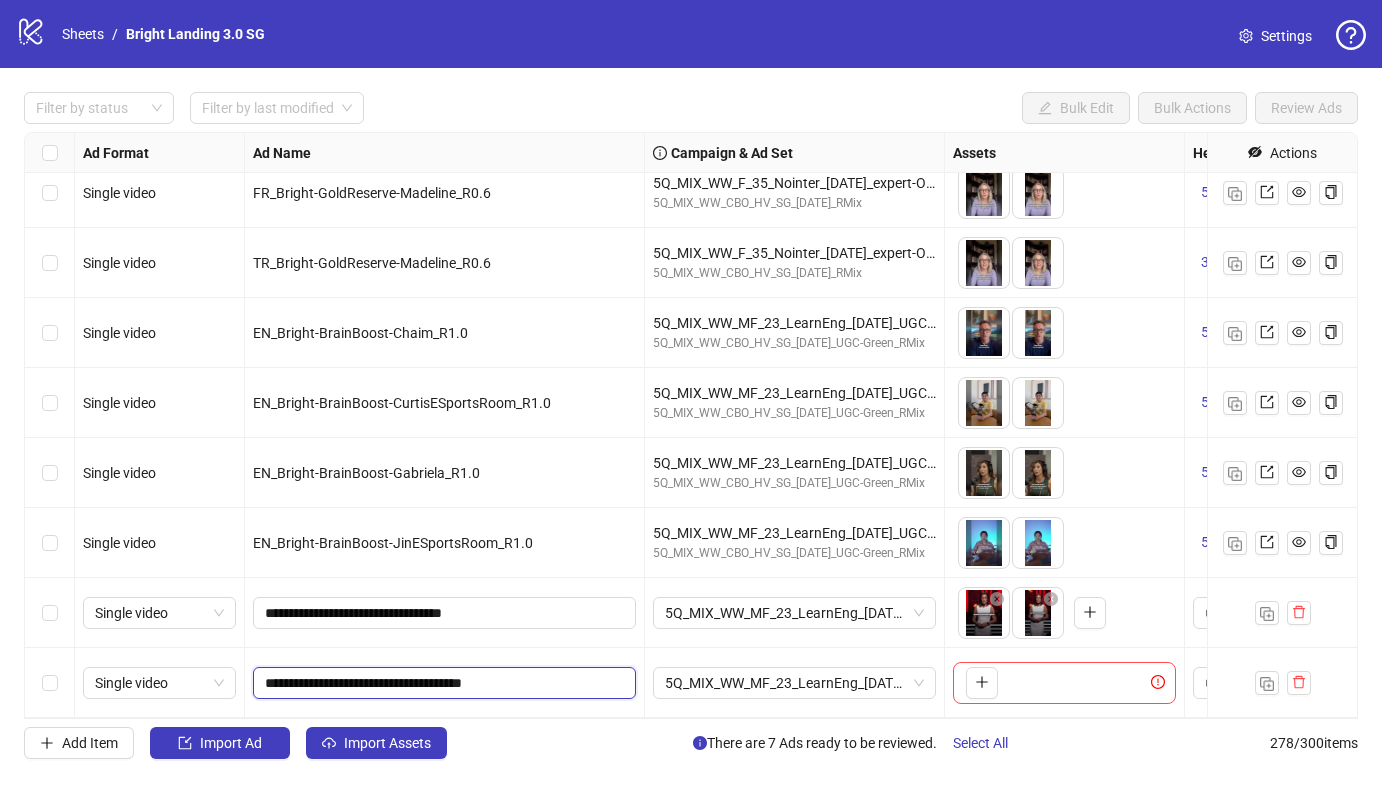 type on "**********" 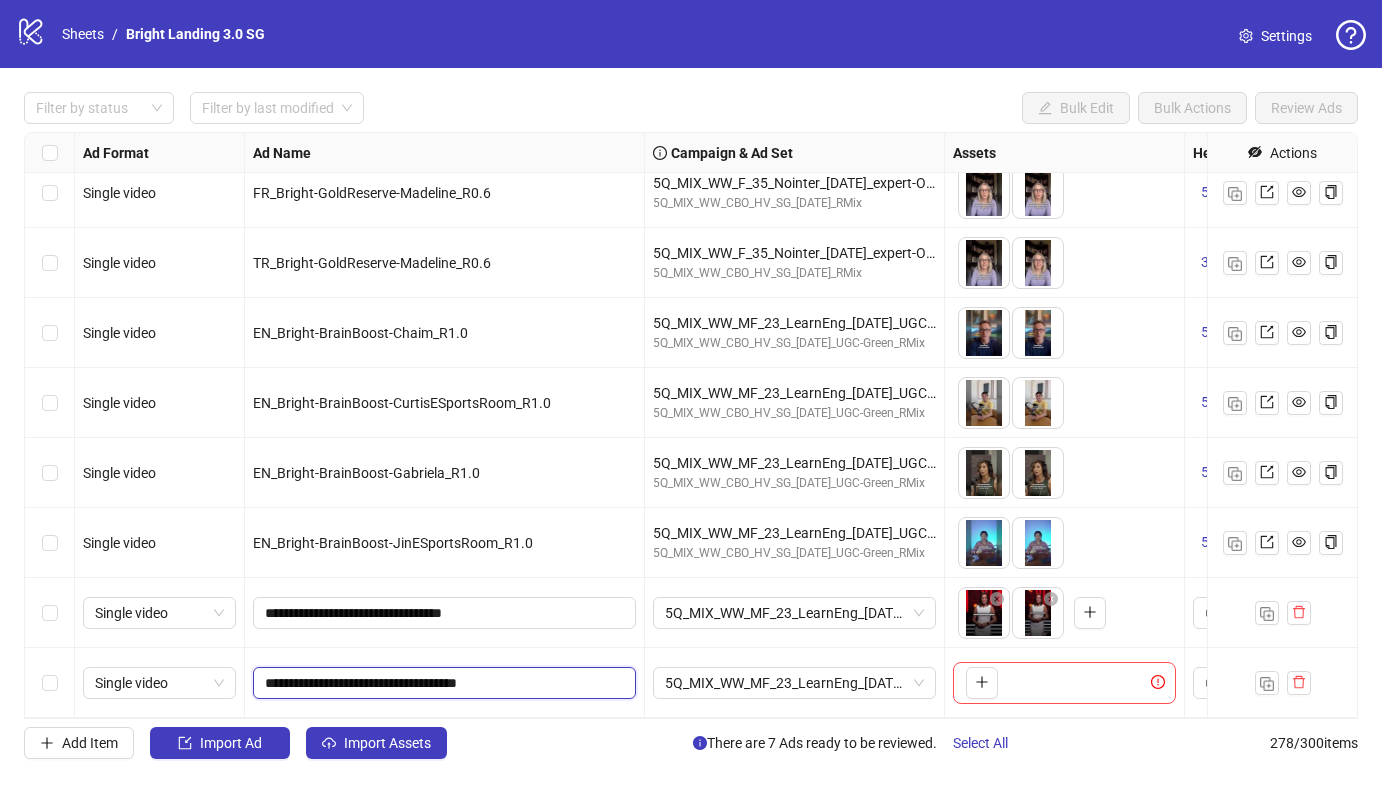 drag, startPoint x: 480, startPoint y: 684, endPoint x: 449, endPoint y: 538, distance: 149.25482 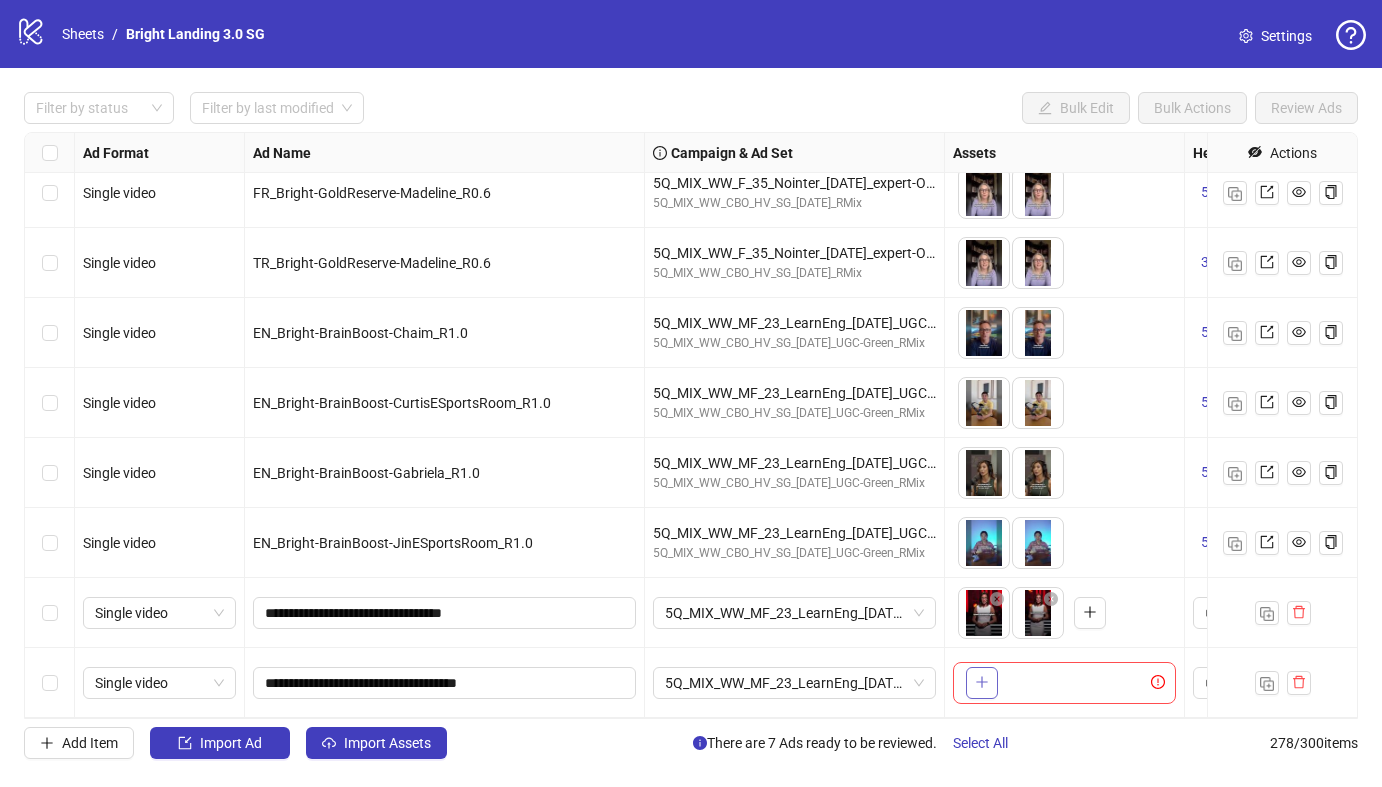 click 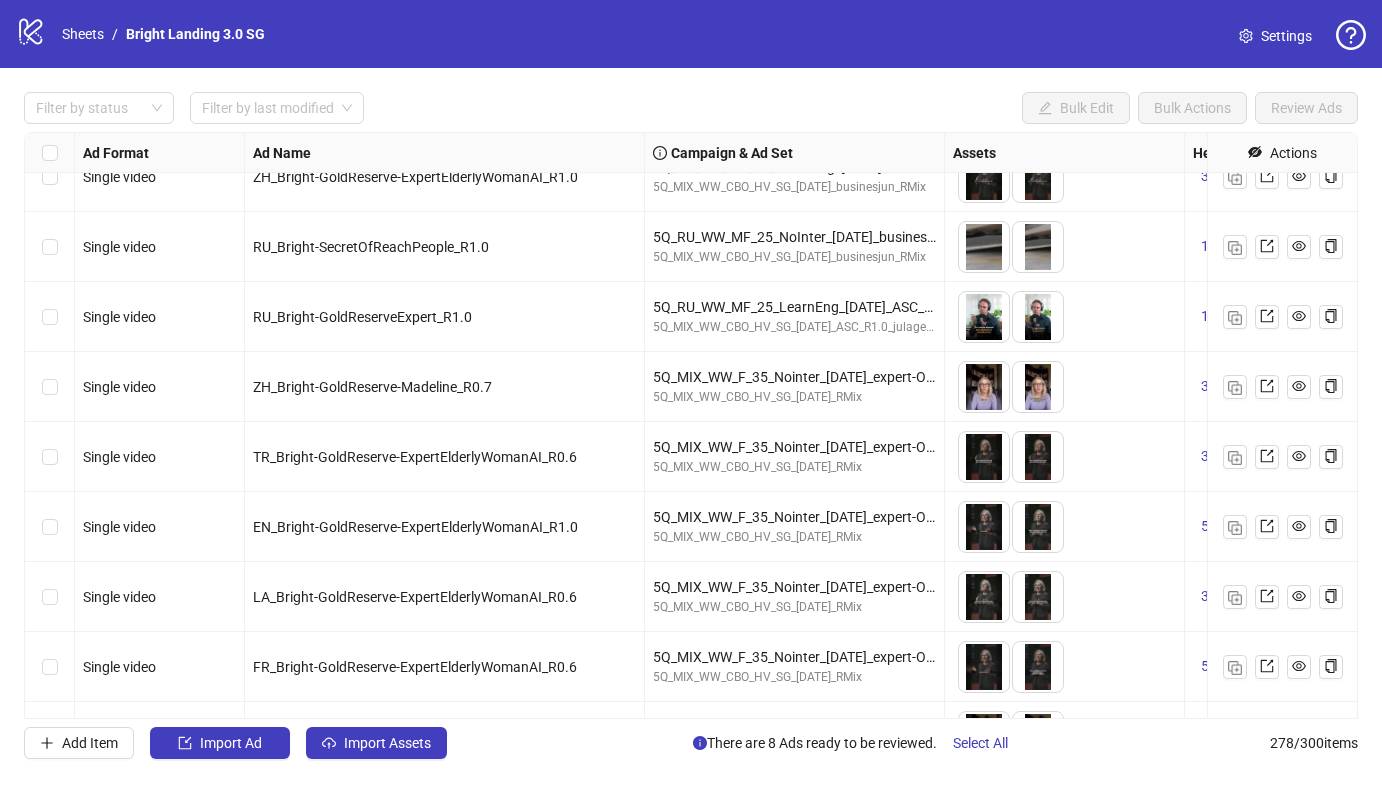 scroll, scrollTop: 18308, scrollLeft: 0, axis: vertical 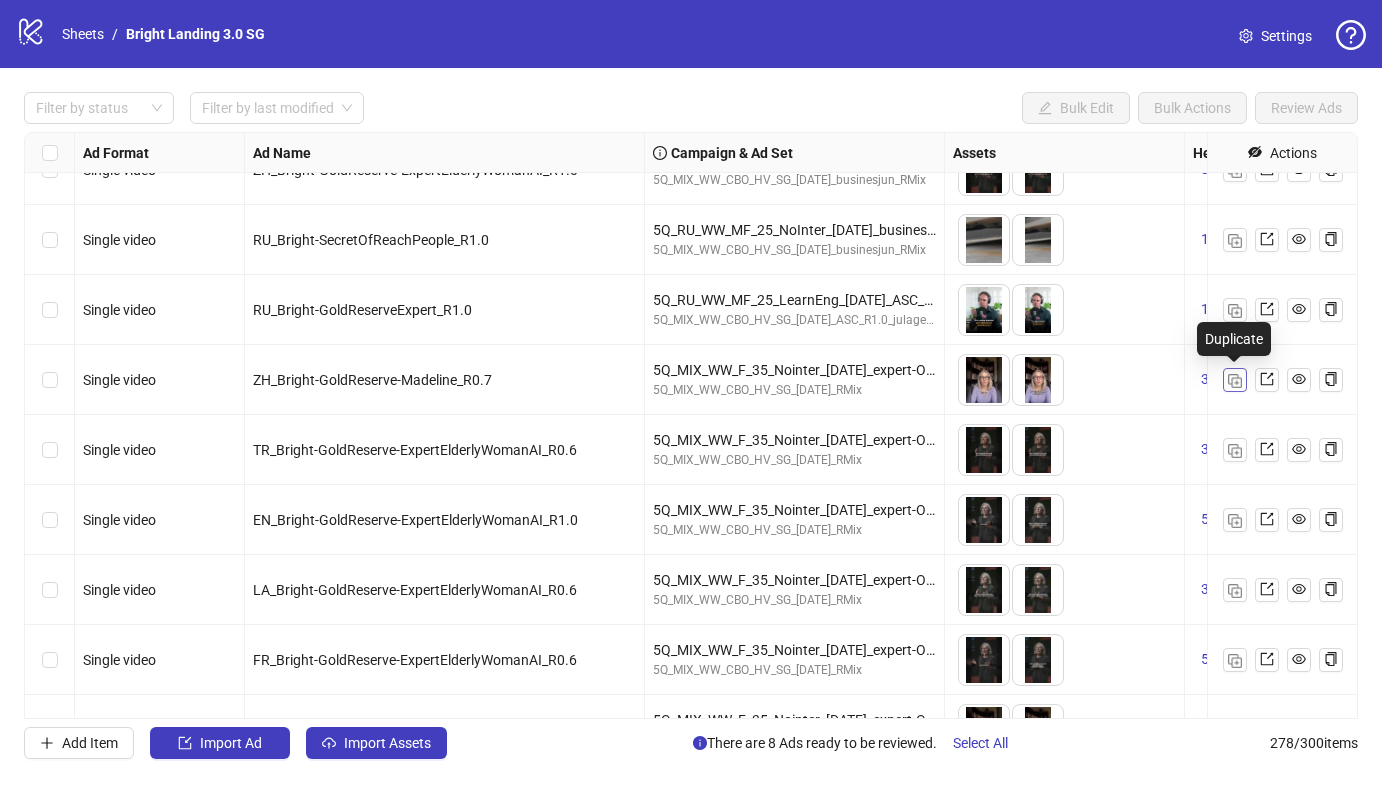 click at bounding box center [1235, 381] 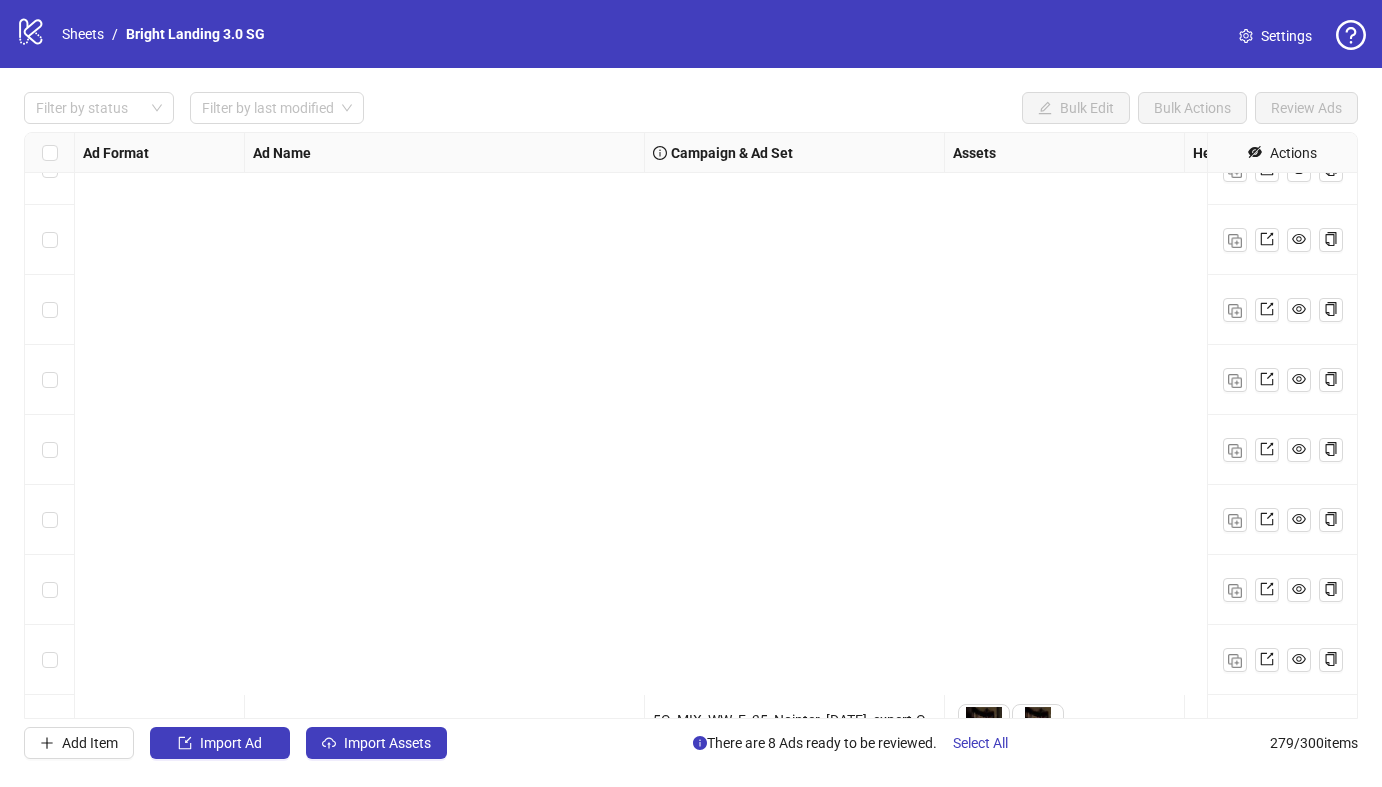 scroll, scrollTop: 18985, scrollLeft: 0, axis: vertical 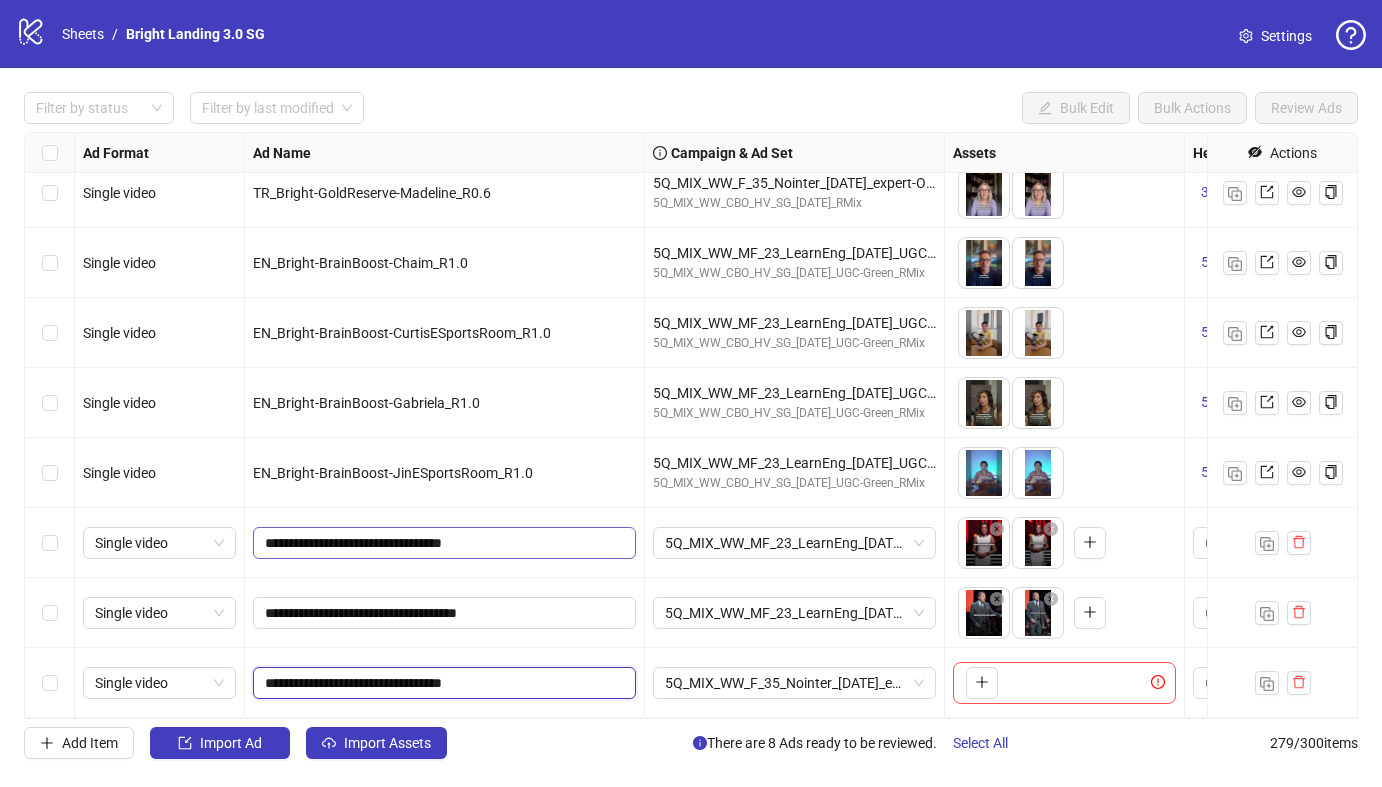 drag, startPoint x: 468, startPoint y: 686, endPoint x: 392, endPoint y: 528, distance: 175.32826 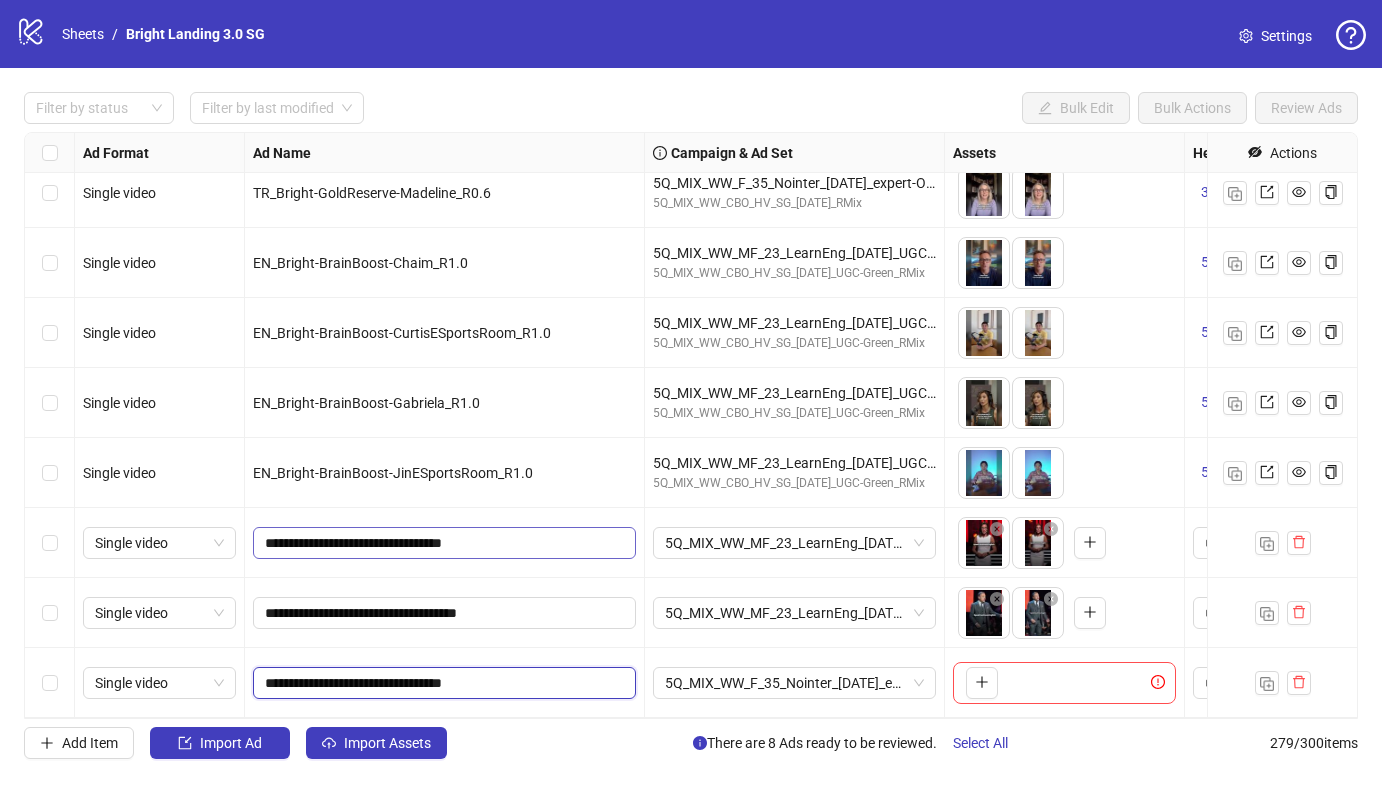 click on "Single video LA_Bright-GoldReserve-Madeline_R0.6 5Q_MIX_WW_F_35_Nointer_[DATE]_expert-OnlyFem_RMix 5Q_MIX_WW_CBO_HV_SG_[DATE]_RMix
To pick up a draggable item, press the space bar.
While dragging, use the arrow keys to move the item.
Press space again to drop the item in its new position, or press escape to cancel.
3 texts 2 texts Single video FR_Bright-GoldReserve-Madeline_R0.6 5Q_MIX_WW_F_35_Nointer_[DATE]_expert-OnlyFem_RMix 5Q_MIX_WW_CBO_HV_SG_[DATE]_RMix
To pick up a draggable item, press the space bar.
While dragging, use the arrow keys to move the item.
Press space again to drop the item in its new position, or press escape to cancel.
5 texts 5 texts Single video TR_Bright-GoldReserve-Madeline_R0.6 5Q_MIX_WW_F_35_Nointer_[DATE]_expert-OnlyFem_RMix 5Q_MIX_WW_CBO_HV_SG_[DATE]_RMix 3 texts 3 texts Single video EN_Bright-BrainBoost-Chaim_R1.0 5Q_MIX_WW_MF_23_LearnEng_[DATE]_UGC-Green_RMix 5Q_MIX_WW_CBO_HV_SG_[DATE]_UGC-Green_RMix 5 texts 3 texts Single video" at bounding box center [1555, -18852] 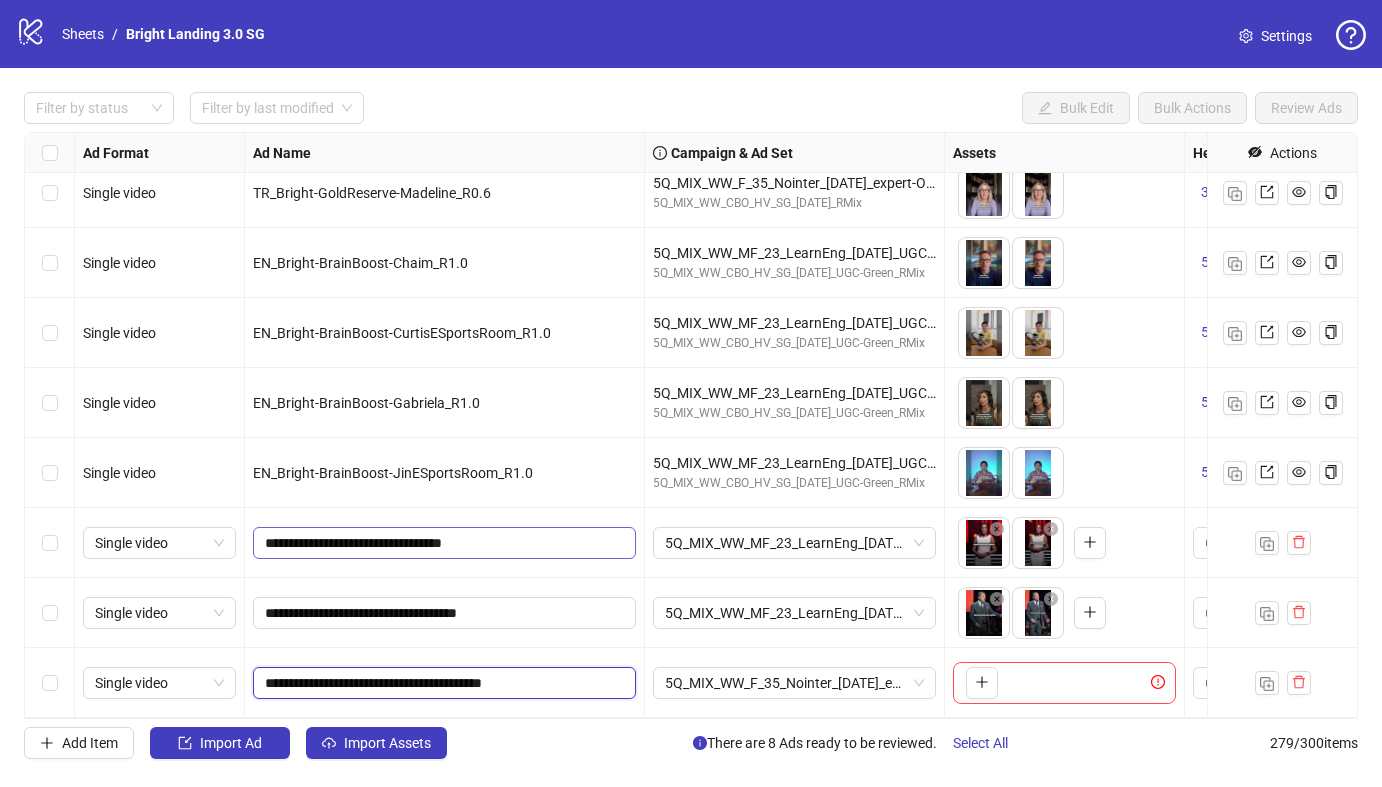 type on "**********" 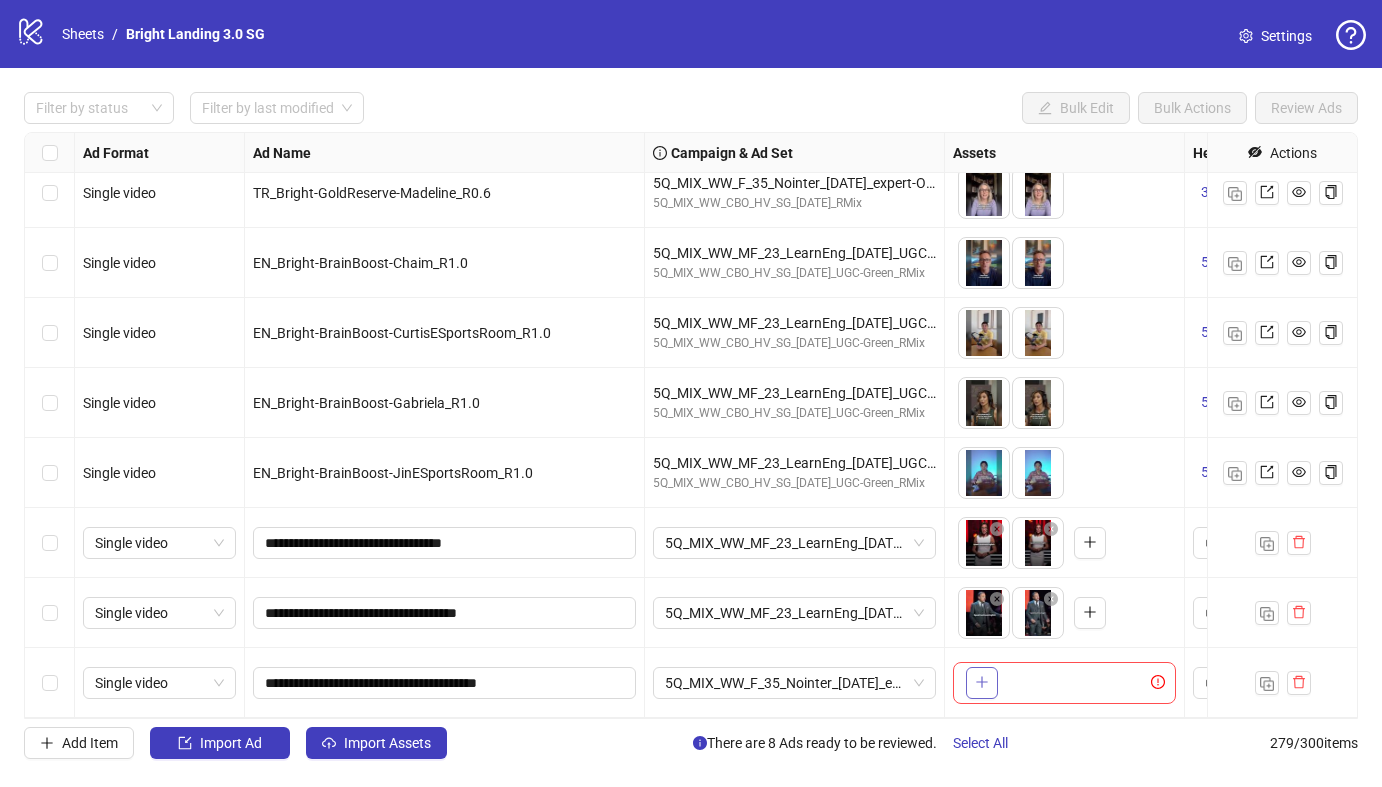 click at bounding box center [982, 683] 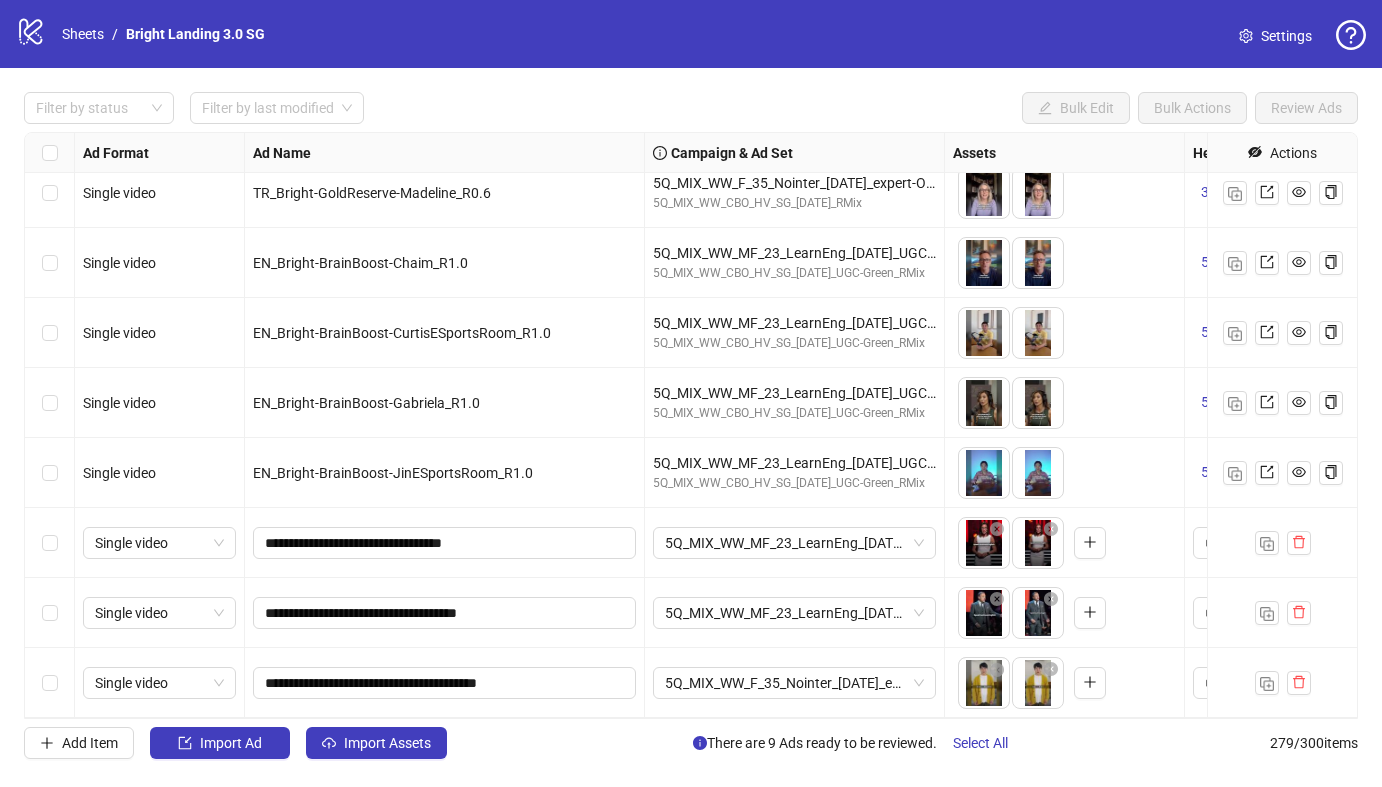 drag, startPoint x: 1045, startPoint y: 692, endPoint x: 978, endPoint y: 692, distance: 67 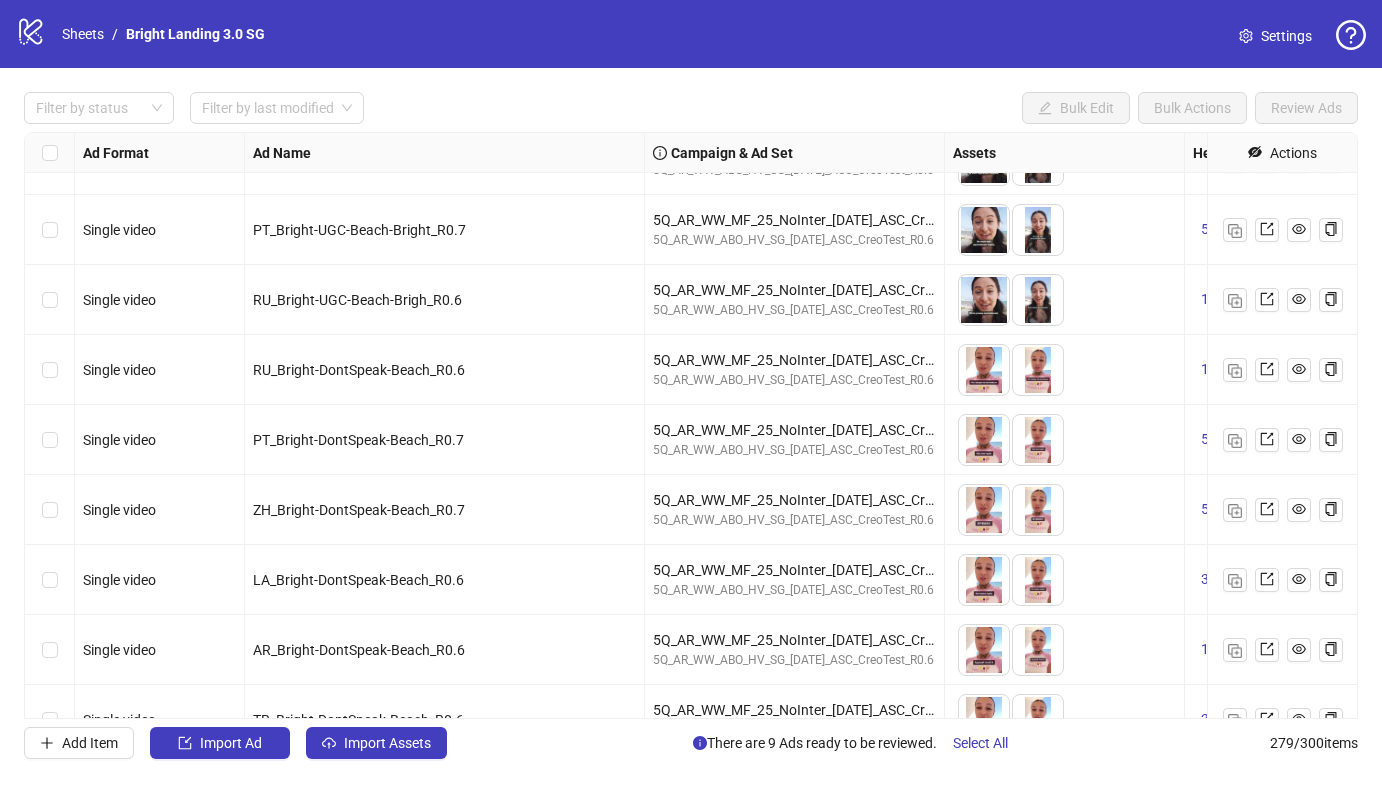 scroll, scrollTop: 14960, scrollLeft: 0, axis: vertical 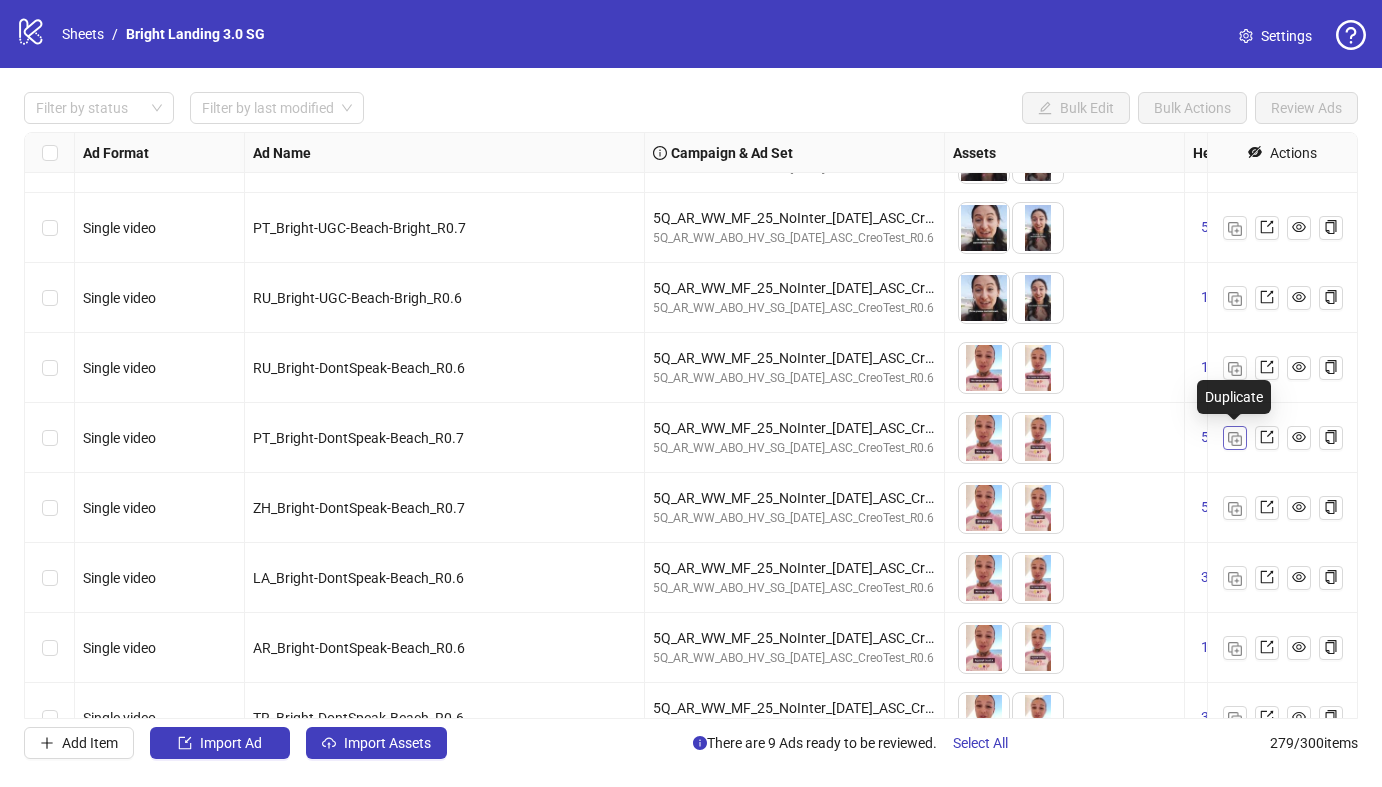 click at bounding box center [1235, 439] 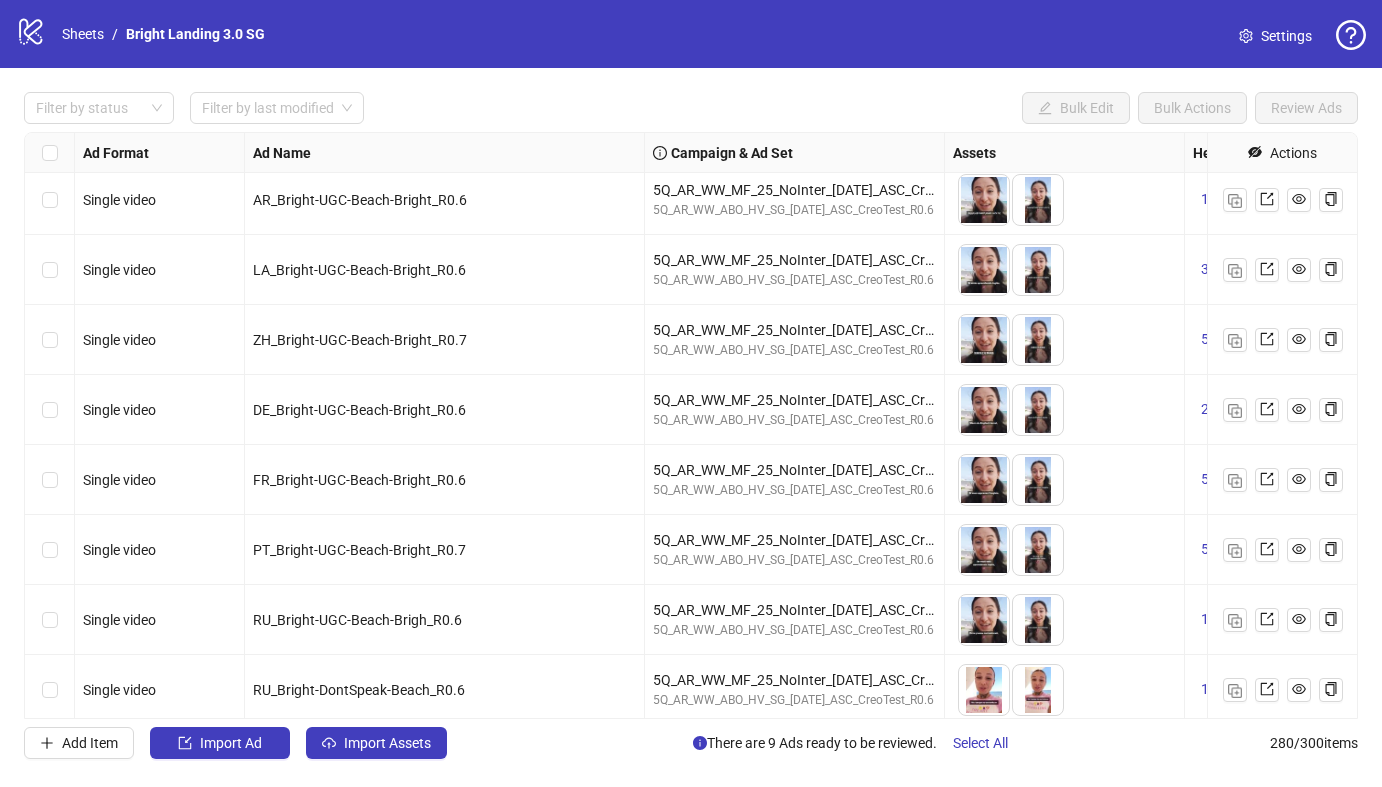 scroll, scrollTop: 14549, scrollLeft: 0, axis: vertical 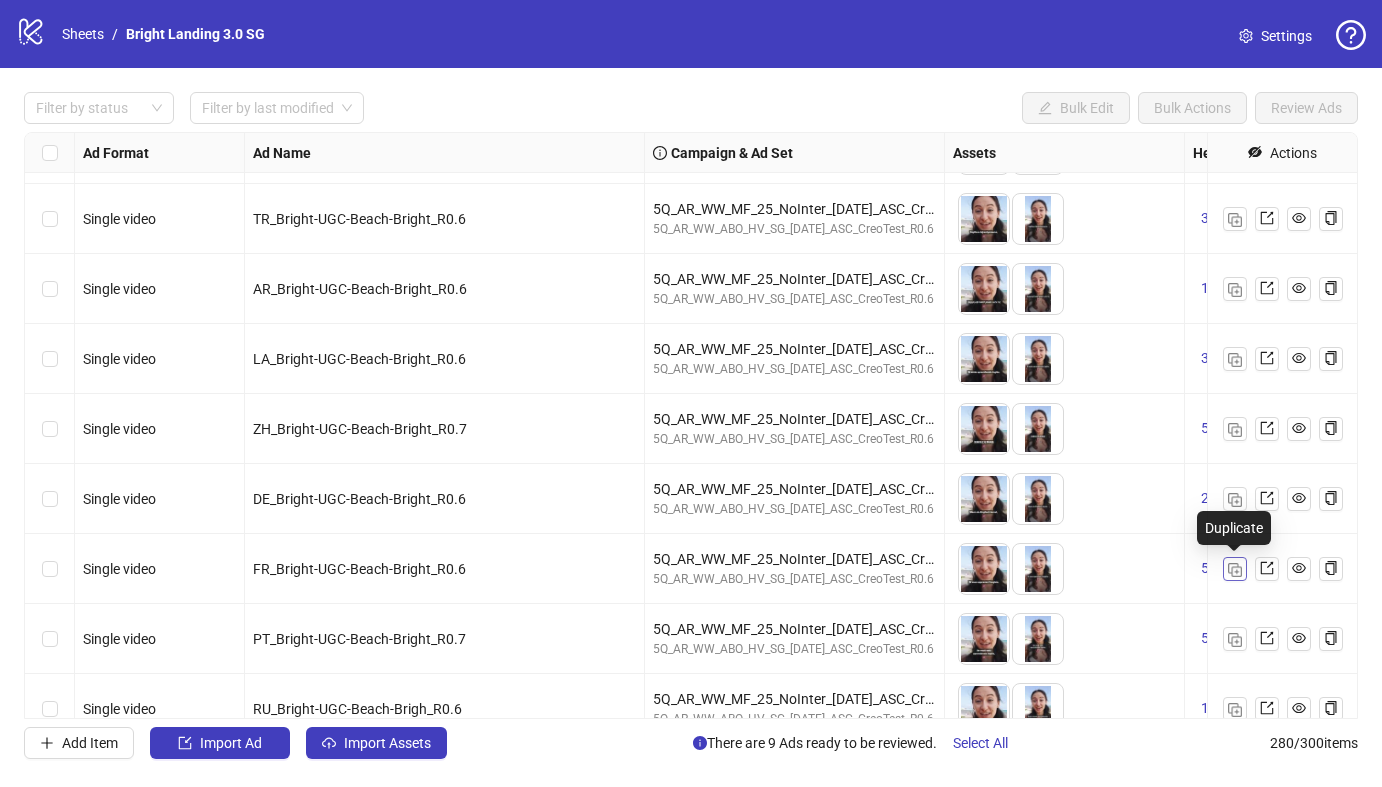 click at bounding box center [1235, 570] 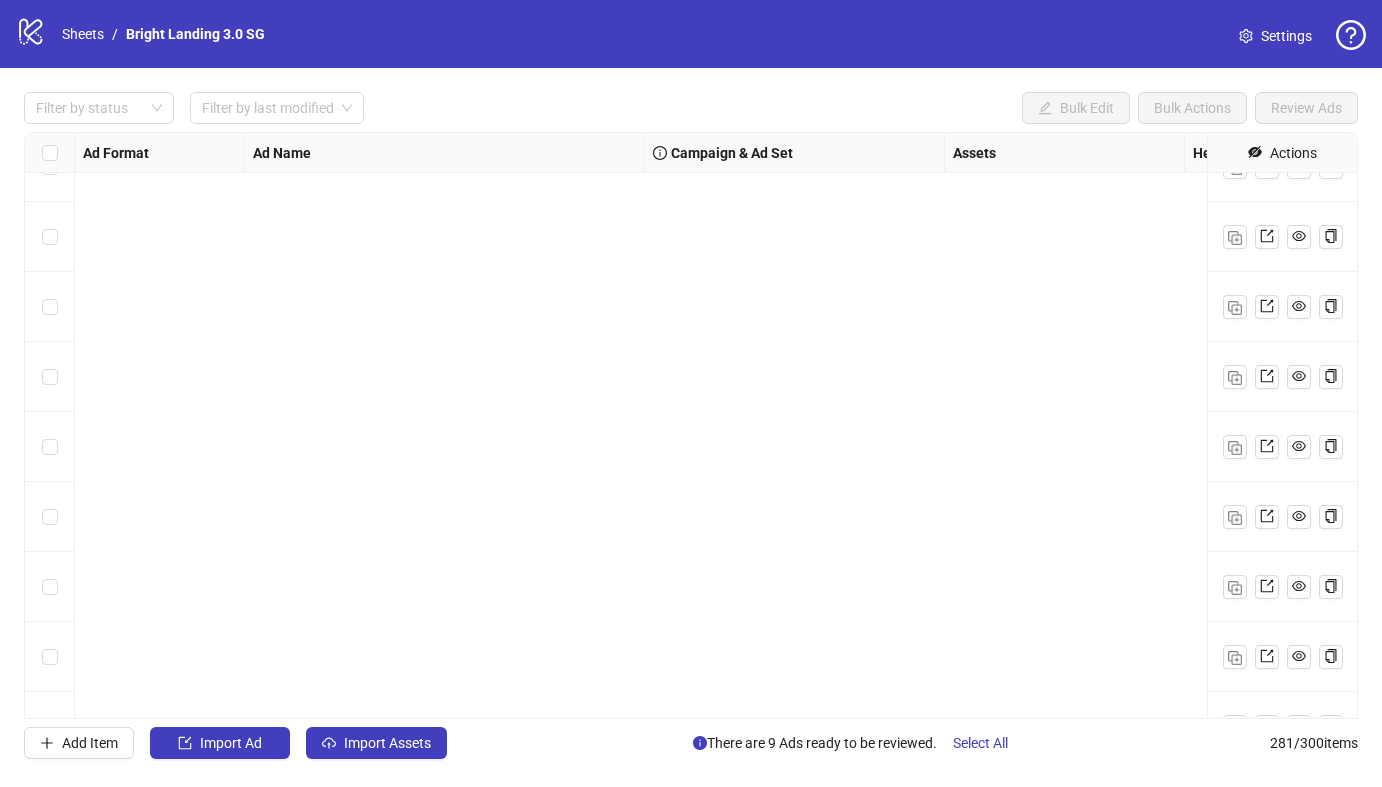scroll, scrollTop: 19125, scrollLeft: 0, axis: vertical 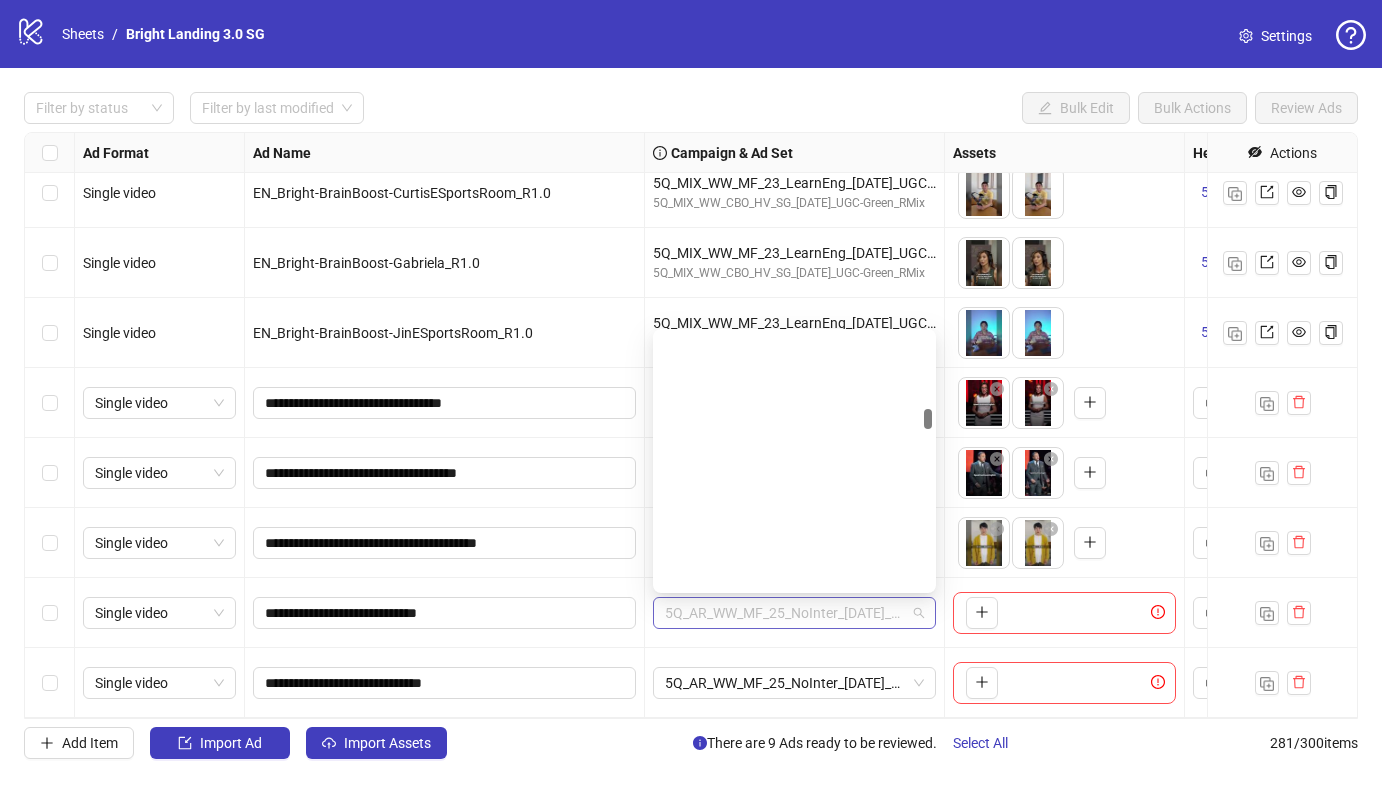 click on "5Q_AR_WW_MF_25_NoInter_[DATE]_ASC_CreoTest_R0.6" at bounding box center (794, 613) 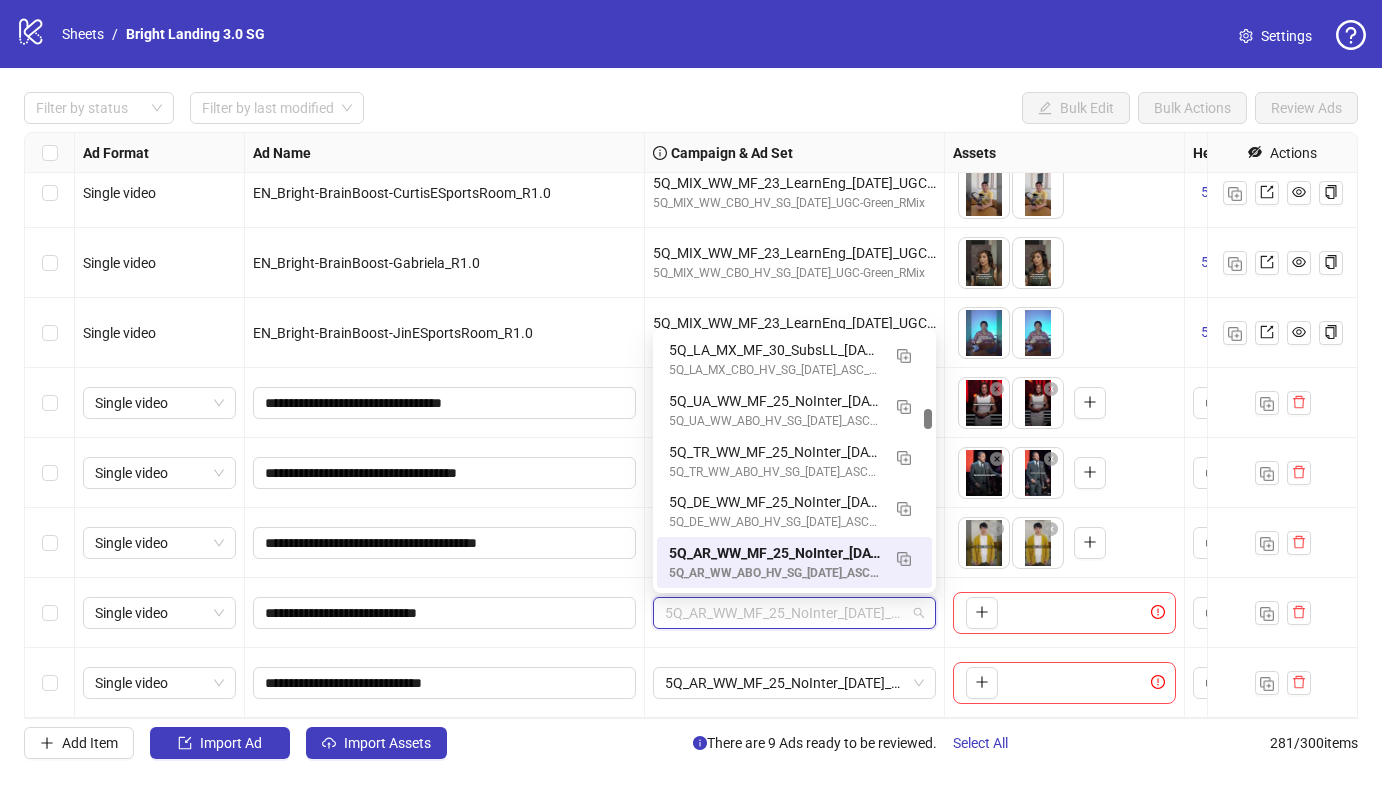 paste on "**********" 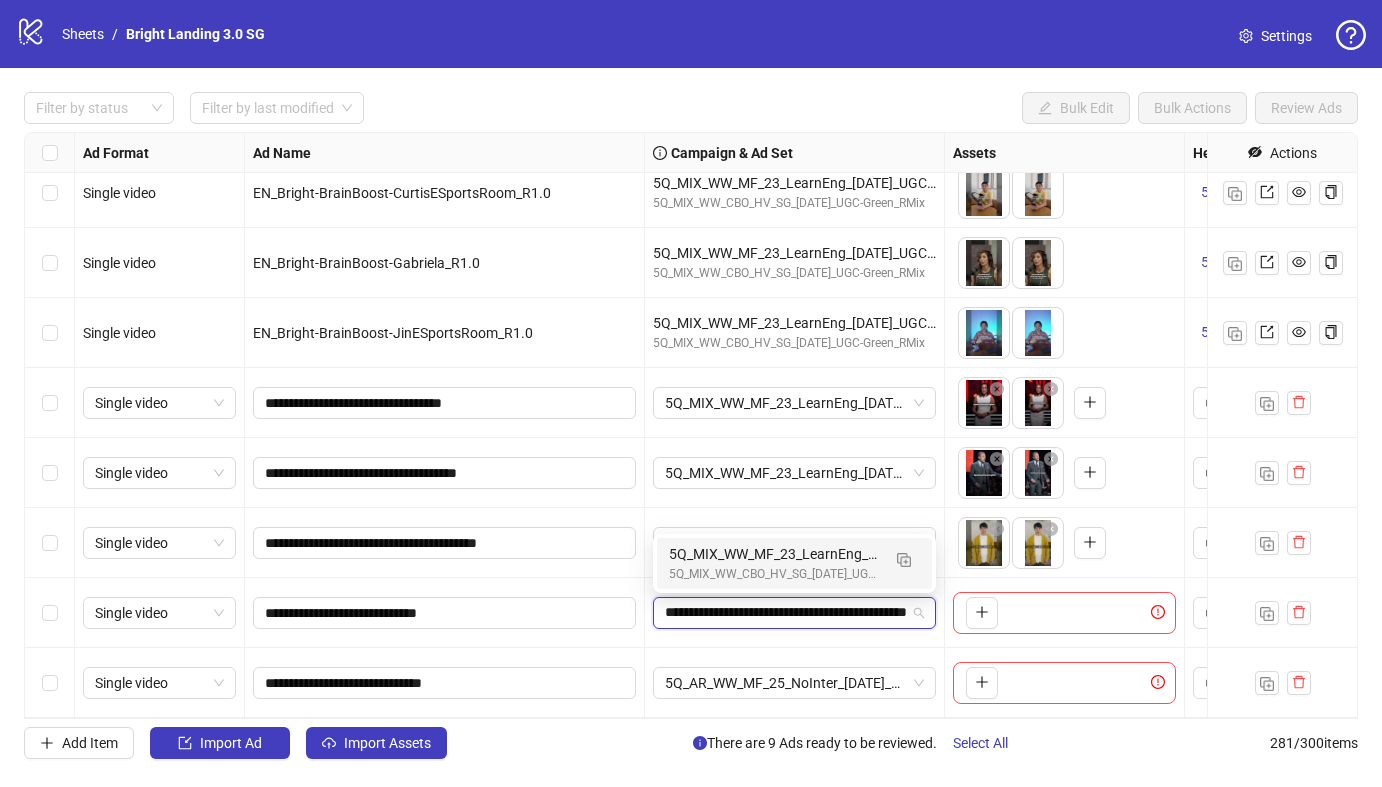scroll, scrollTop: 0, scrollLeft: 125, axis: horizontal 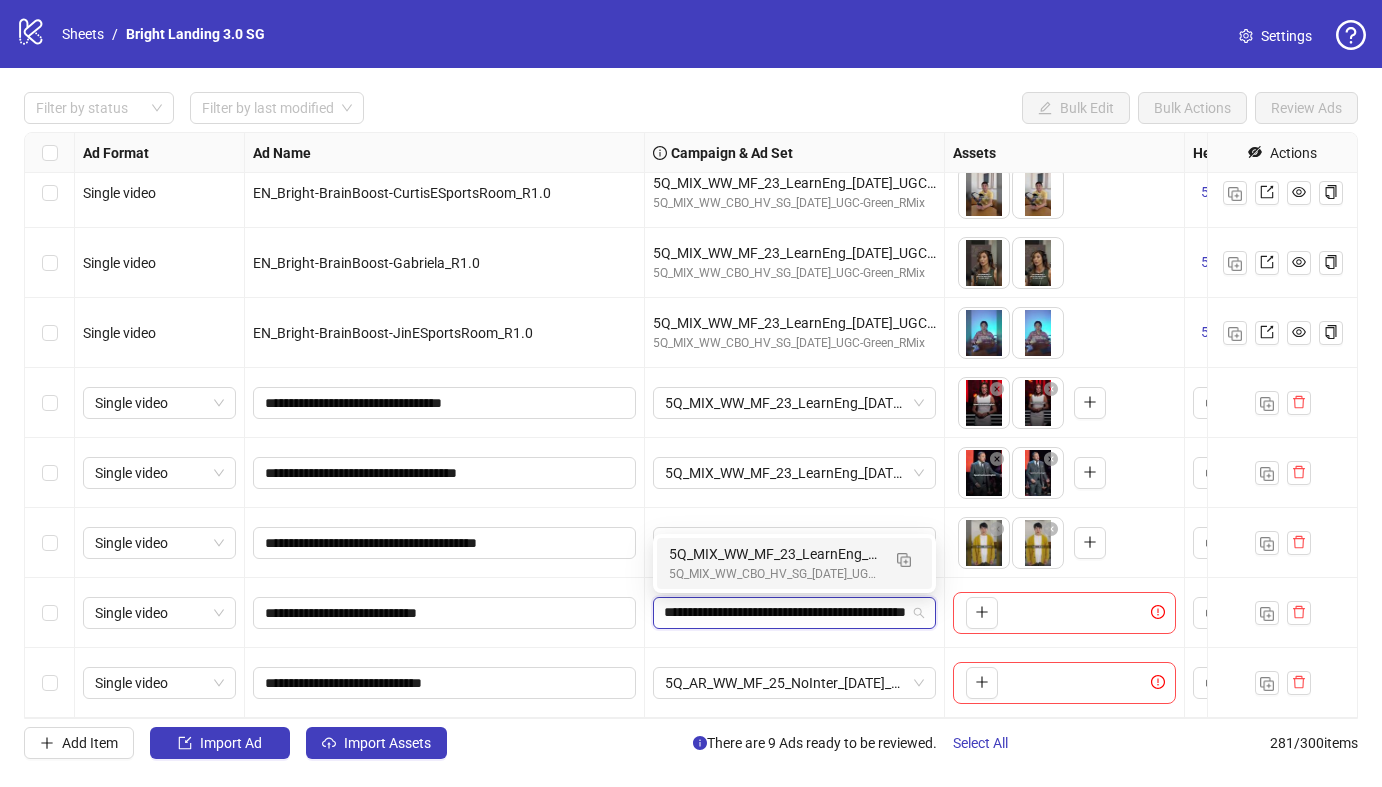 click on "5Q_MIX_WW_CBO_HV_SG_[DATE]_UGC-Green_RMix" at bounding box center (774, 574) 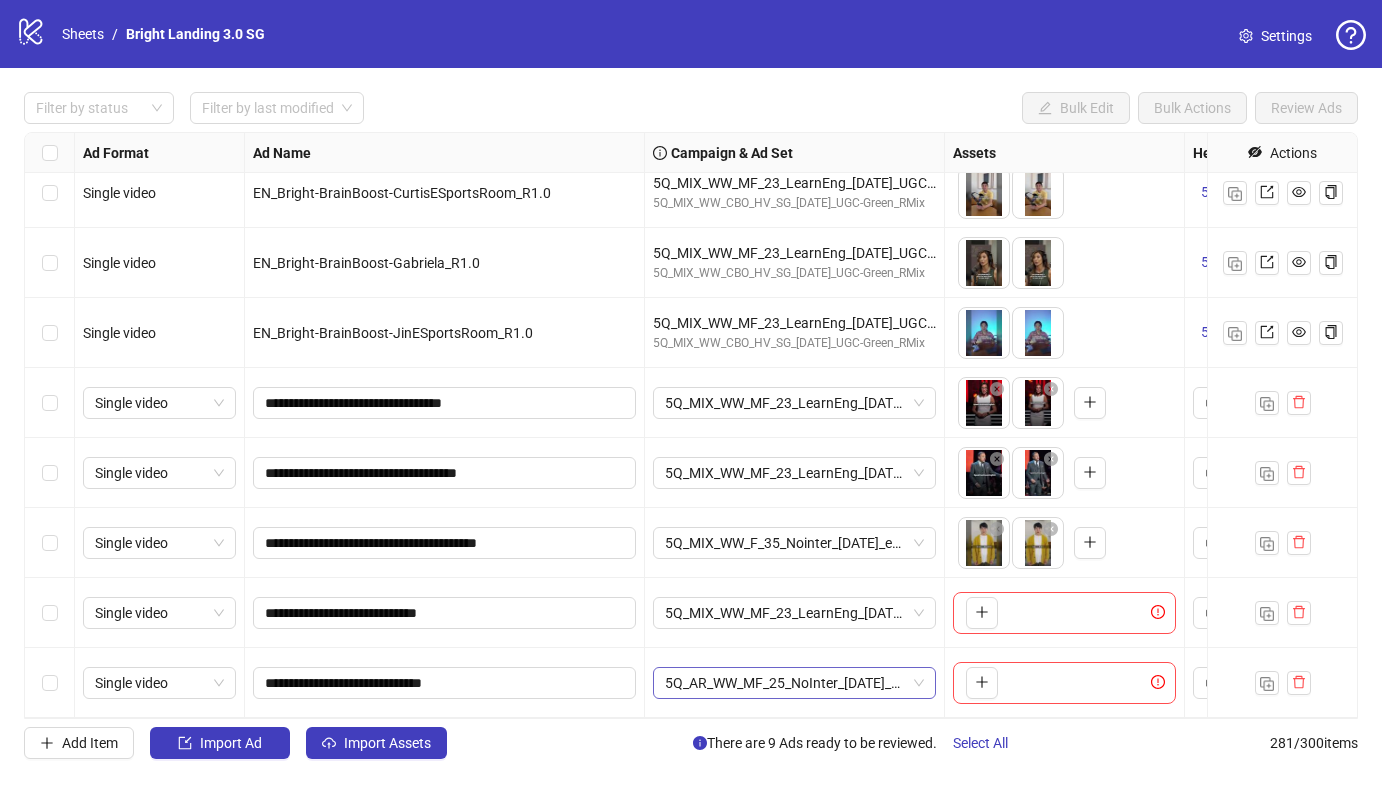 click on "5Q_AR_WW_MF_25_NoInter_[DATE]_ASC_CreoTest_R0.6" at bounding box center [794, 683] 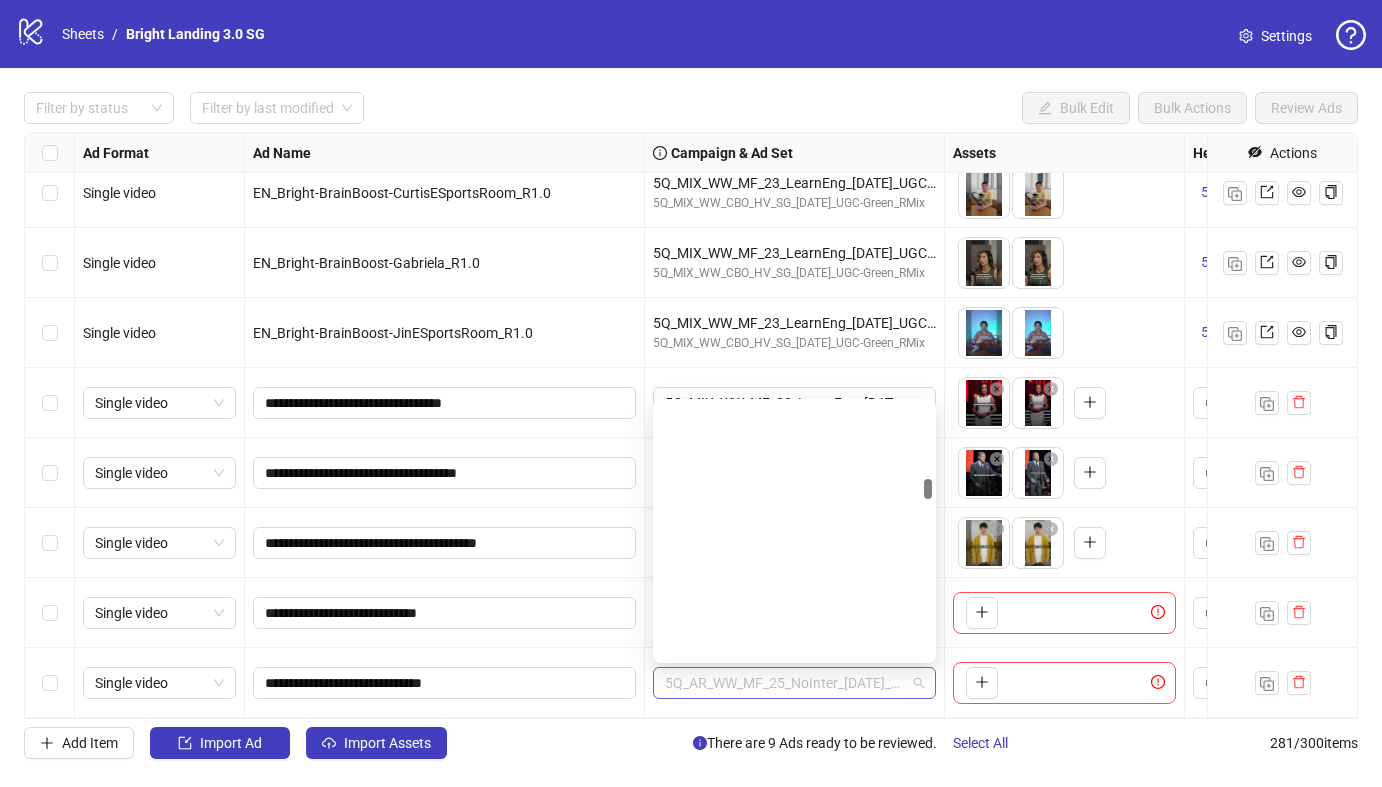 scroll, scrollTop: 5097, scrollLeft: 0, axis: vertical 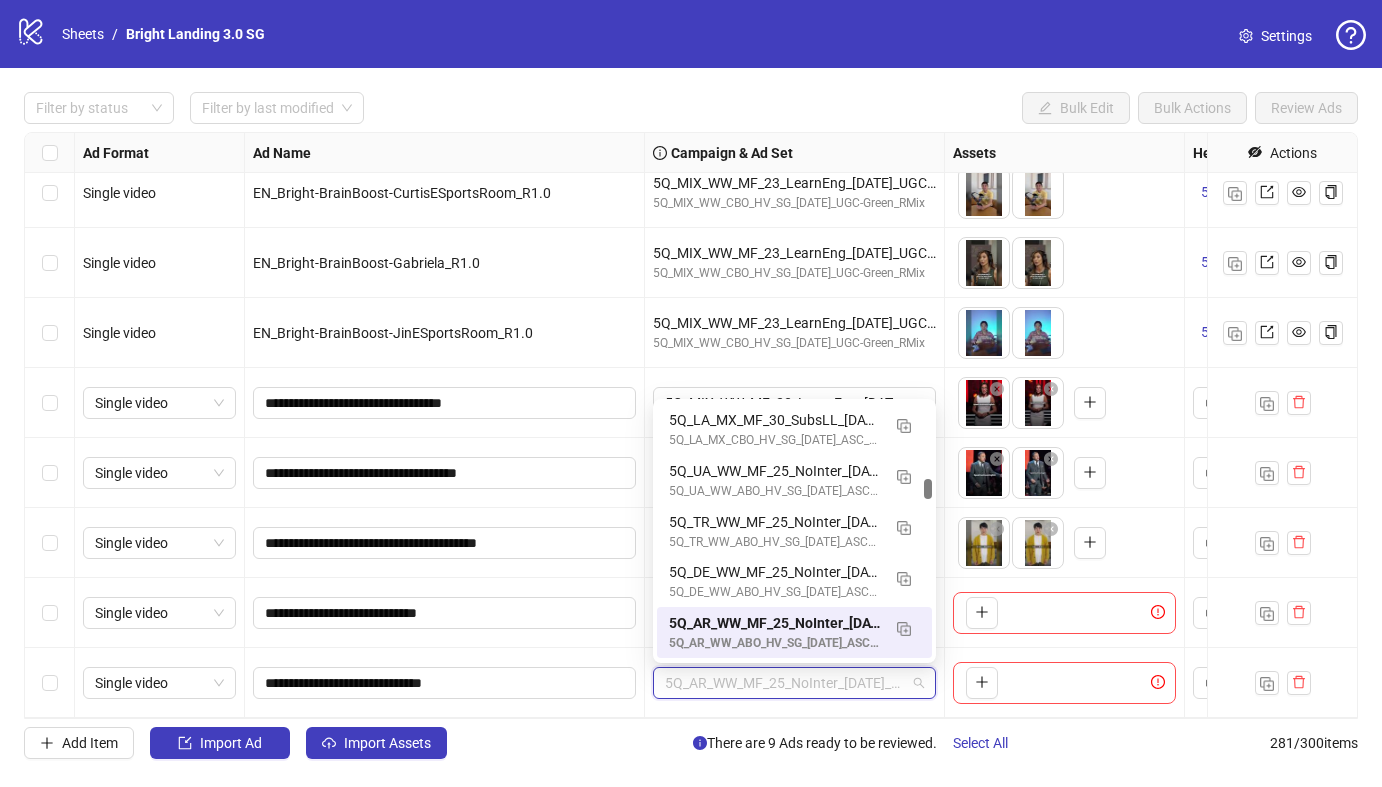 paste on "**********" 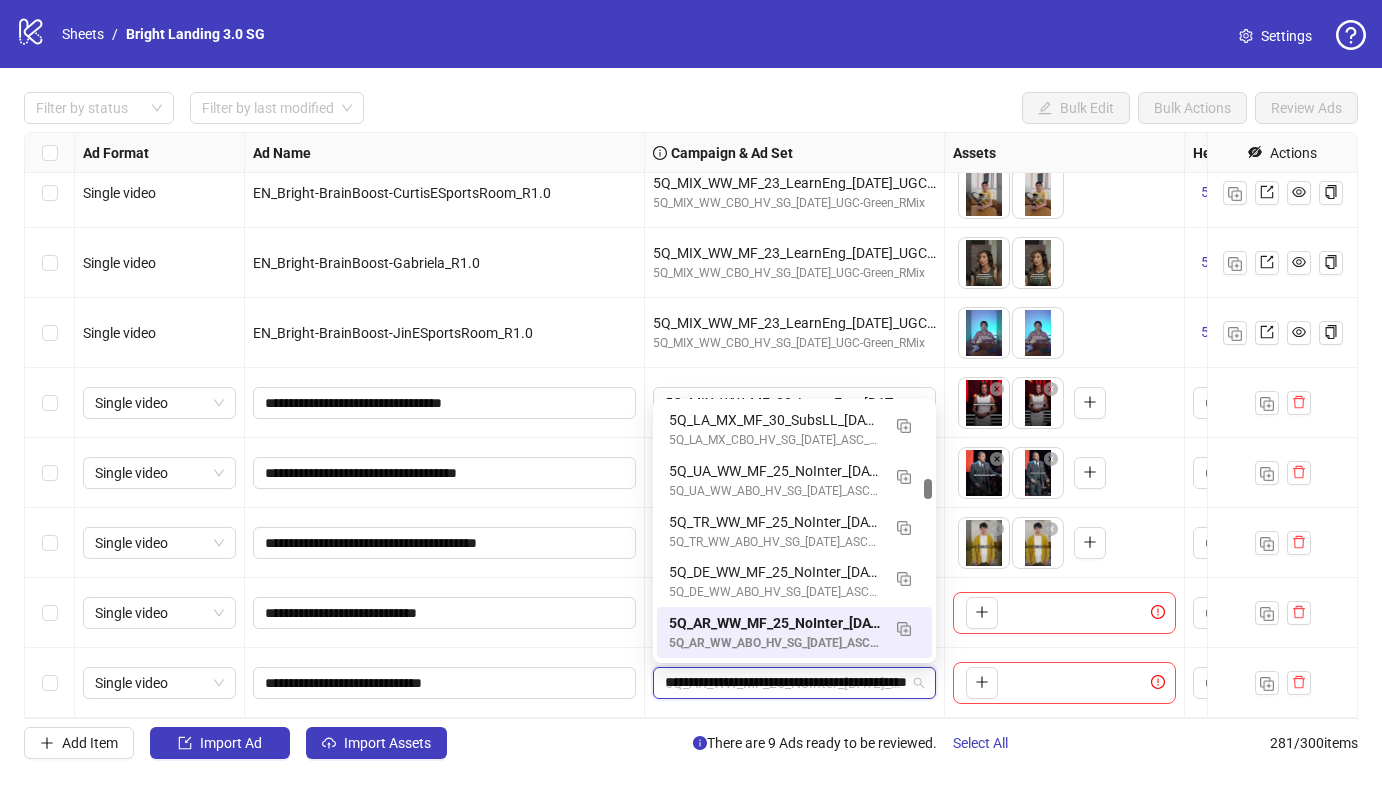 scroll, scrollTop: 0, scrollLeft: 125, axis: horizontal 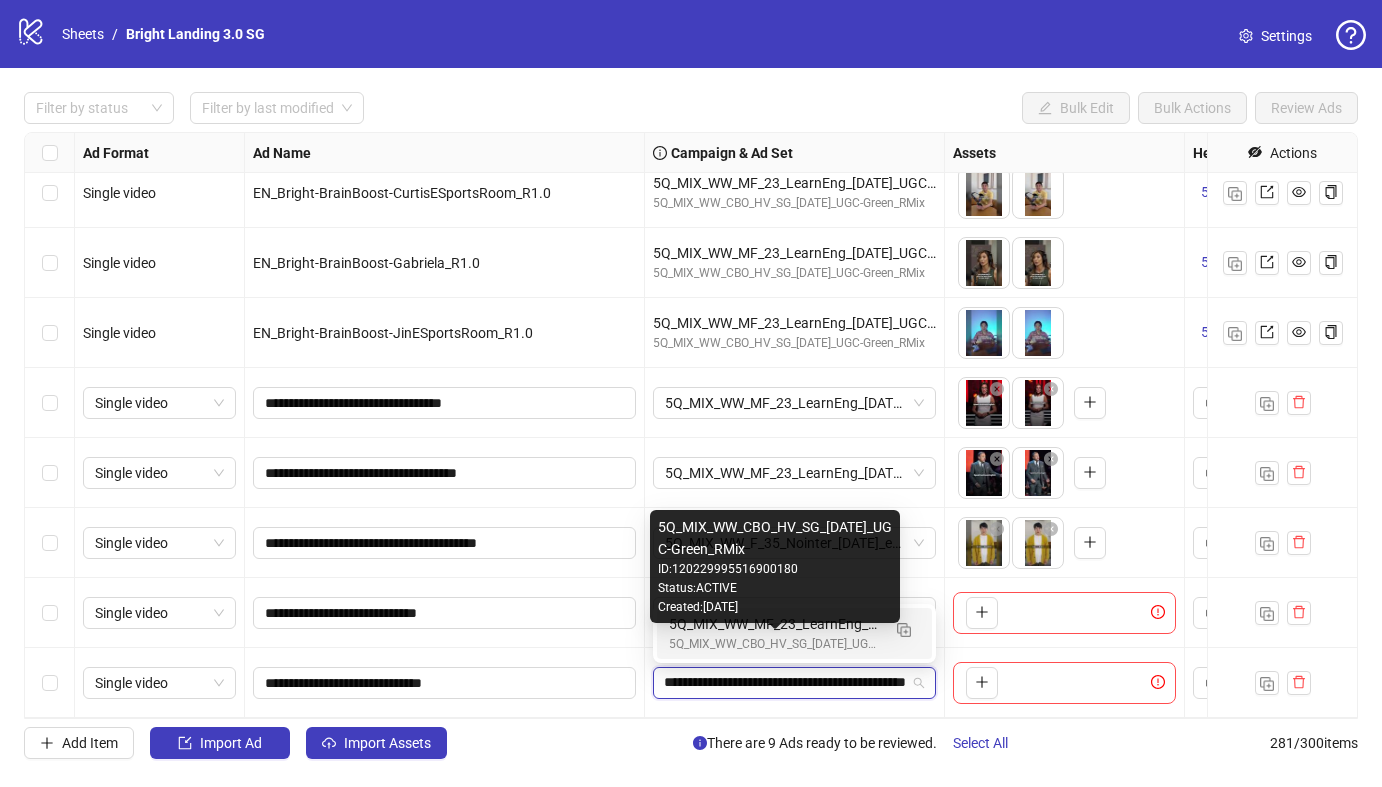 click on "5Q_MIX_WW_CBO_HV_SG_[DATE]_UGC-Green_RMix" at bounding box center (774, 644) 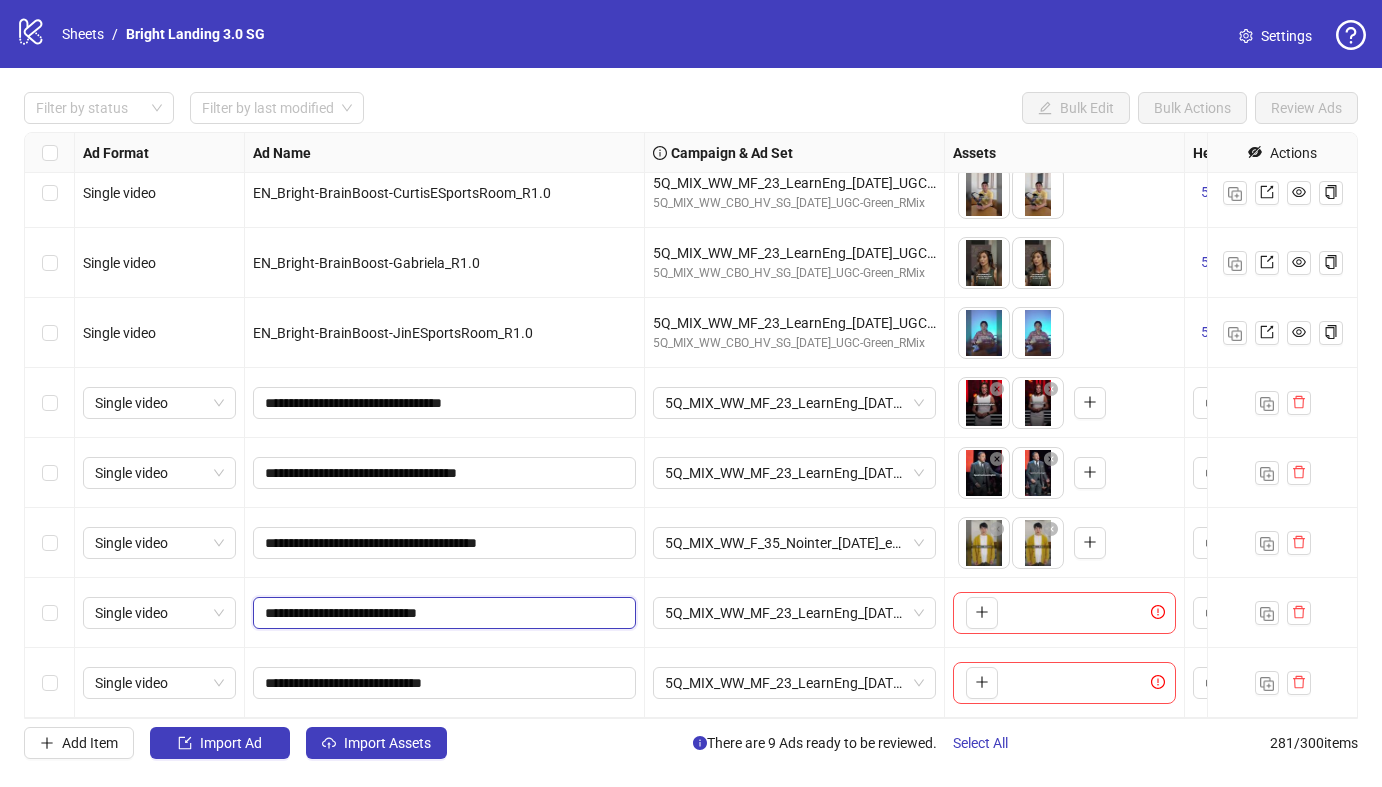 drag, startPoint x: 438, startPoint y: 612, endPoint x: 333, endPoint y: 610, distance: 105.01904 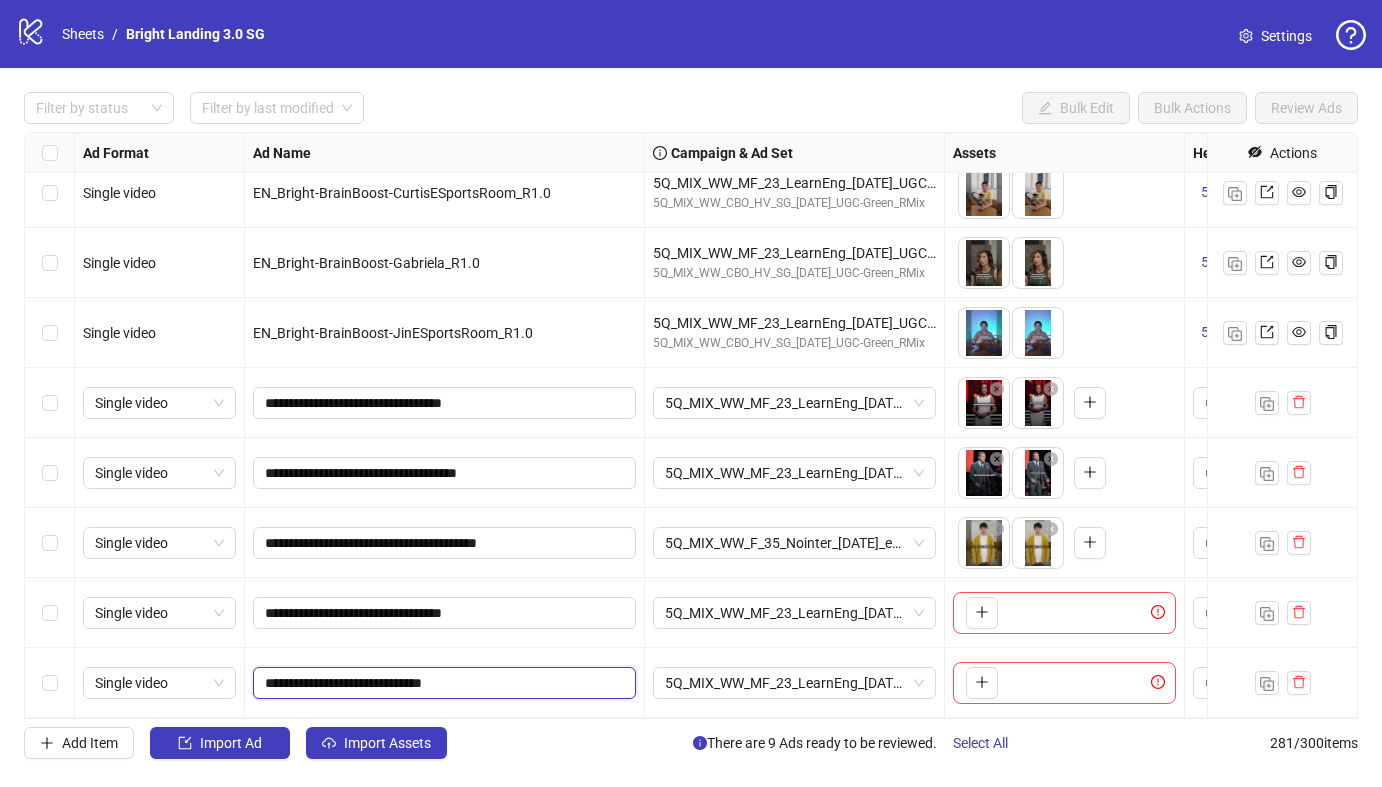 drag, startPoint x: 440, startPoint y: 683, endPoint x: 331, endPoint y: 680, distance: 109.041275 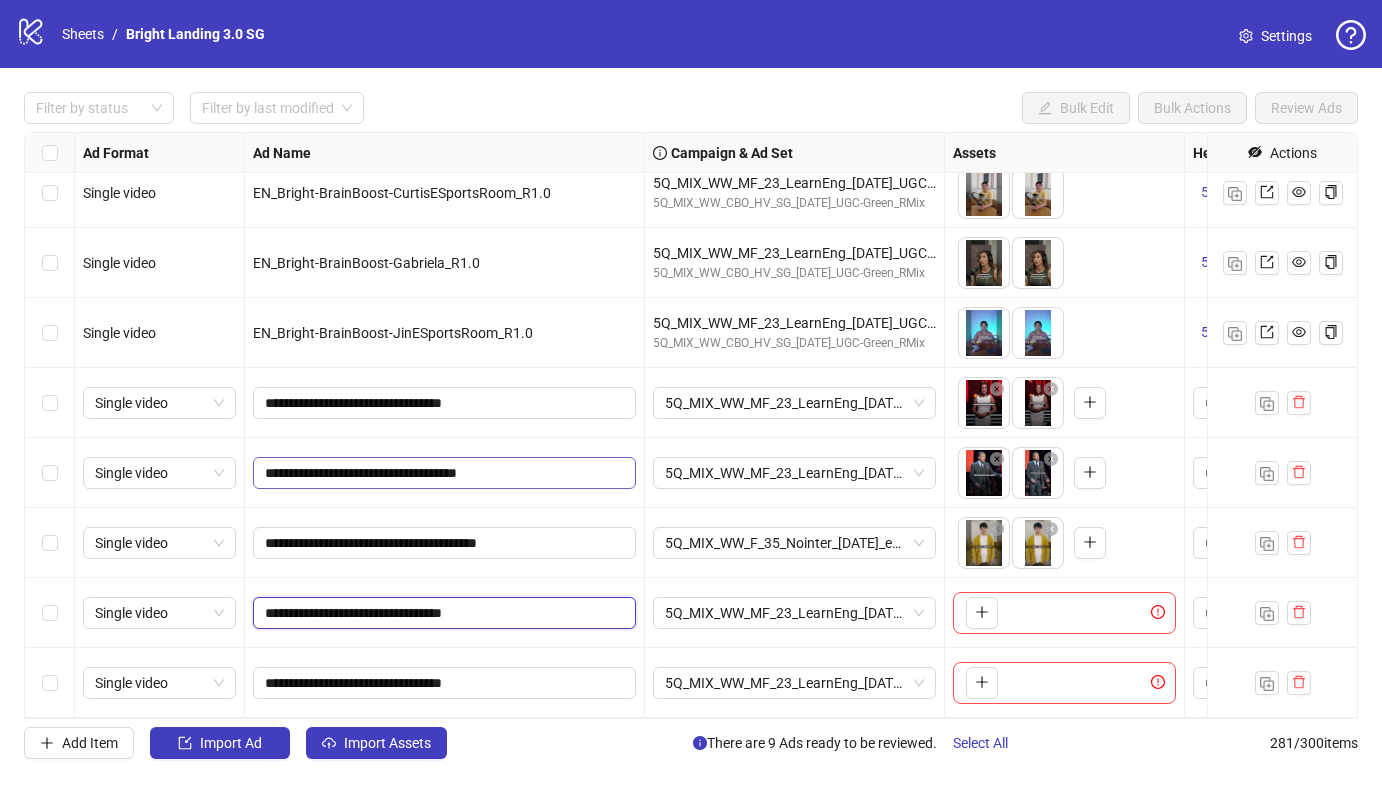 drag, startPoint x: 464, startPoint y: 613, endPoint x: 444, endPoint y: 470, distance: 144.39183 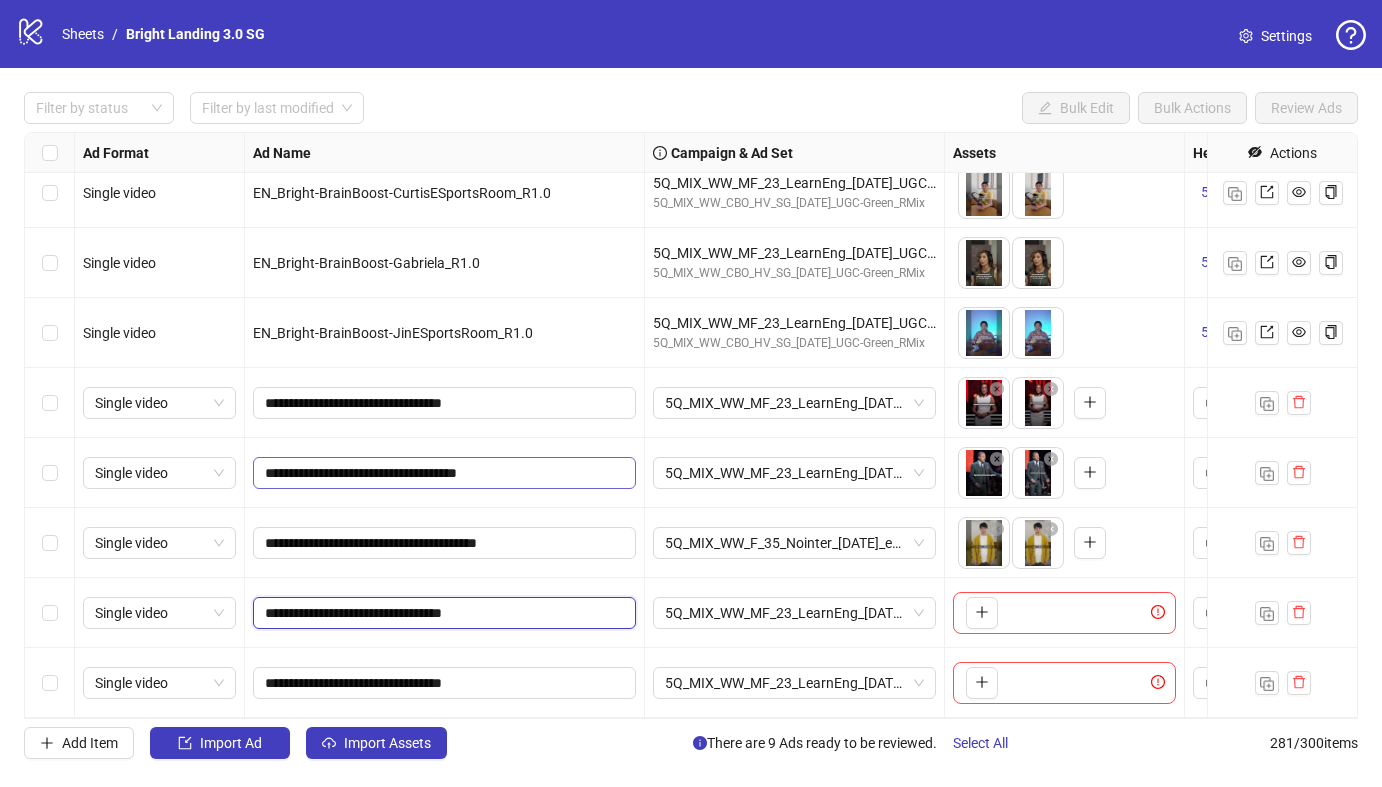 click on "Single video TR_Bright-GoldReserve-Madeline_R0.6 5Q_MIX_WW_F_35_Nointer_[DATE]_expert-OnlyFem_RMix 5Q_MIX_WW_CBO_HV_SG_[DATE]_RMix
To pick up a draggable item, press the space bar.
While dragging, use the arrow keys to move the item.
Press space again to drop the item in its new position, or press escape to cancel.
3 texts 3 texts Single video EN_Bright-BrainBoost-Chaim_R1.0 5Q_MIX_WW_MF_23_LearnEng_[DATE]_UGC-Green_RMix 5Q_MIX_WW_CBO_HV_SG_[DATE]_UGC-Green_RMix
To pick up a draggable item, press the space bar.
While dragging, use the arrow keys to move the item.
Press space again to drop the item in its new position, or press escape to cancel.
5 texts 3 texts Single video EN_Bright-BrainBoost-CurtisESportsRoom_R1.0 5Q_MIX_WW_MF_23_LearnEng_[DATE]_UGC-Green_RMix 5Q_MIX_WW_CBO_HV_SG_[DATE]_UGC-Green_RMix 5 texts 3 texts Single video EN_Bright-BrainBoost-Gabriela_R1.0 5Q_MIX_WW_MF_23_LearnEng_[DATE]_UGC-Green_RMix 5Q_MIX_WW_CBO_HV_SG_[DATE]_UGC-Green_RMix 5 texts" at bounding box center [1555, -18992] 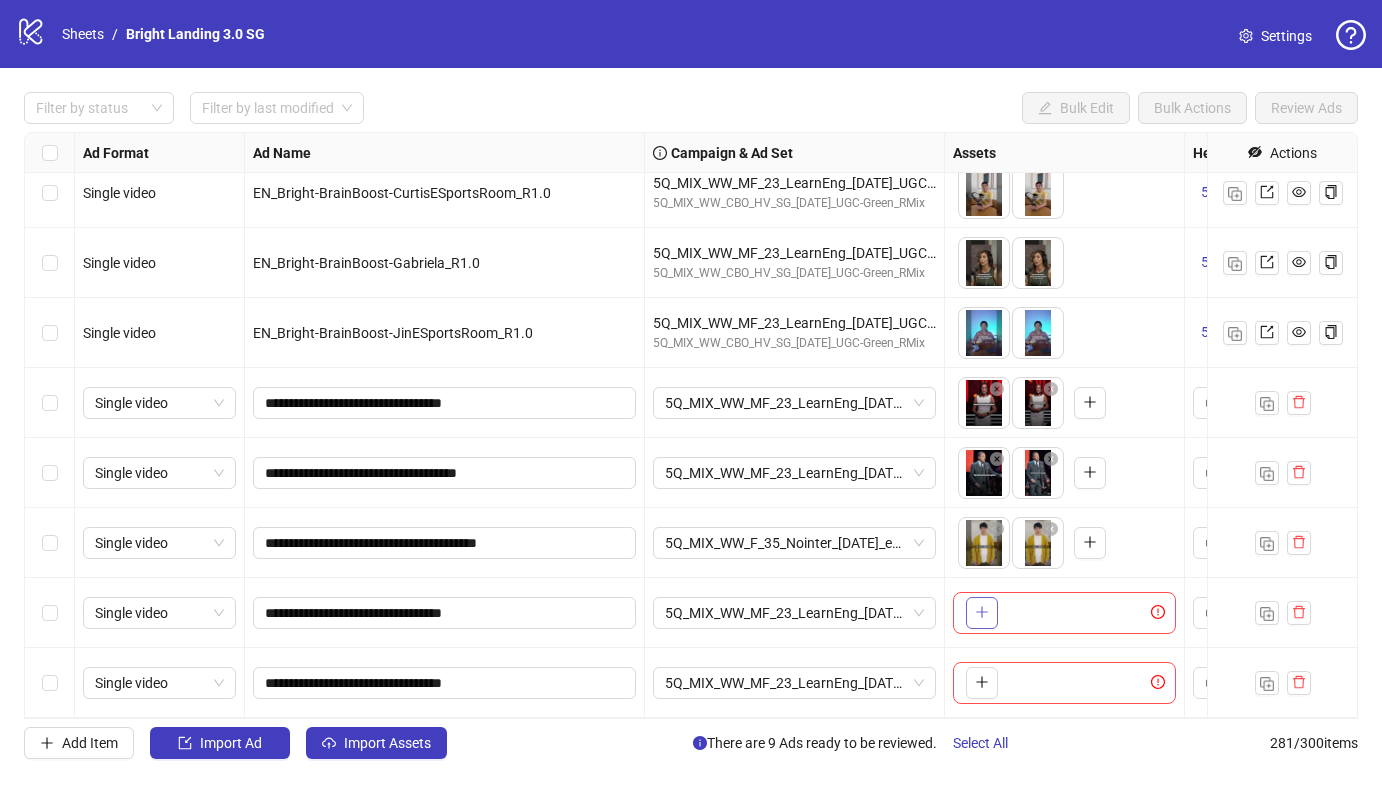 click at bounding box center (982, 612) 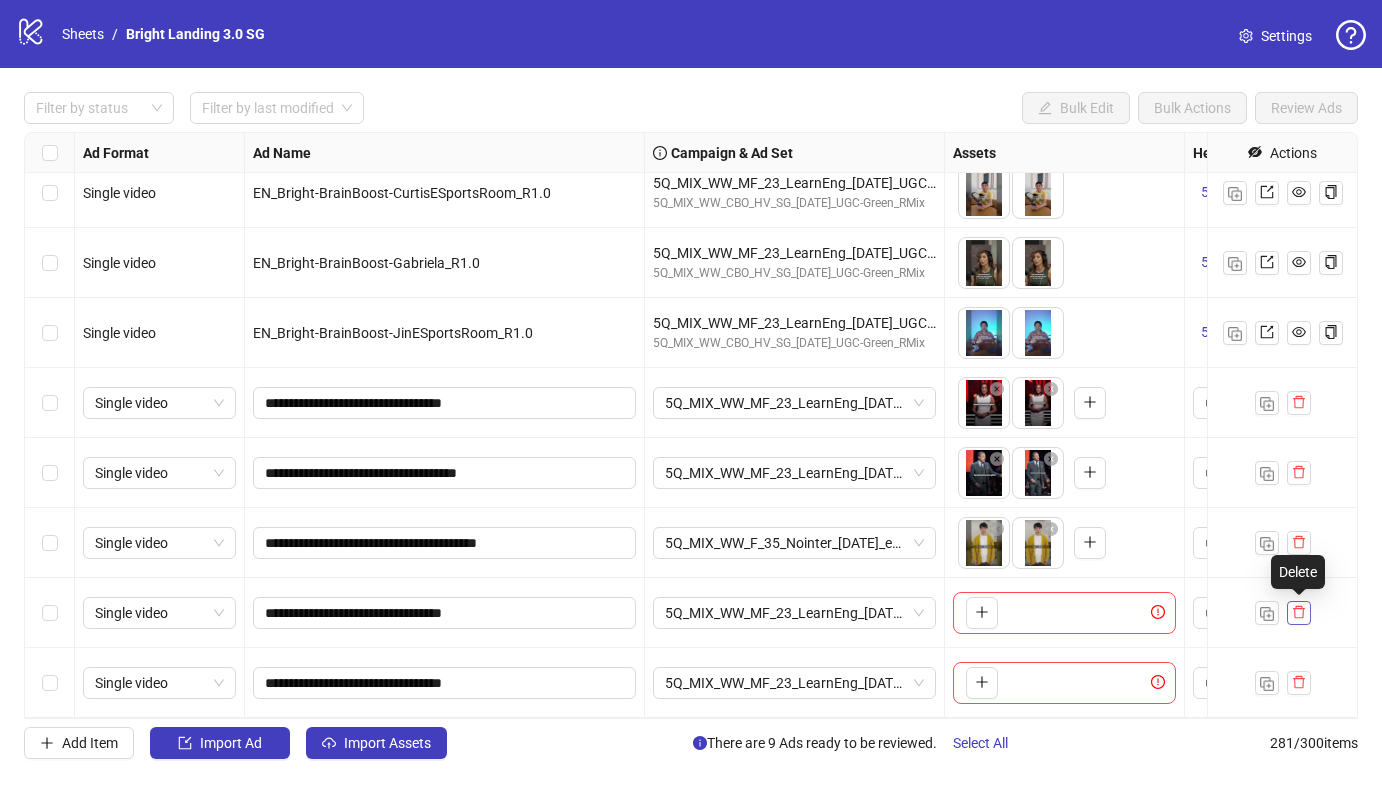 click 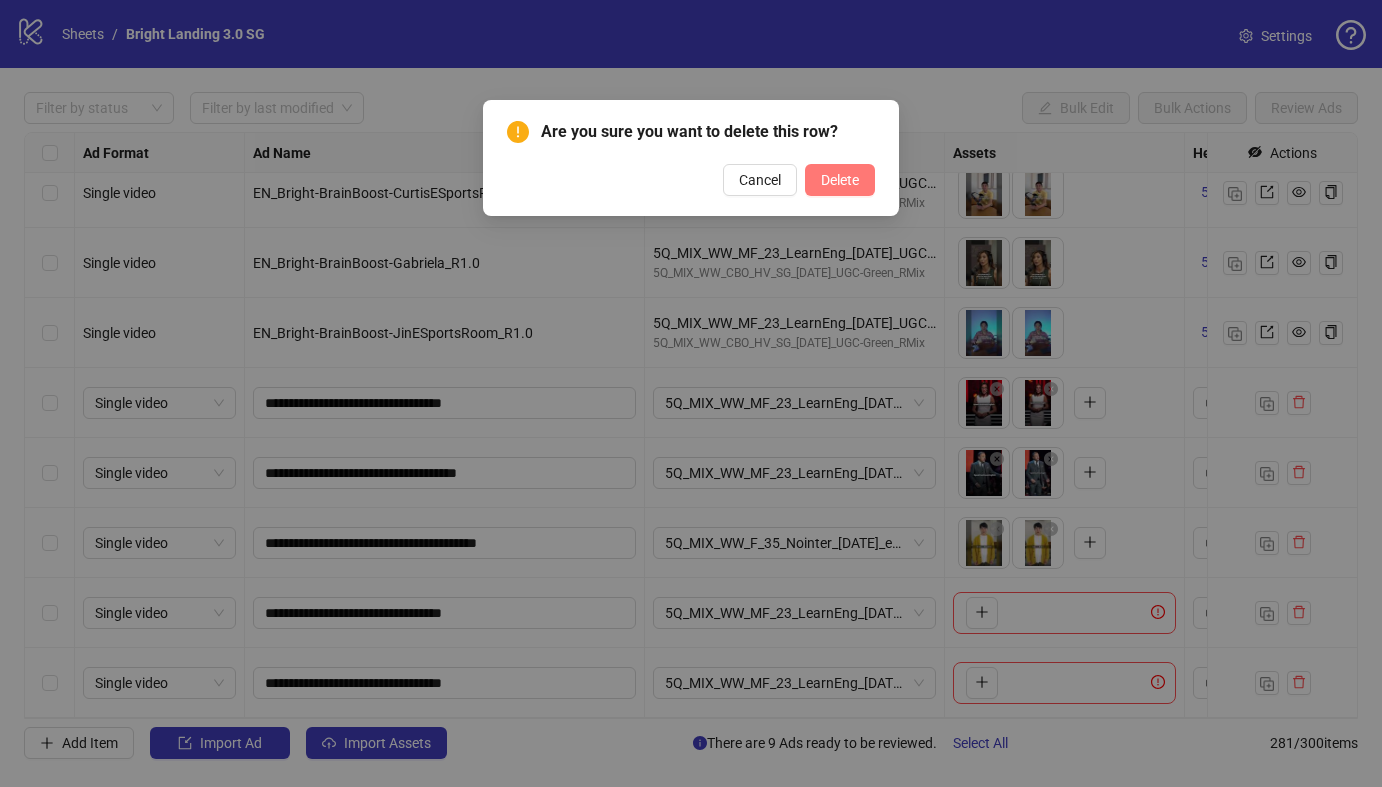 click on "Delete" at bounding box center (840, 180) 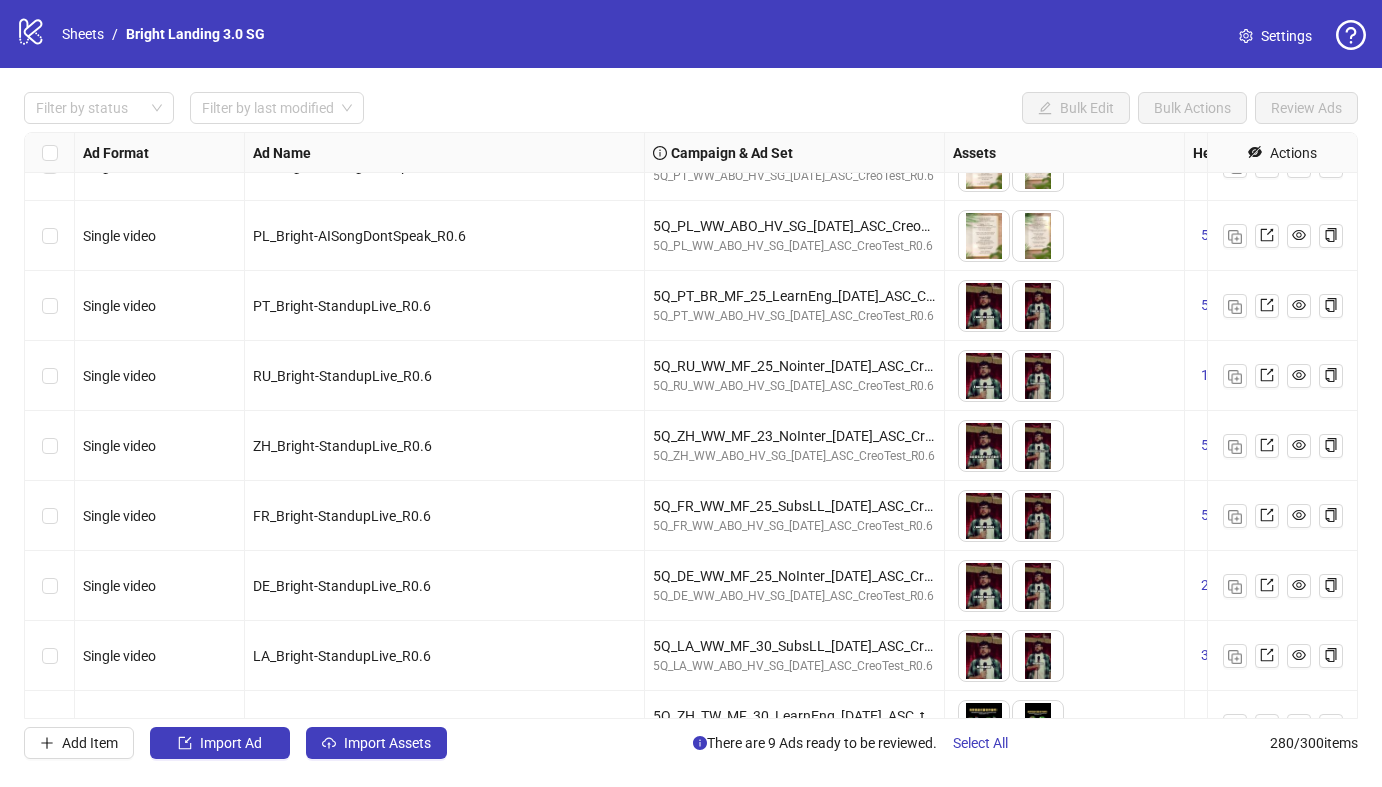 scroll, scrollTop: 12225, scrollLeft: 6, axis: both 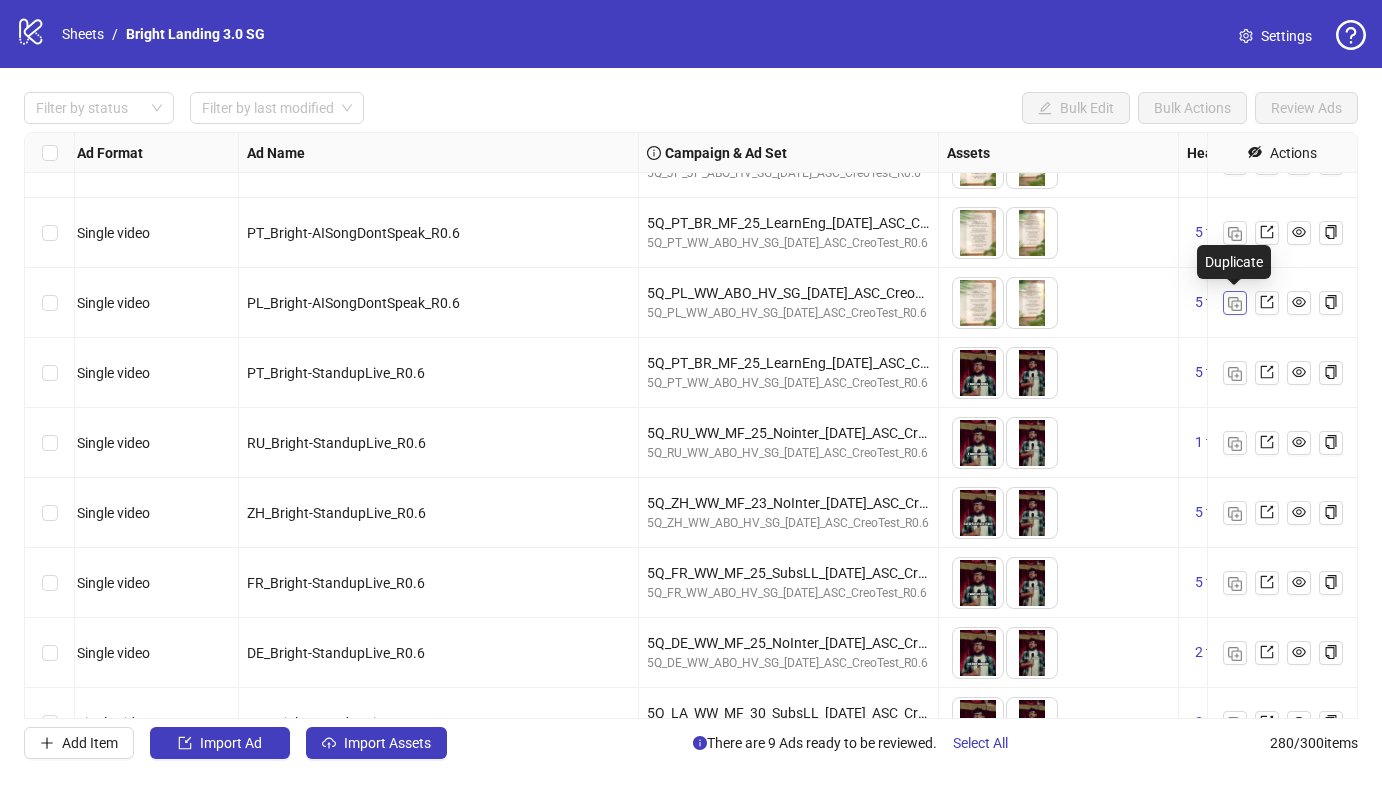 click at bounding box center (1235, 302) 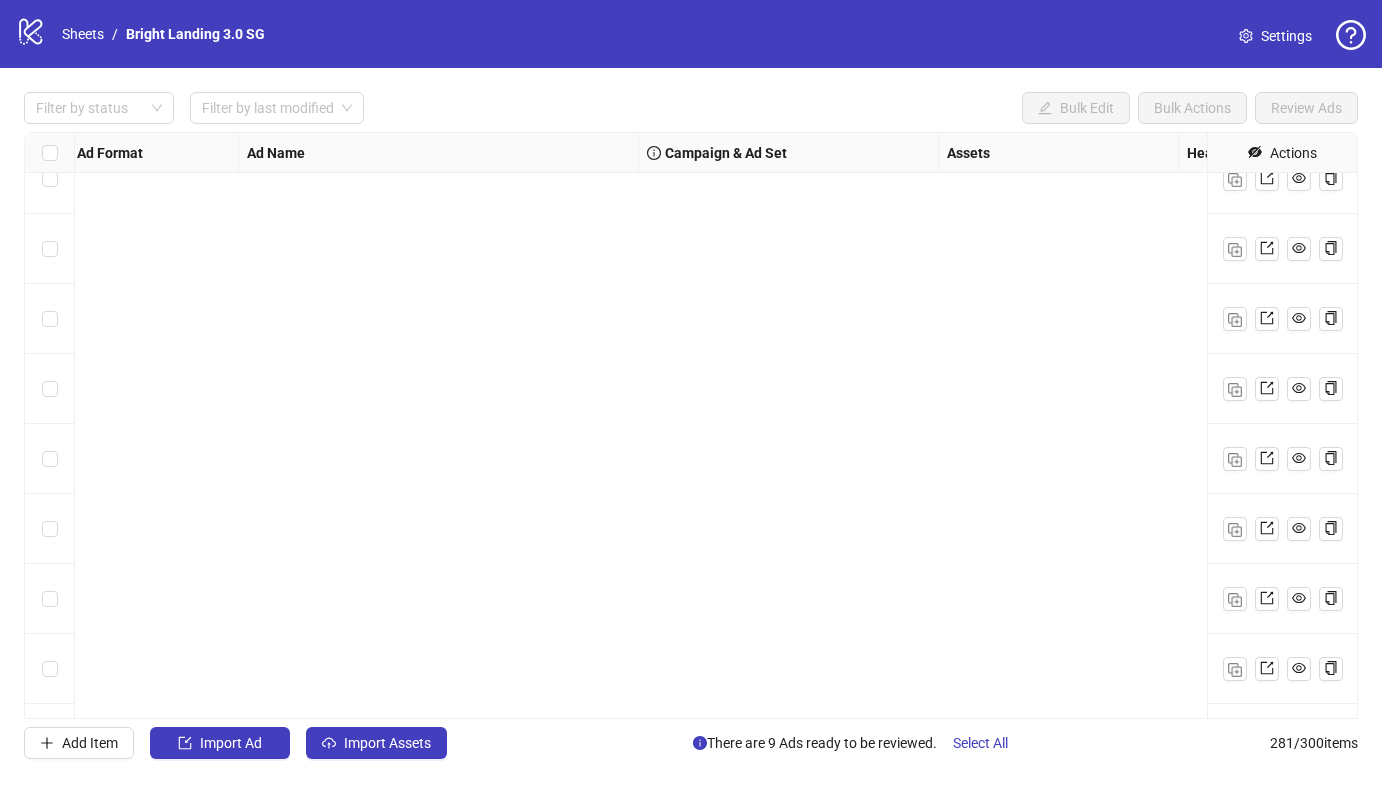 scroll, scrollTop: 19125, scrollLeft: 6, axis: both 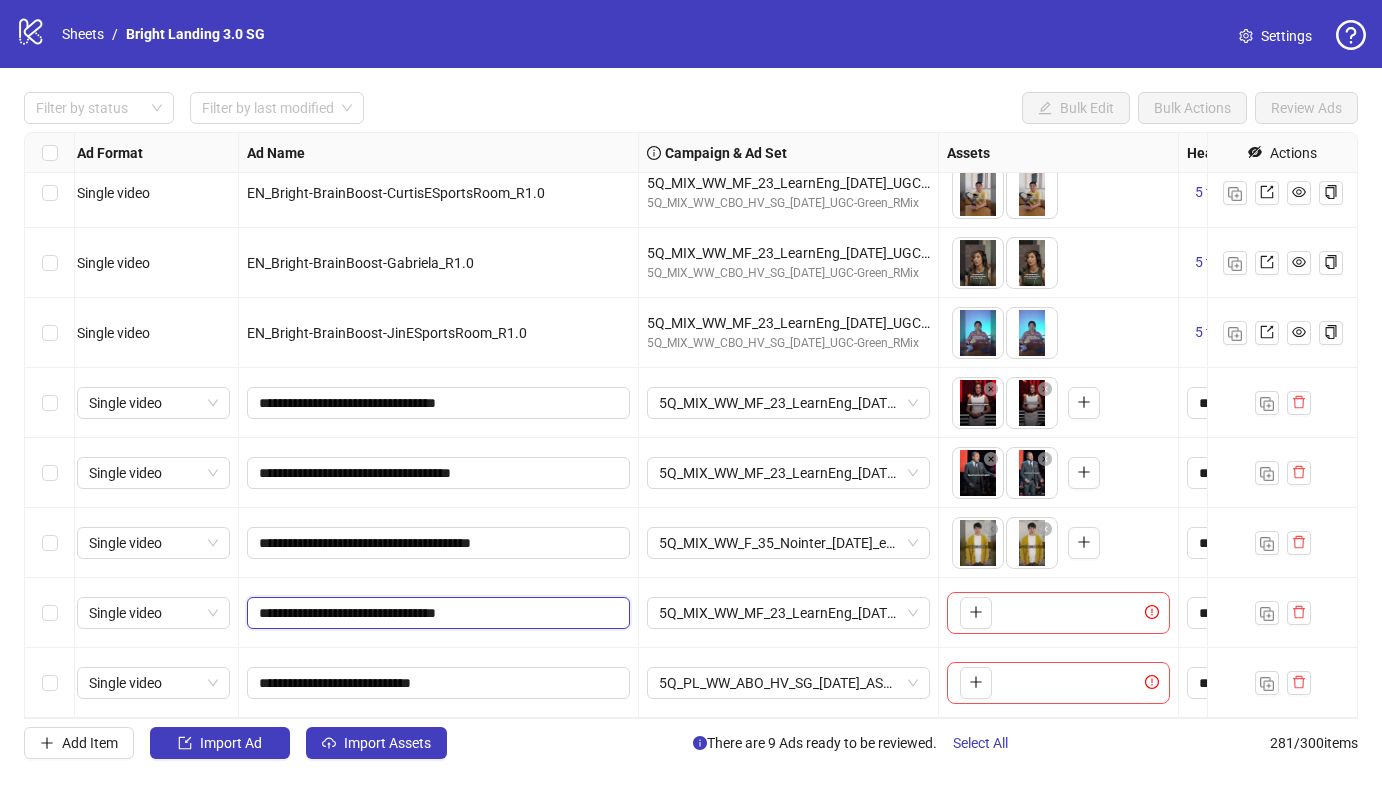 drag, startPoint x: 456, startPoint y: 614, endPoint x: 324, endPoint y: 612, distance: 132.01515 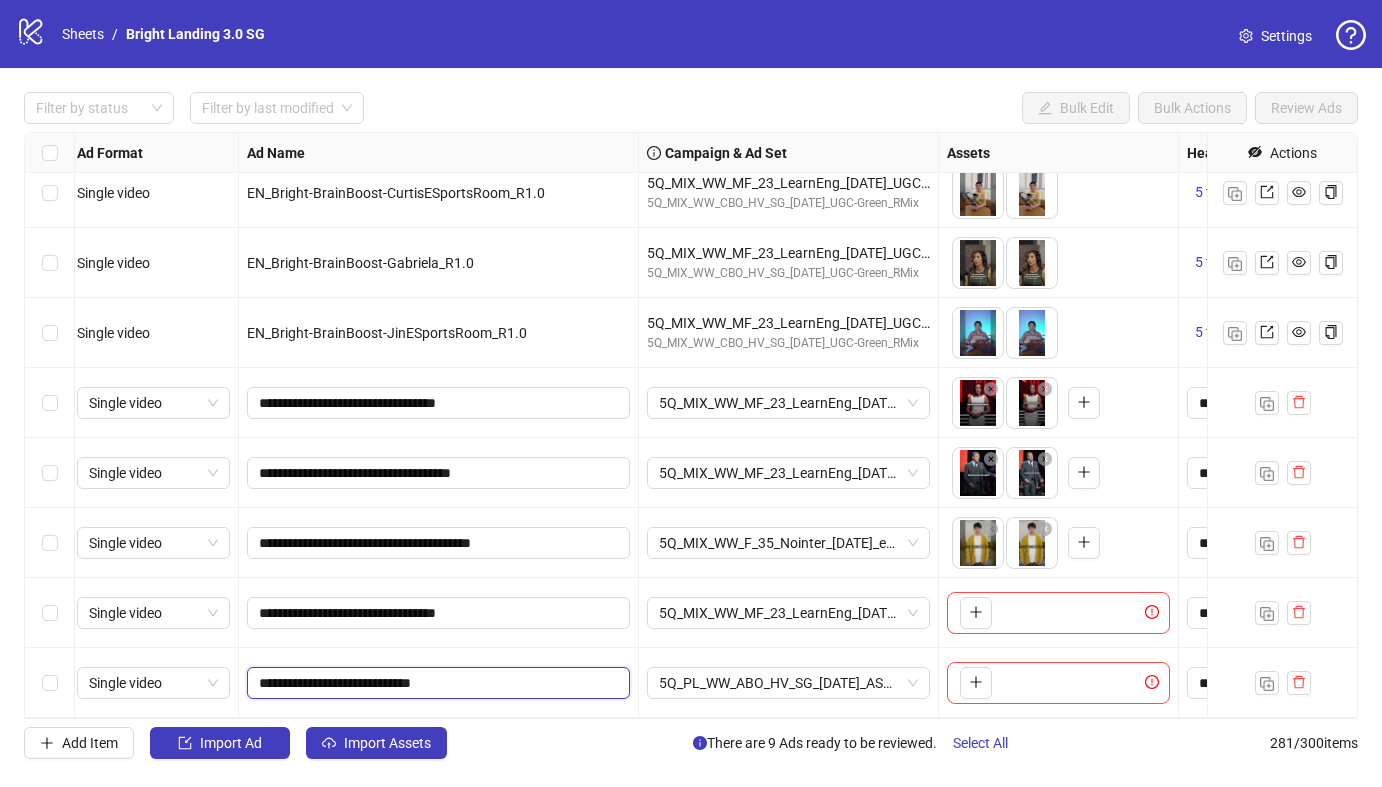 drag, startPoint x: 396, startPoint y: 682, endPoint x: 323, endPoint y: 682, distance: 73 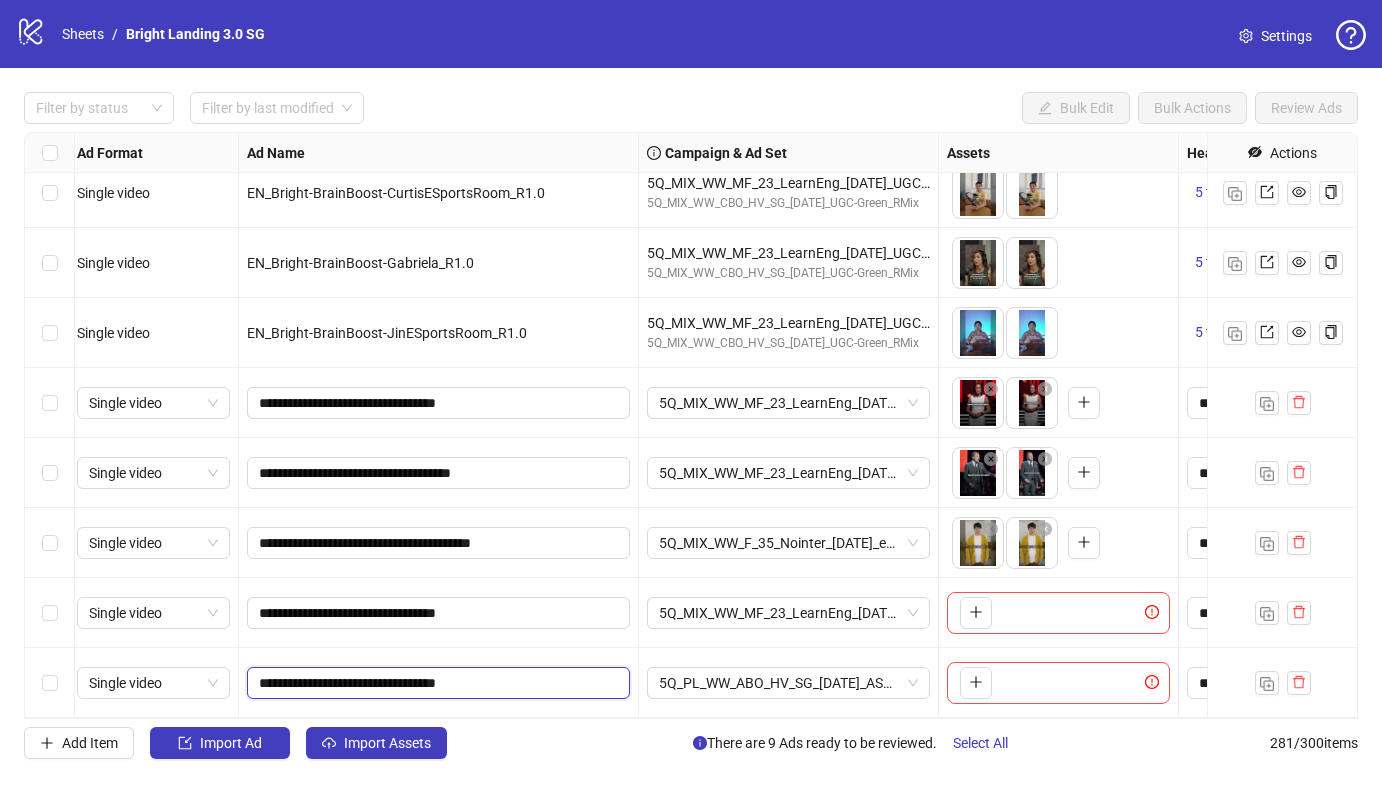 drag, startPoint x: 458, startPoint y: 681, endPoint x: 425, endPoint y: 593, distance: 93.98404 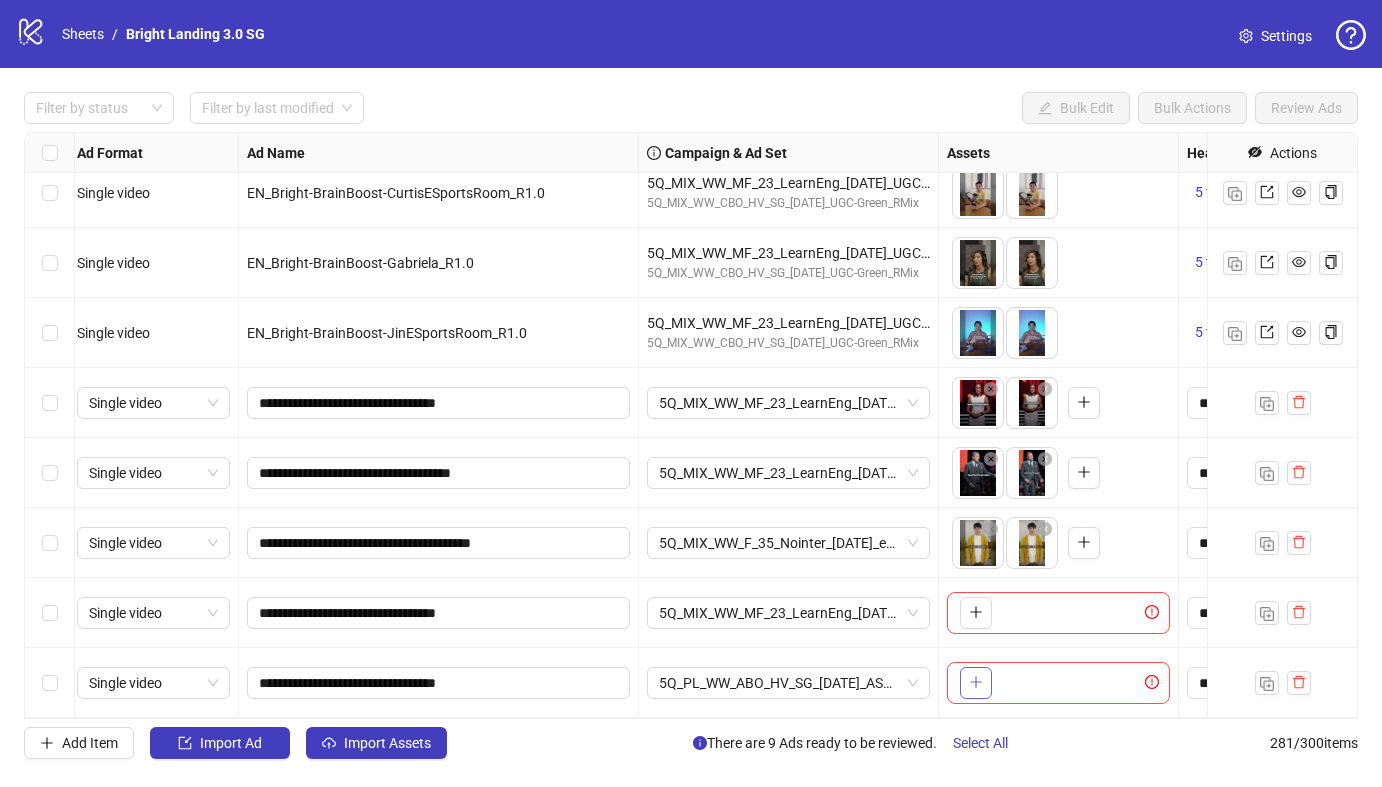 click 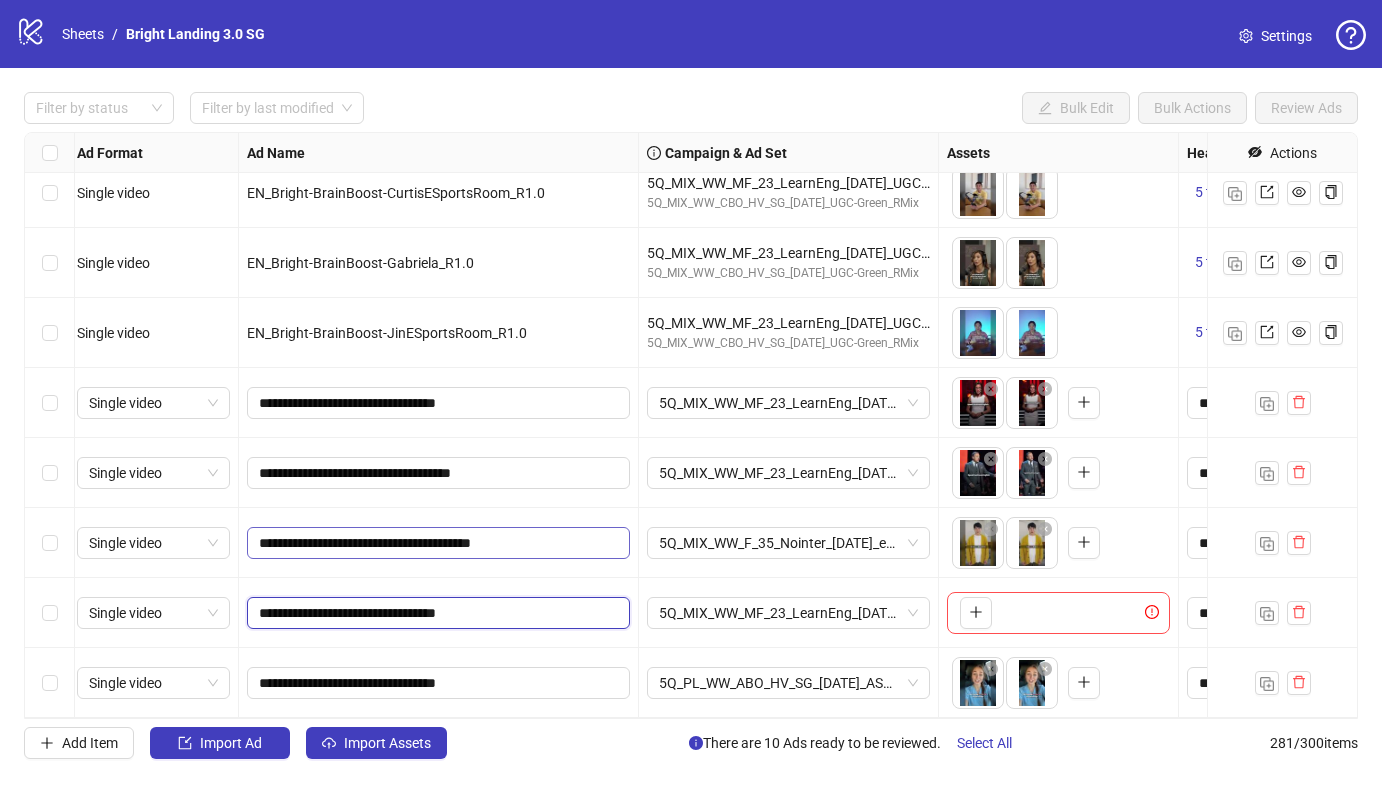 drag, startPoint x: 458, startPoint y: 615, endPoint x: 452, endPoint y: 544, distance: 71.25307 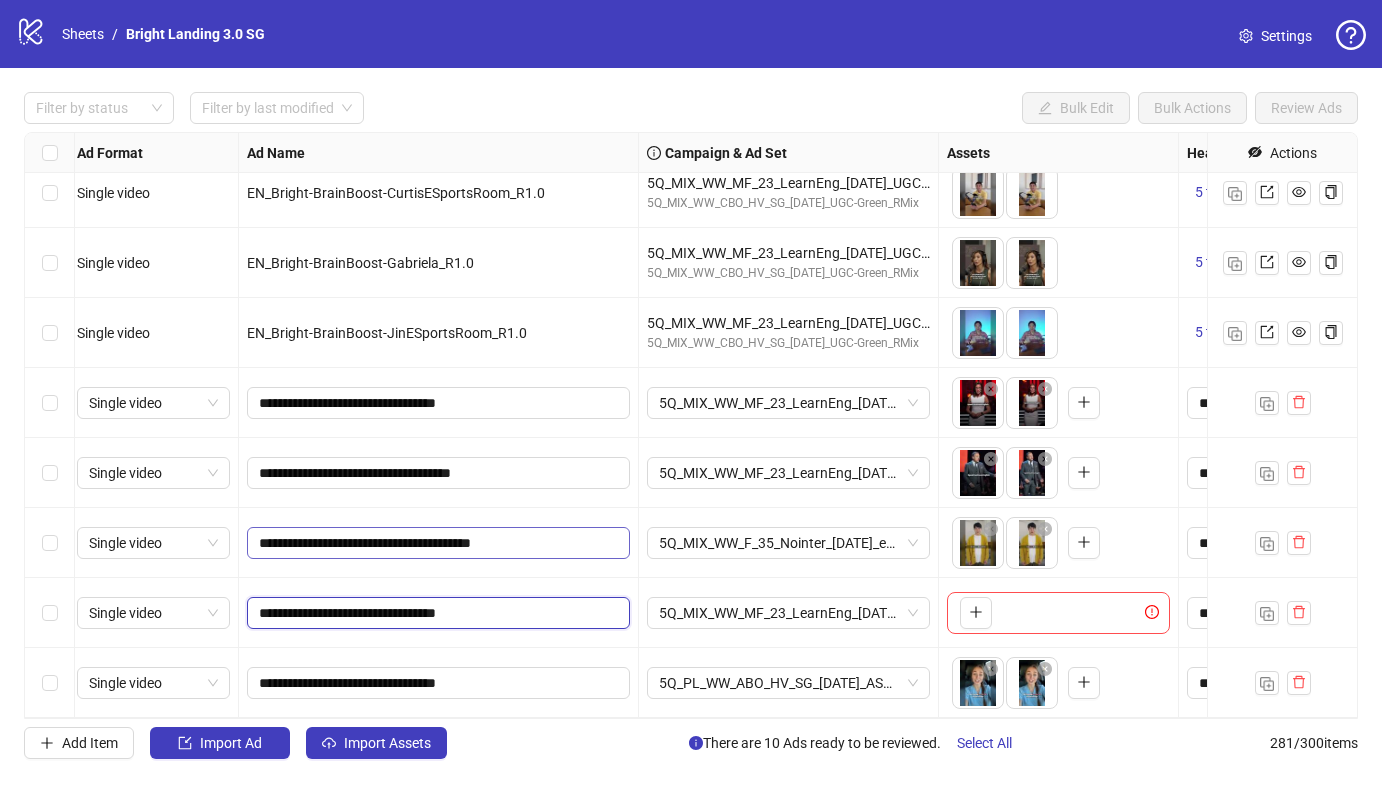 click on "Single video TR_Bright-GoldReserve-Madeline_R0.6 5Q_MIX_WW_F_35_Nointer_[DATE]_expert-OnlyFem_RMix 5Q_MIX_WW_CBO_HV_SG_[DATE]_RMix
To pick up a draggable item, press the space bar.
While dragging, use the arrow keys to move the item.
Press space again to drop the item in its new position, or press escape to cancel.
3 texts 3 texts Single video EN_Bright-BrainBoost-Chaim_R1.0 5Q_MIX_WW_MF_23_LearnEng_[DATE]_UGC-Green_RMix 5Q_MIX_WW_CBO_HV_SG_[DATE]_UGC-Green_RMix
To pick up a draggable item, press the space bar.
While dragging, use the arrow keys to move the item.
Press space again to drop the item in its new position, or press escape to cancel.
5 texts 3 texts Single video EN_Bright-BrainBoost-CurtisESportsRoom_R1.0 5Q_MIX_WW_MF_23_LearnEng_[DATE]_UGC-Green_RMix 5Q_MIX_WW_CBO_HV_SG_[DATE]_UGC-Green_RMix 5 texts 3 texts Single video EN_Bright-BrainBoost-Gabriela_R1.0 5Q_MIX_WW_MF_23_LearnEng_[DATE]_UGC-Green_RMix 5Q_MIX_WW_CBO_HV_SG_[DATE]_UGC-Green_RMix 5 texts" at bounding box center [1549, -18992] 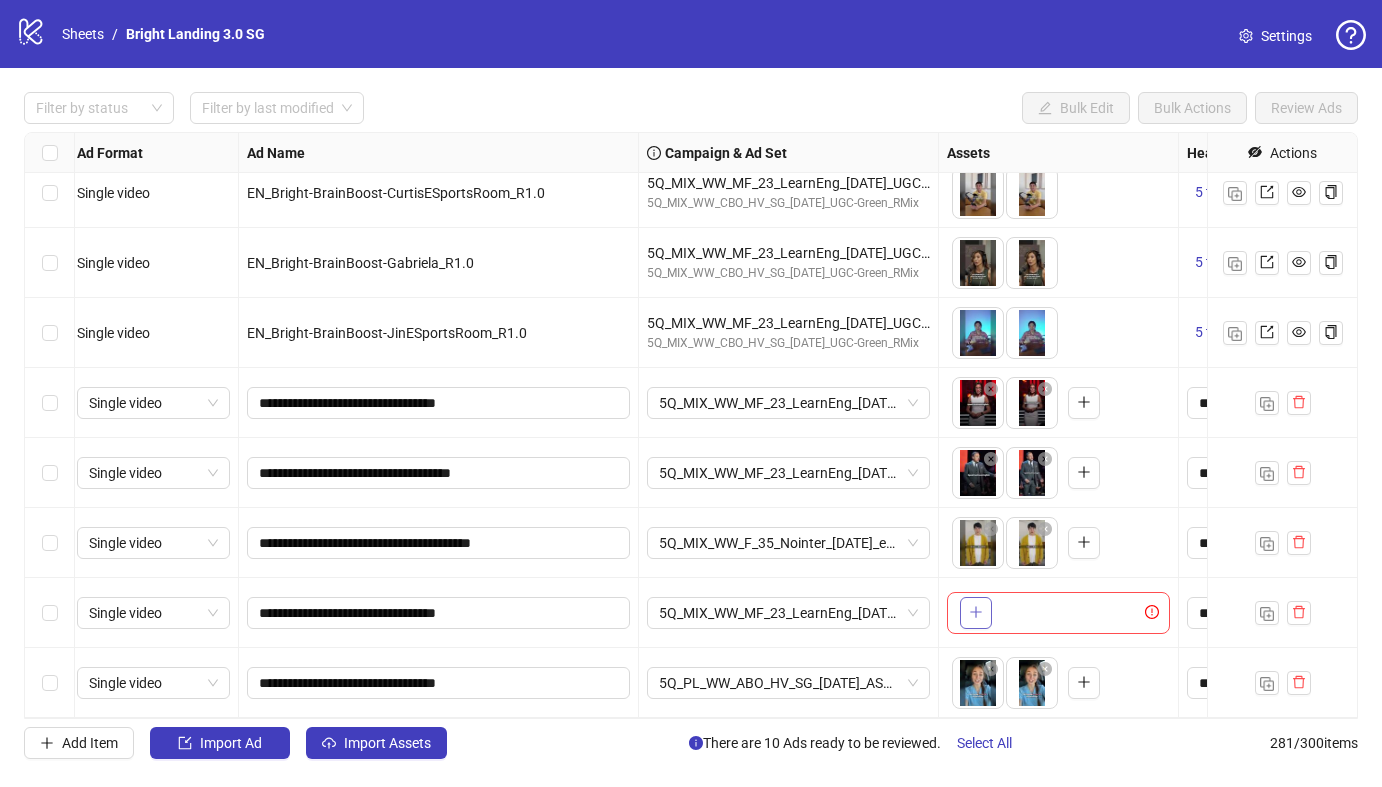 click 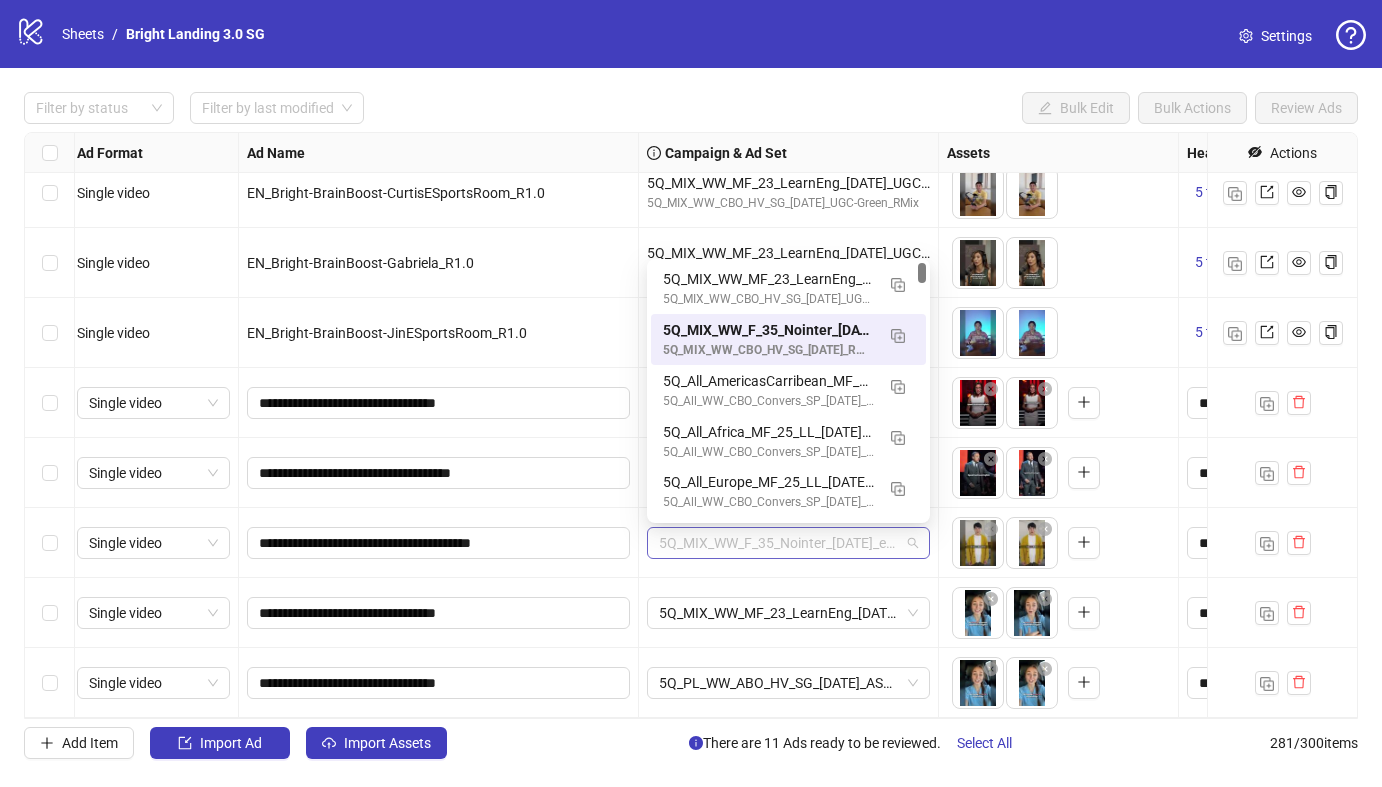 click on "5Q_MIX_WW_F_35_Nointer_[DATE]_expert-OnlyFem_RMix" at bounding box center [788, 543] 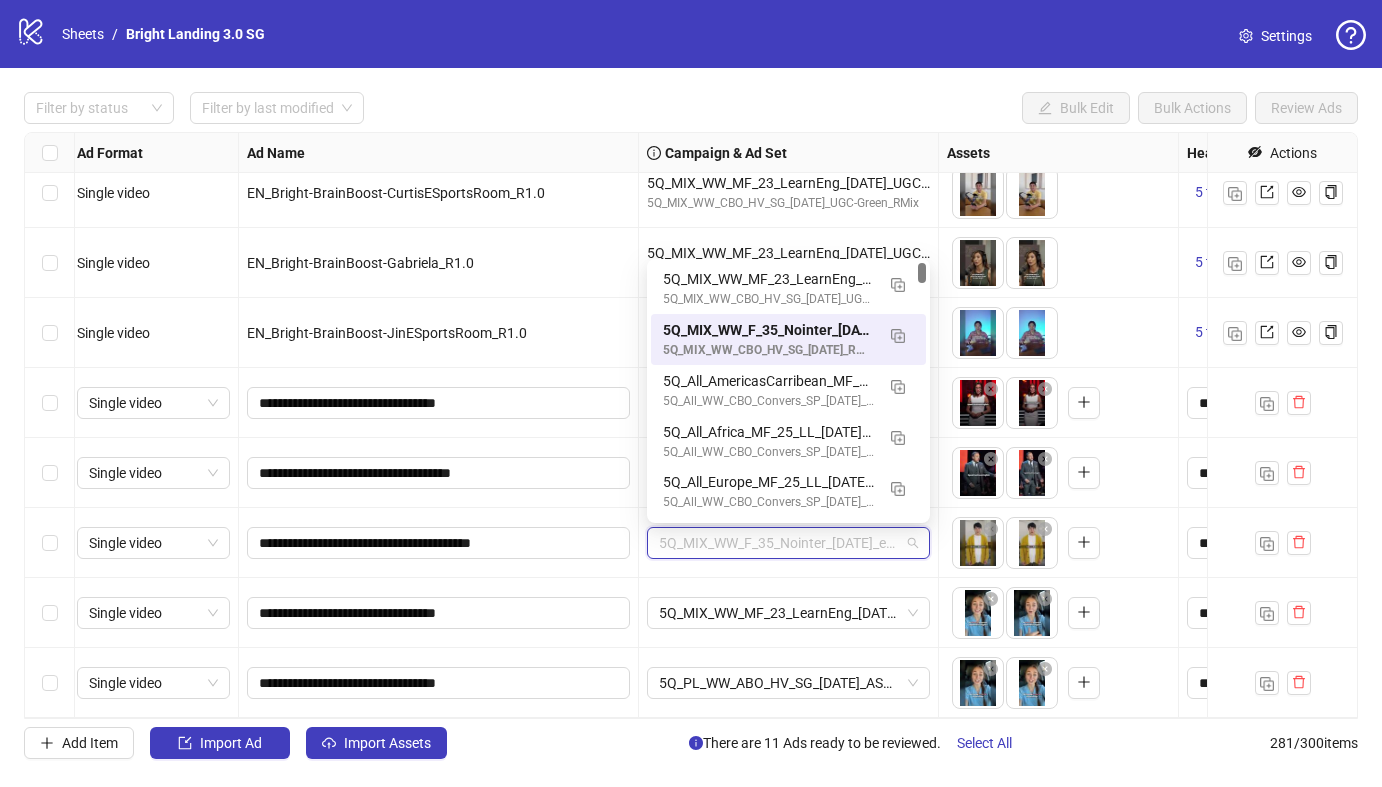 paste on "**********" 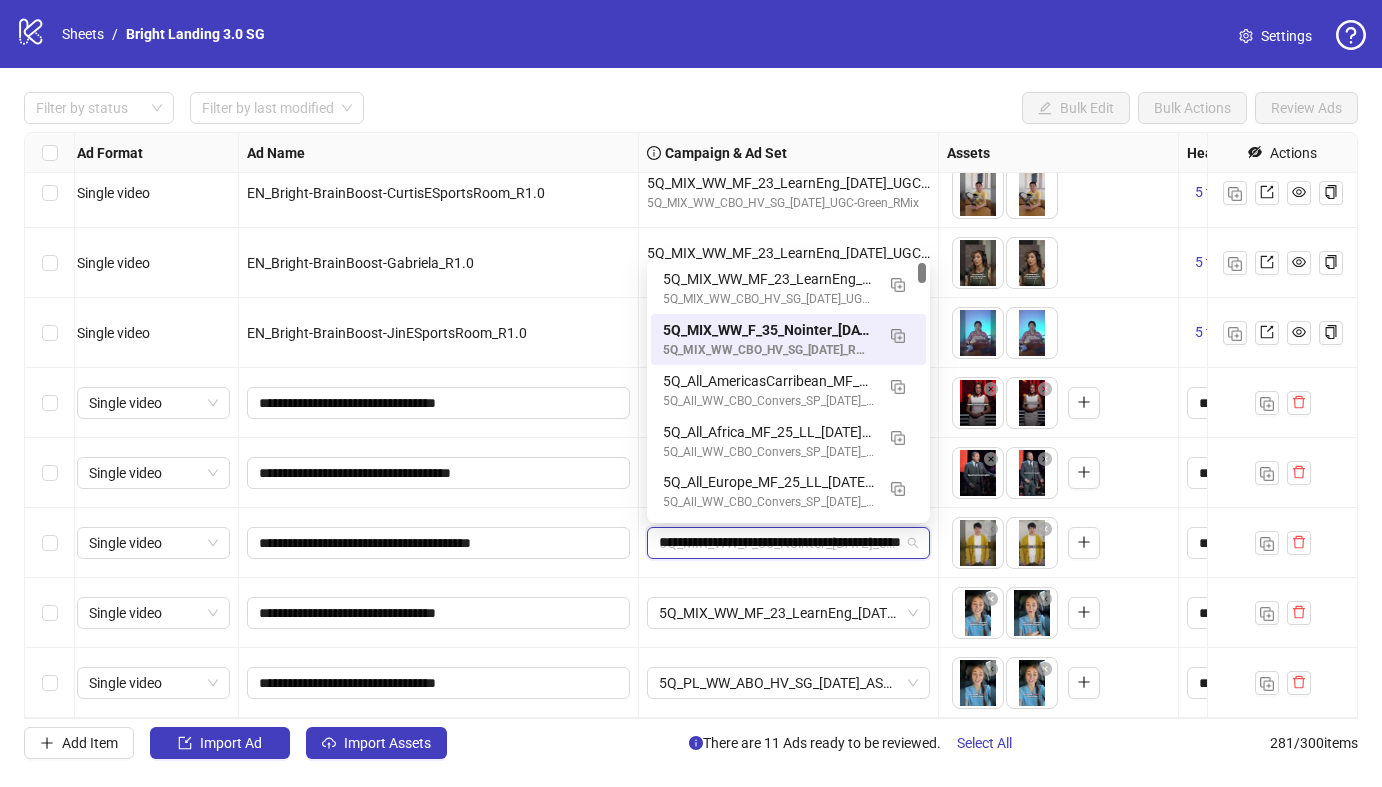 scroll, scrollTop: 0, scrollLeft: 125, axis: horizontal 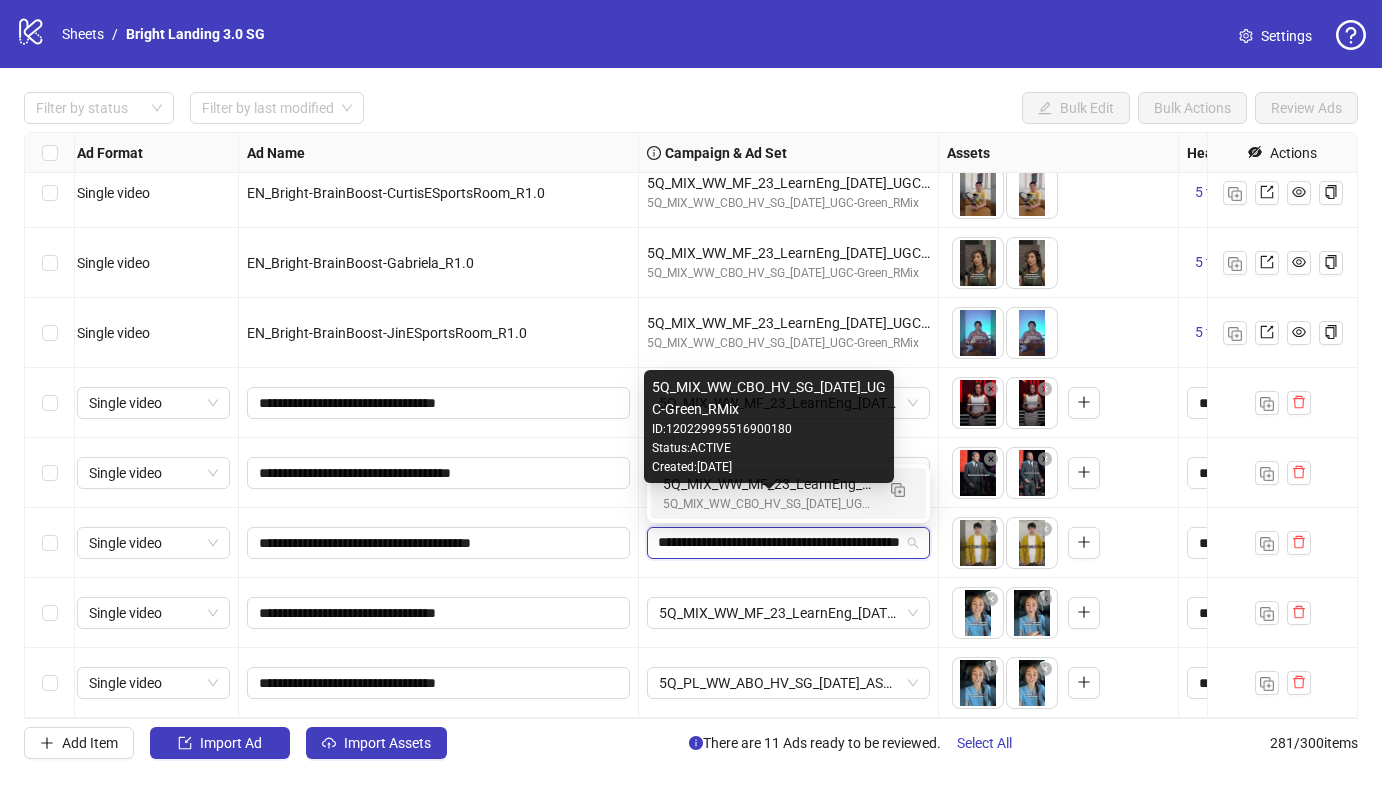 click on "5Q_MIX_WW_CBO_HV_SG_[DATE]_UGC-Green_RMix" at bounding box center (768, 504) 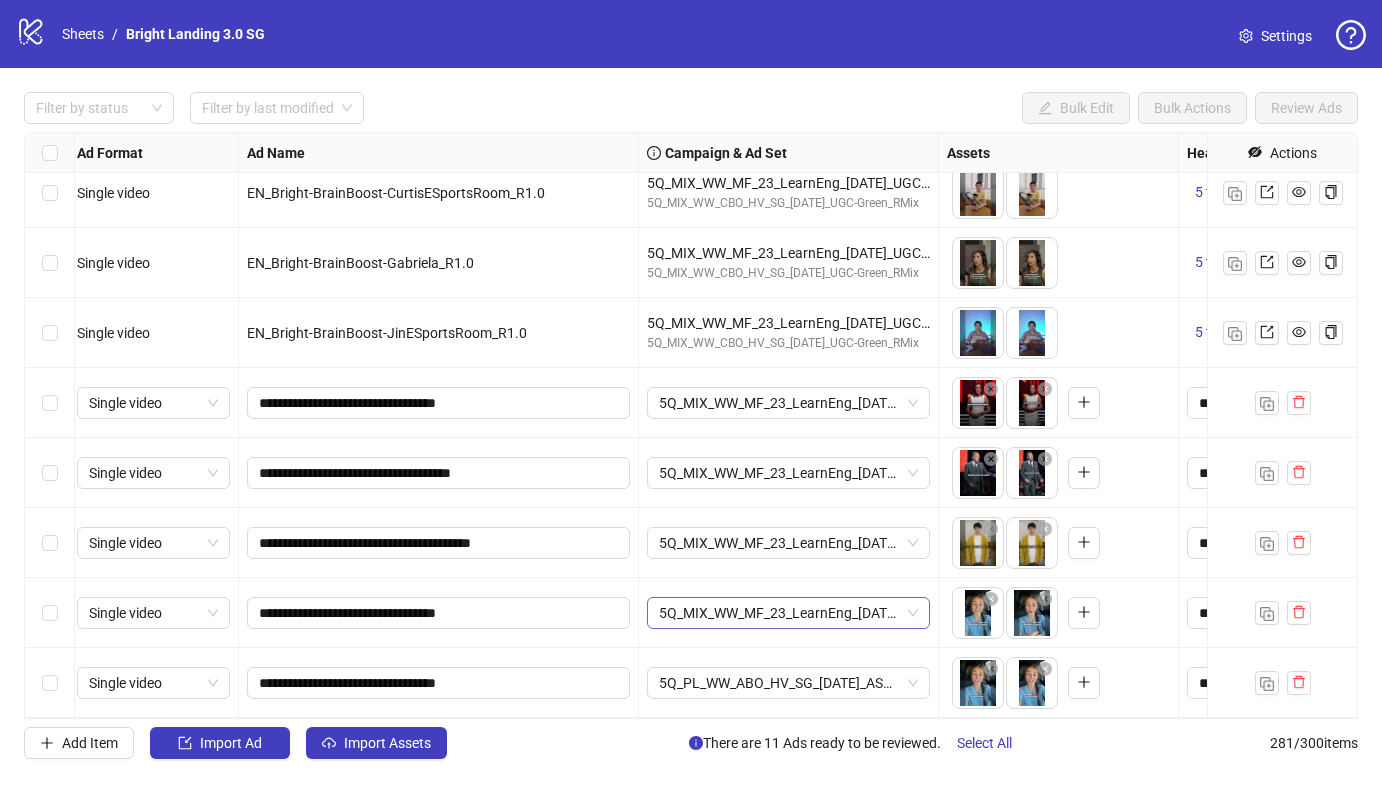 click on "5Q_MIX_WW_MF_23_LearnEng_[DATE]_UGC-Green_RMix" at bounding box center (788, 613) 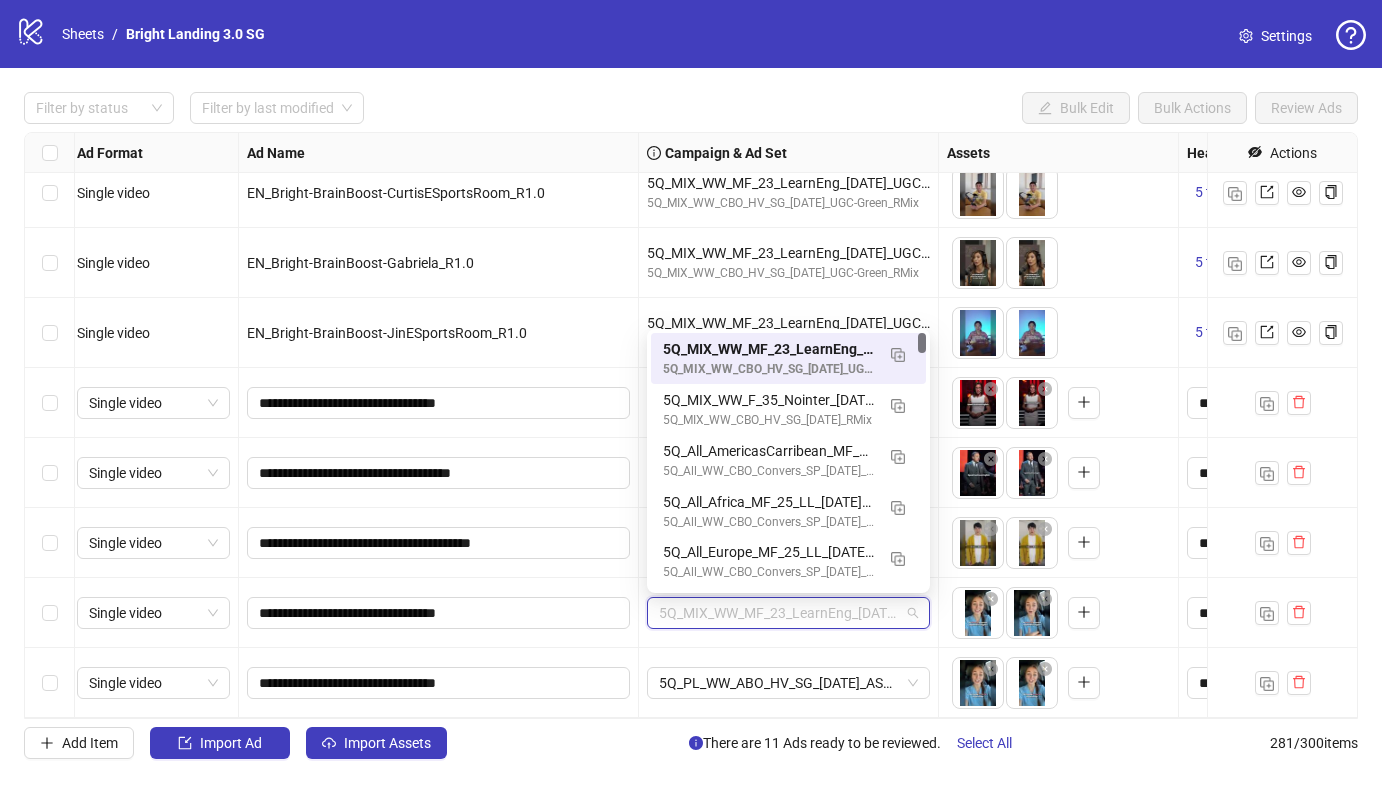 paste on "**********" 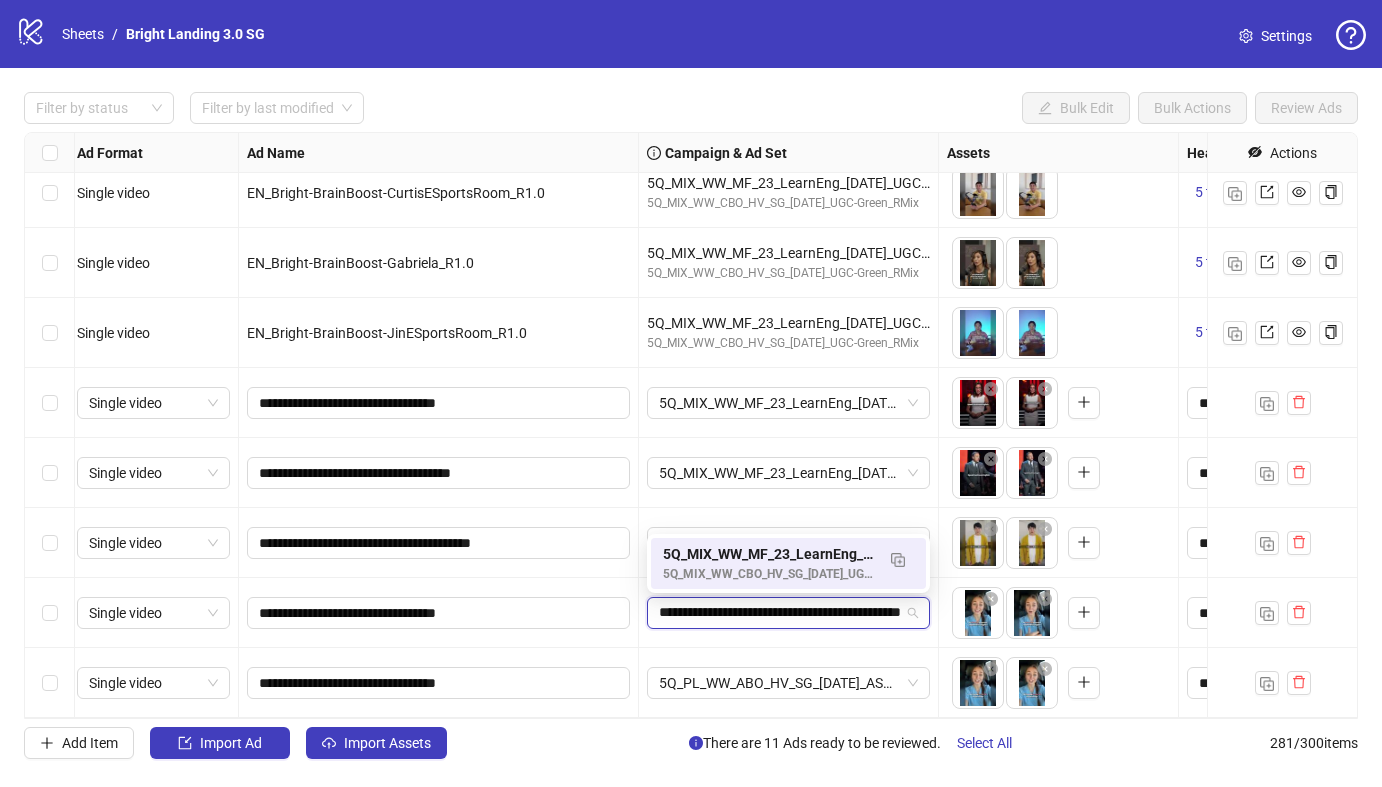 scroll, scrollTop: 0, scrollLeft: 125, axis: horizontal 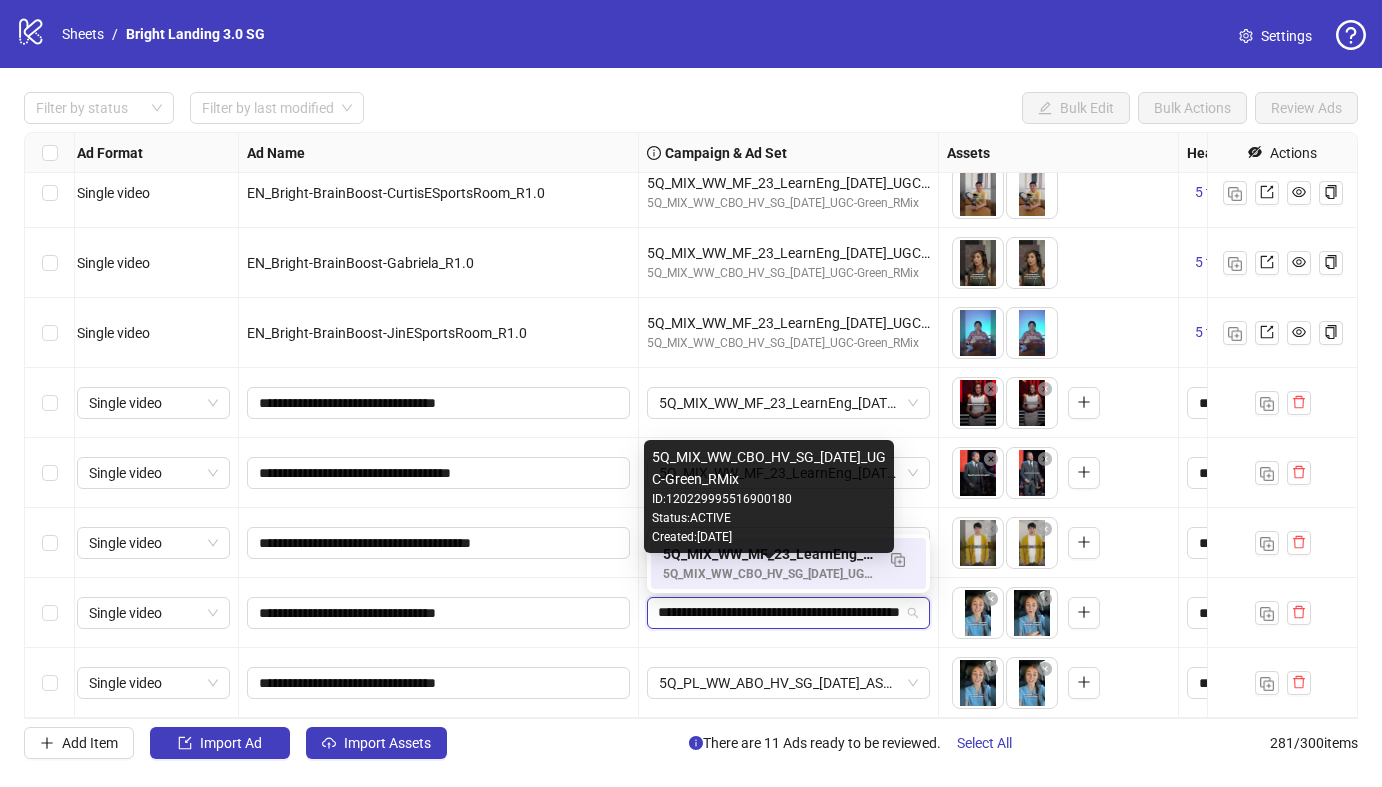 click on "5Q_MIX_WW_CBO_HV_SG_[DATE]_UGC-Green_RMix" at bounding box center [768, 574] 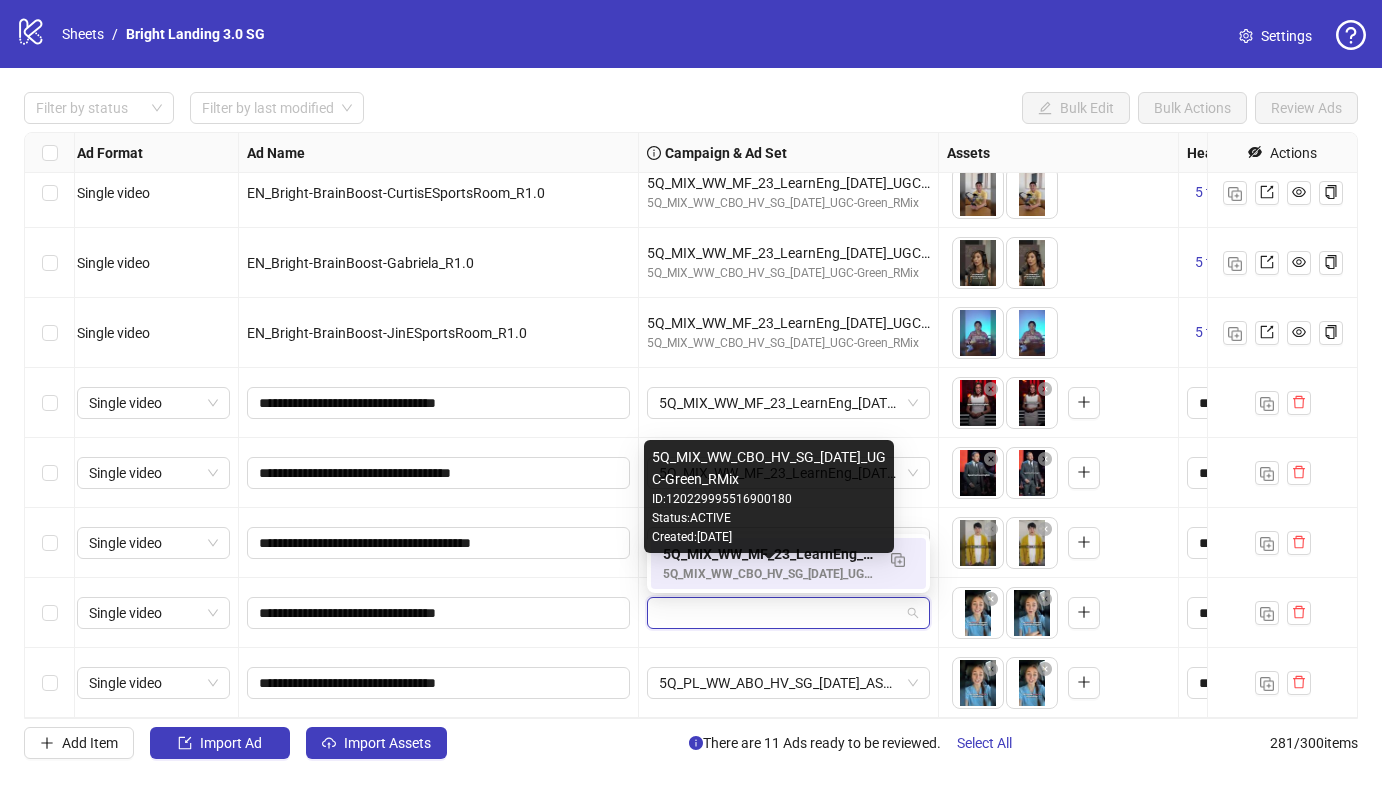 scroll, scrollTop: 0, scrollLeft: 0, axis: both 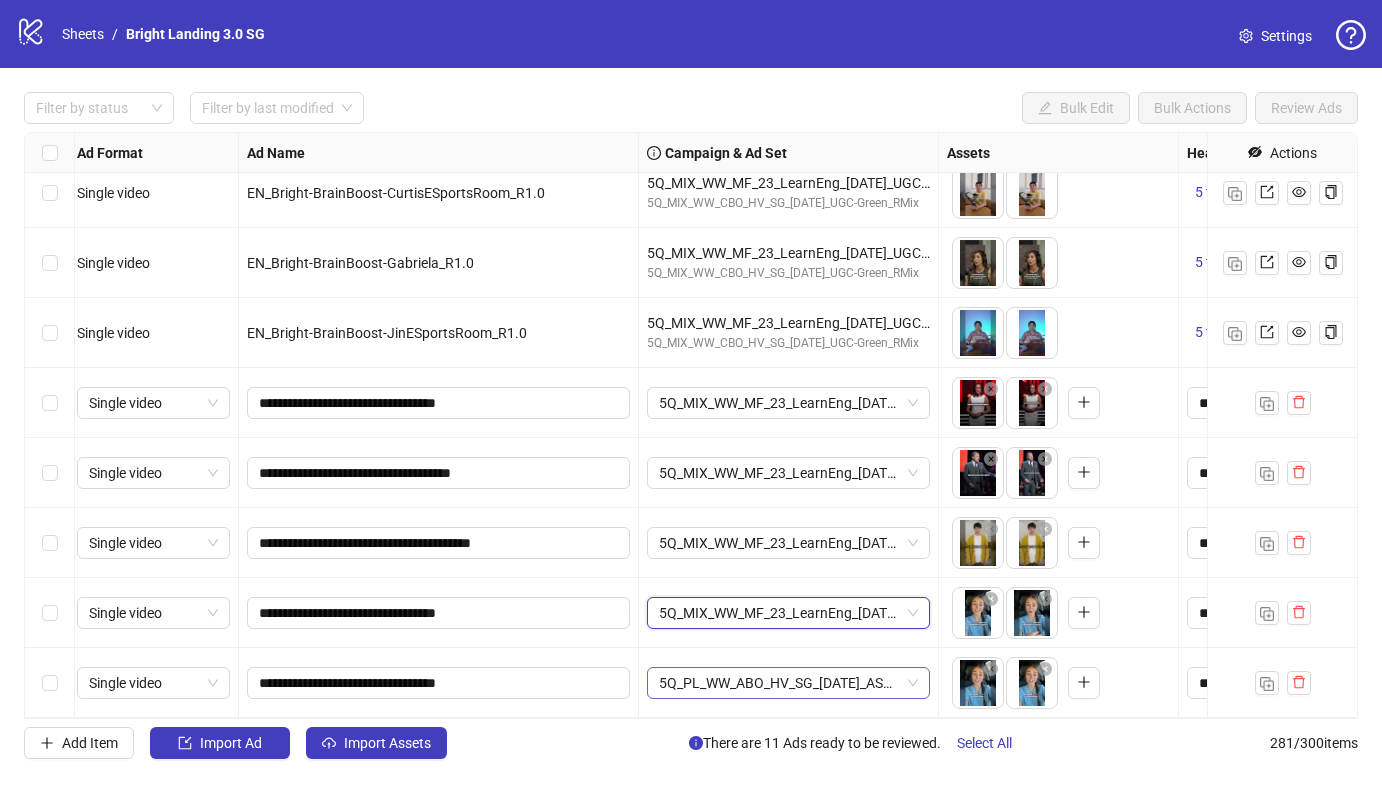 click on "5Q_PL_WW_ABO_HV_SG_[DATE]_ASC_CreoTest_R0.6" at bounding box center [788, 683] 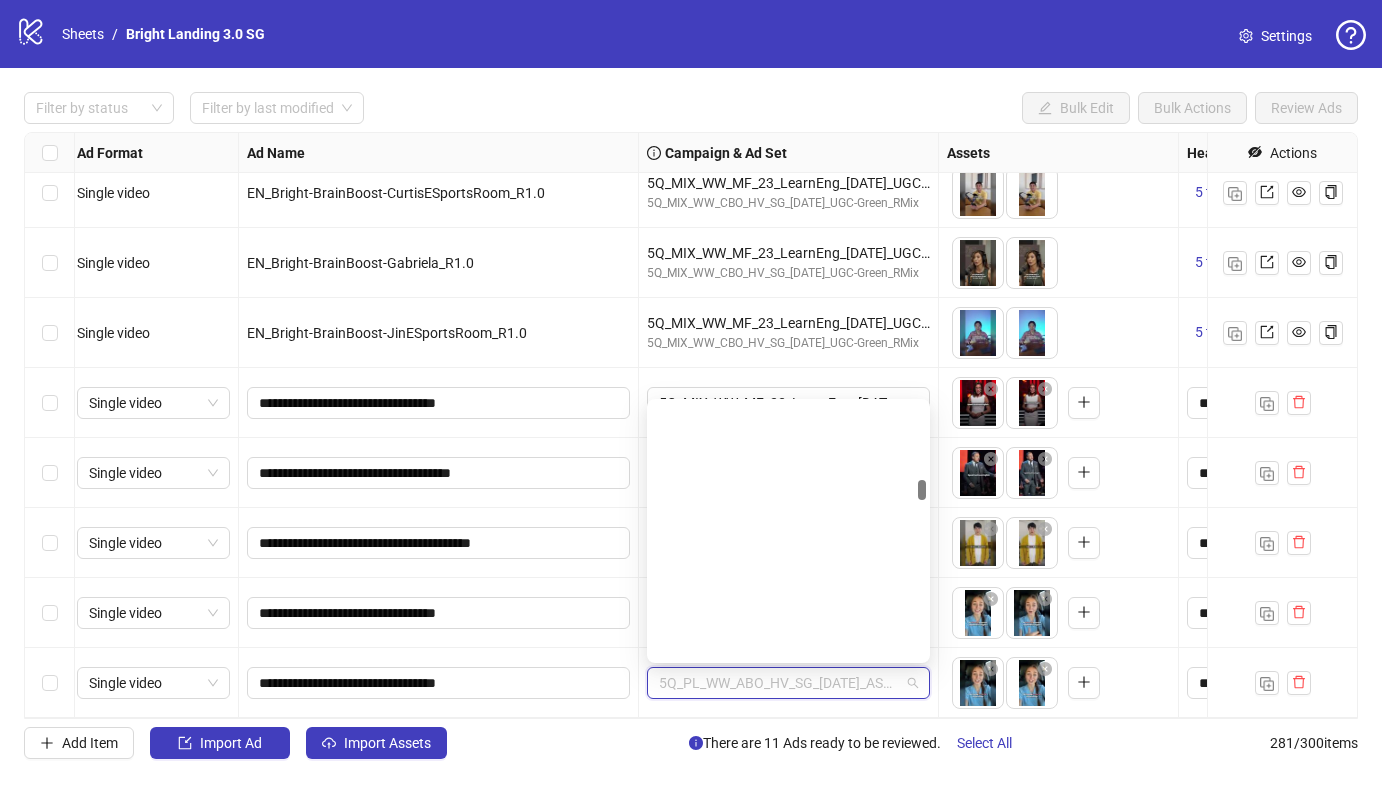paste on "**********" 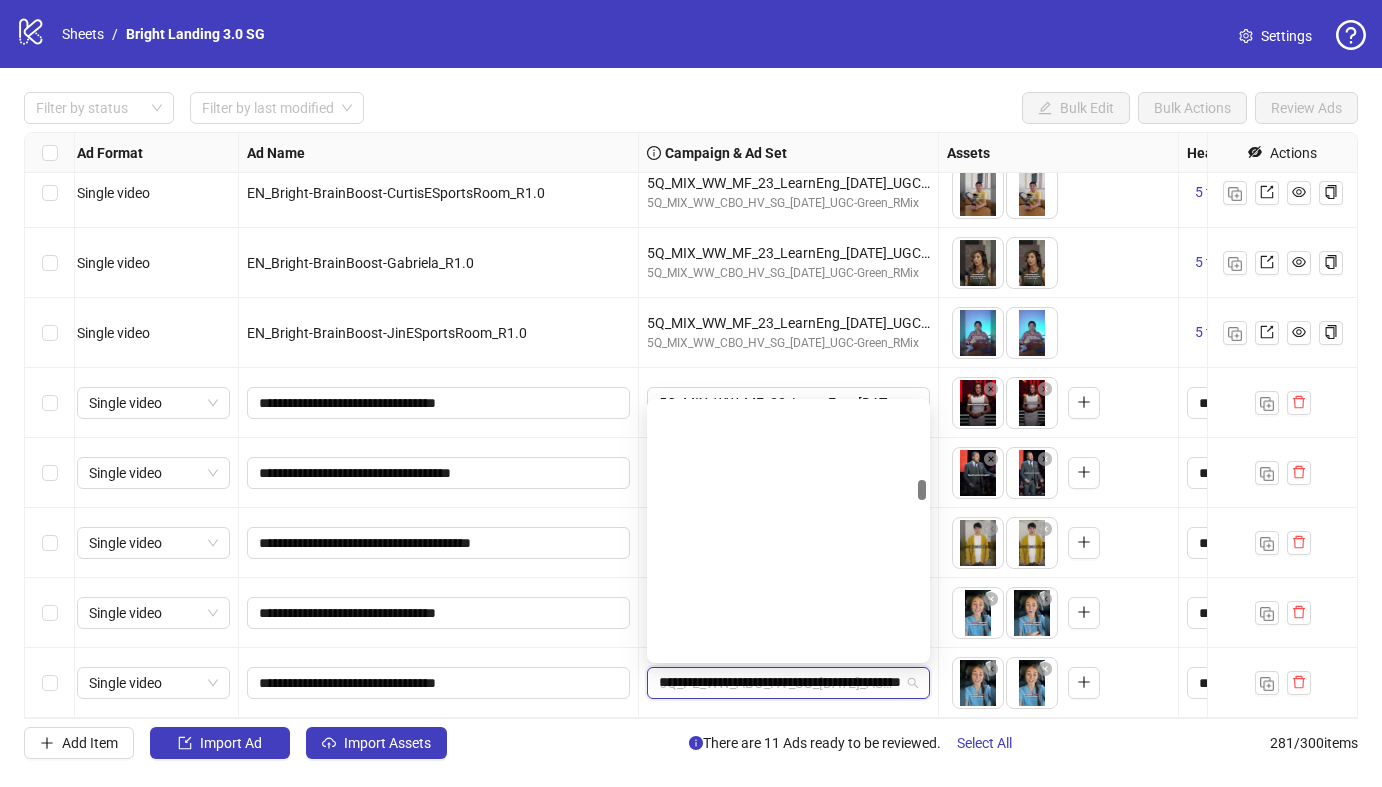 scroll, scrollTop: 0, scrollLeft: 0, axis: both 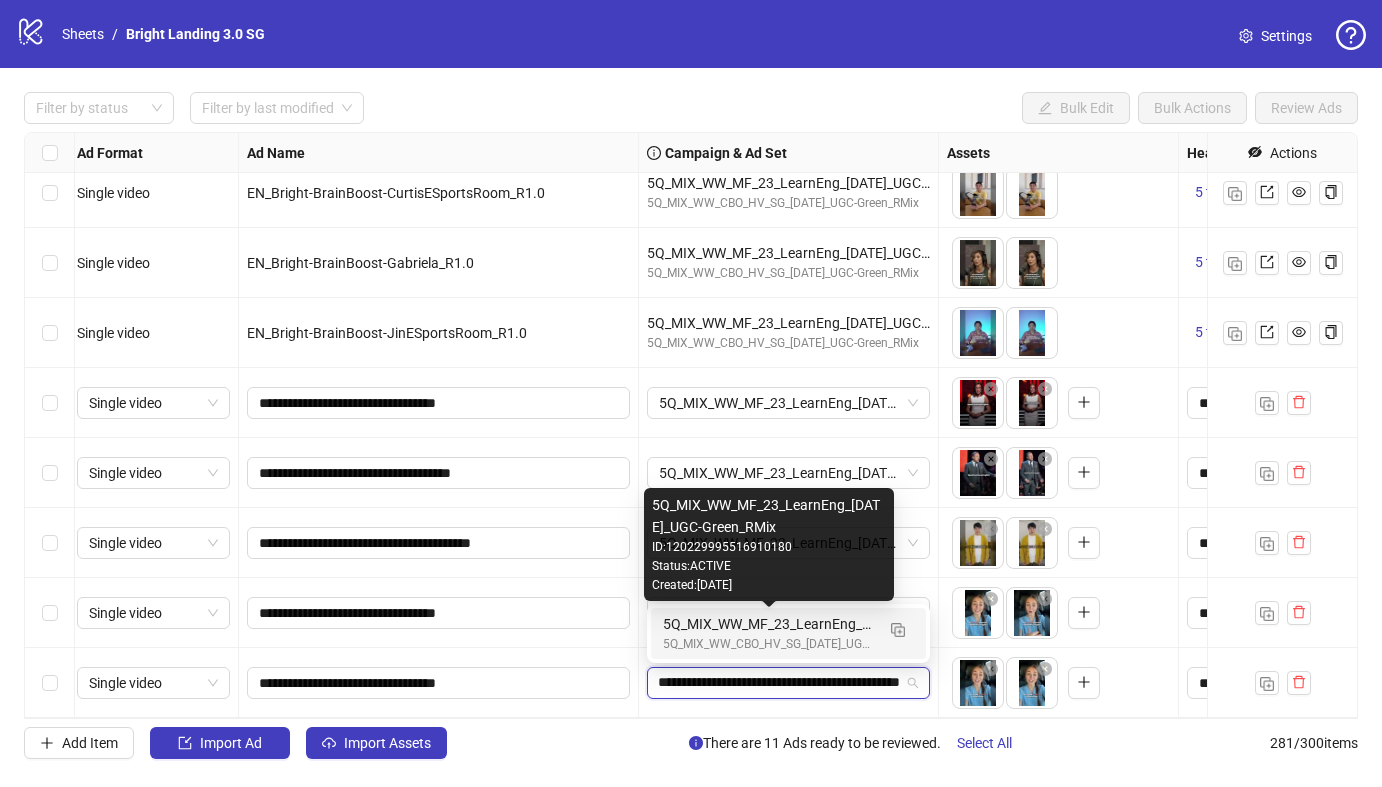 click on "5Q_MIX_WW_MF_23_LearnEng_[DATE]_UGC-Green_RMix" at bounding box center [768, 624] 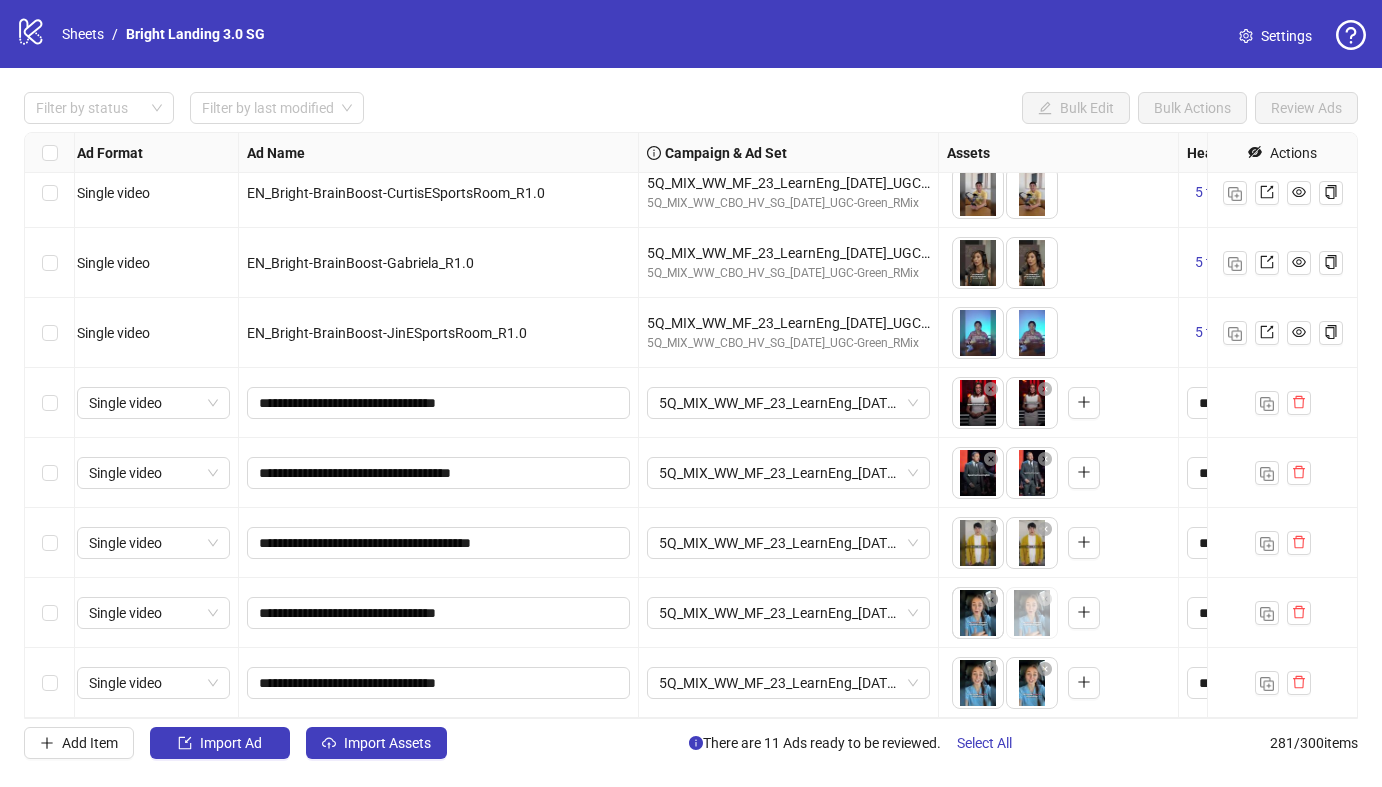 drag, startPoint x: 1039, startPoint y: 622, endPoint x: 982, endPoint y: 622, distance: 57 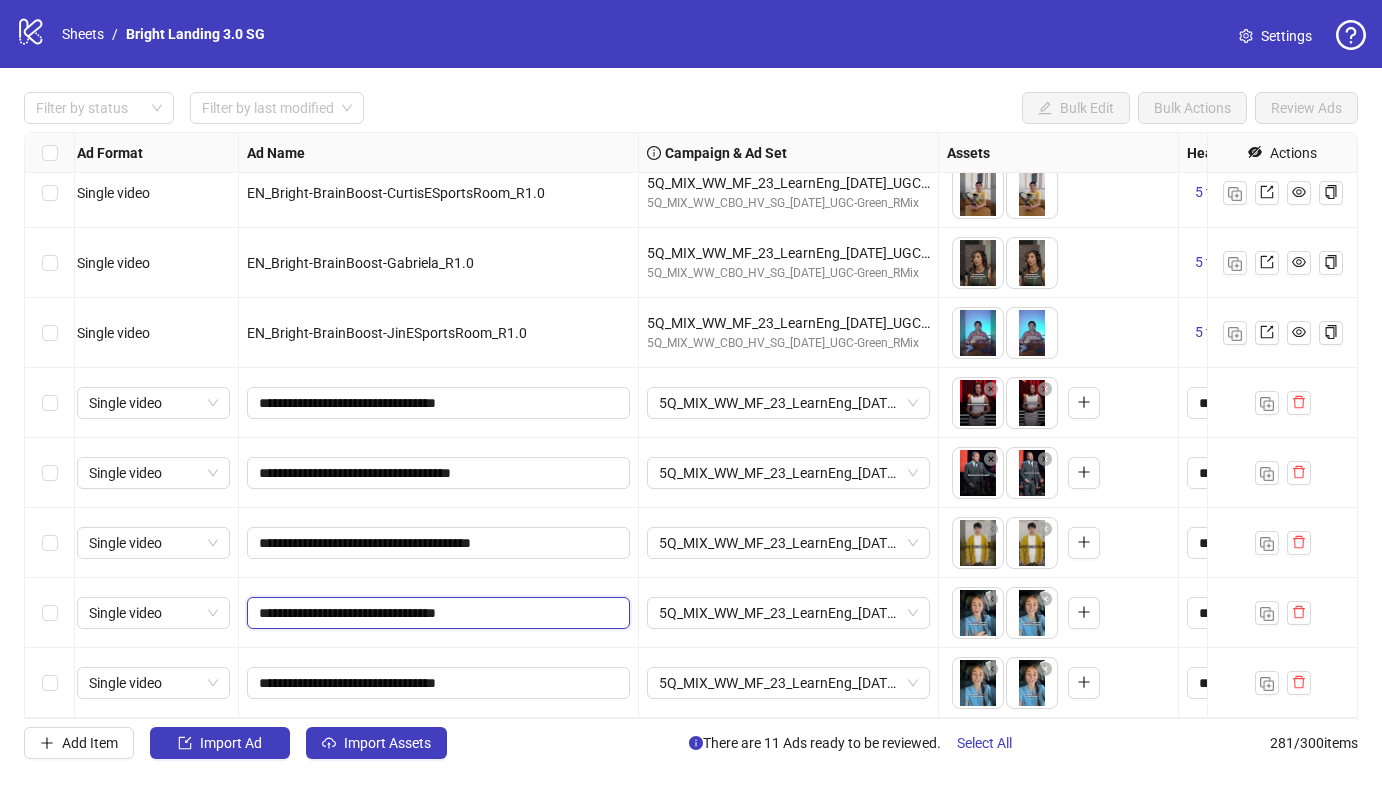 click on "**********" at bounding box center (436, 613) 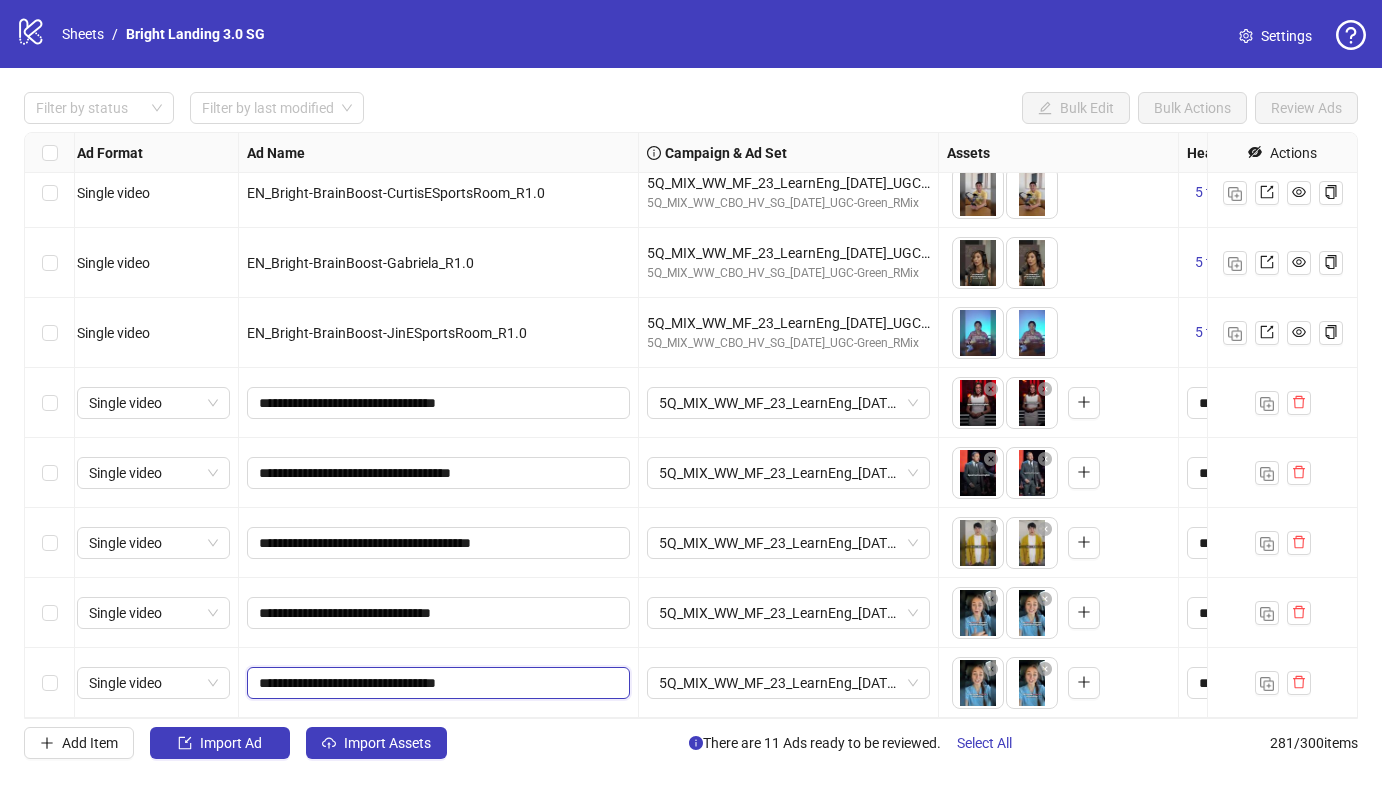 click on "**********" at bounding box center [436, 683] 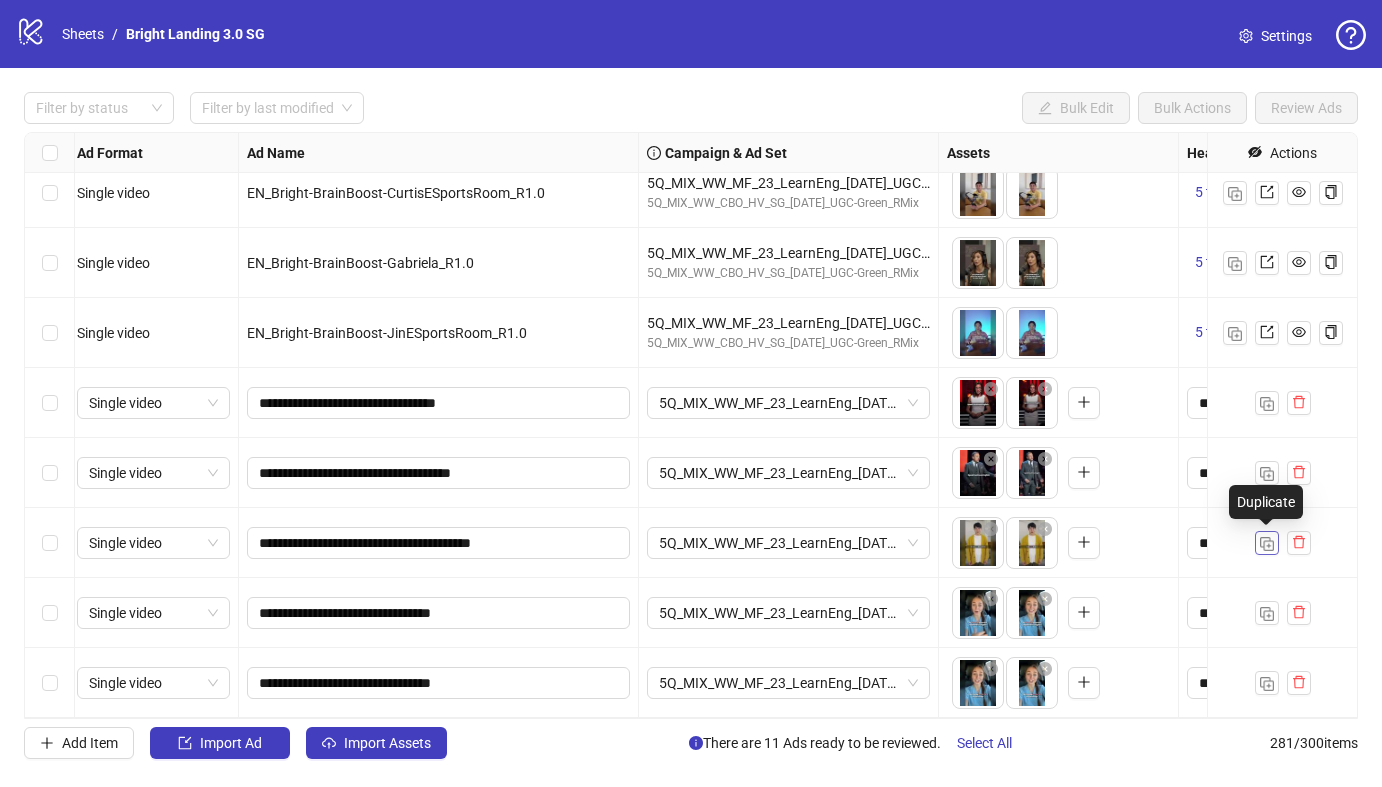 click at bounding box center (1267, 544) 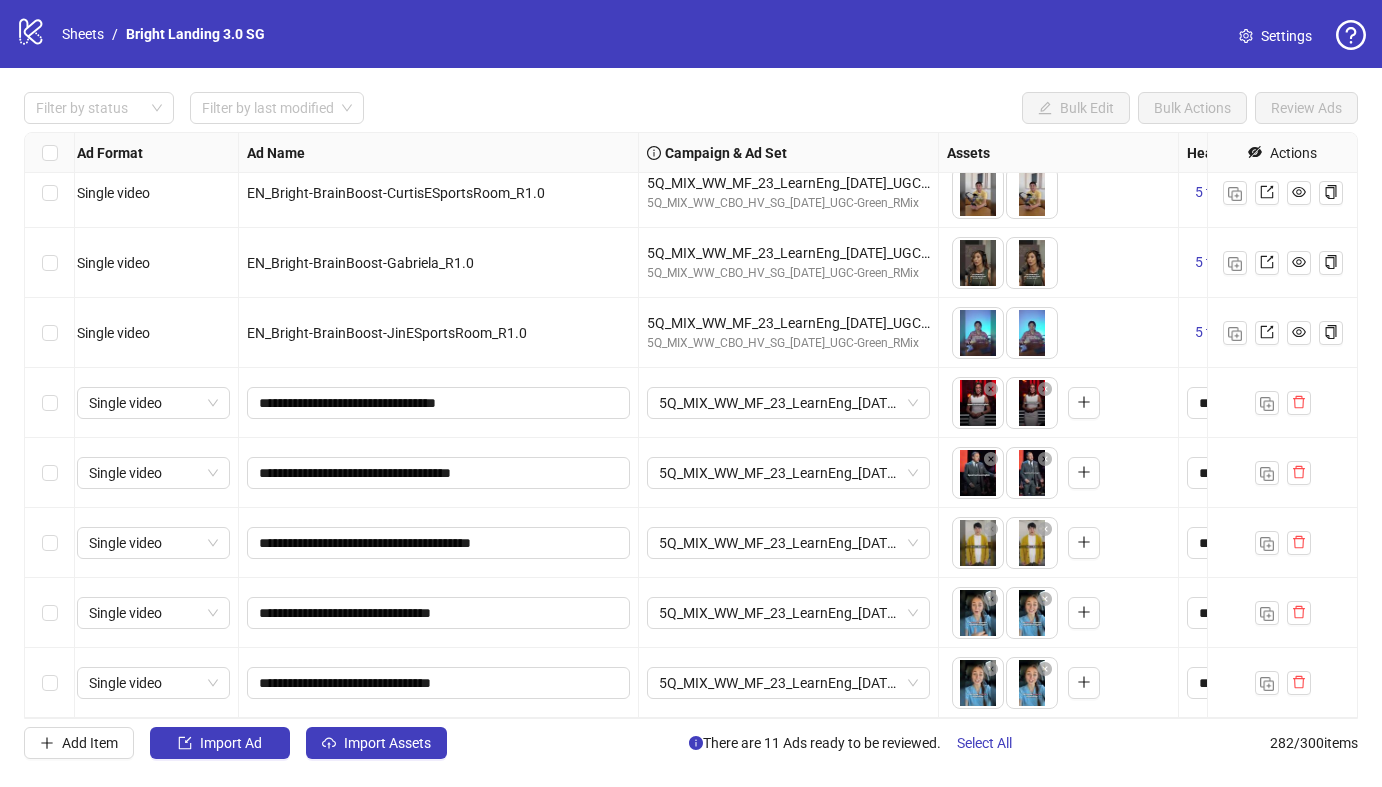 scroll, scrollTop: 19195, scrollLeft: 6, axis: both 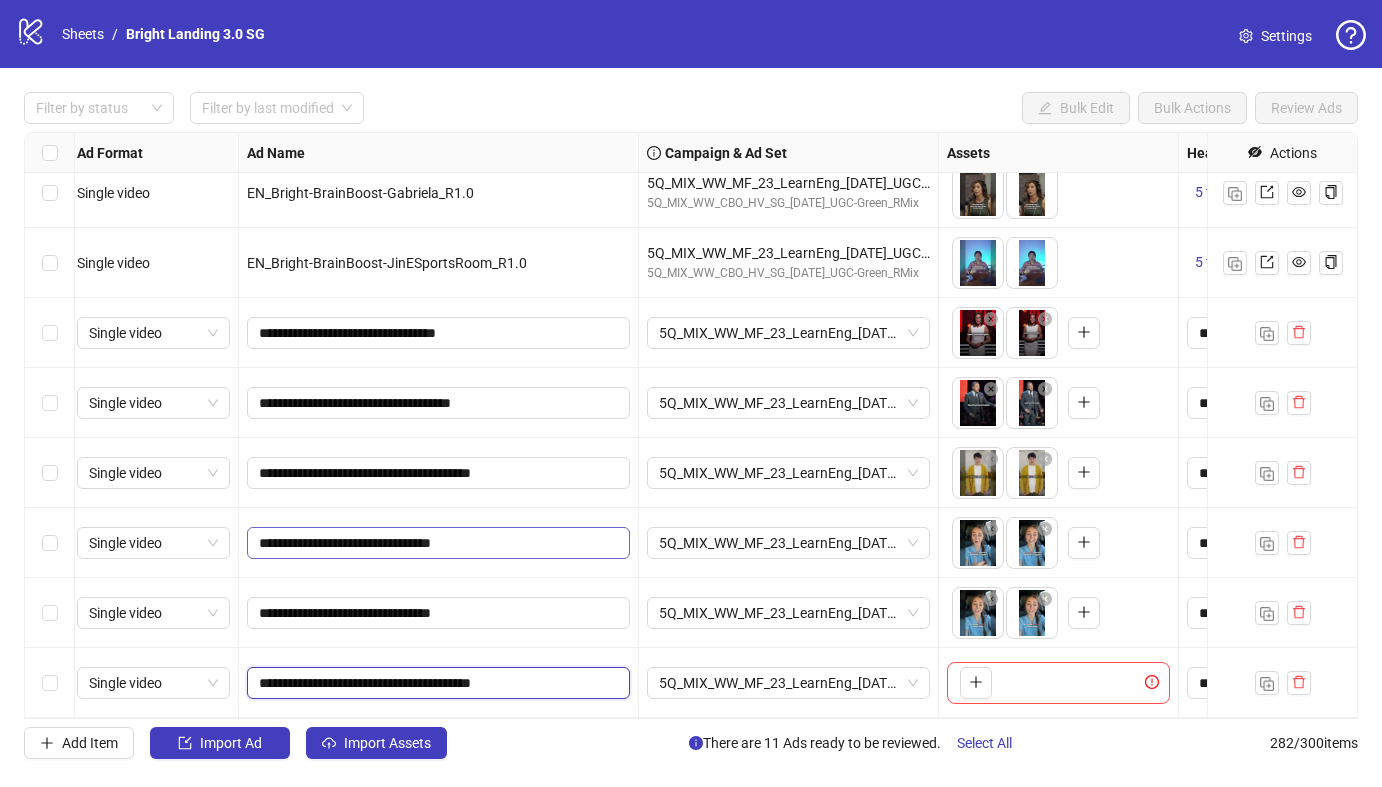 drag, startPoint x: 511, startPoint y: 681, endPoint x: 496, endPoint y: 547, distance: 134.83694 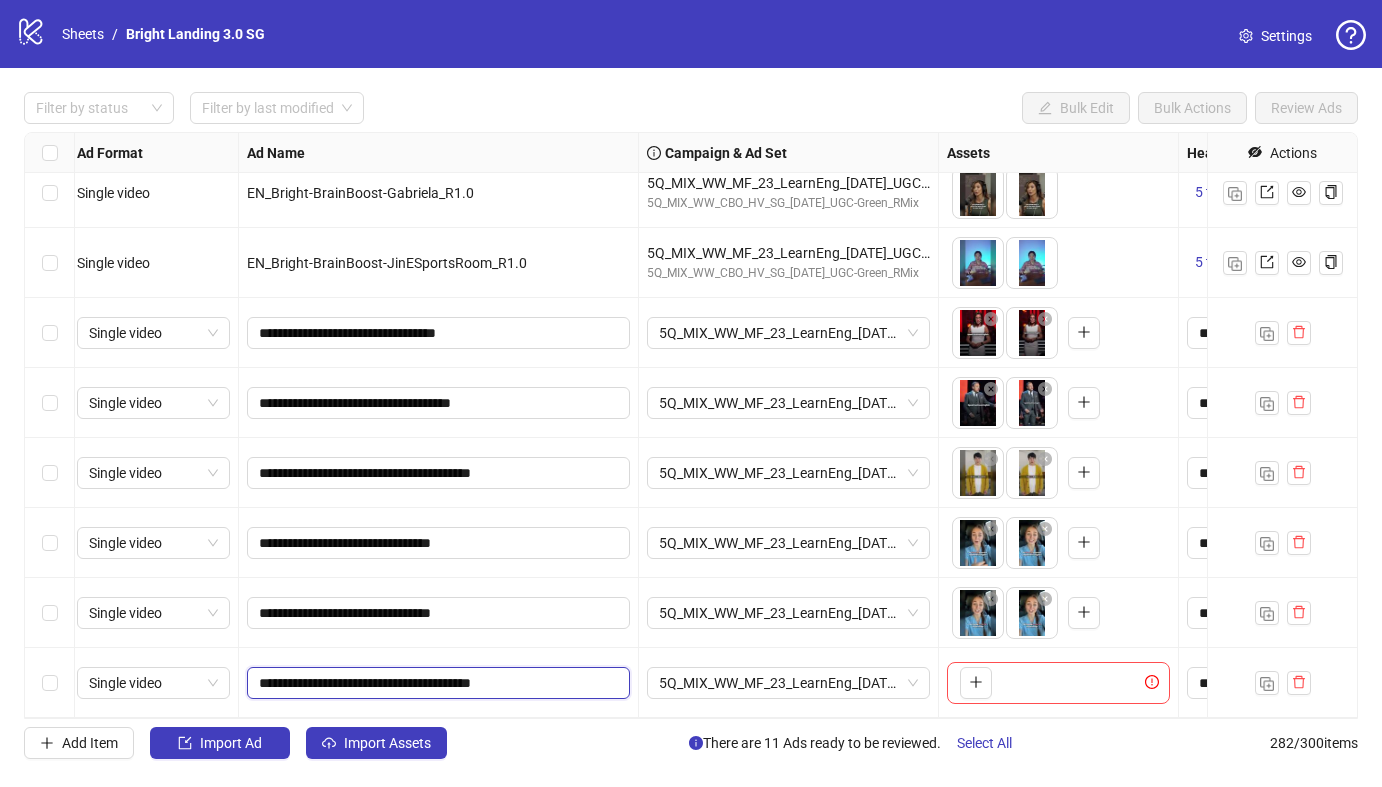 click on "**********" at bounding box center (436, 683) 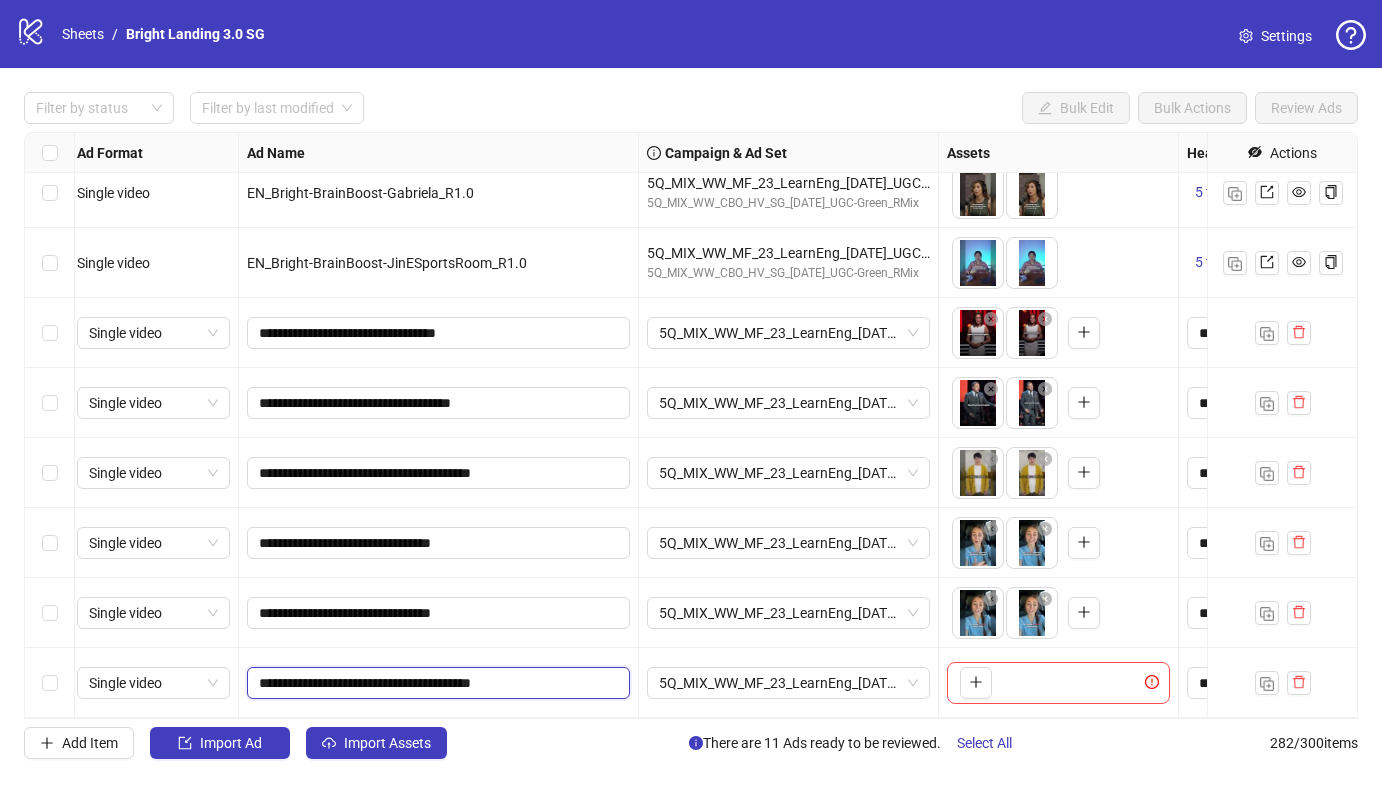 drag, startPoint x: 326, startPoint y: 682, endPoint x: 509, endPoint y: 677, distance: 183.0683 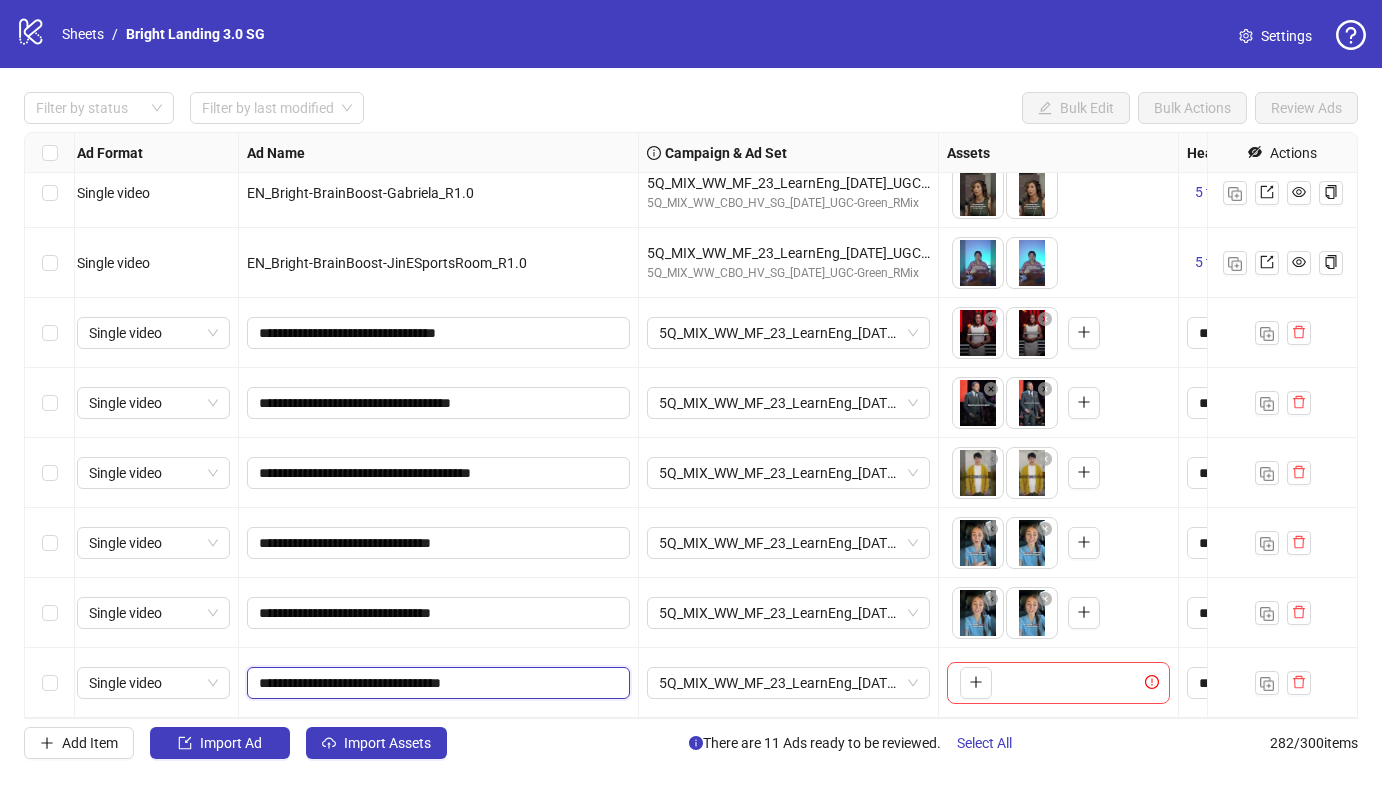 drag, startPoint x: 453, startPoint y: 682, endPoint x: 421, endPoint y: 570, distance: 116.48176 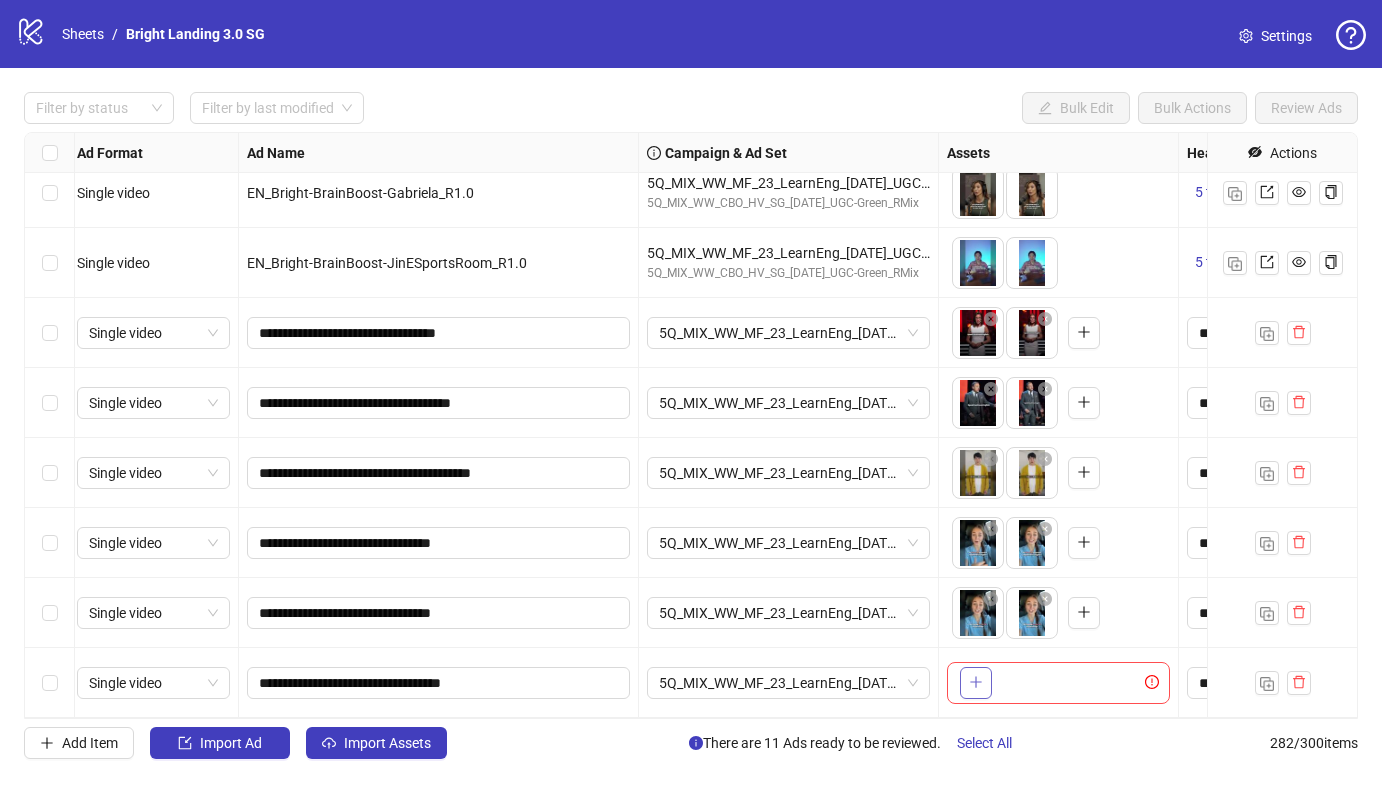 click 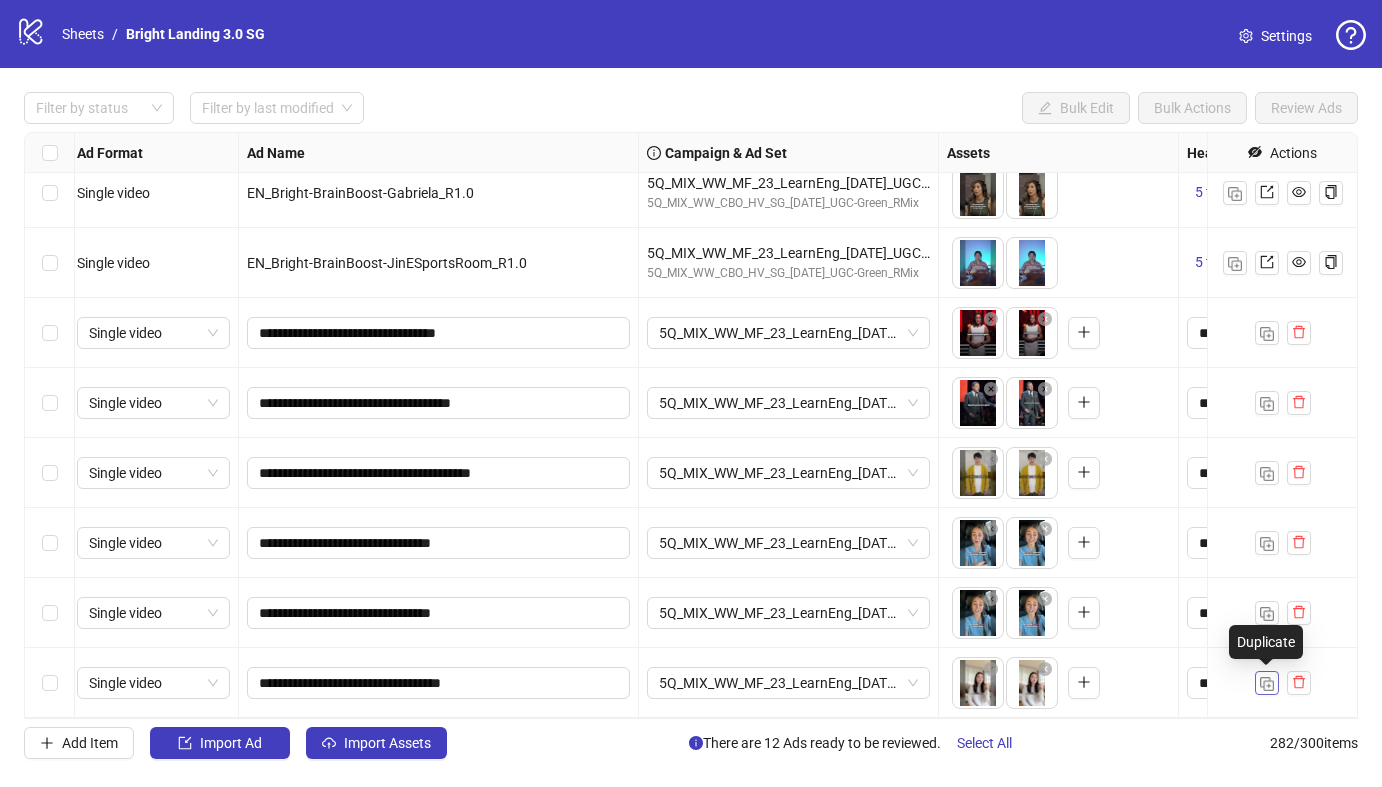 click at bounding box center [1267, 684] 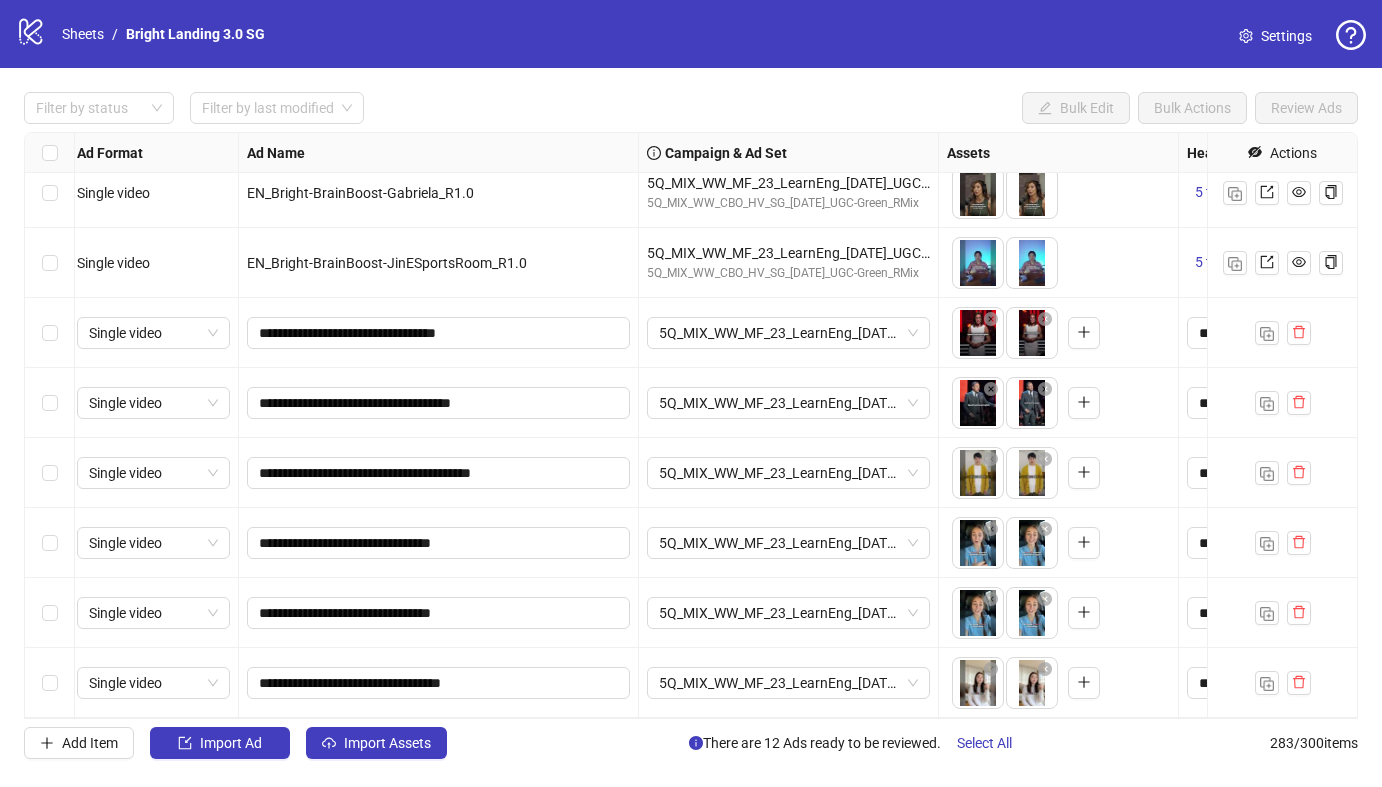 scroll, scrollTop: 19265, scrollLeft: 6, axis: both 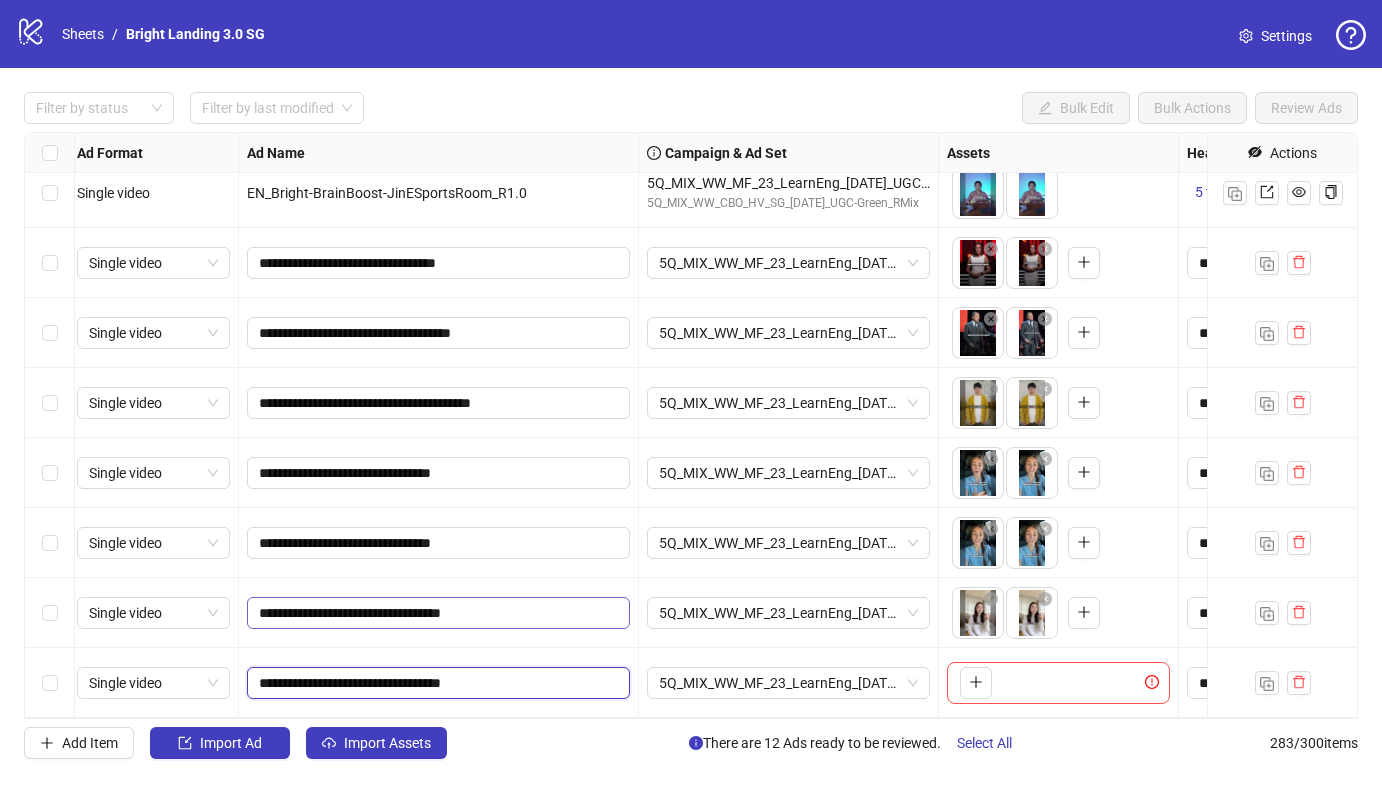 drag, startPoint x: 453, startPoint y: 687, endPoint x: 433, endPoint y: 597, distance: 92.19544 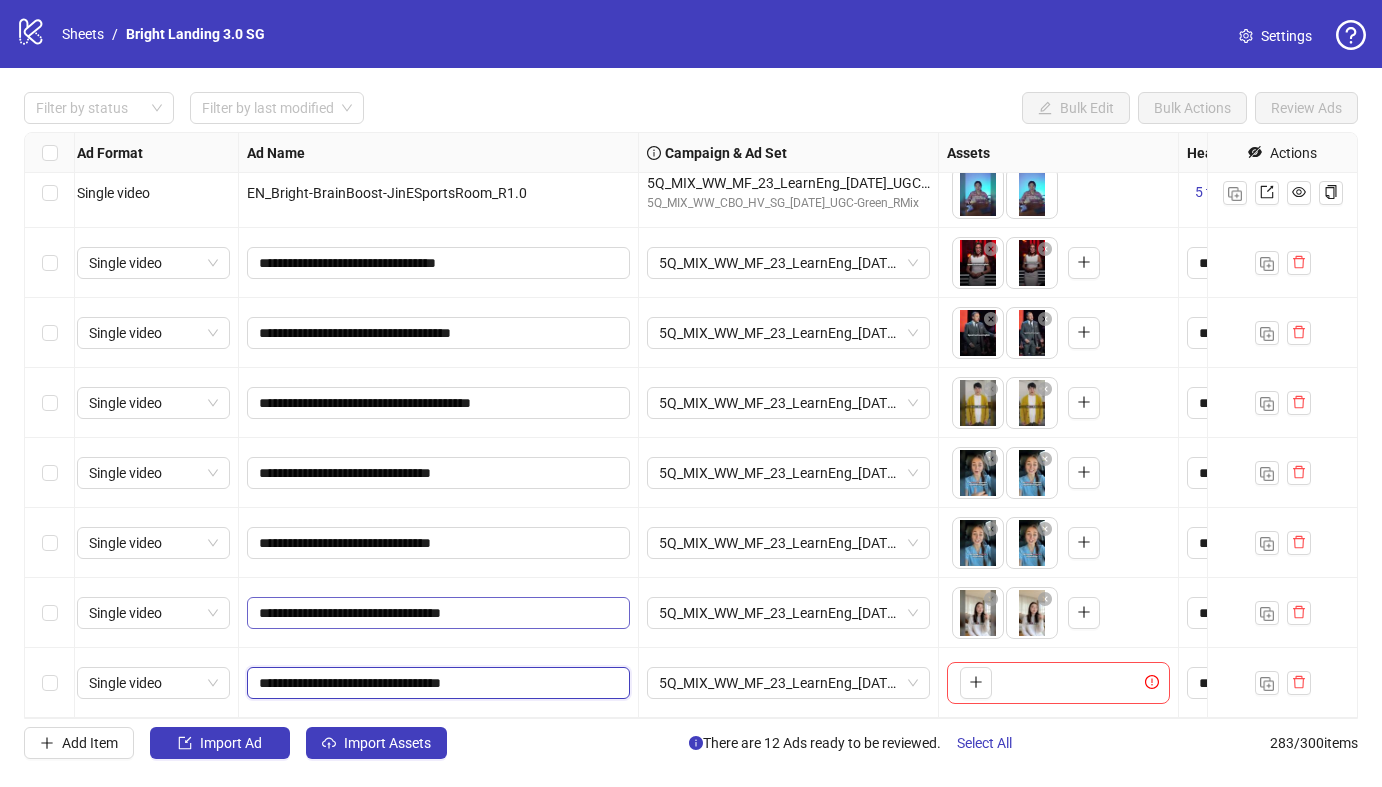 click on "**********" at bounding box center (1549, -19132) 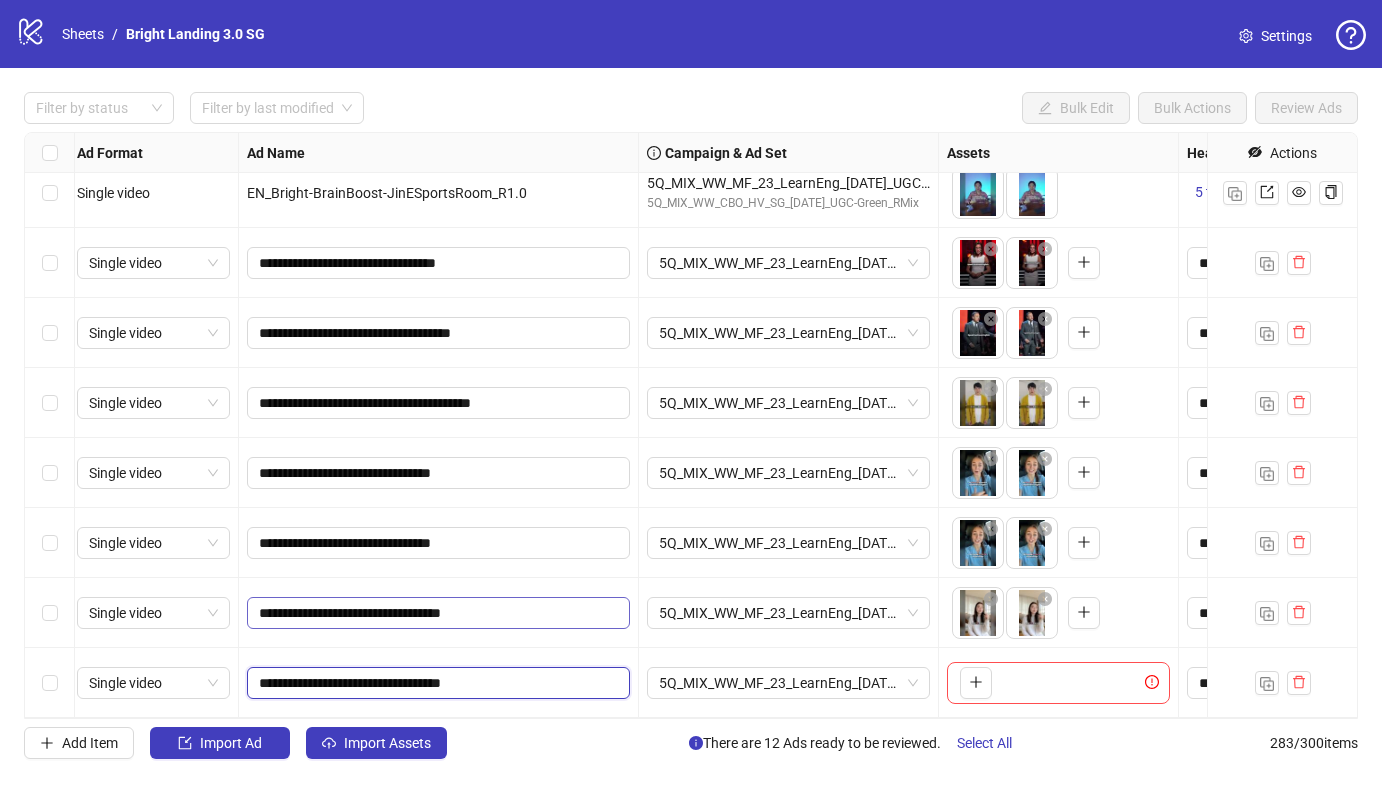 paste 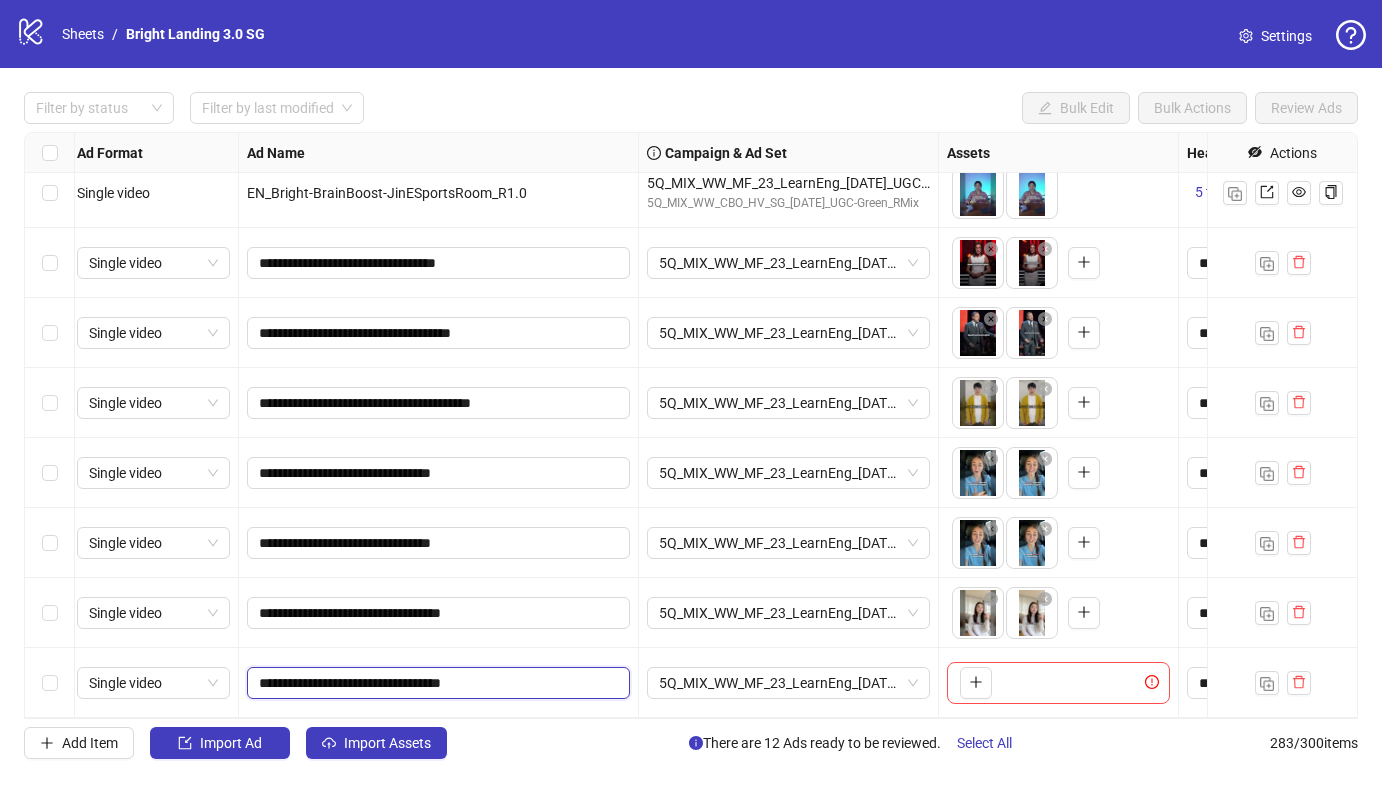 click on "**********" at bounding box center (436, 683) 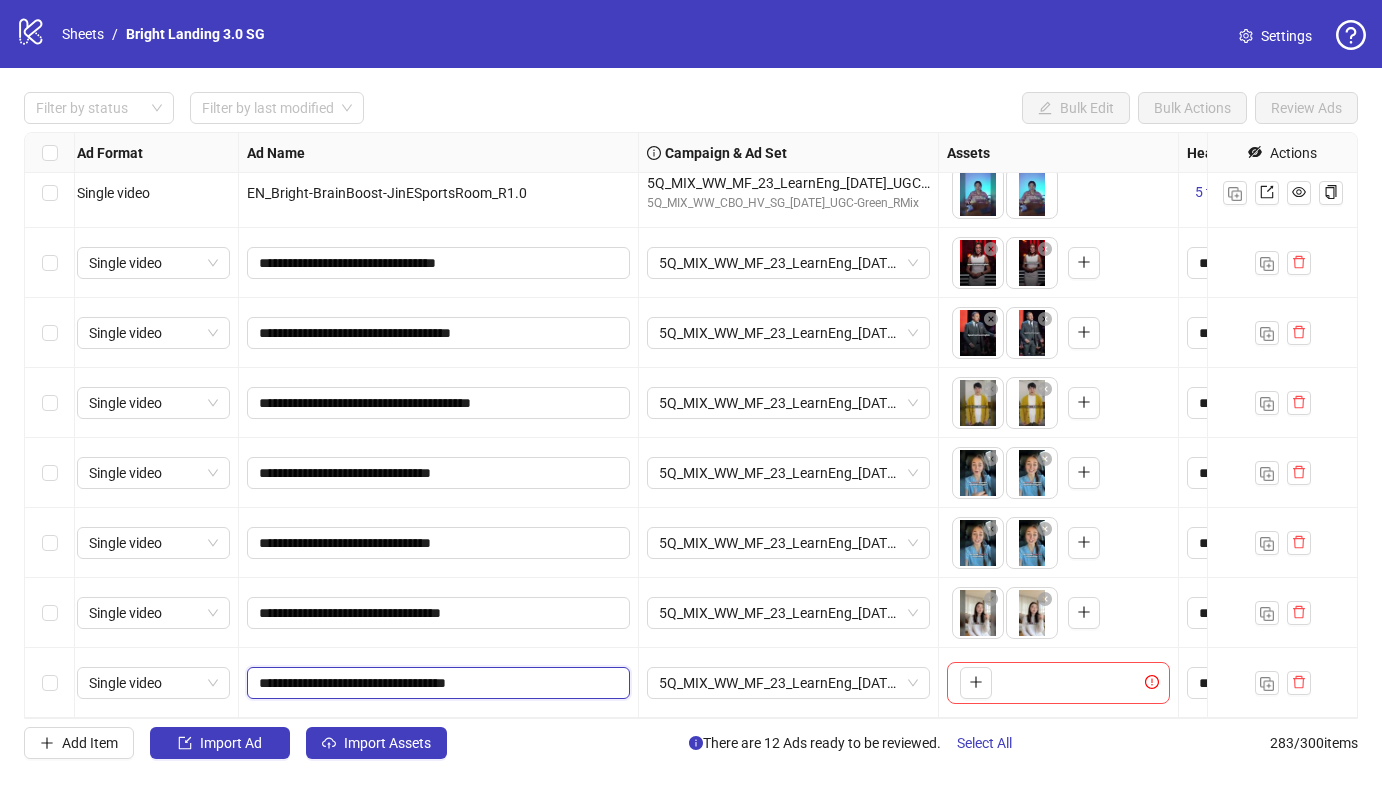 drag, startPoint x: 465, startPoint y: 686, endPoint x: 425, endPoint y: 585, distance: 108.63241 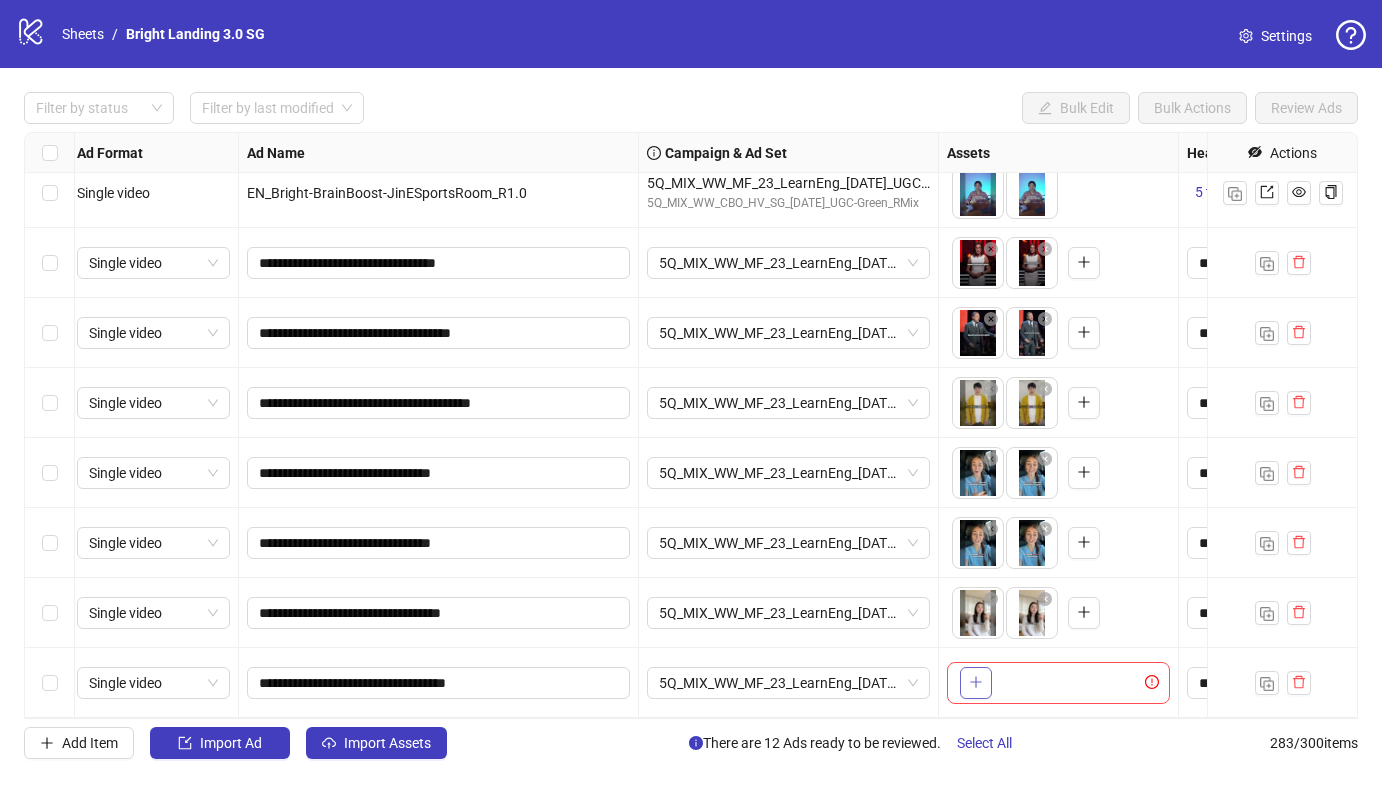 click at bounding box center (976, 682) 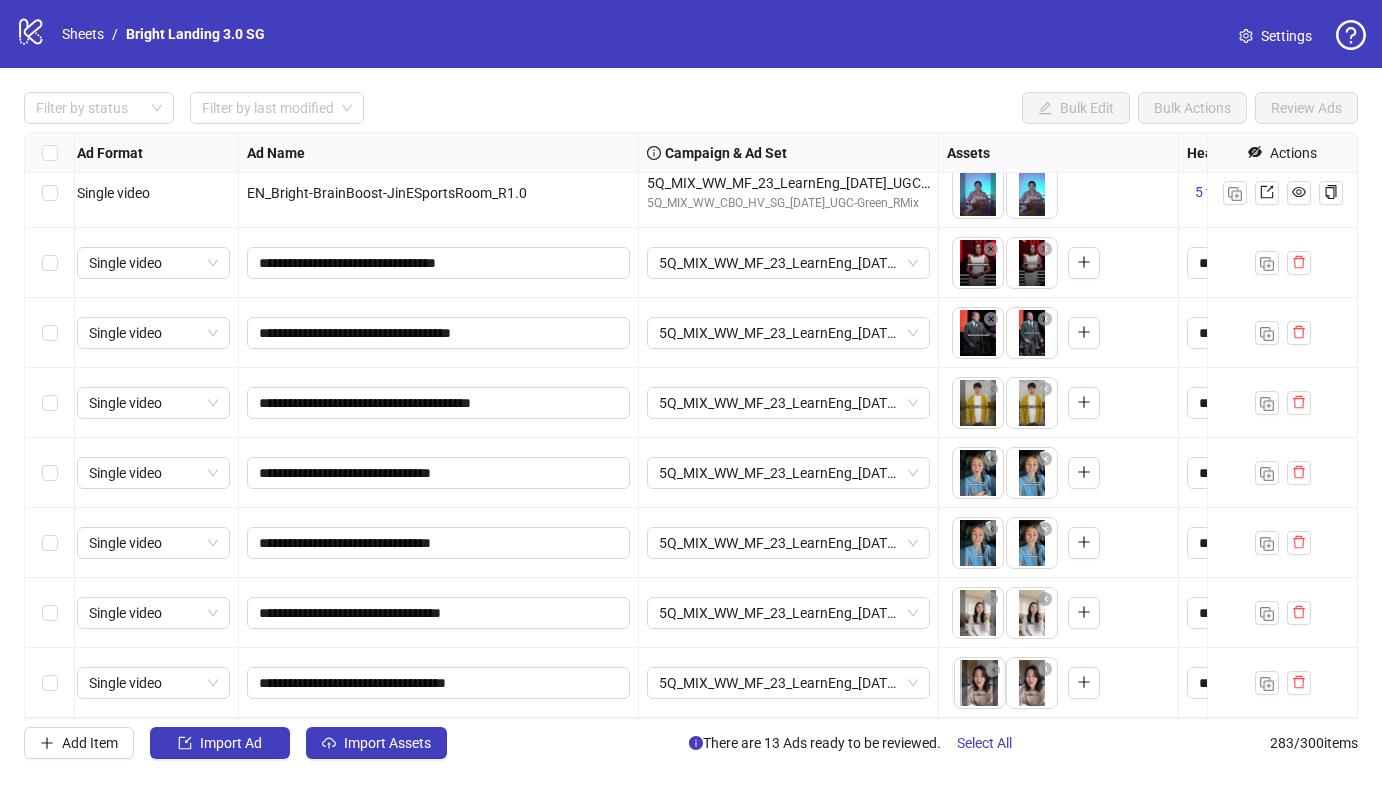 drag, startPoint x: 1036, startPoint y: 695, endPoint x: 983, endPoint y: 695, distance: 53 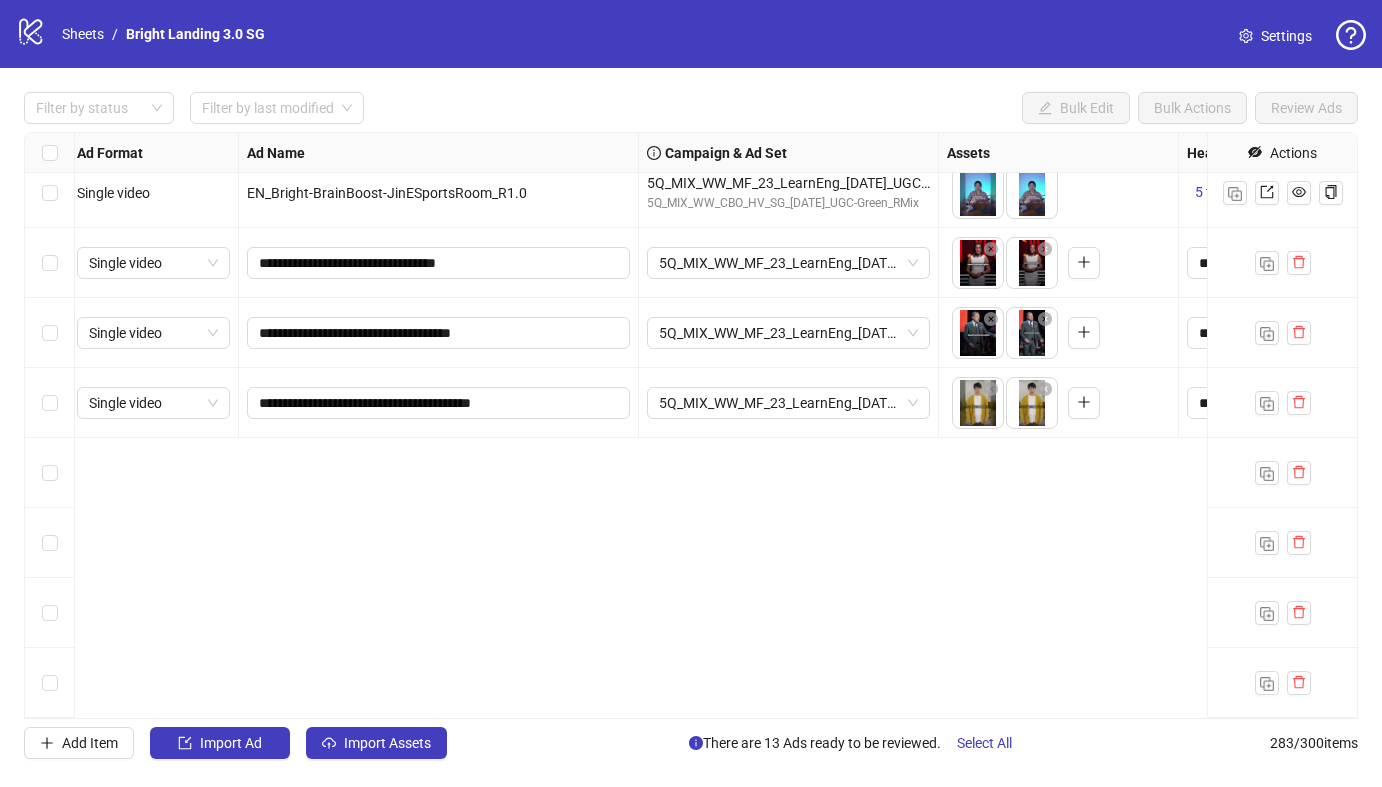 scroll, scrollTop: 18782, scrollLeft: 6, axis: both 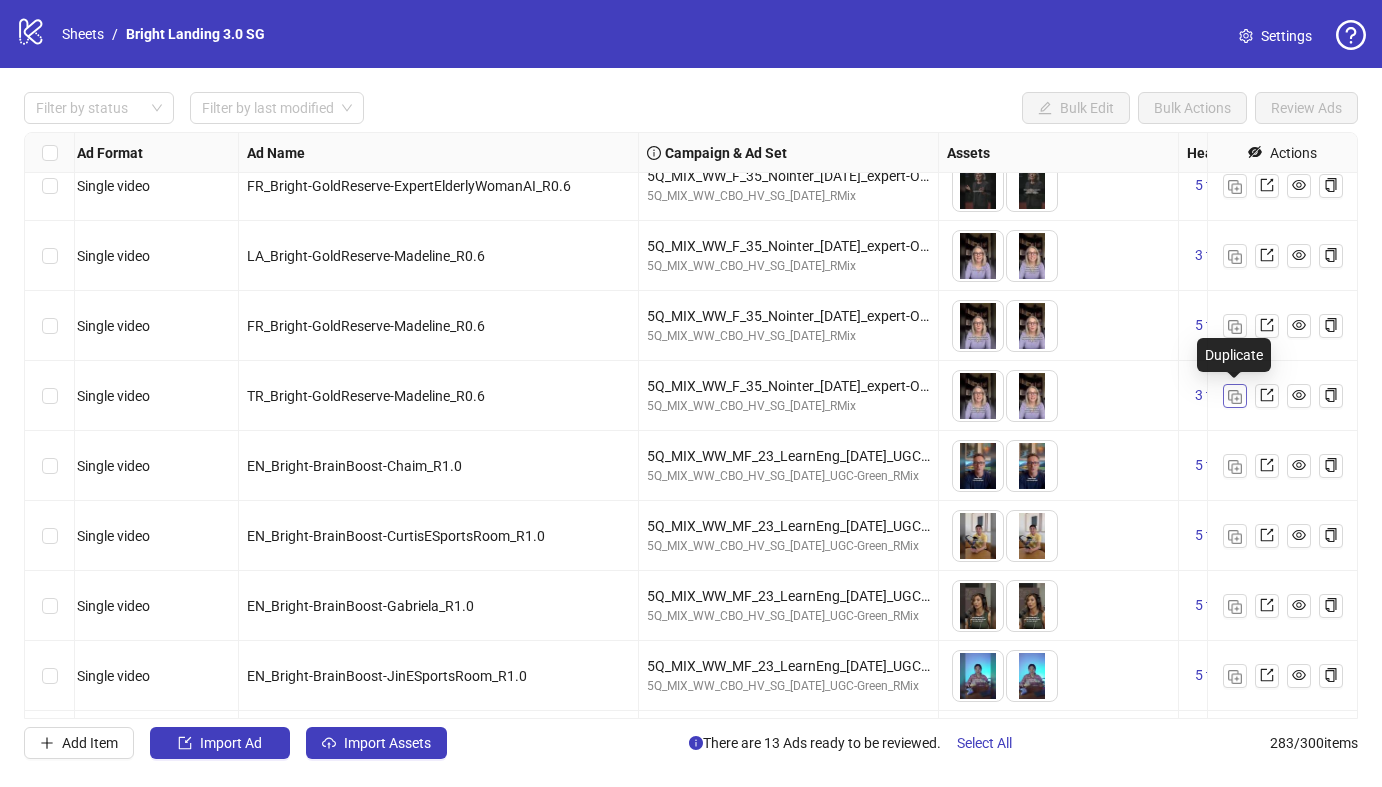 click at bounding box center [1235, 396] 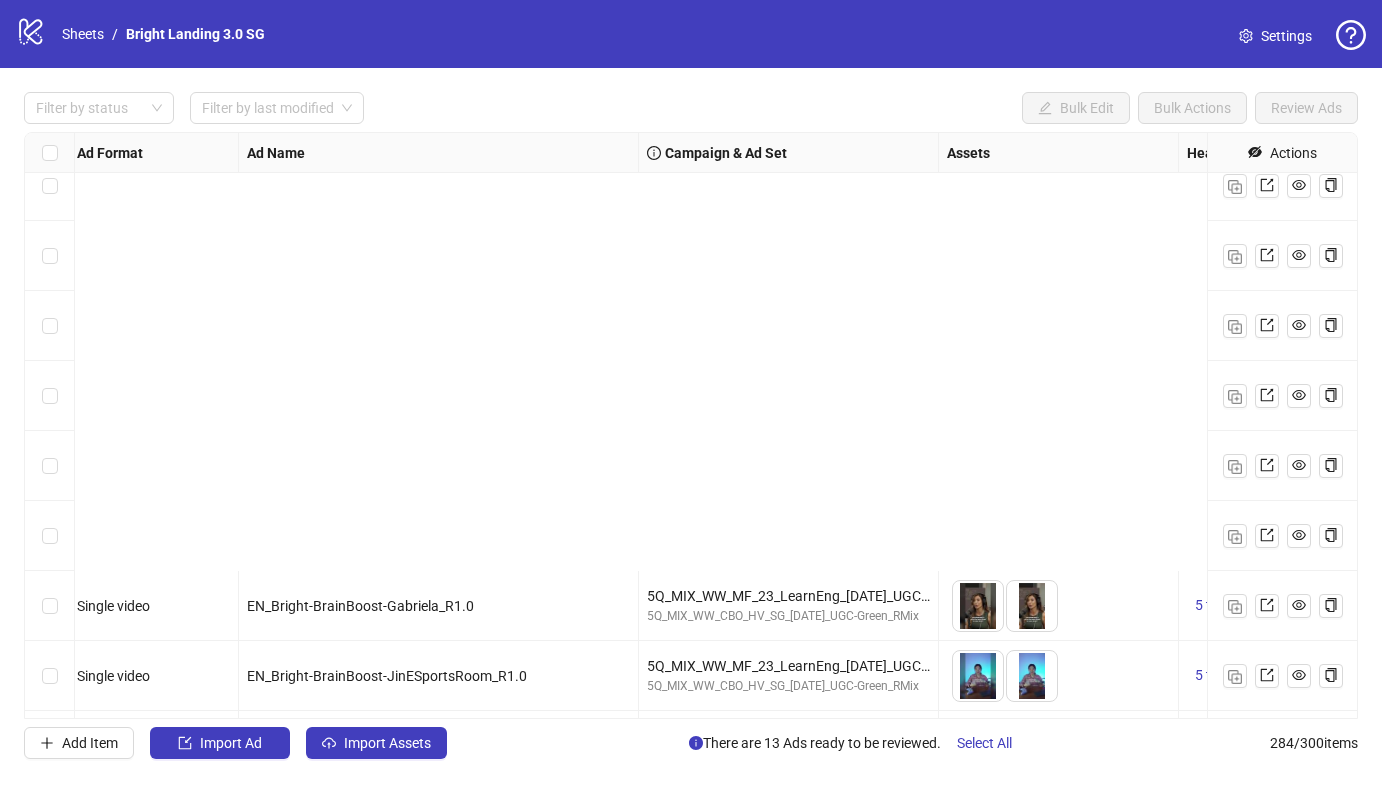 scroll, scrollTop: 19335, scrollLeft: 6, axis: both 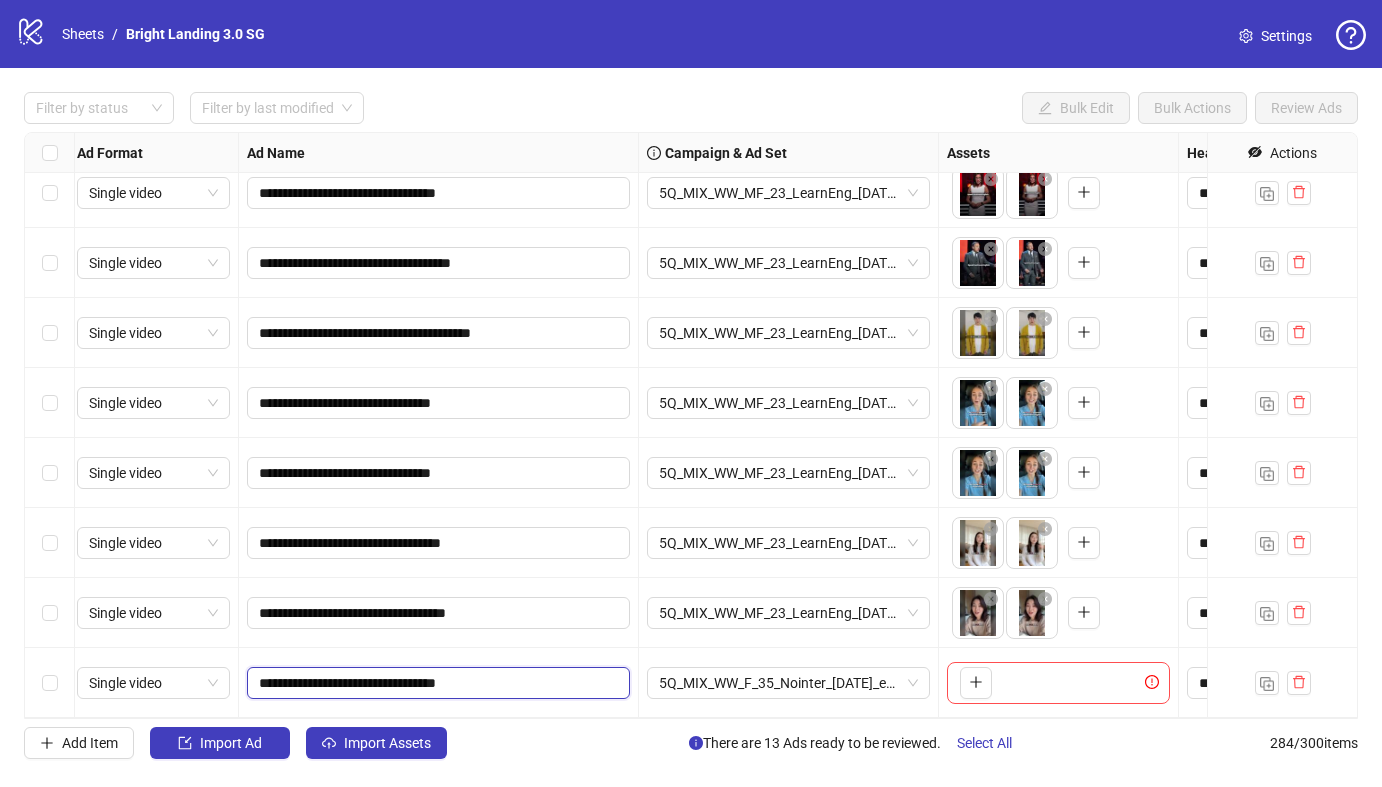 drag, startPoint x: 461, startPoint y: 684, endPoint x: 326, endPoint y: 683, distance: 135.00371 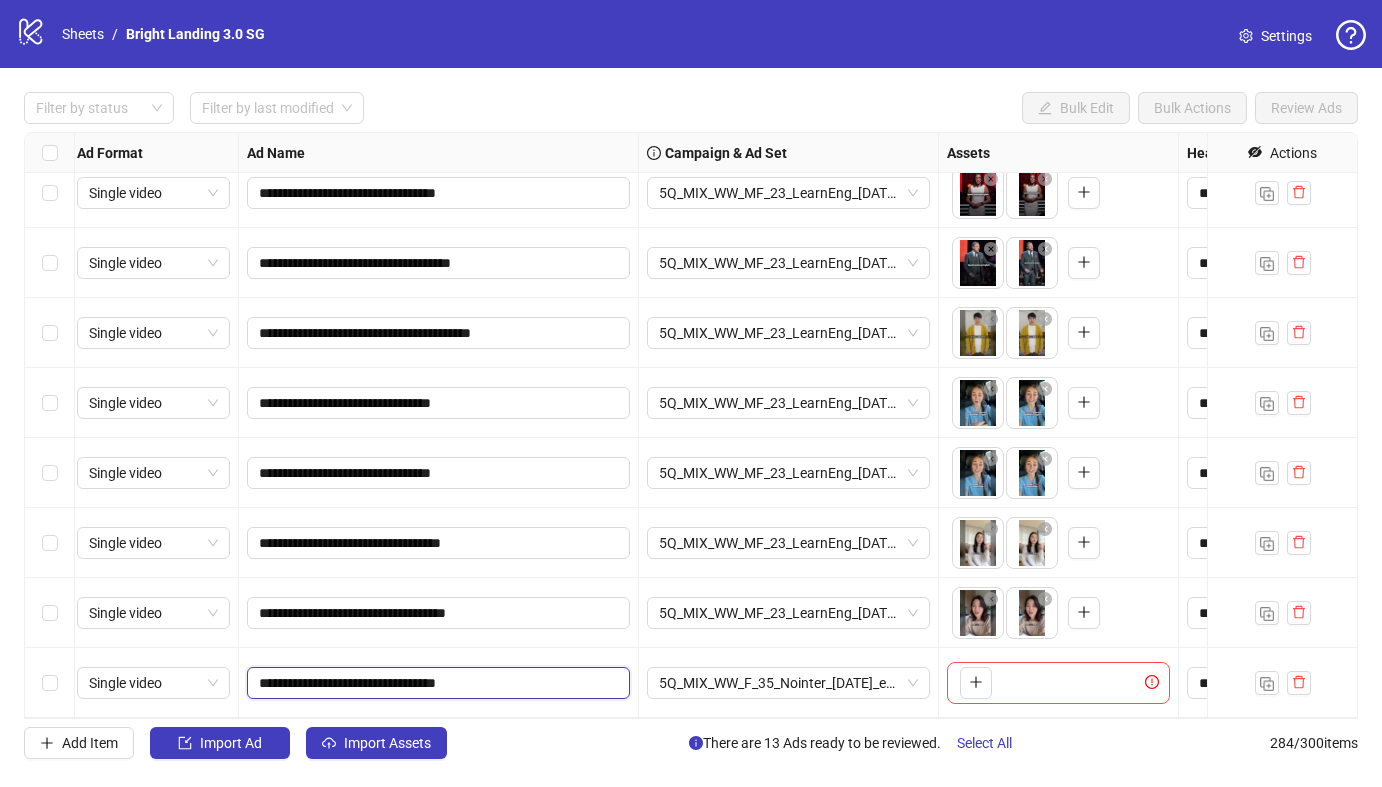 click on "**********" at bounding box center [436, 683] 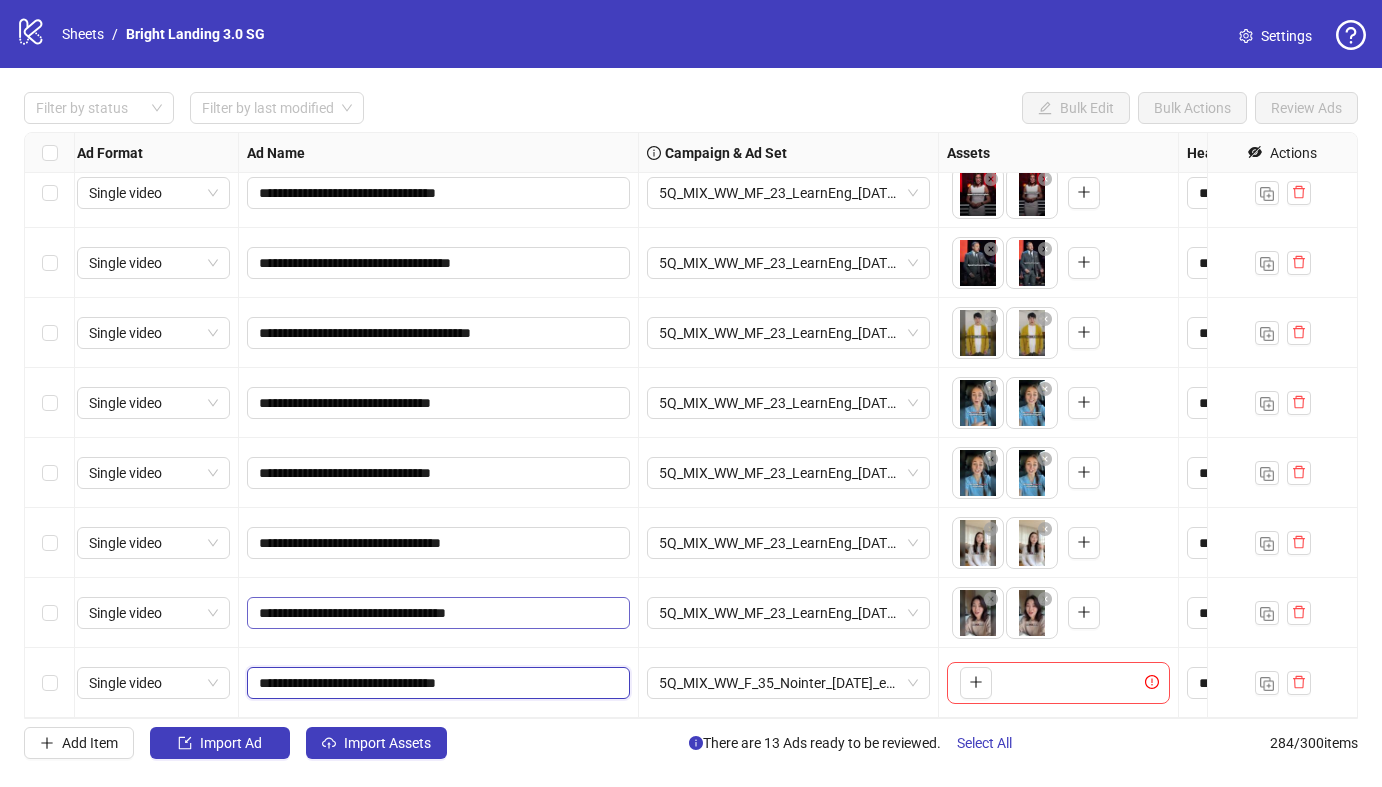 drag, startPoint x: 451, startPoint y: 683, endPoint x: 425, endPoint y: 611, distance: 76.55064 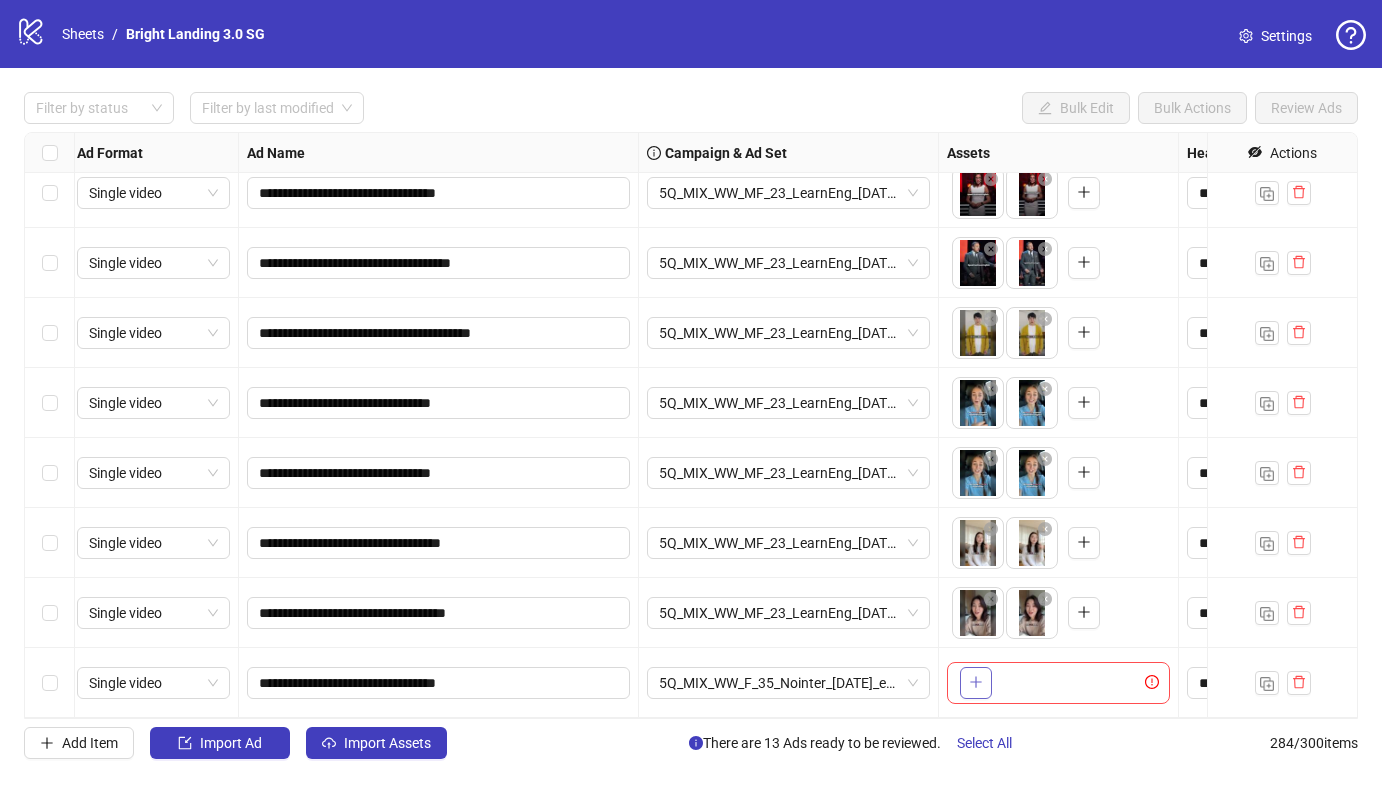 click at bounding box center (976, 682) 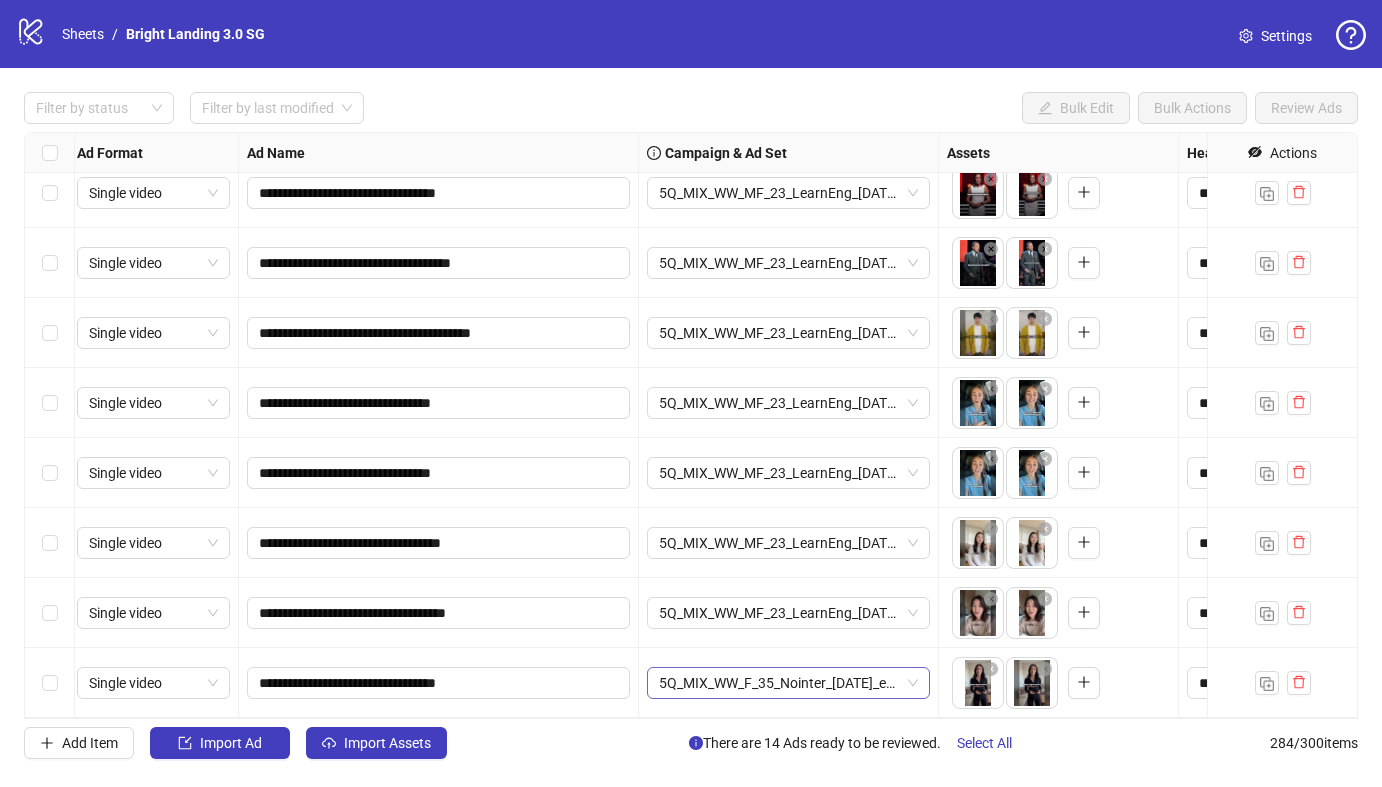 click on "5Q_MIX_WW_F_35_Nointer_[DATE]_expert-OnlyFem_RMix" at bounding box center (788, 683) 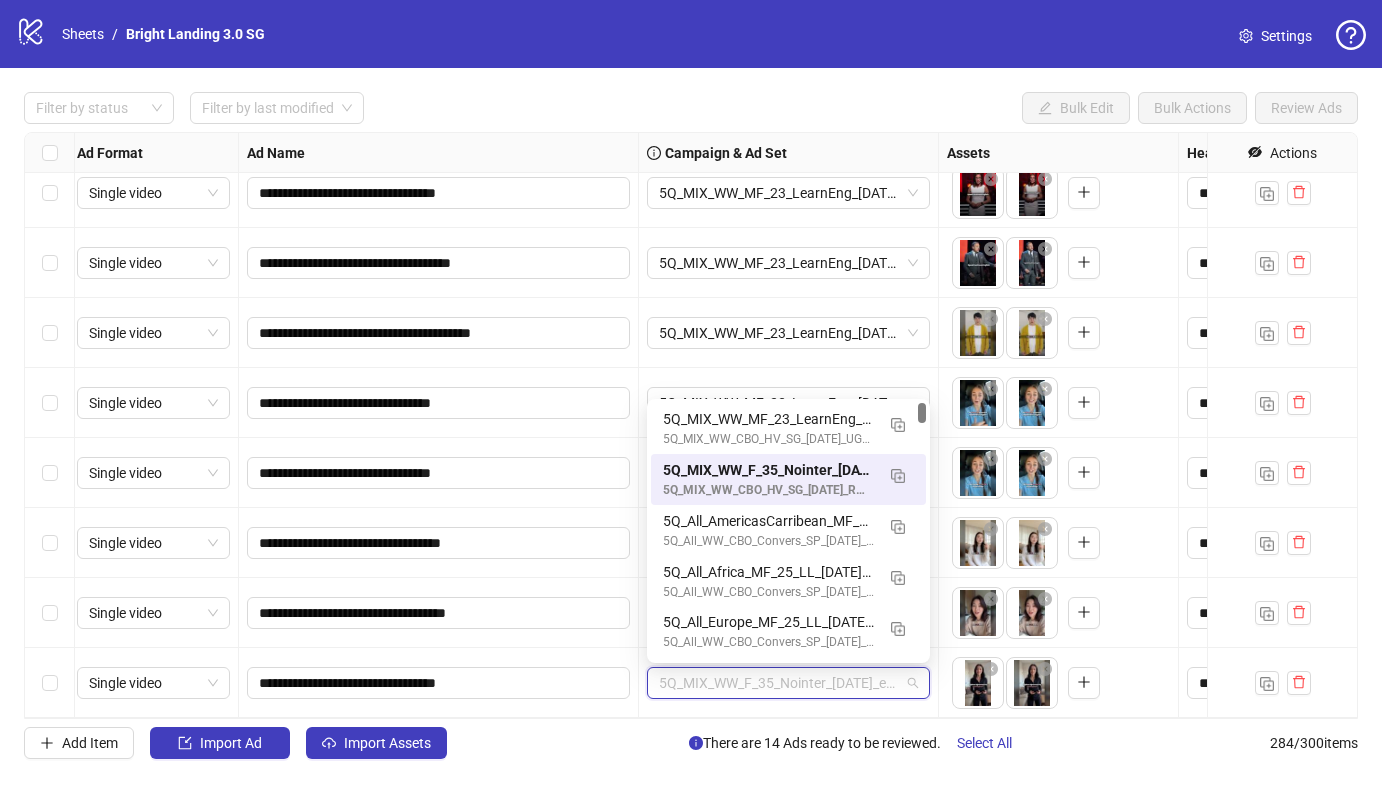 paste on "**********" 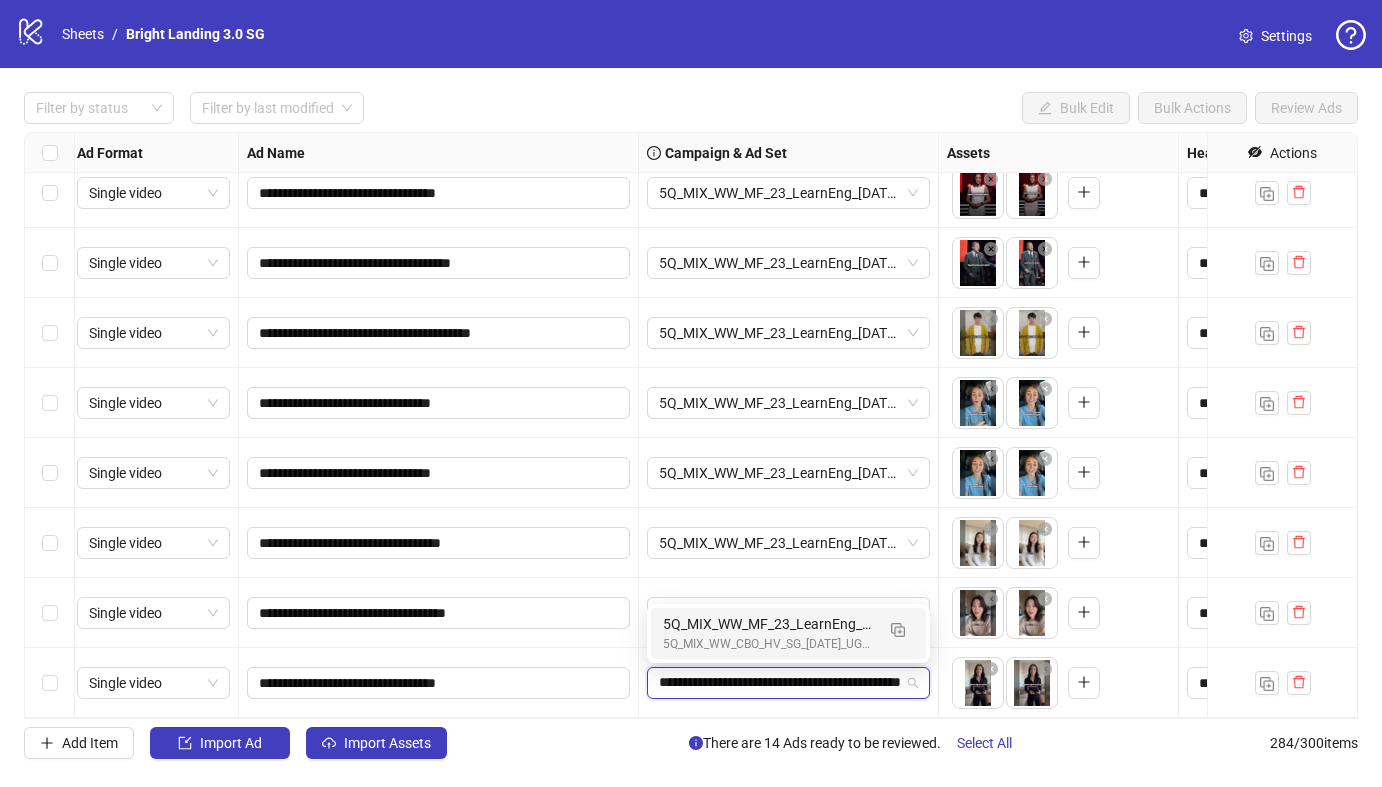scroll, scrollTop: 0, scrollLeft: 125, axis: horizontal 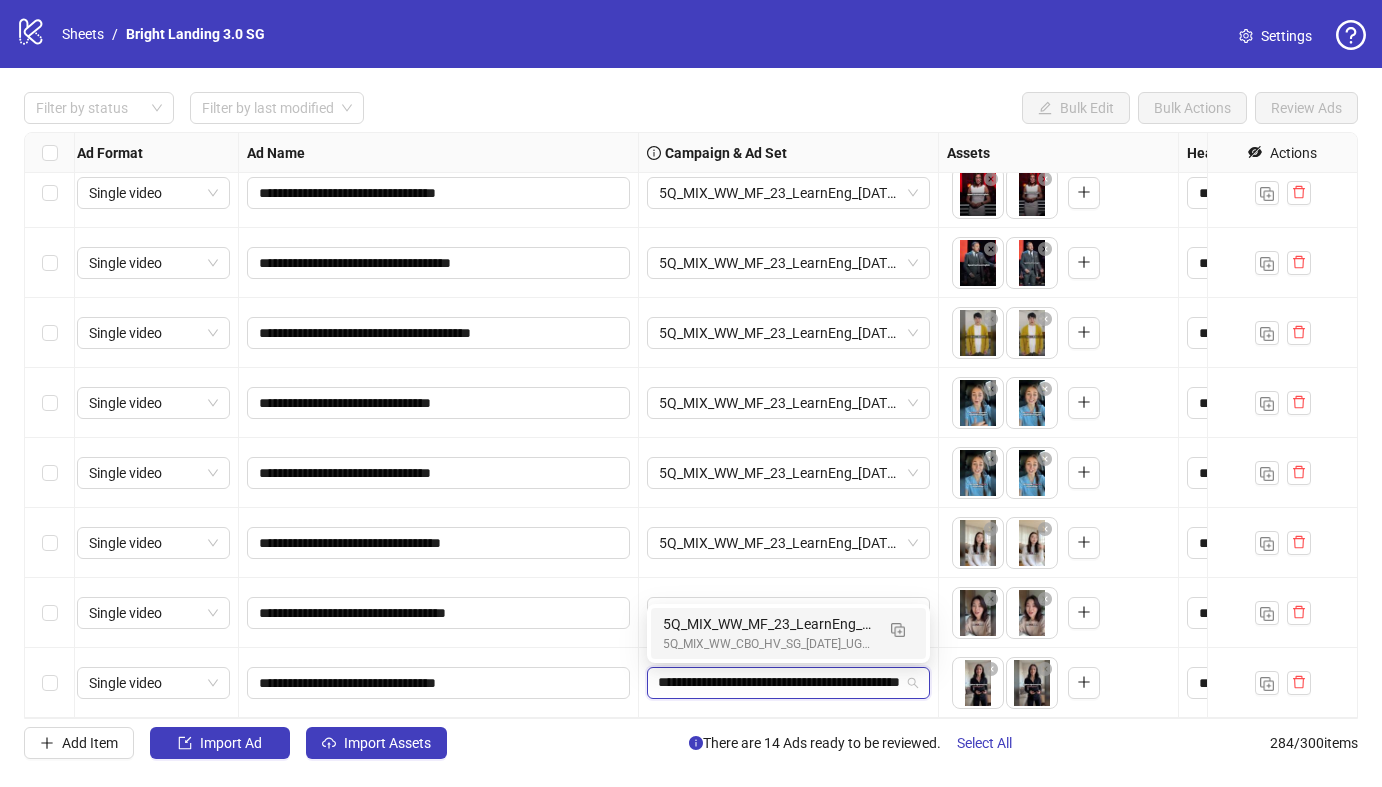 click on "5Q_MIX_WW_MF_23_LearnEng_[DATE]_UGC-Green_RMix" at bounding box center (768, 624) 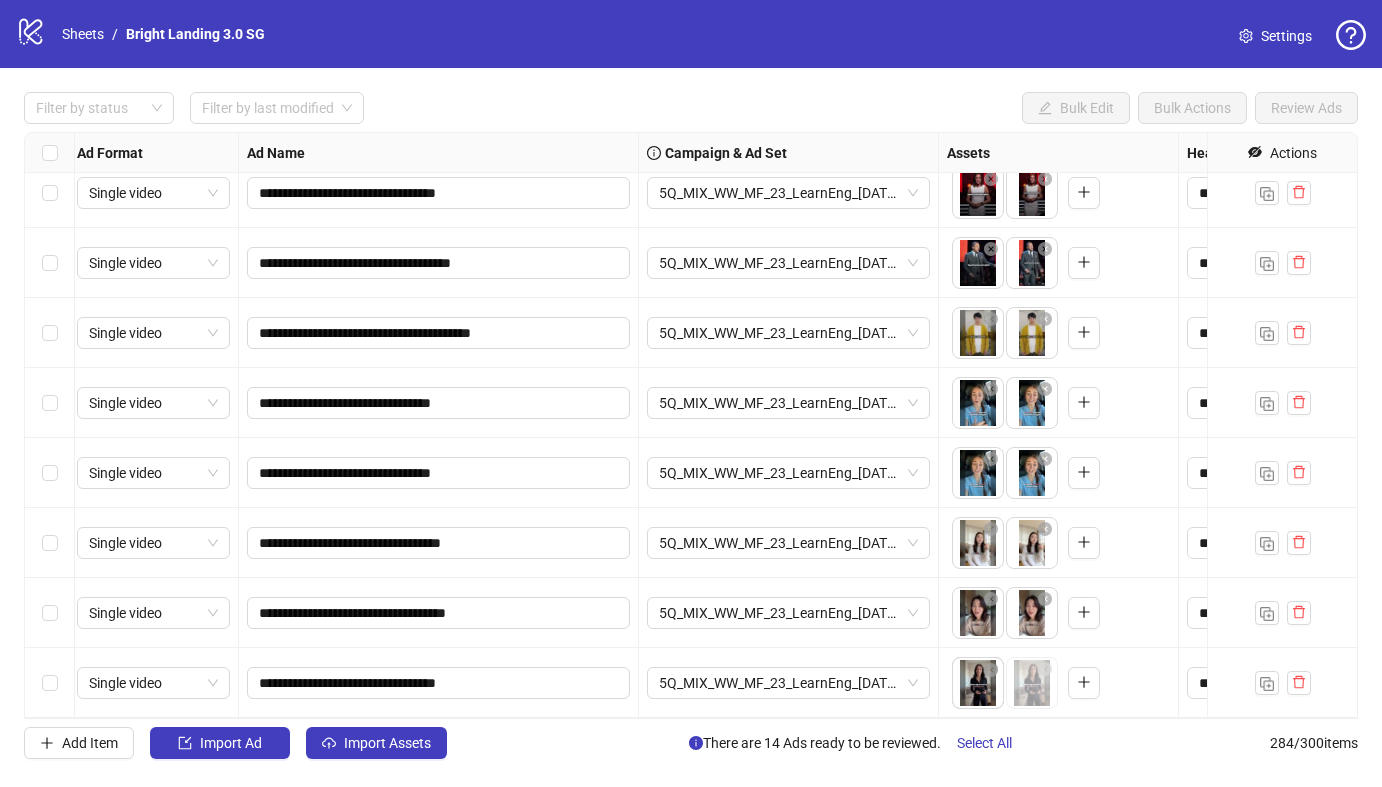 drag, startPoint x: 1036, startPoint y: 696, endPoint x: 974, endPoint y: 696, distance: 62 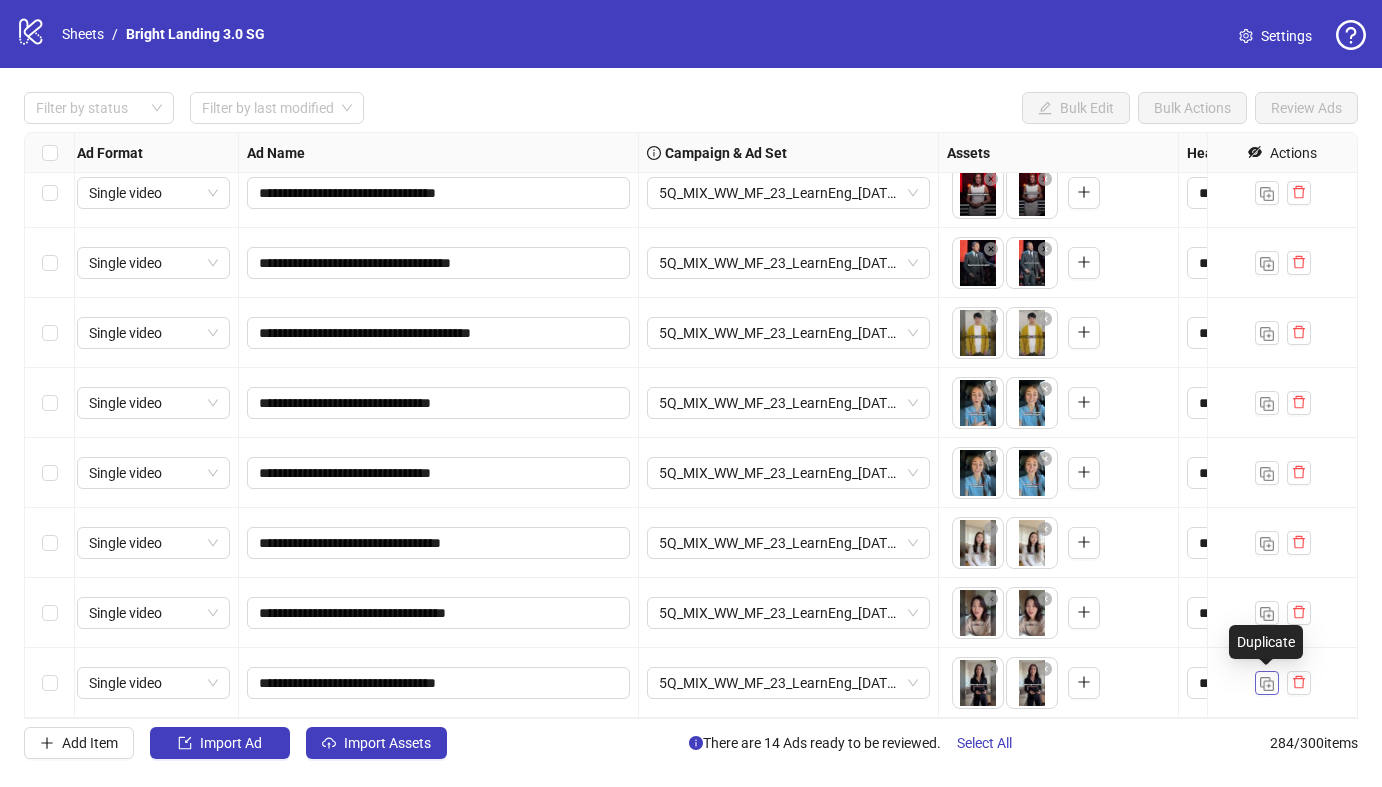 click at bounding box center (1267, 684) 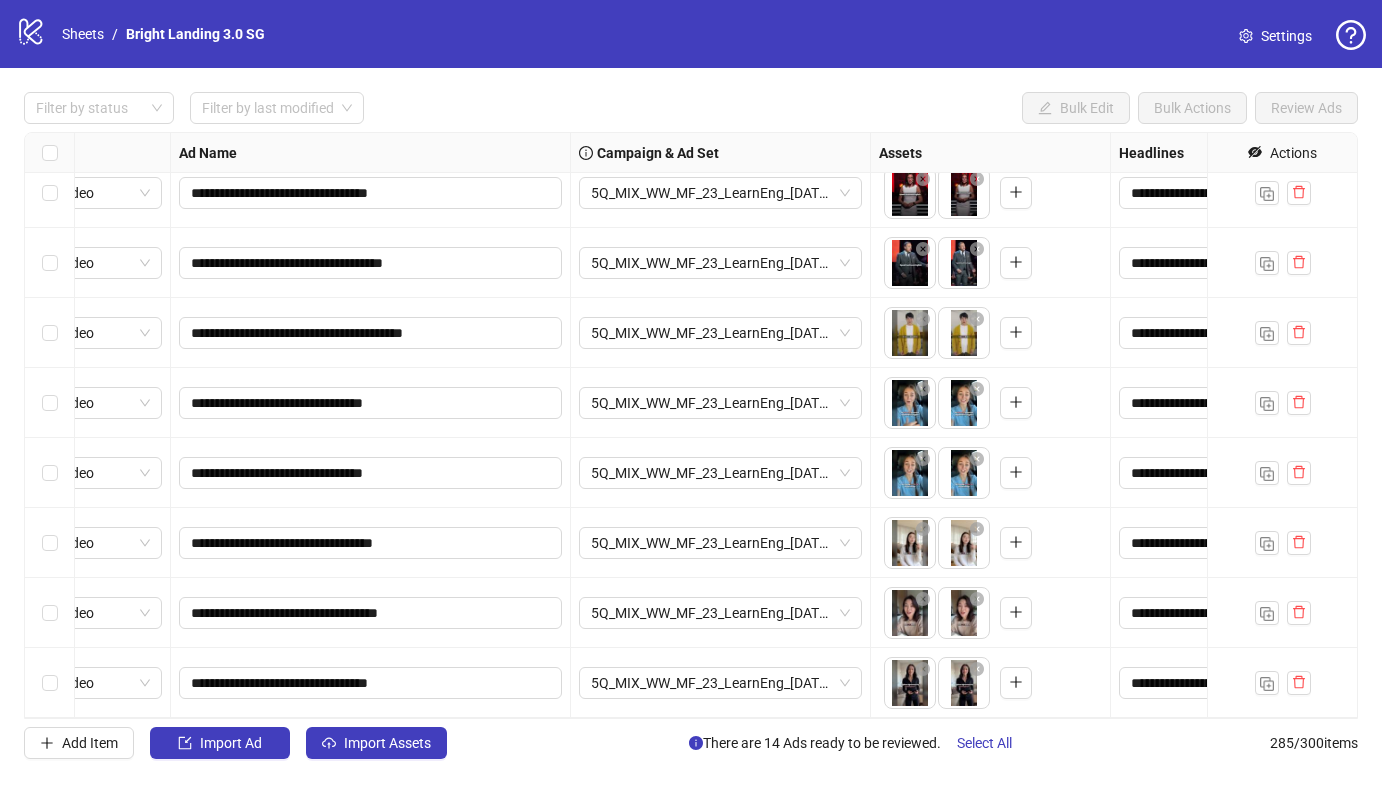 scroll, scrollTop: 19405, scrollLeft: 74, axis: both 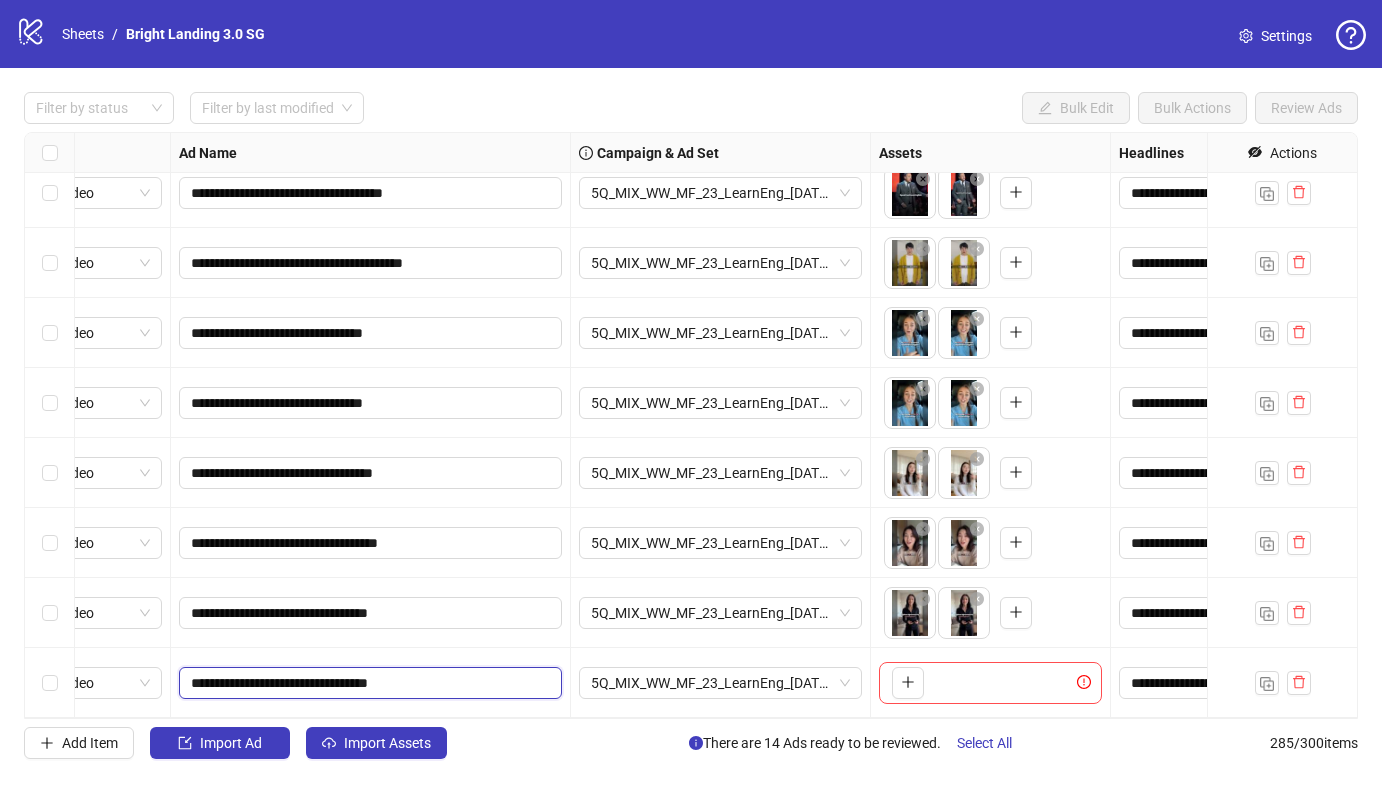 drag, startPoint x: 382, startPoint y: 682, endPoint x: 260, endPoint y: 682, distance: 122 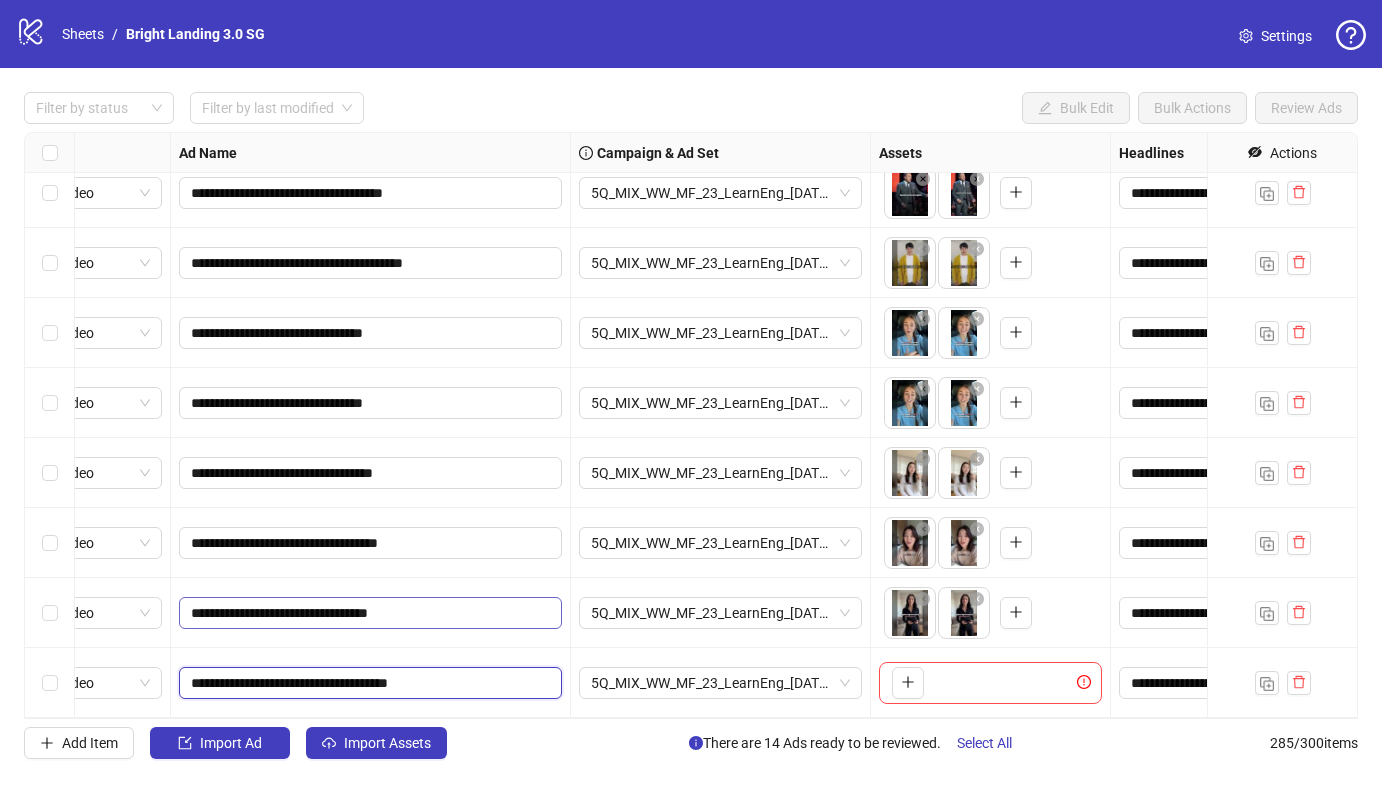 drag, startPoint x: 420, startPoint y: 685, endPoint x: 398, endPoint y: 611, distance: 77.201035 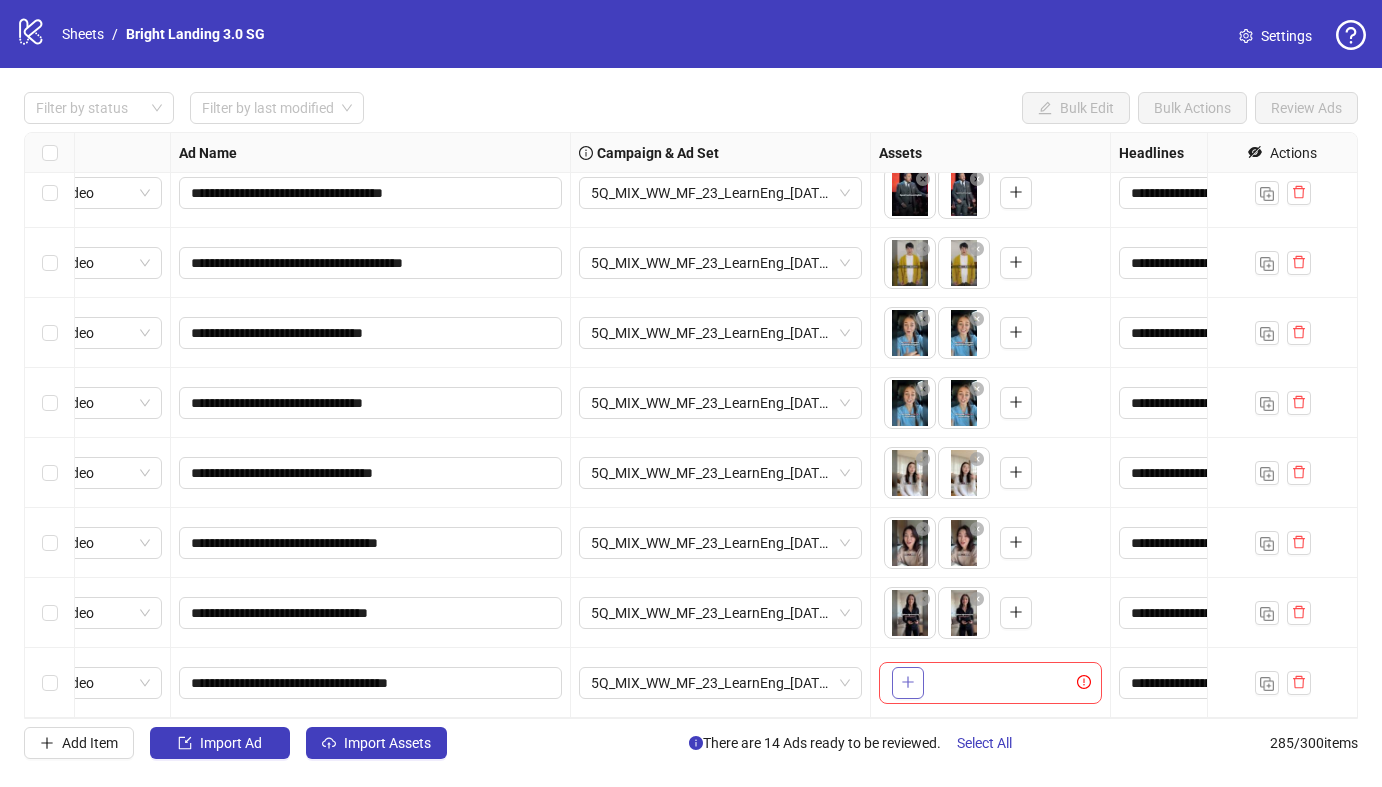 click at bounding box center [908, 682] 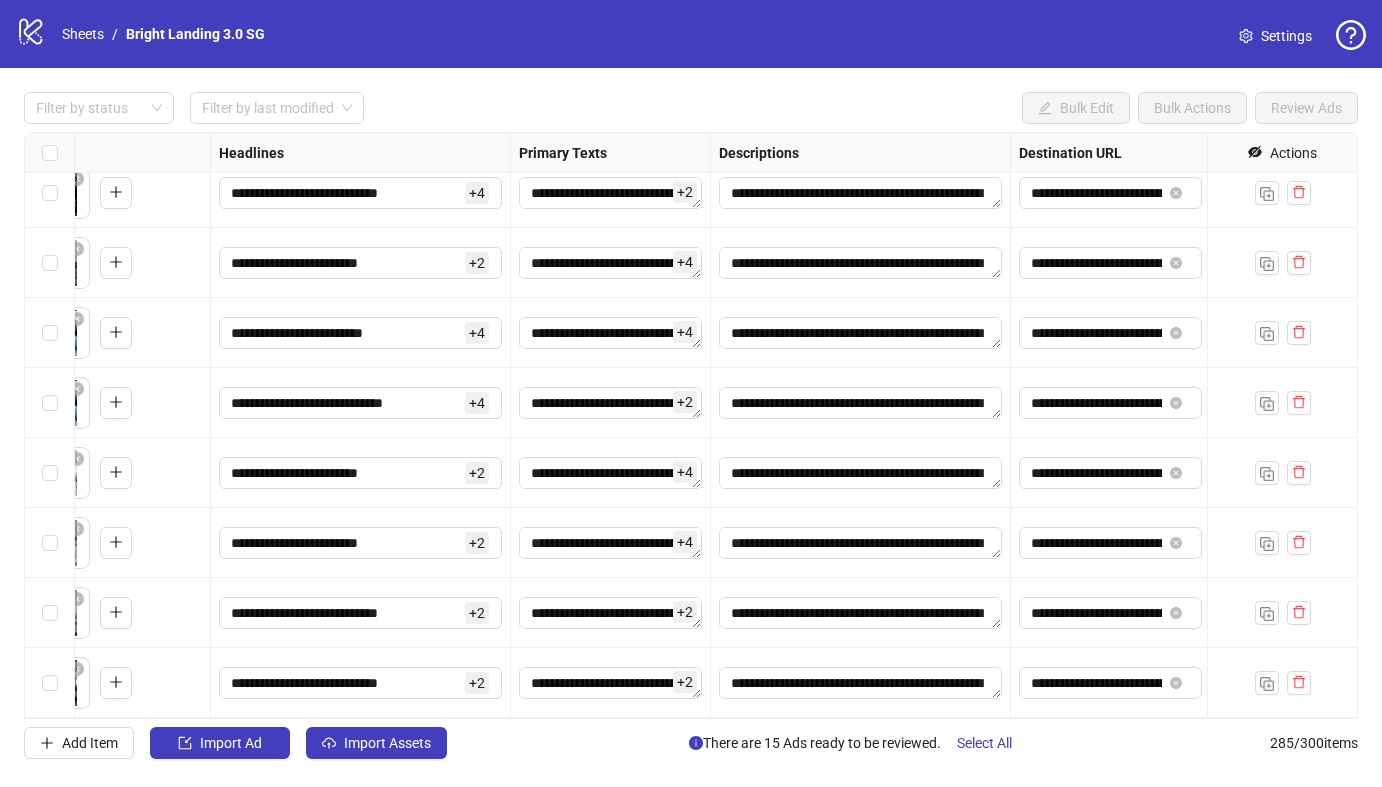 scroll, scrollTop: 19405, scrollLeft: 1129, axis: both 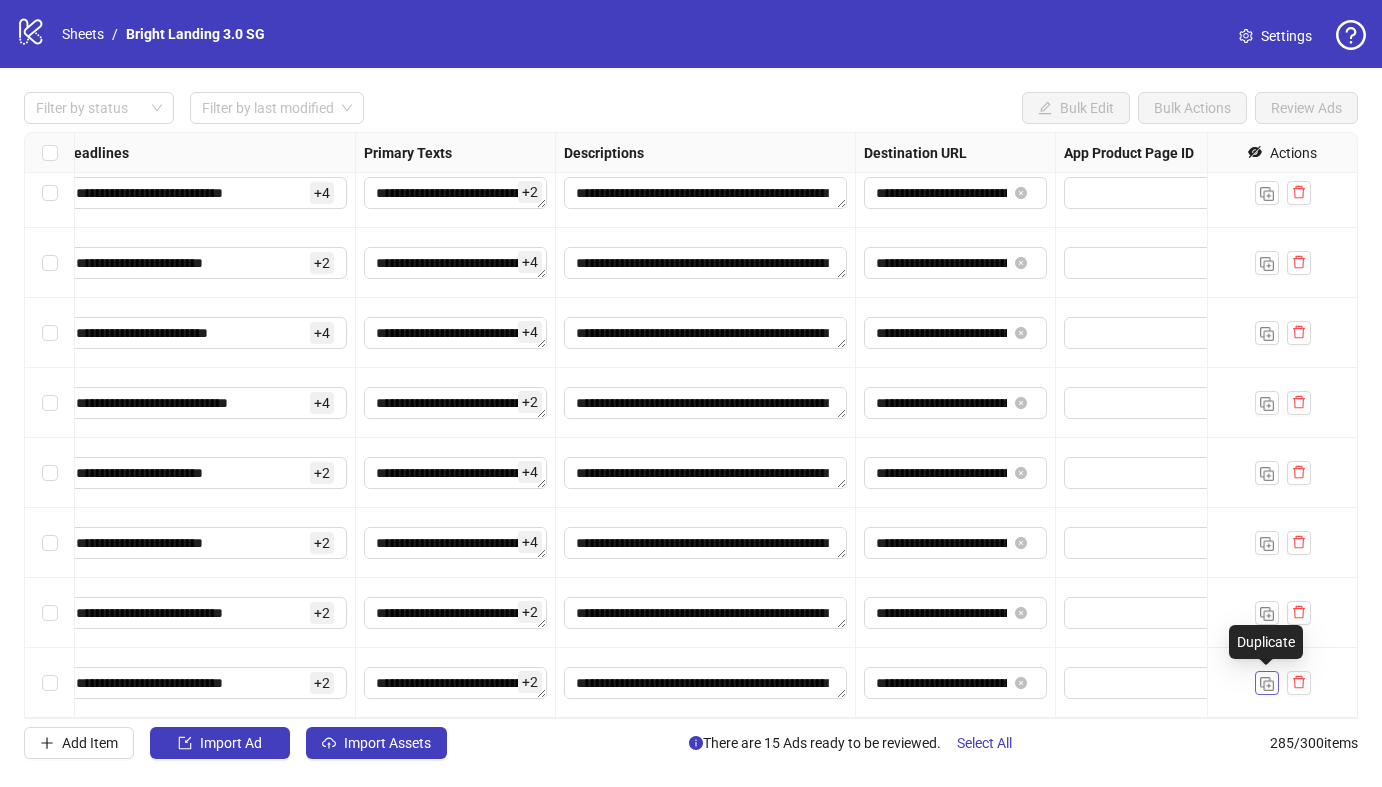click at bounding box center (1267, 684) 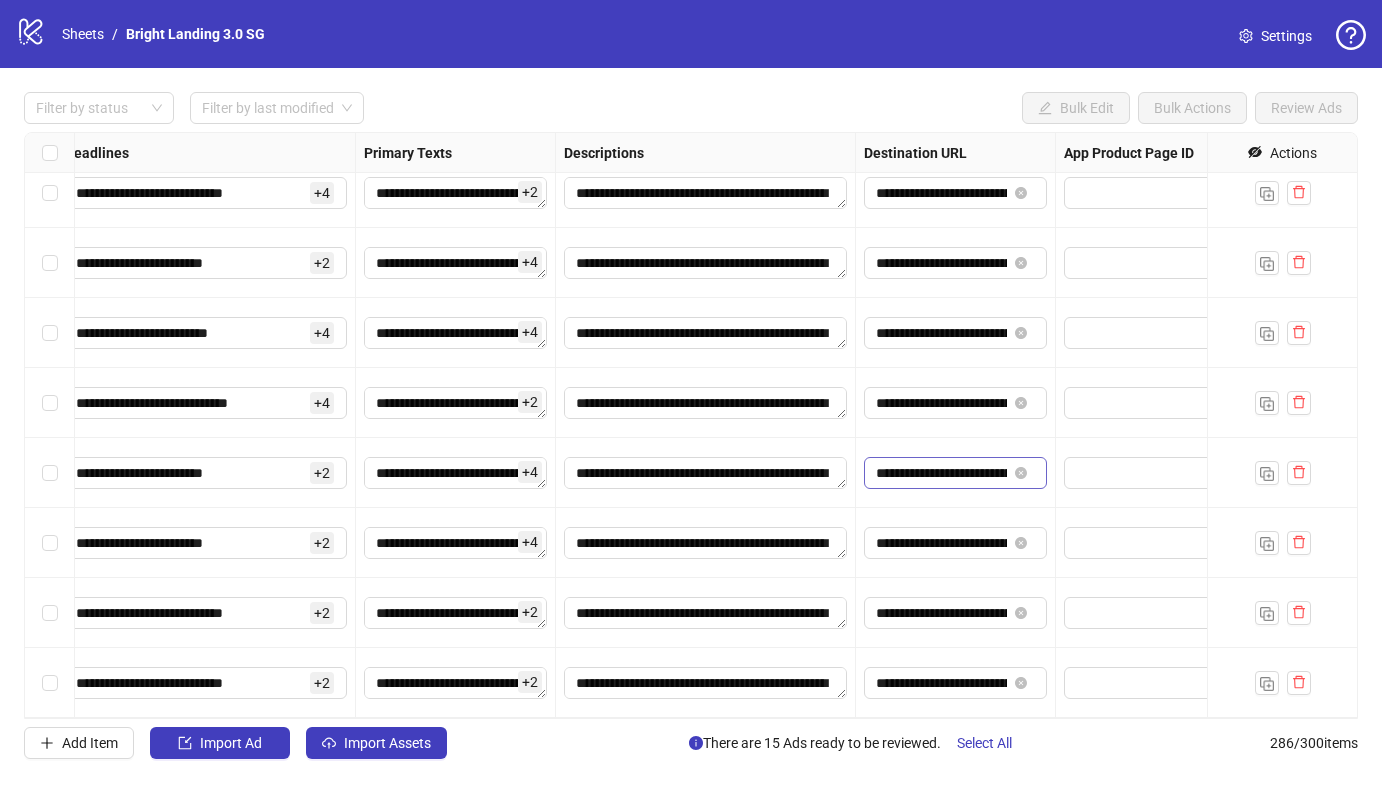 scroll, scrollTop: 19405, scrollLeft: 1022, axis: both 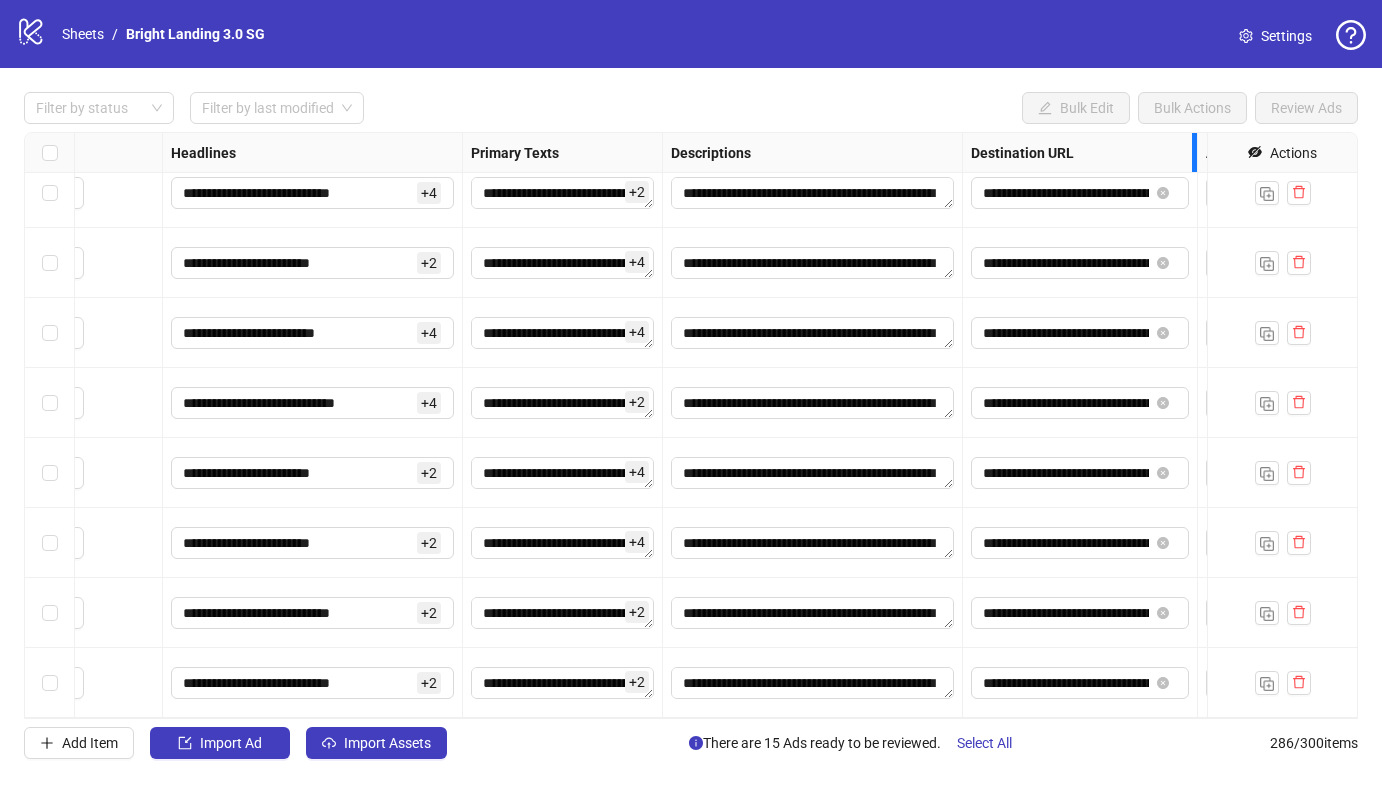 drag, startPoint x: 1190, startPoint y: 146, endPoint x: 1228, endPoint y: 151, distance: 38.327538 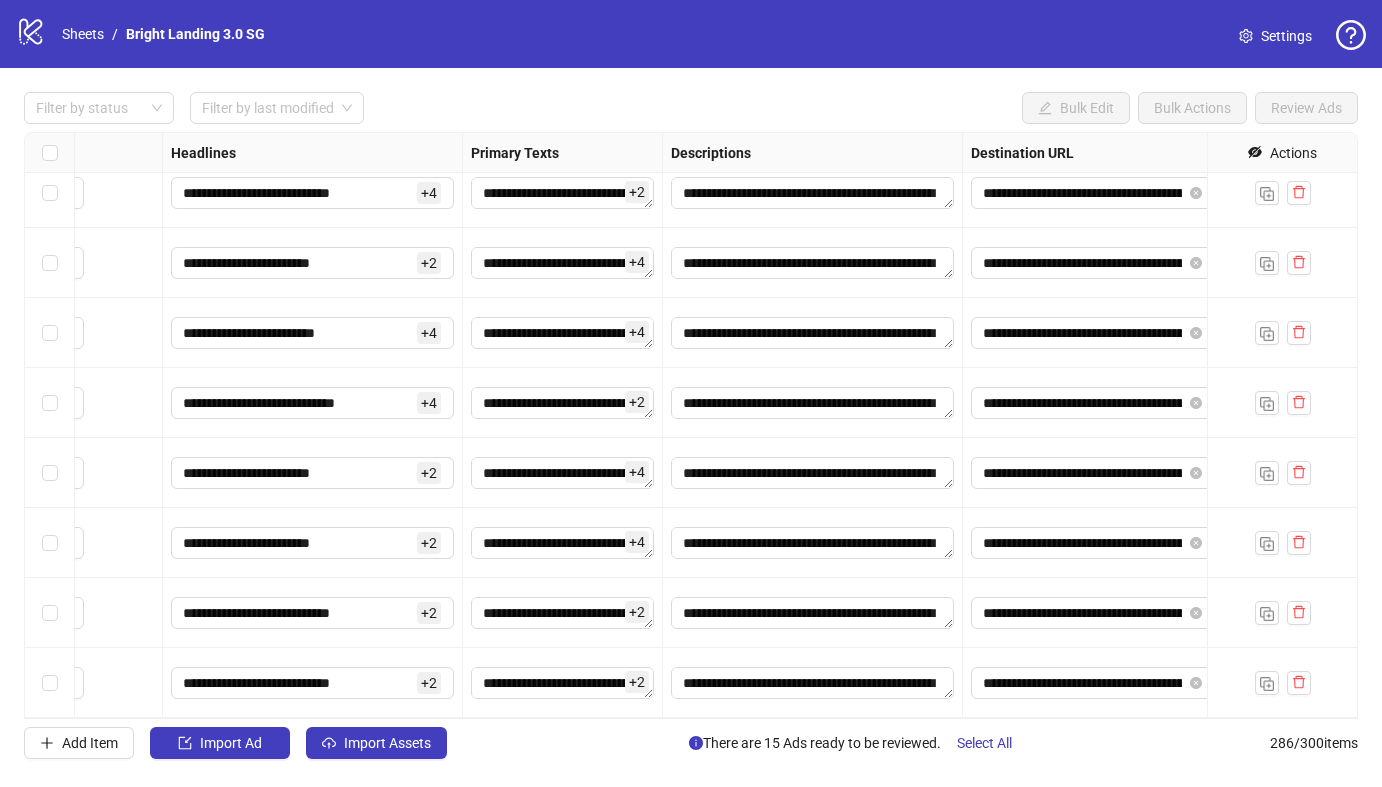 scroll, scrollTop: 19405, scrollLeft: 1086, axis: both 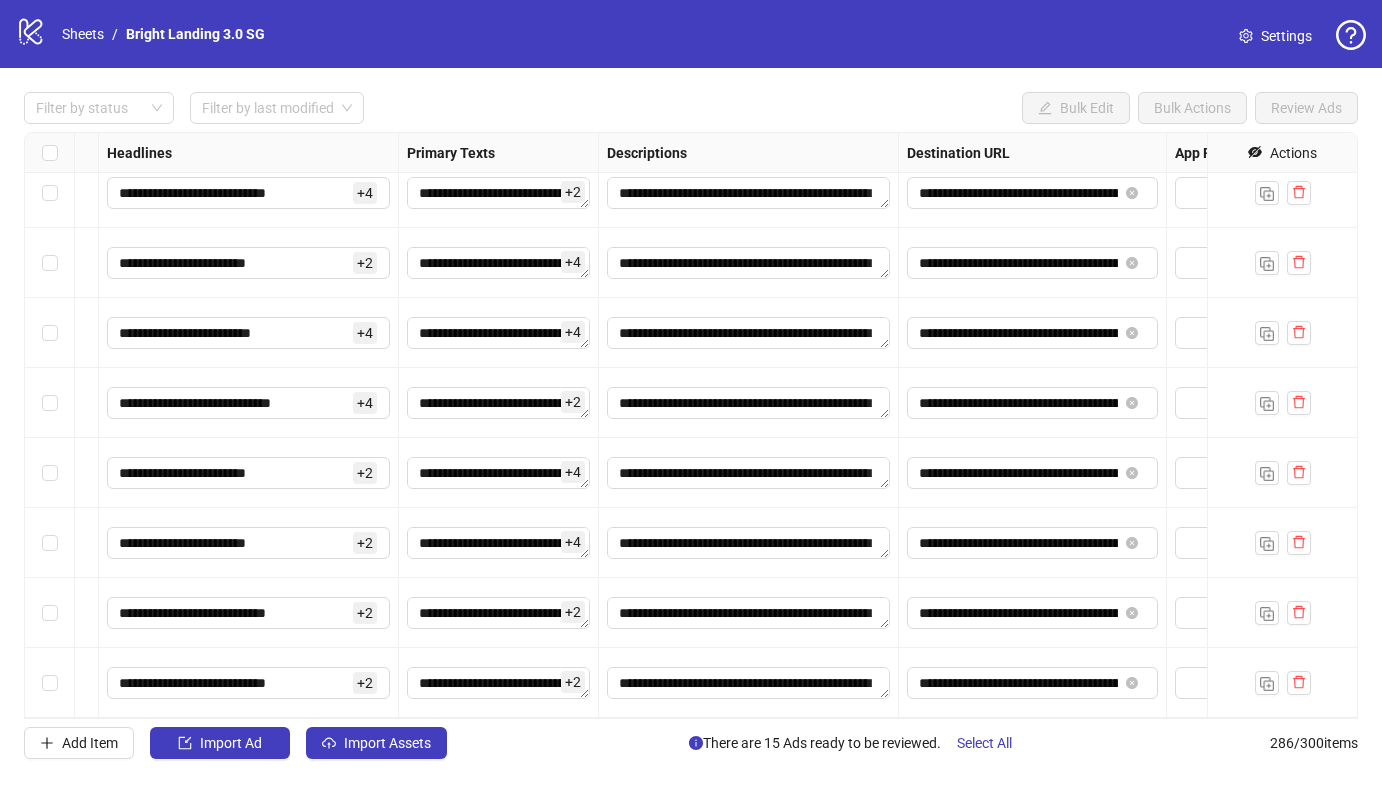 drag, startPoint x: 1163, startPoint y: 146, endPoint x: 1237, endPoint y: 151, distance: 74.168724 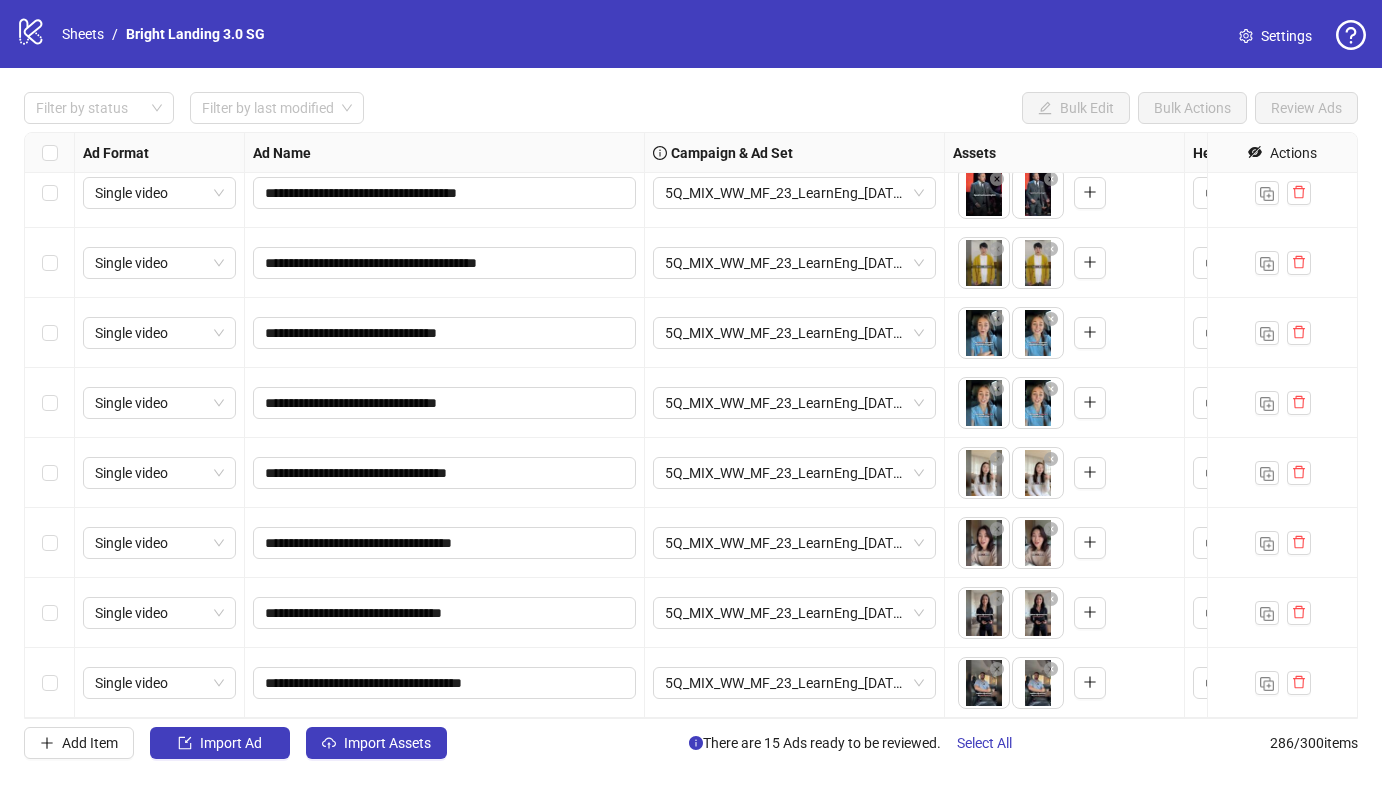 scroll, scrollTop: 19475, scrollLeft: 0, axis: vertical 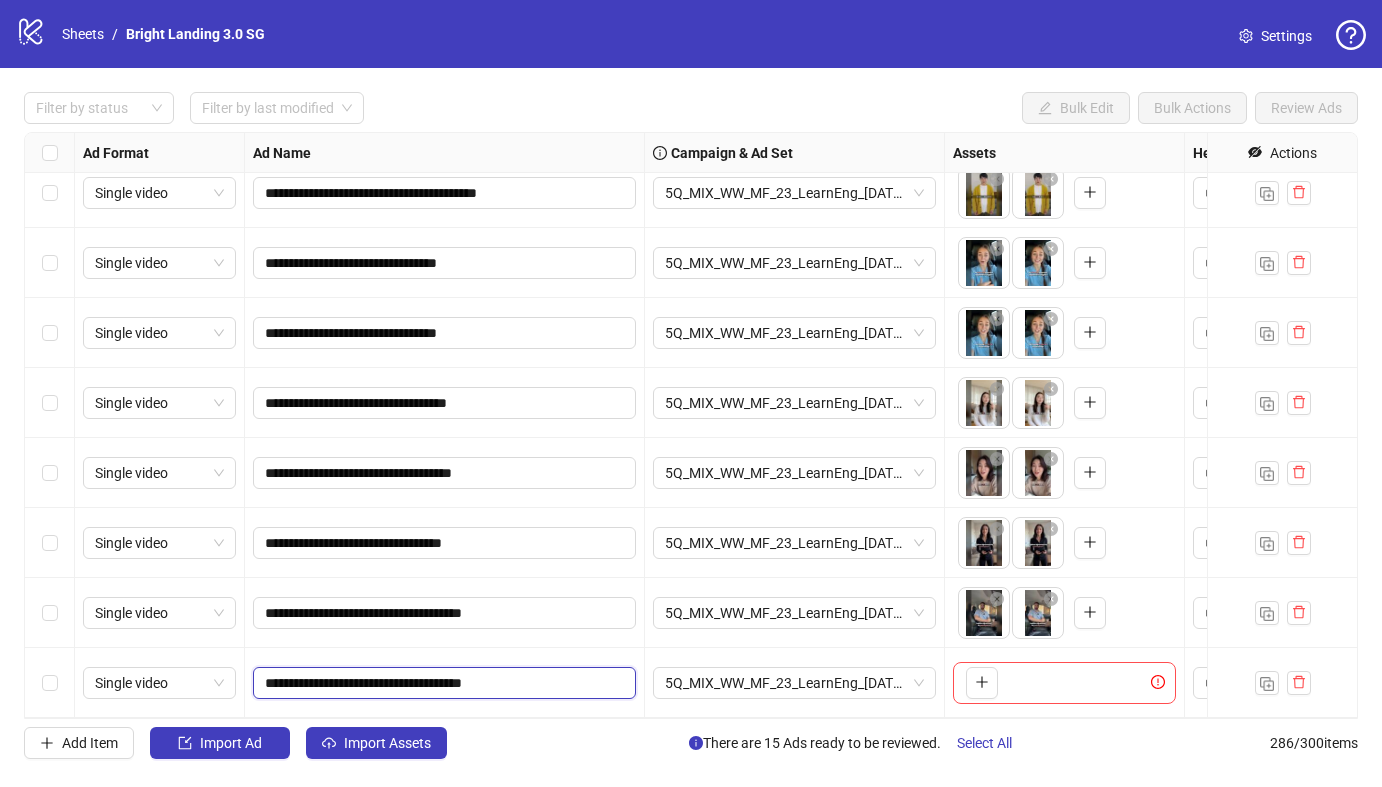 drag, startPoint x: 496, startPoint y: 685, endPoint x: 331, endPoint y: 681, distance: 165.04848 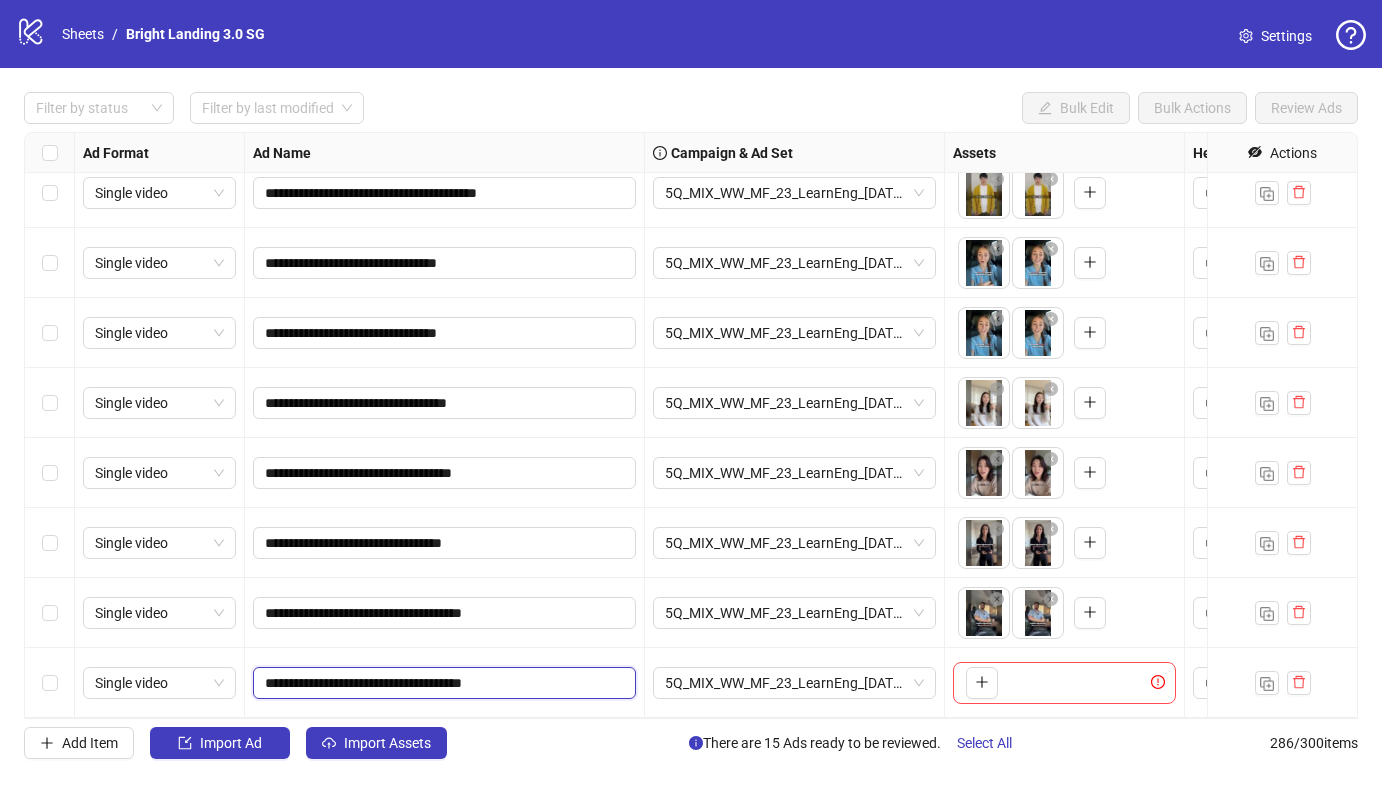 click on "**********" at bounding box center [442, 683] 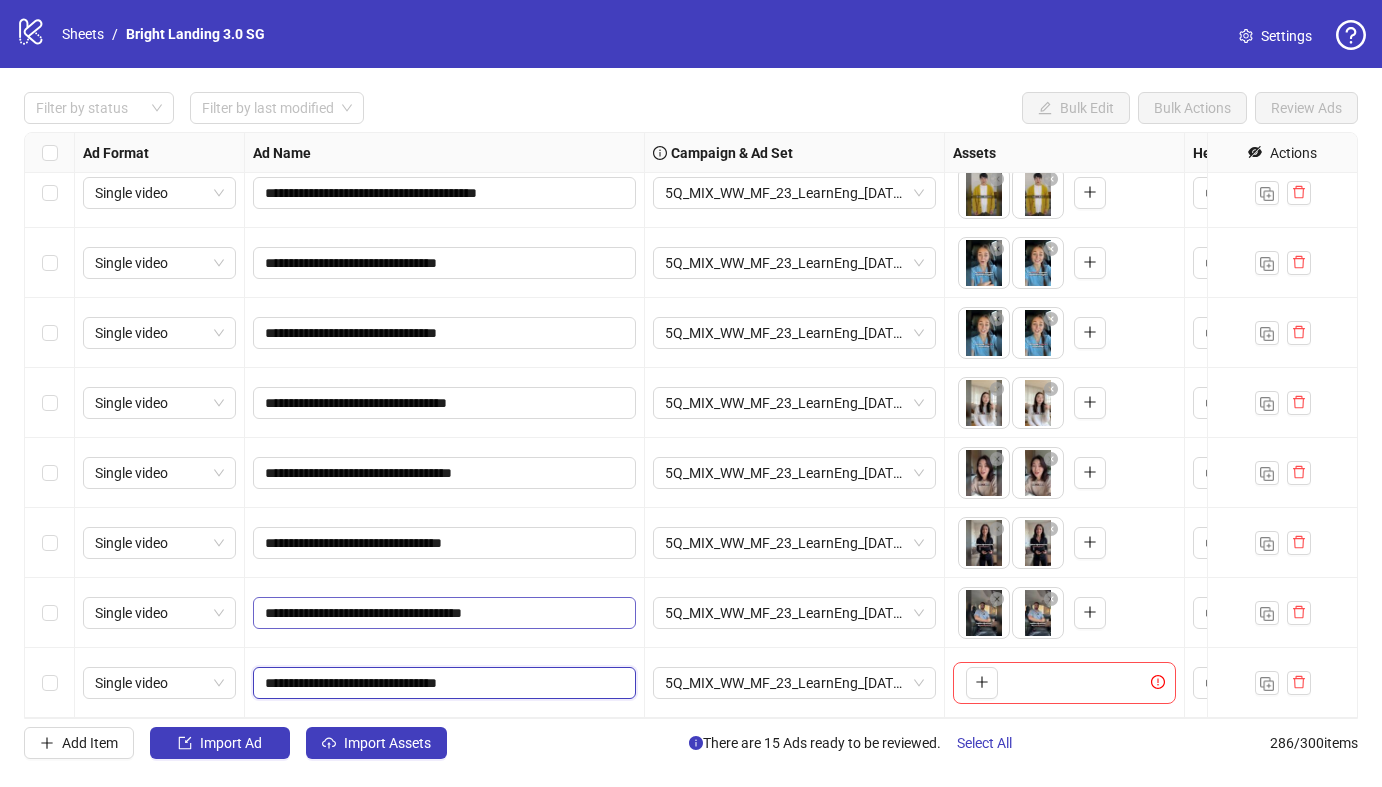 drag, startPoint x: 458, startPoint y: 684, endPoint x: 437, endPoint y: 597, distance: 89.498604 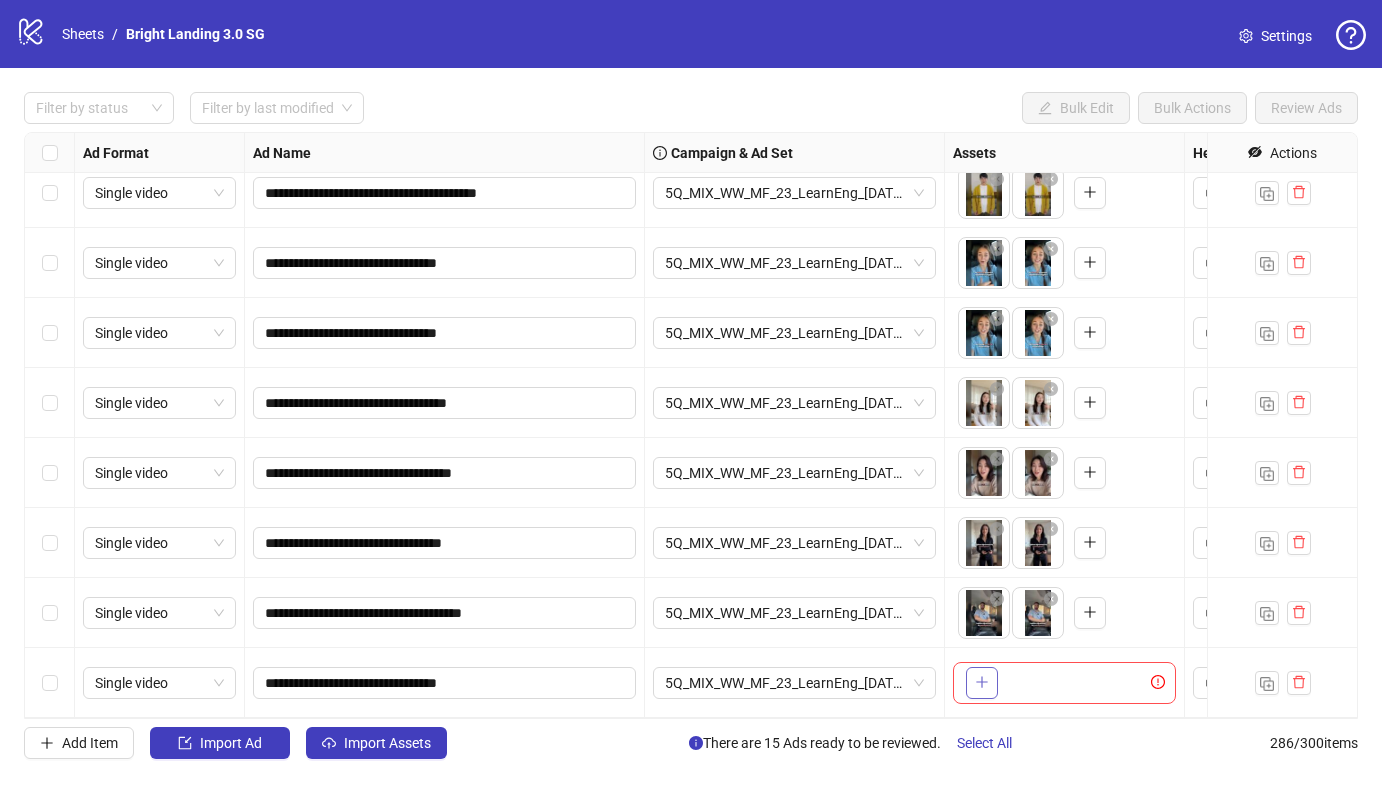 click 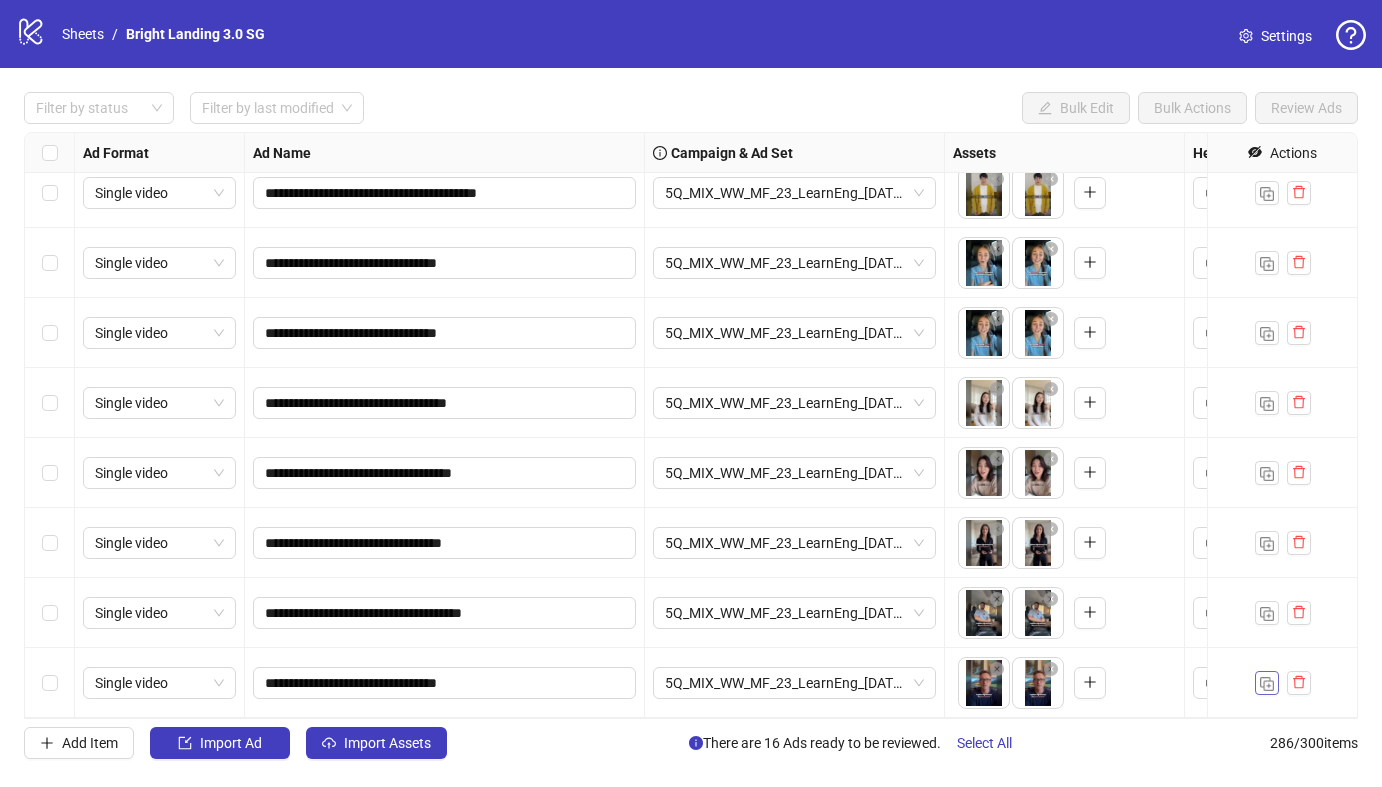 click at bounding box center [1267, 682] 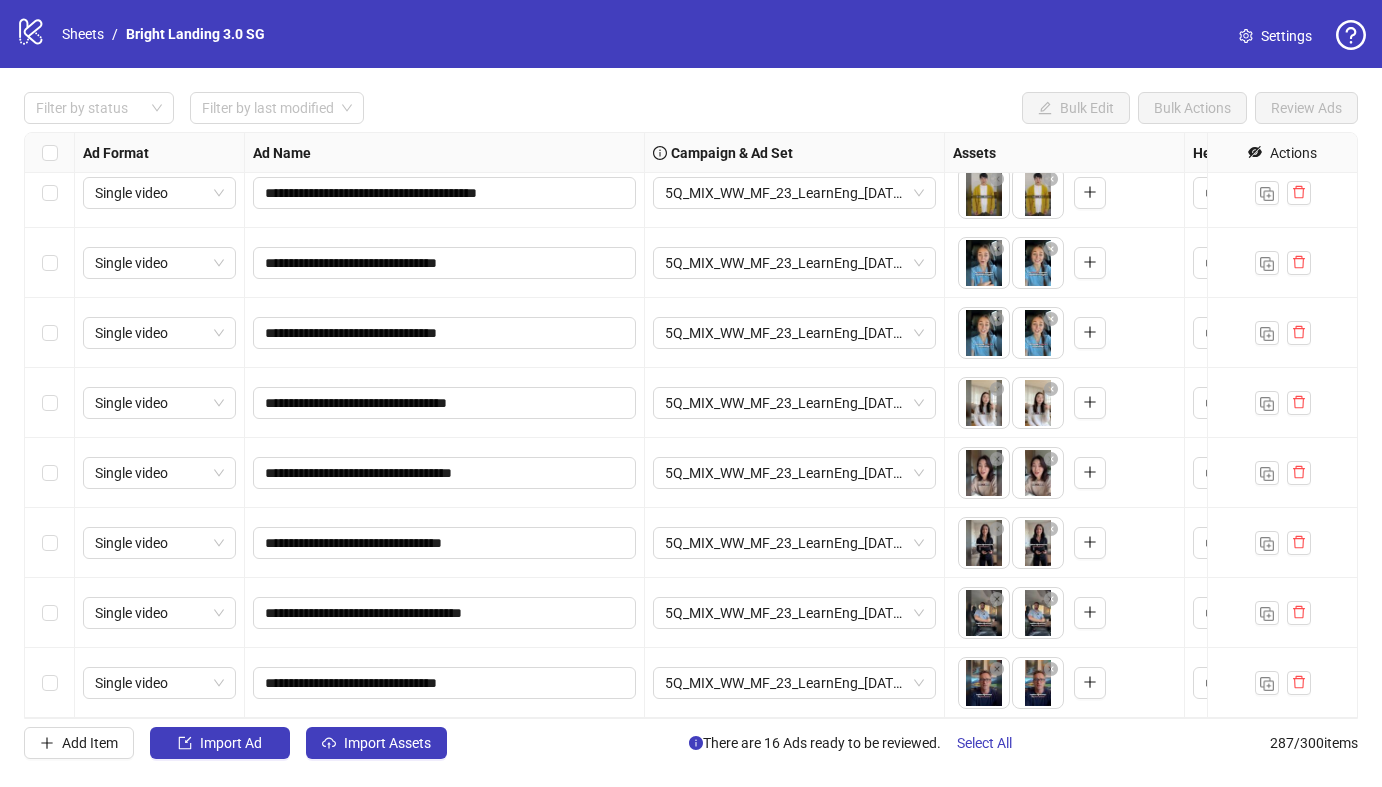 scroll, scrollTop: 19545, scrollLeft: 0, axis: vertical 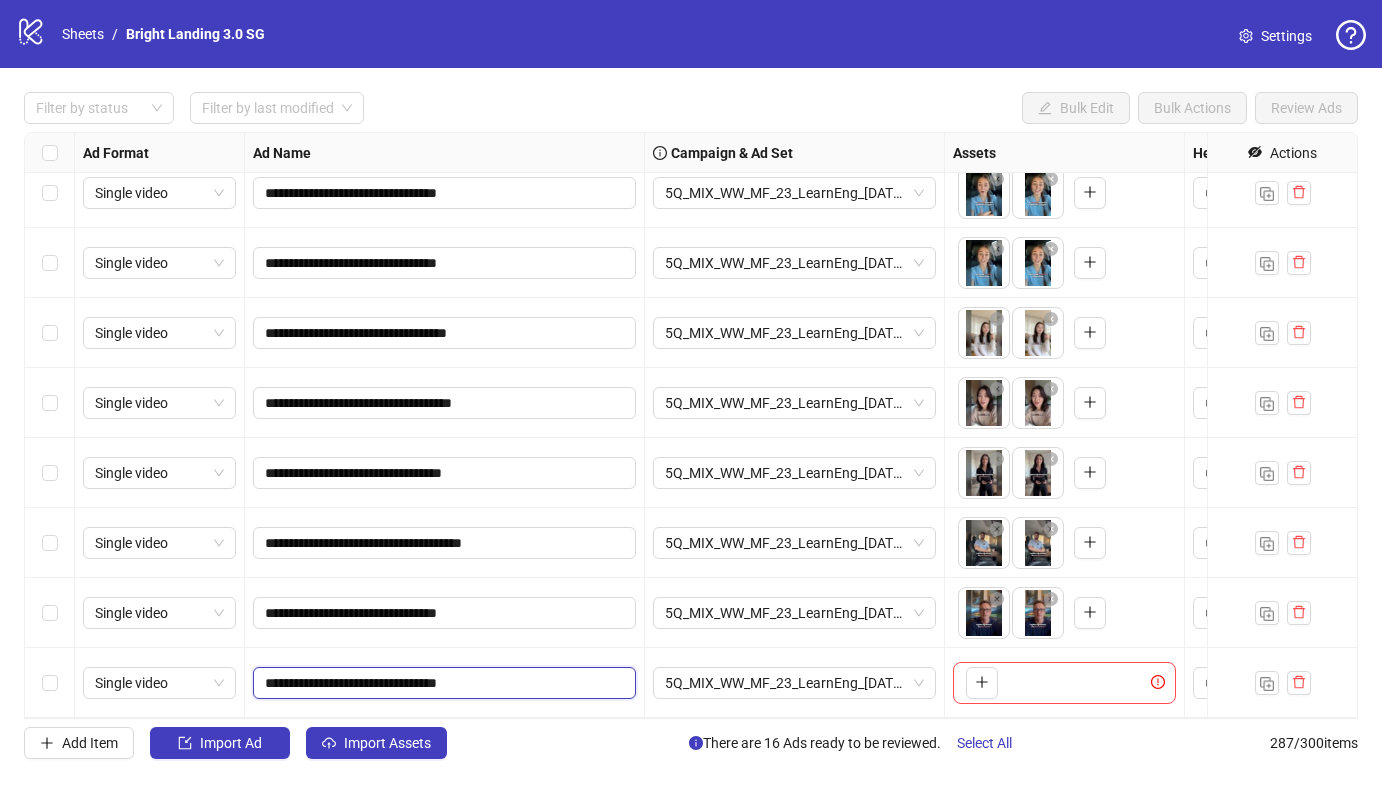 drag, startPoint x: 459, startPoint y: 687, endPoint x: 332, endPoint y: 682, distance: 127.09839 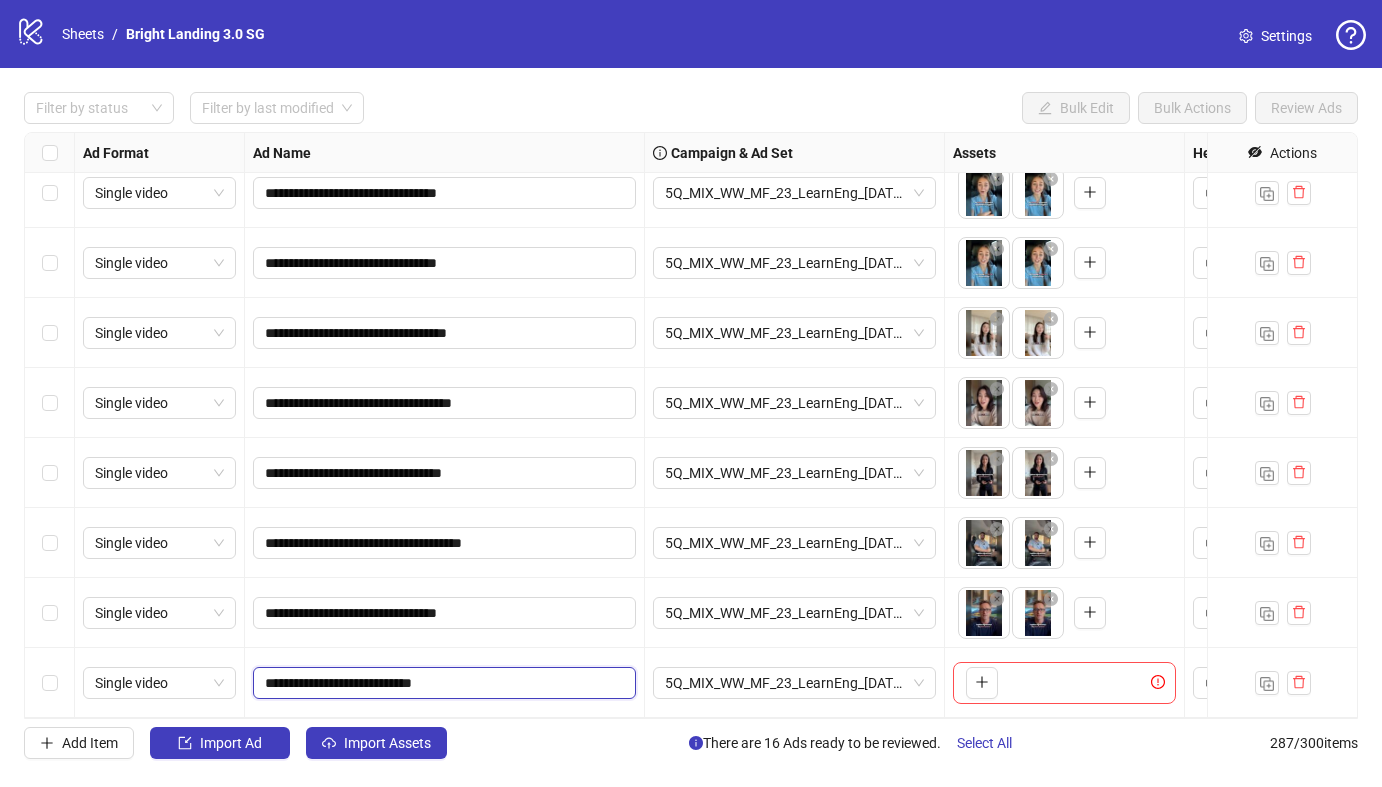 drag, startPoint x: 415, startPoint y: 683, endPoint x: 383, endPoint y: 592, distance: 96.462425 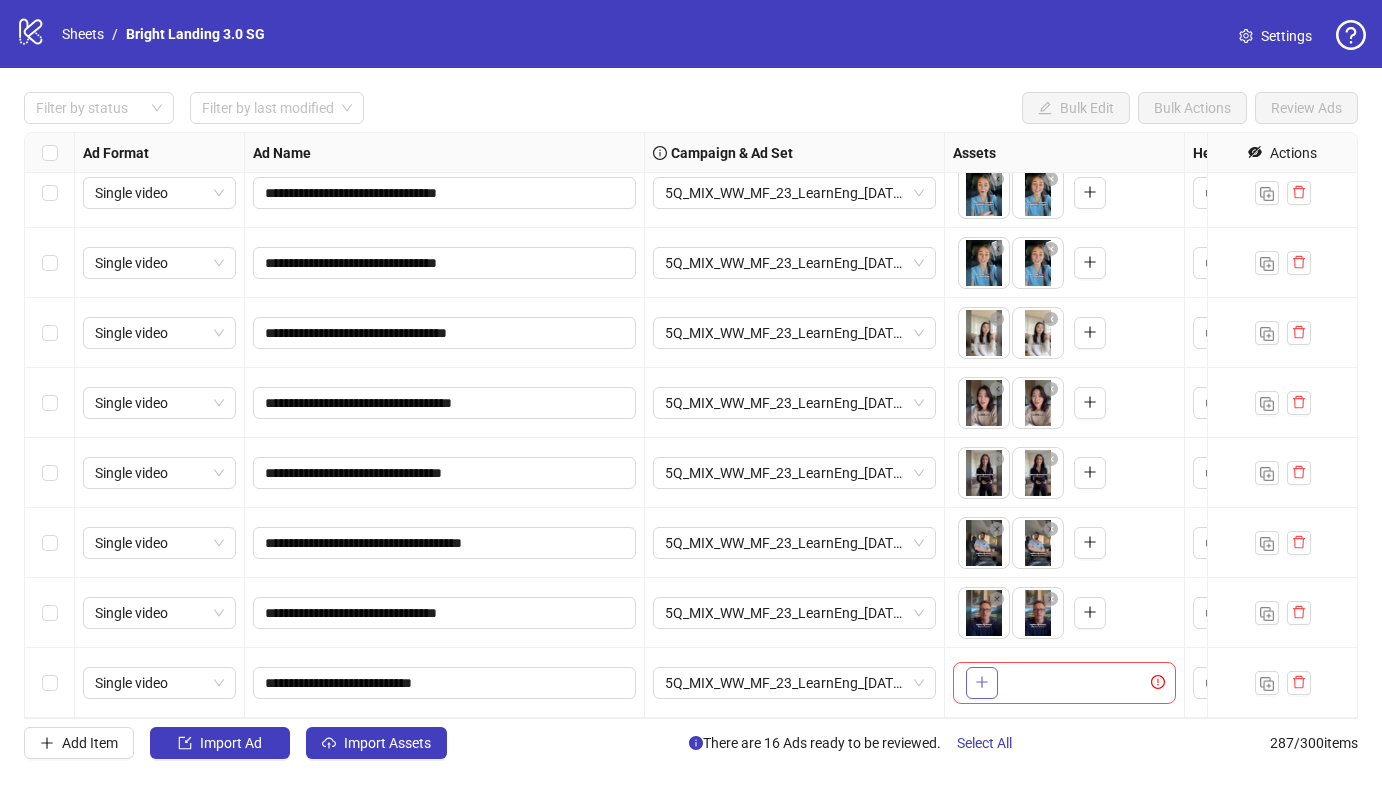 click 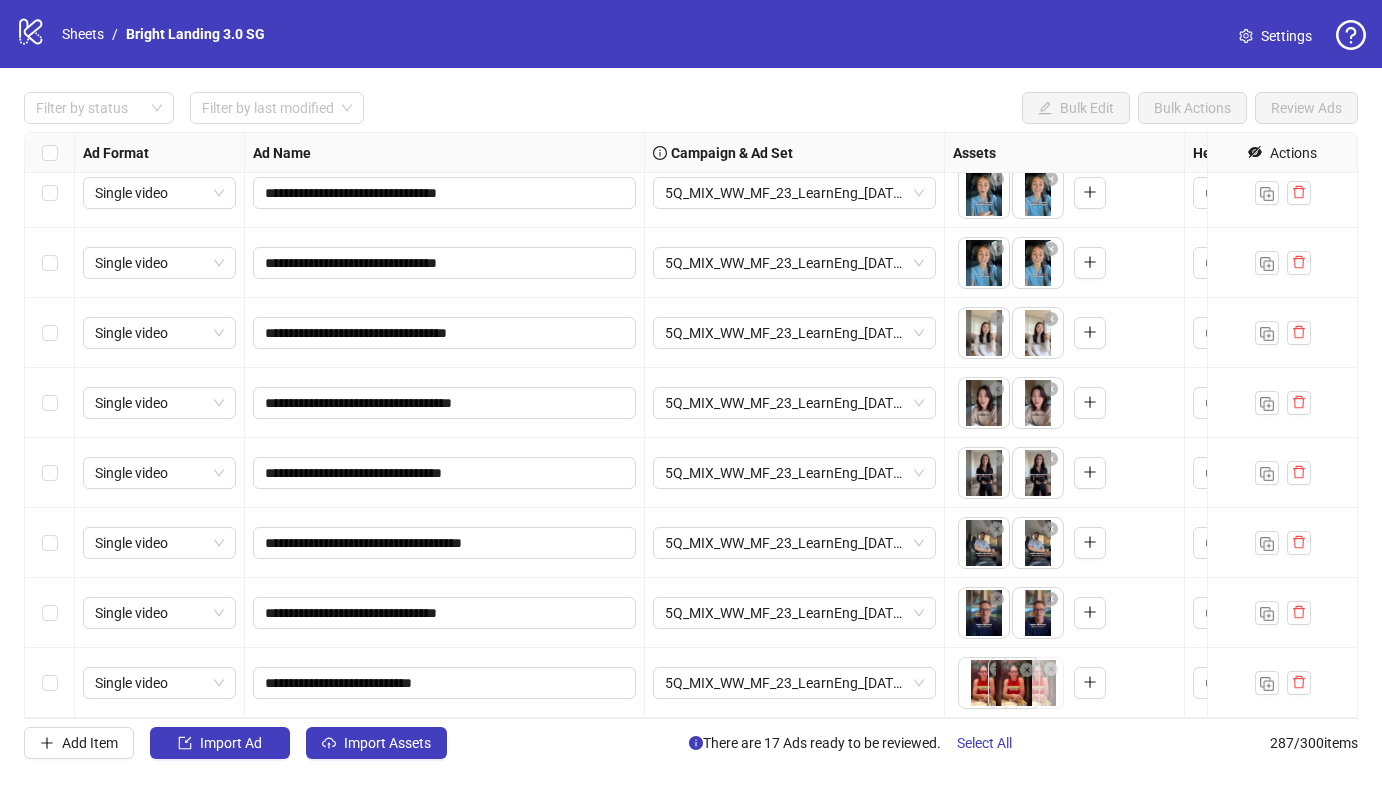 drag, startPoint x: 1037, startPoint y: 696, endPoint x: 982, endPoint y: 696, distance: 55 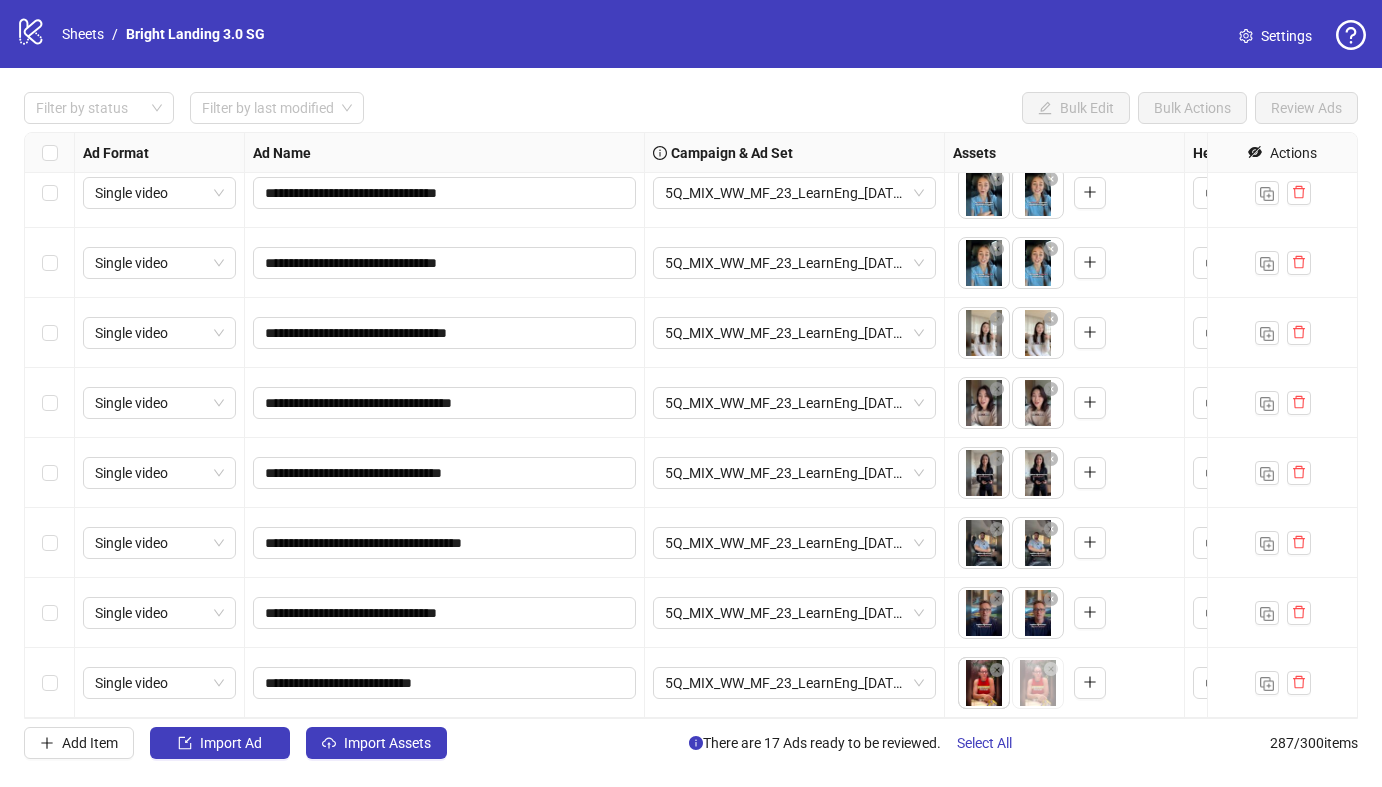 click on "**********" at bounding box center [691, 393] 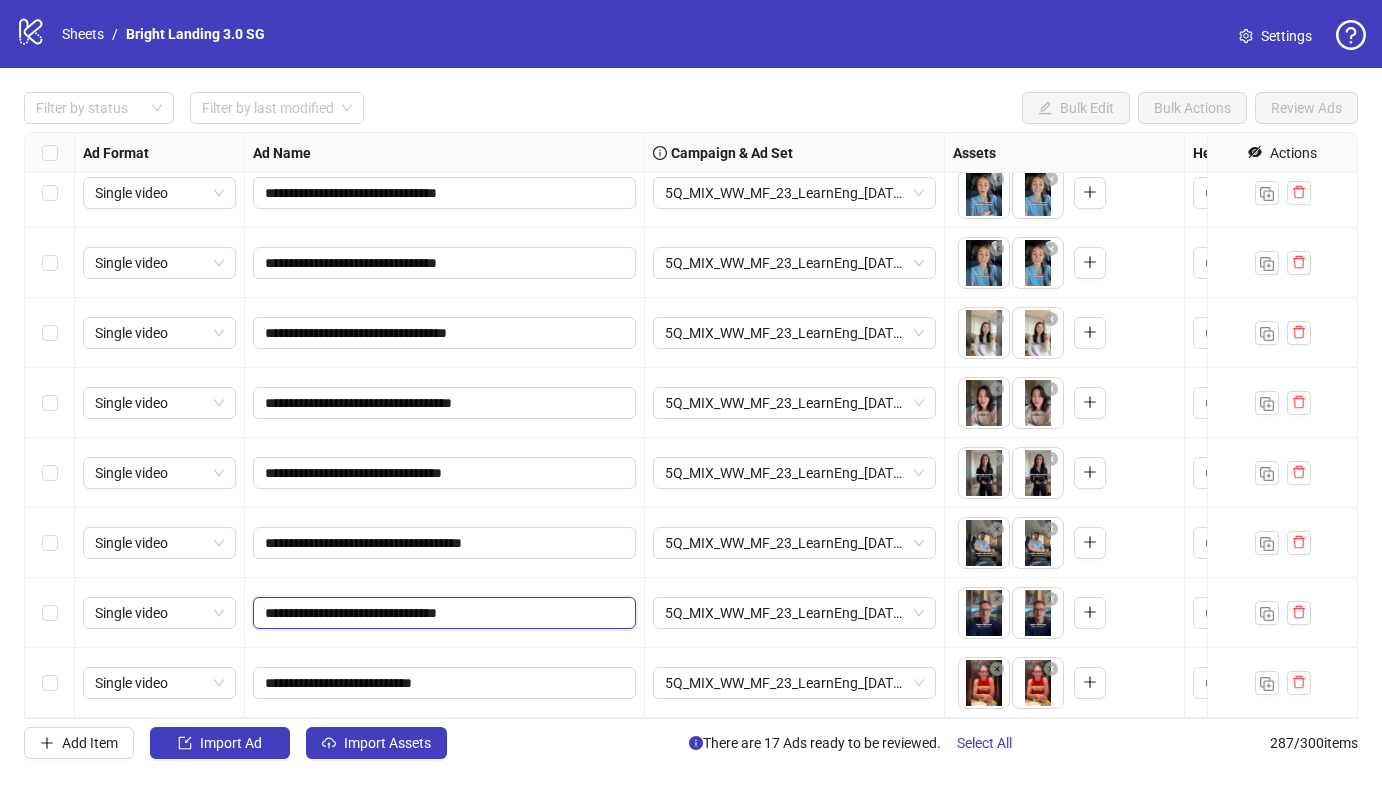 click on "**********" at bounding box center (442, 613) 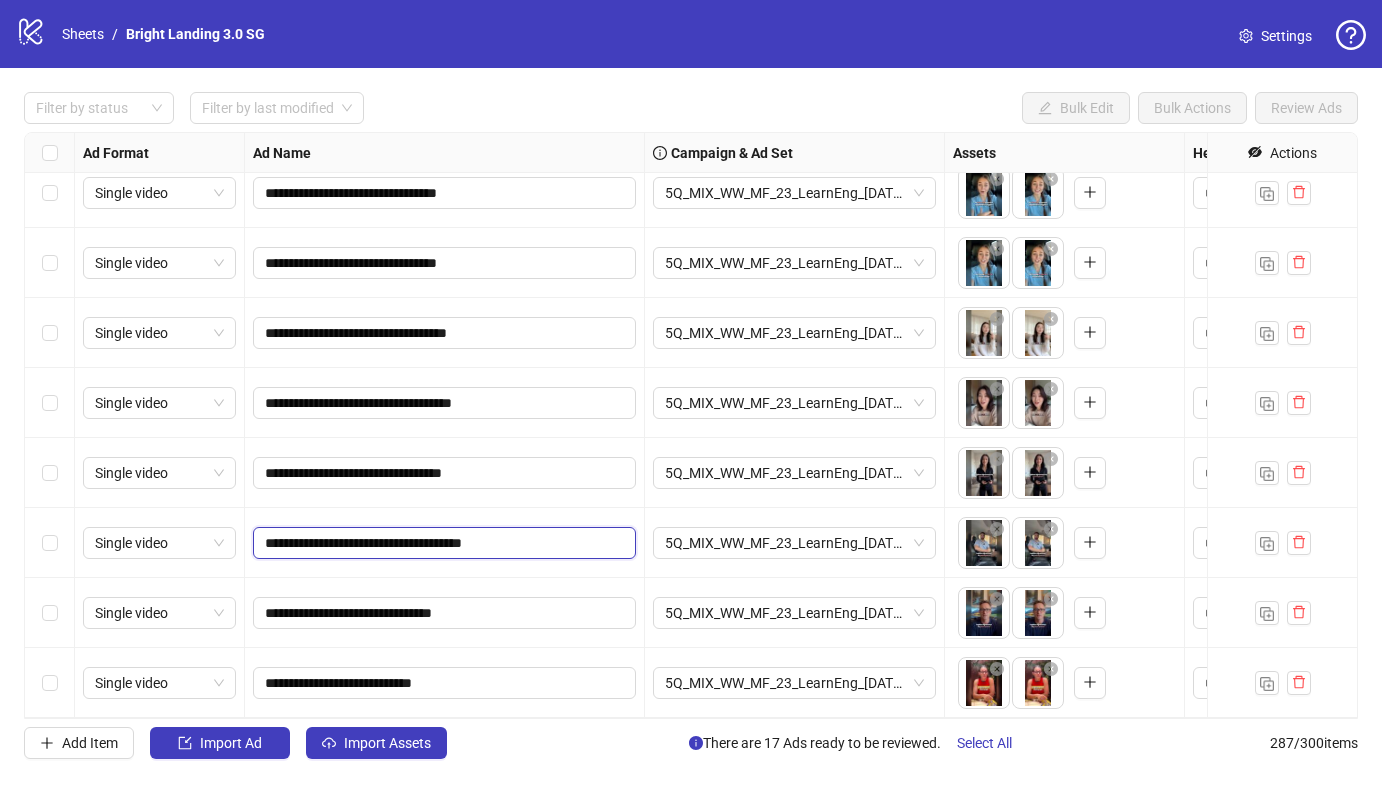click on "**********" at bounding box center [442, 543] 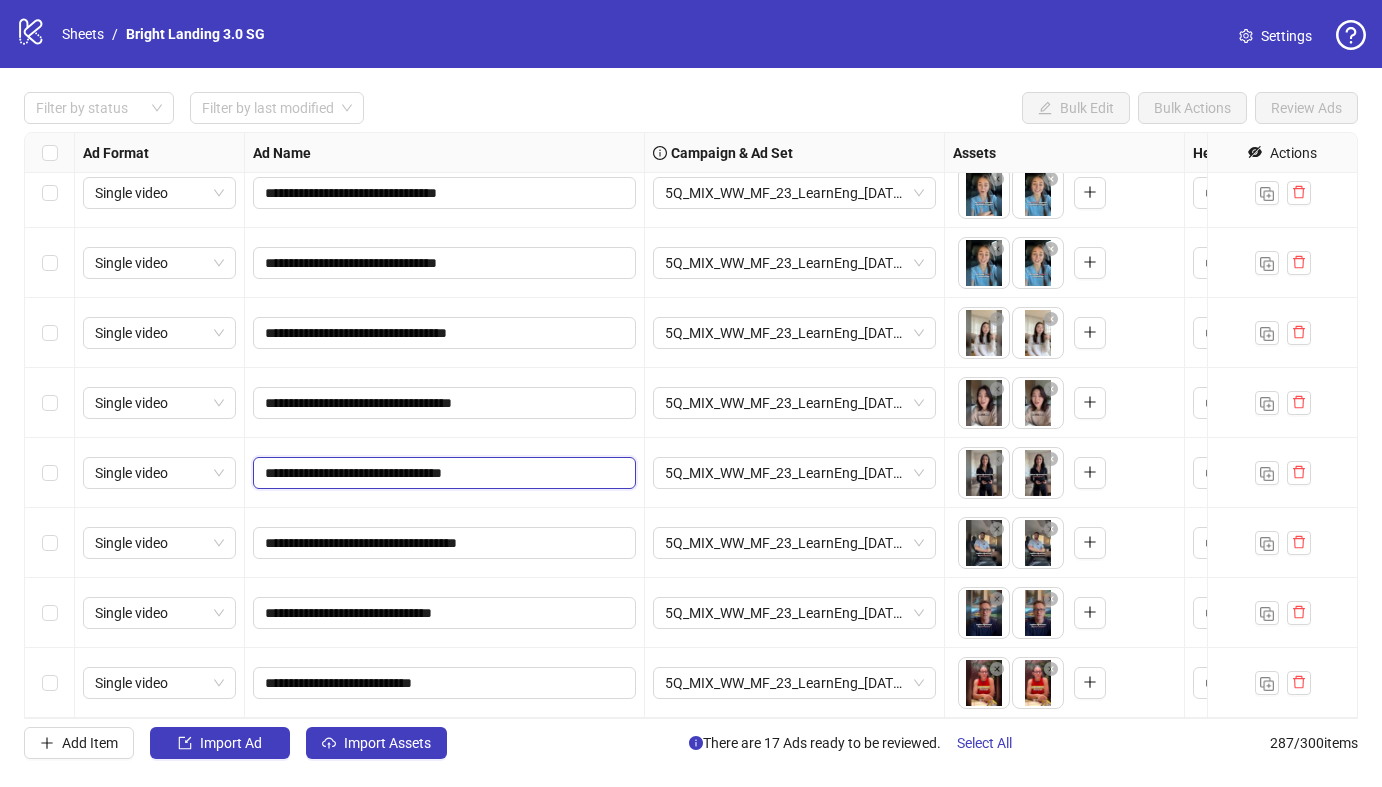 click on "**********" at bounding box center (442, 473) 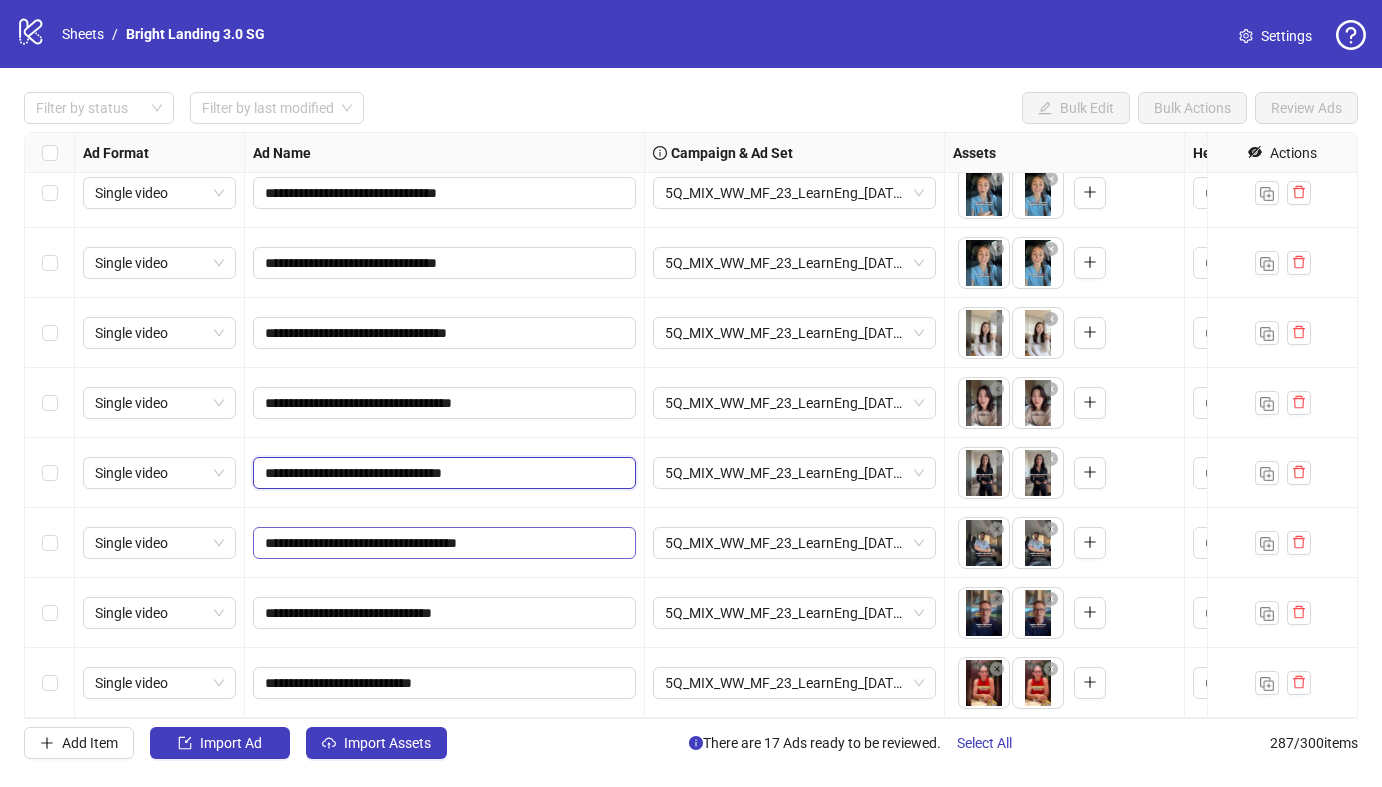 type on "**********" 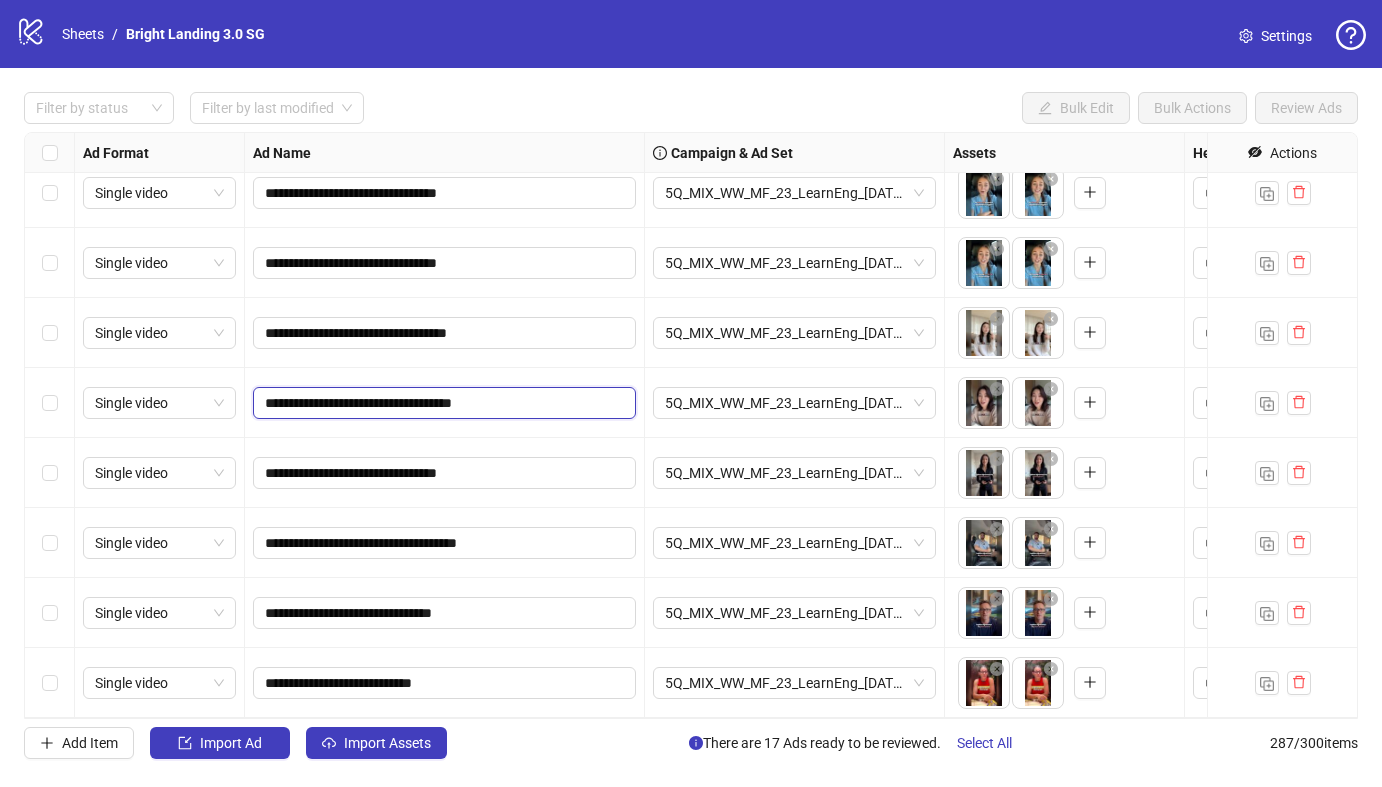 click on "**********" at bounding box center [442, 403] 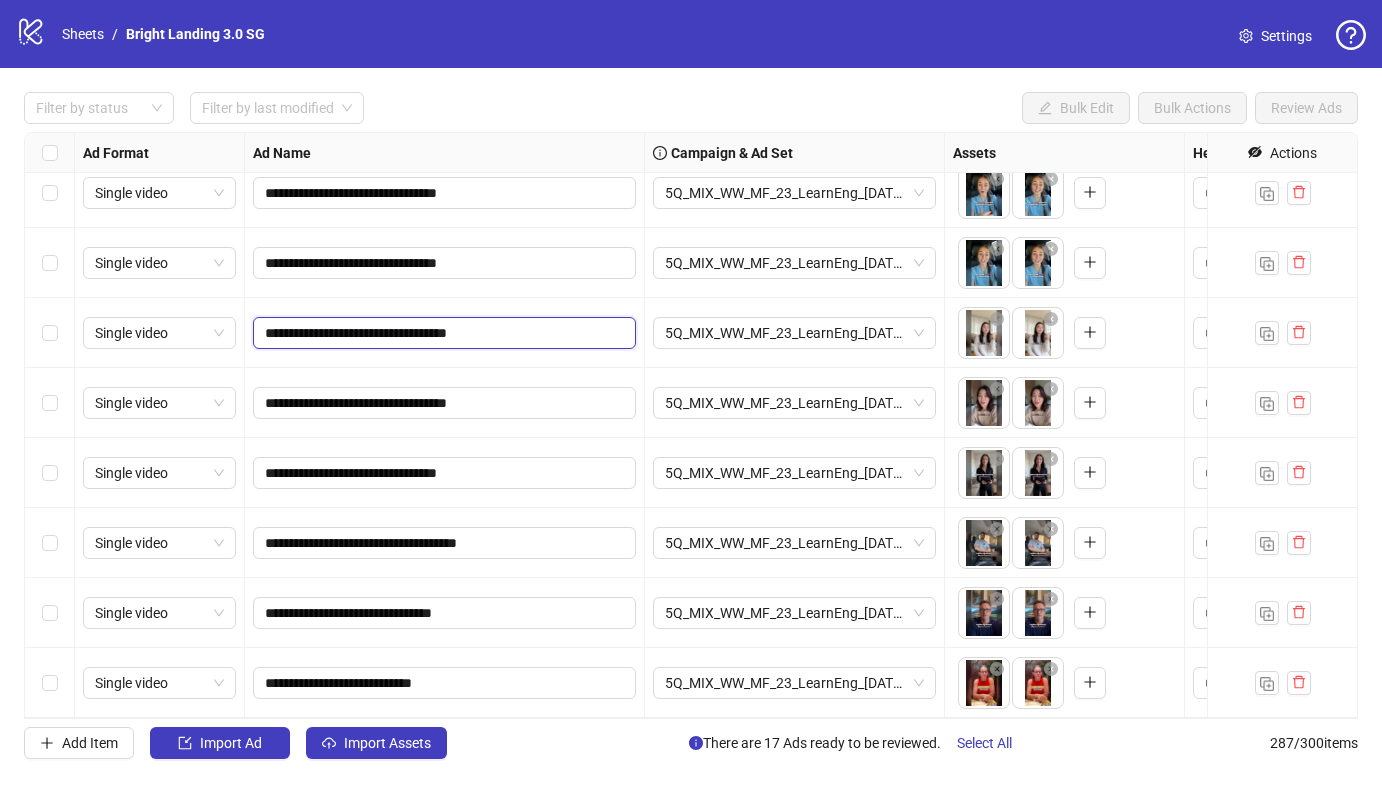 click on "**********" at bounding box center (442, 333) 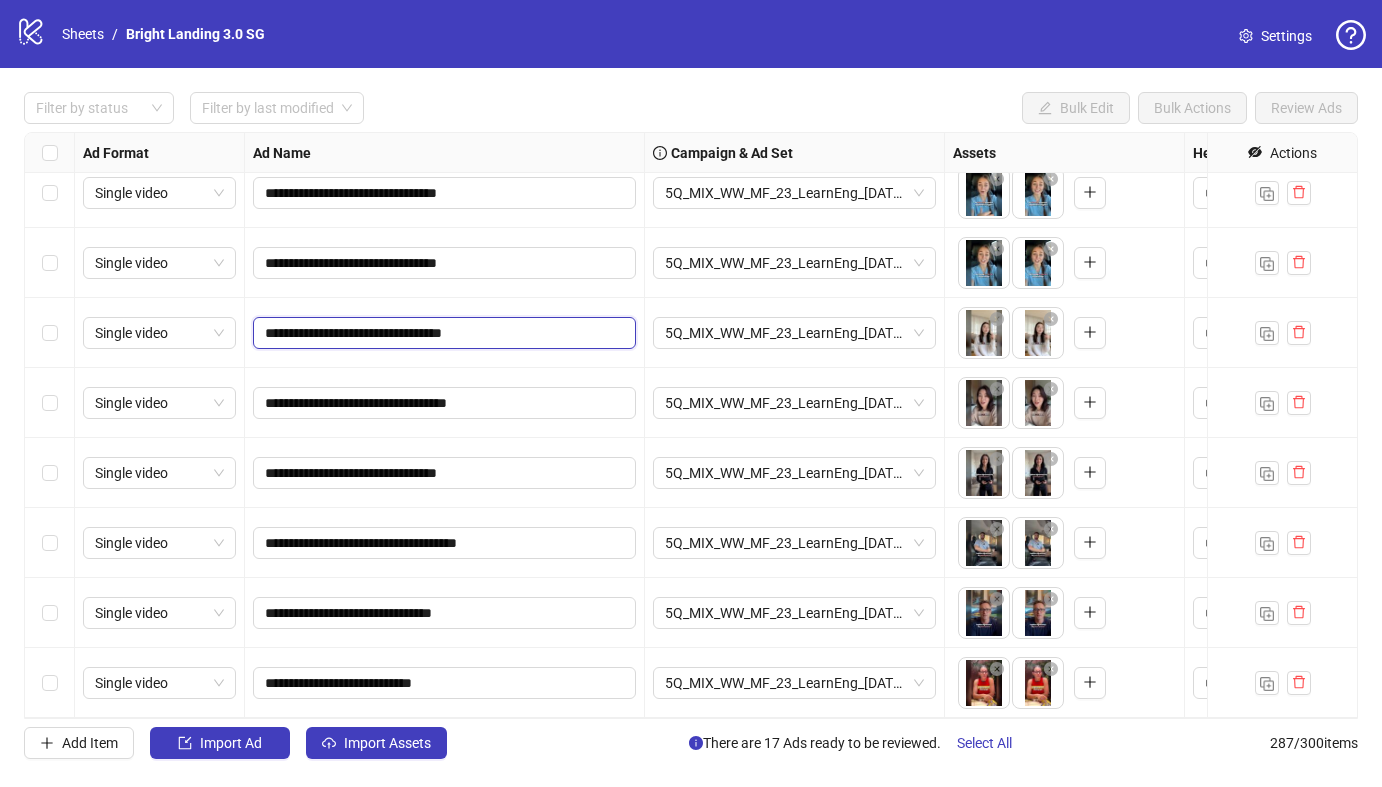 type on "**********" 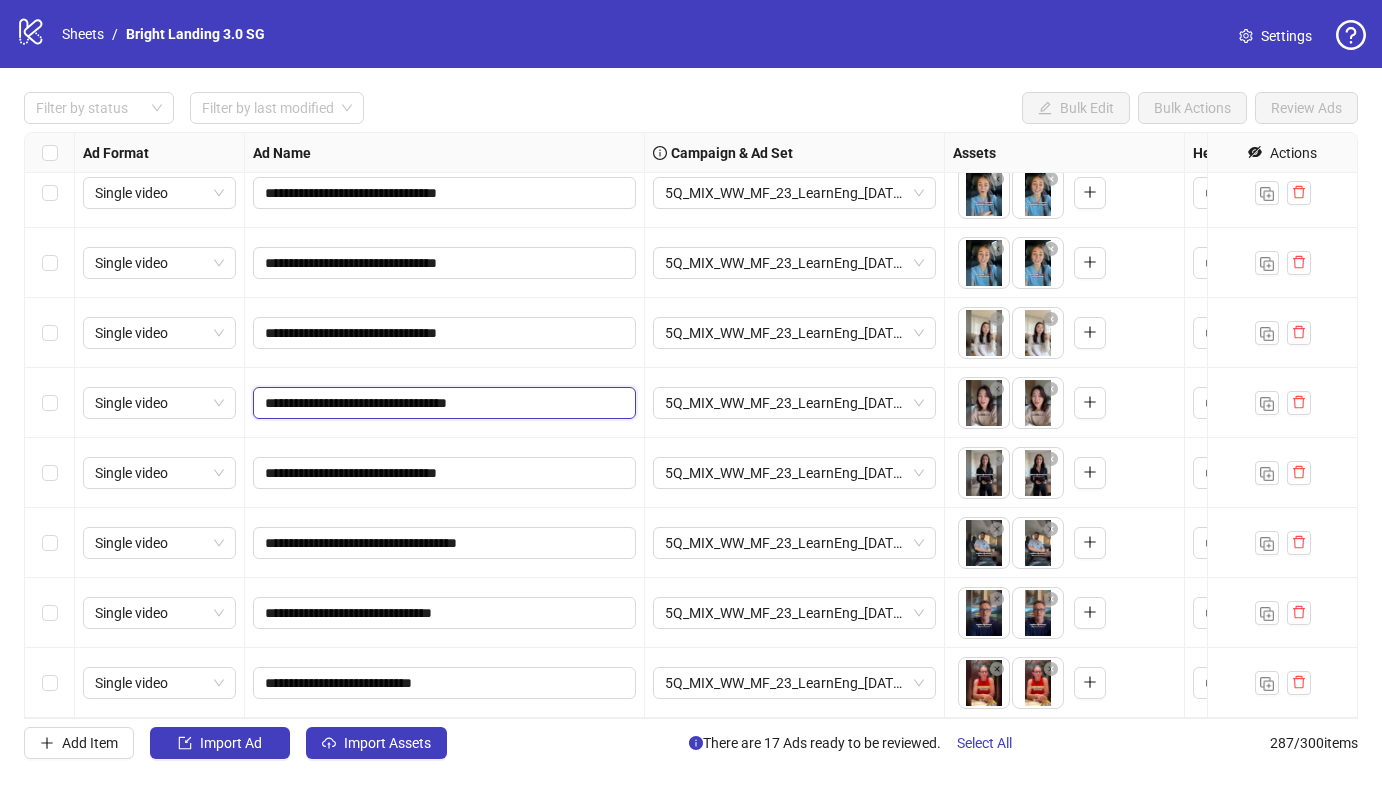 click on "**********" at bounding box center [442, 403] 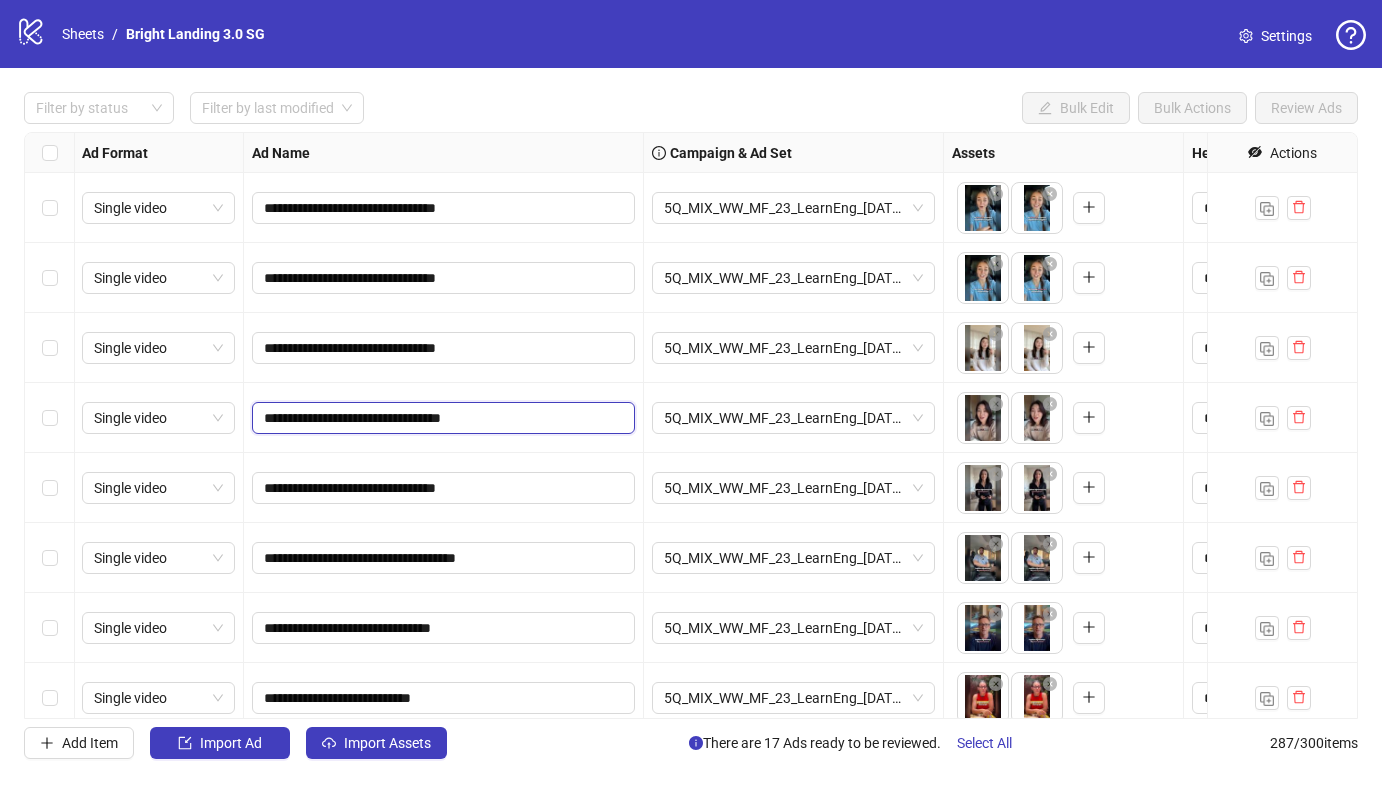 scroll, scrollTop: 19545, scrollLeft: 1, axis: both 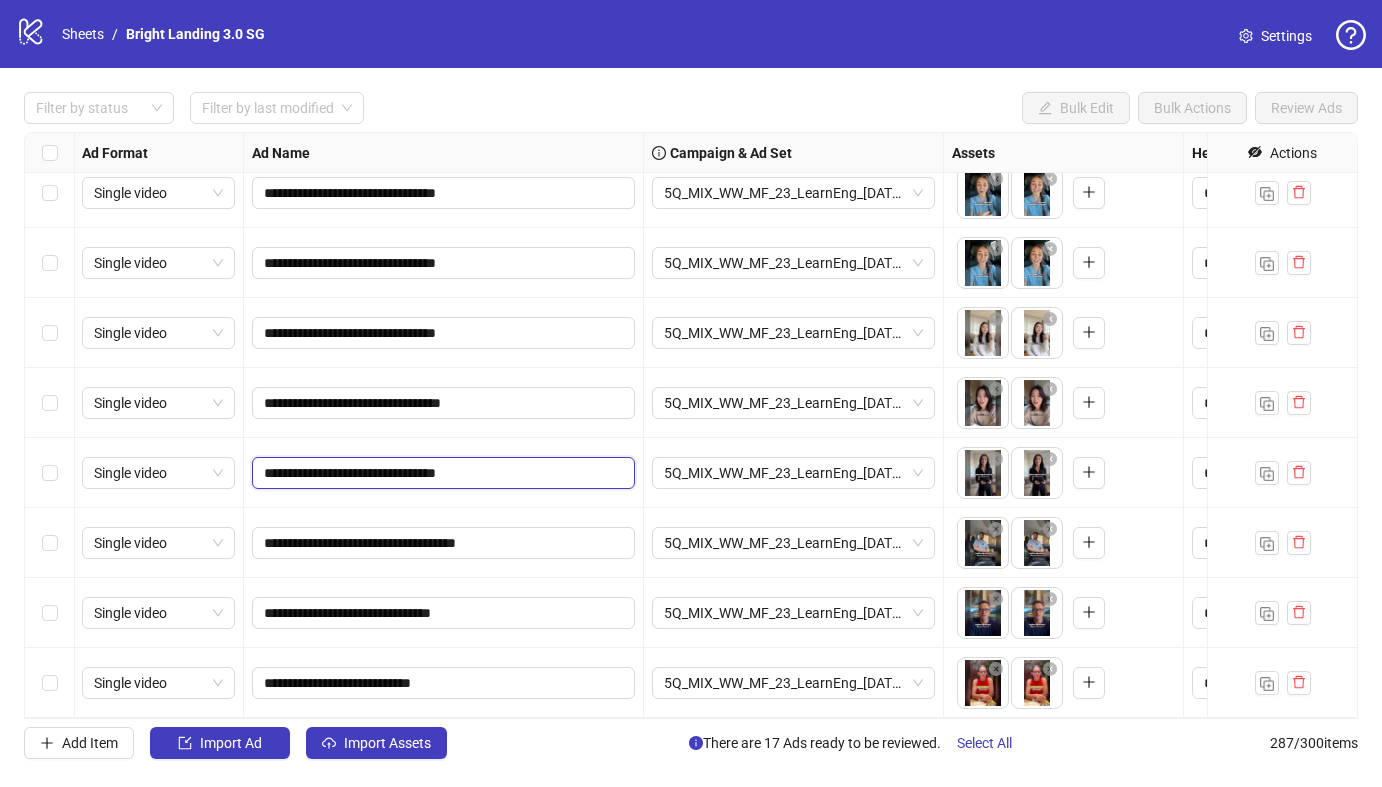 click on "**********" at bounding box center (441, 473) 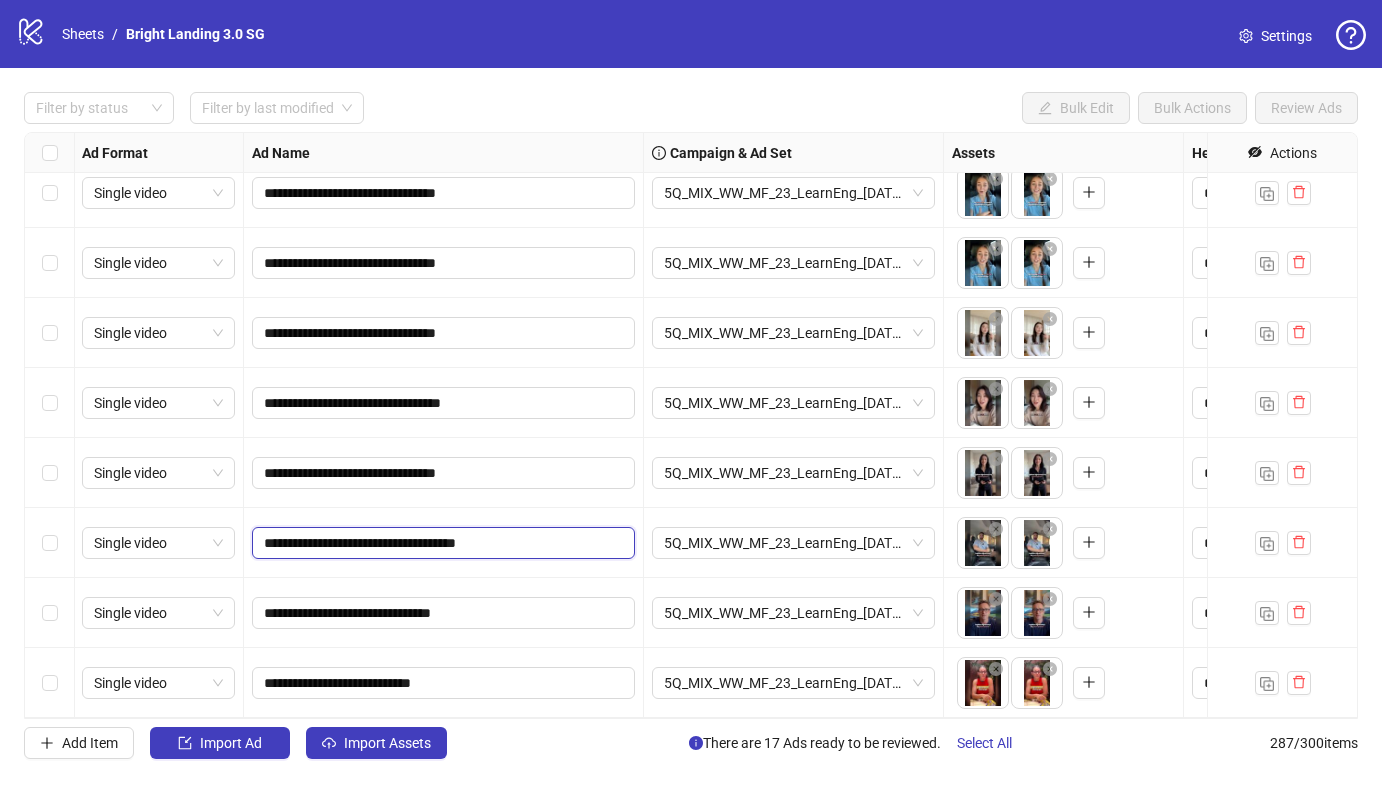 click on "**********" at bounding box center (441, 543) 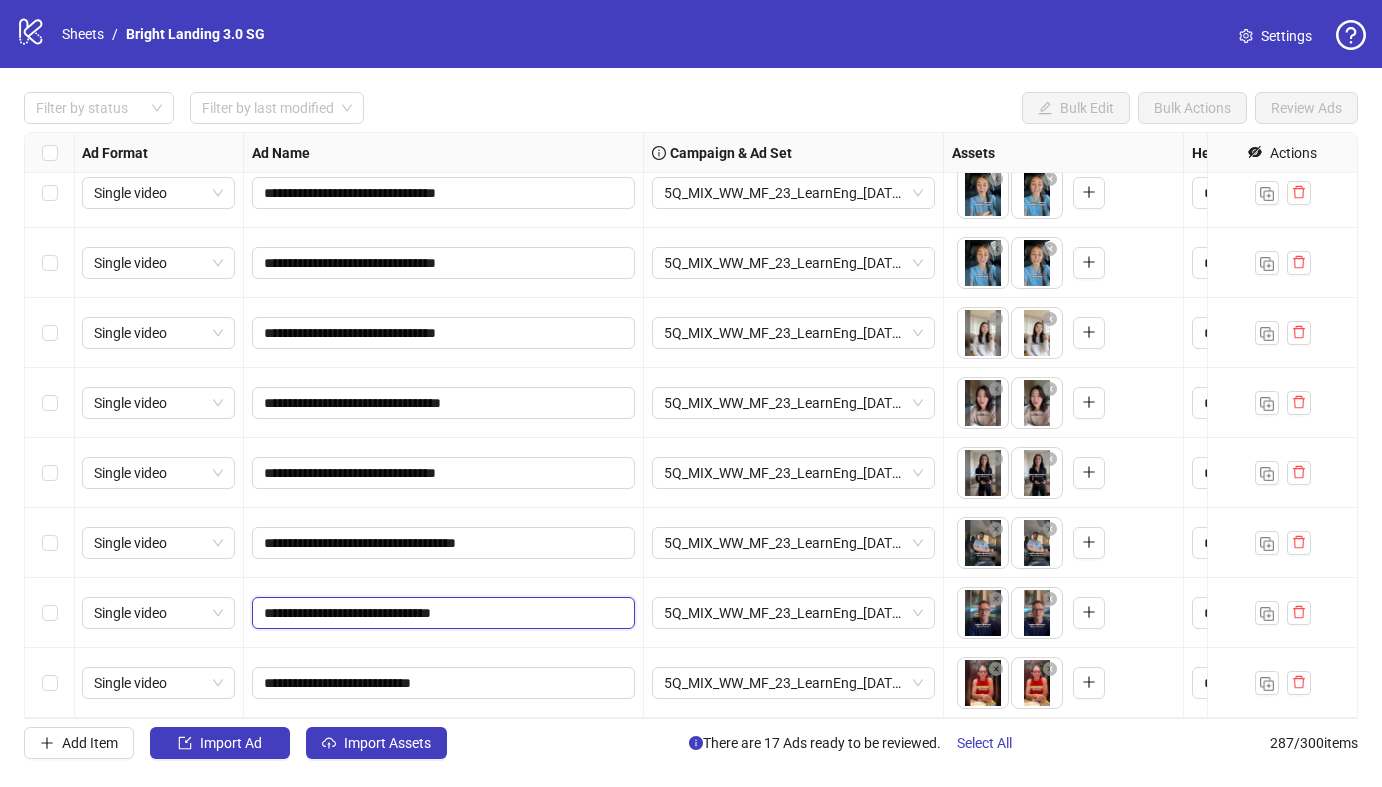 click on "**********" at bounding box center (441, 613) 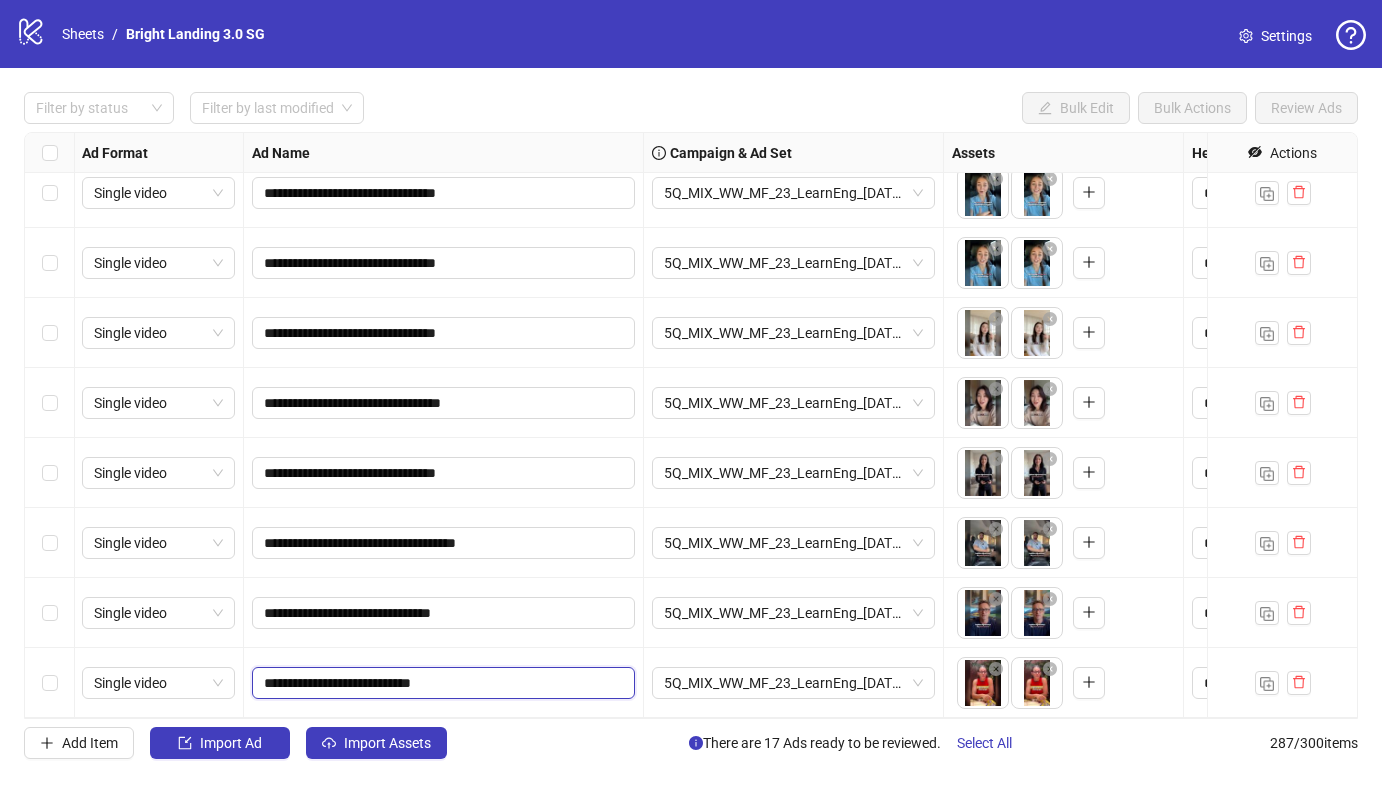 click on "**********" at bounding box center (441, 683) 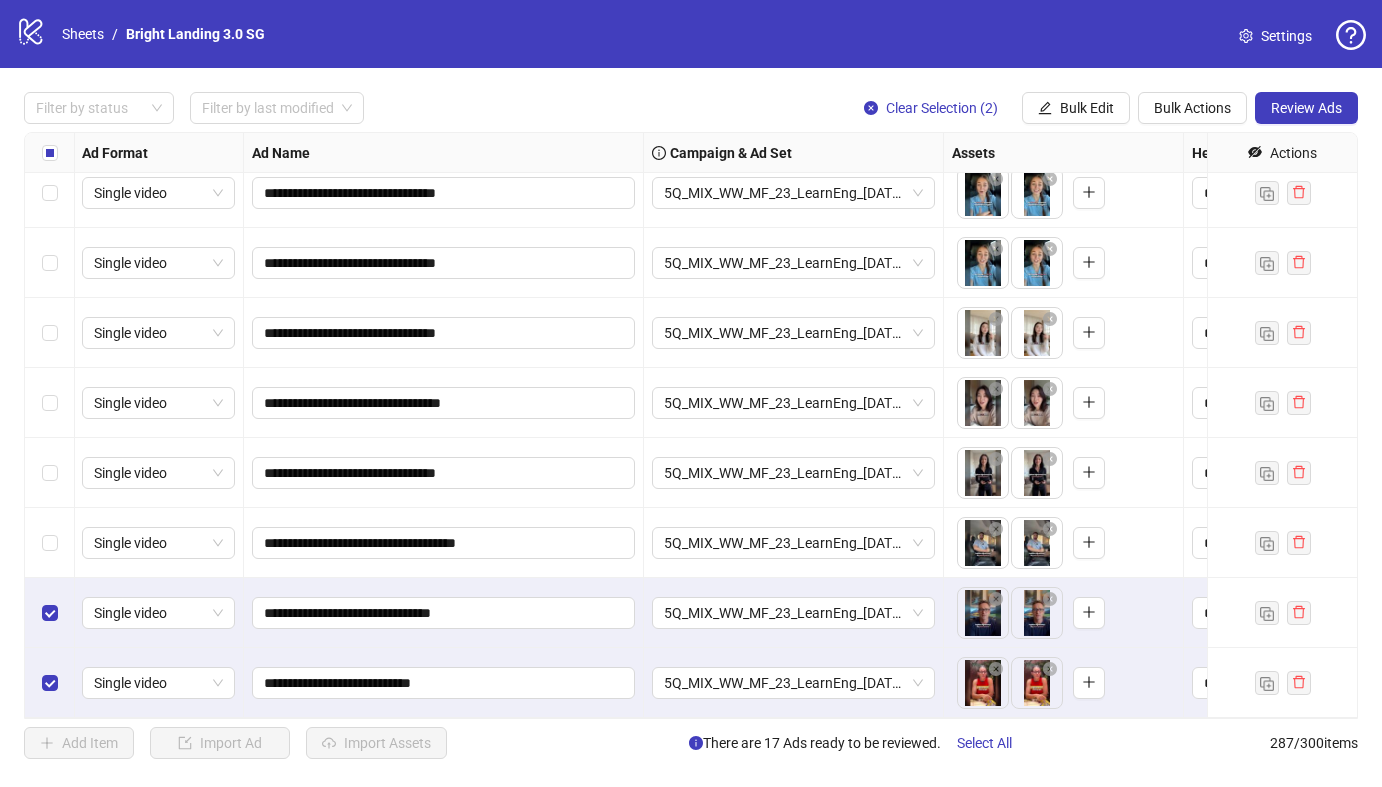 click at bounding box center (50, 543) 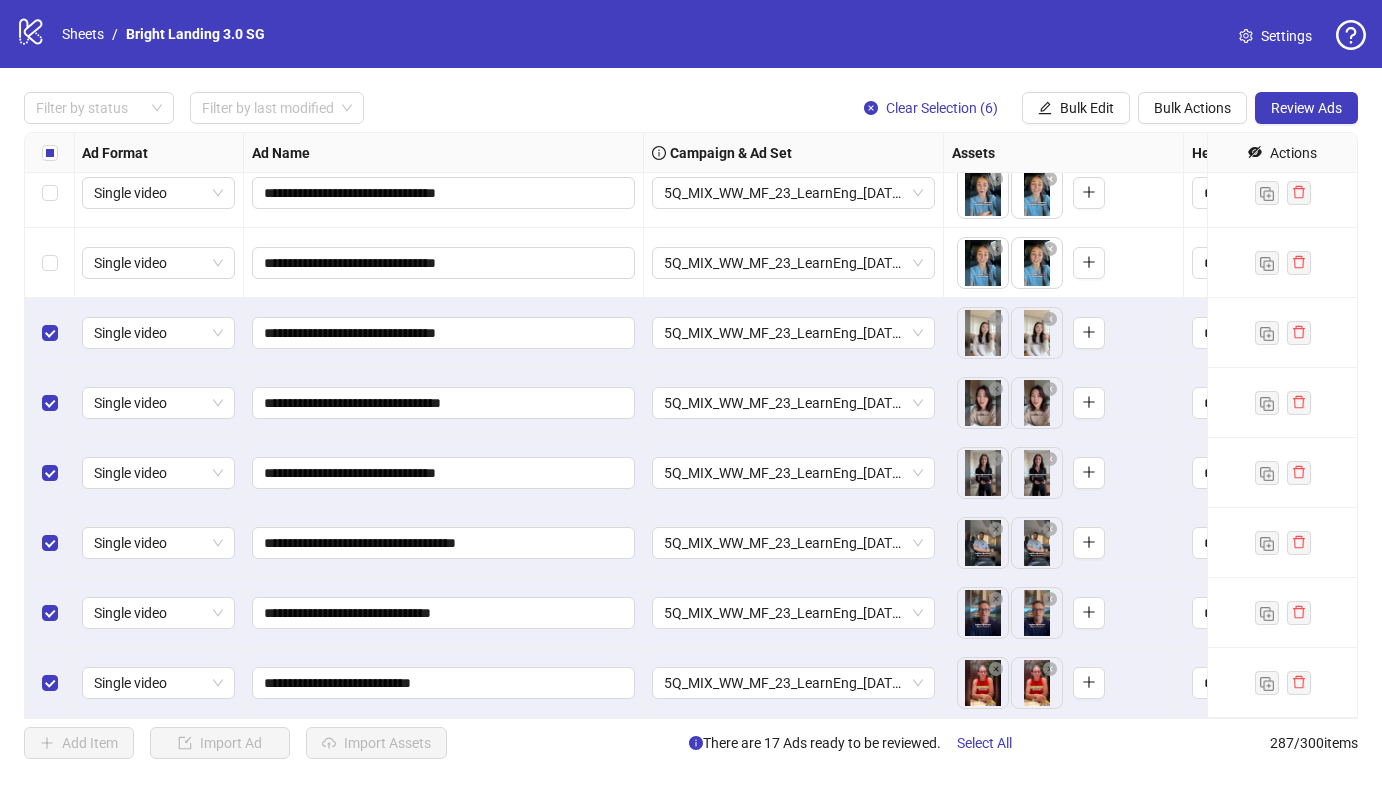 click at bounding box center (50, 263) 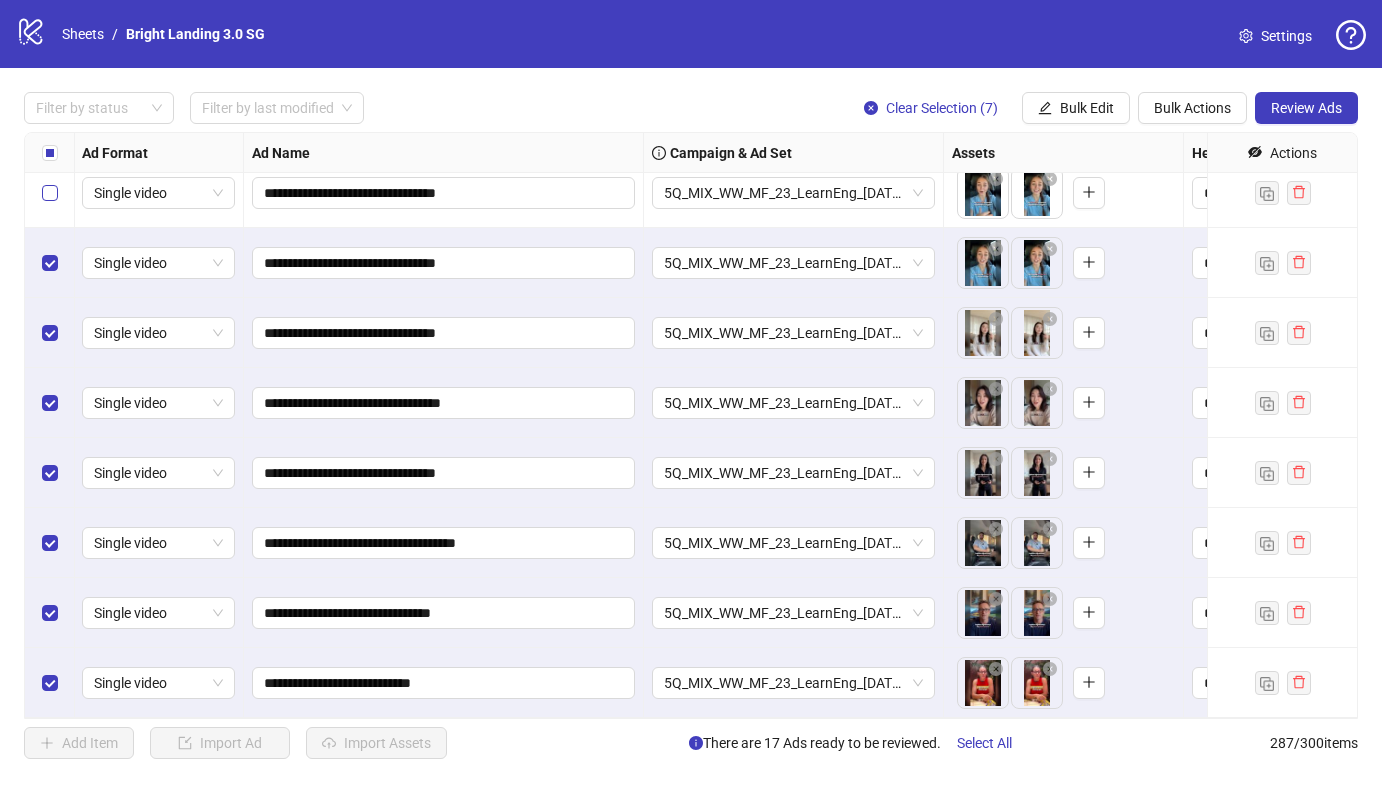 click at bounding box center (50, 193) 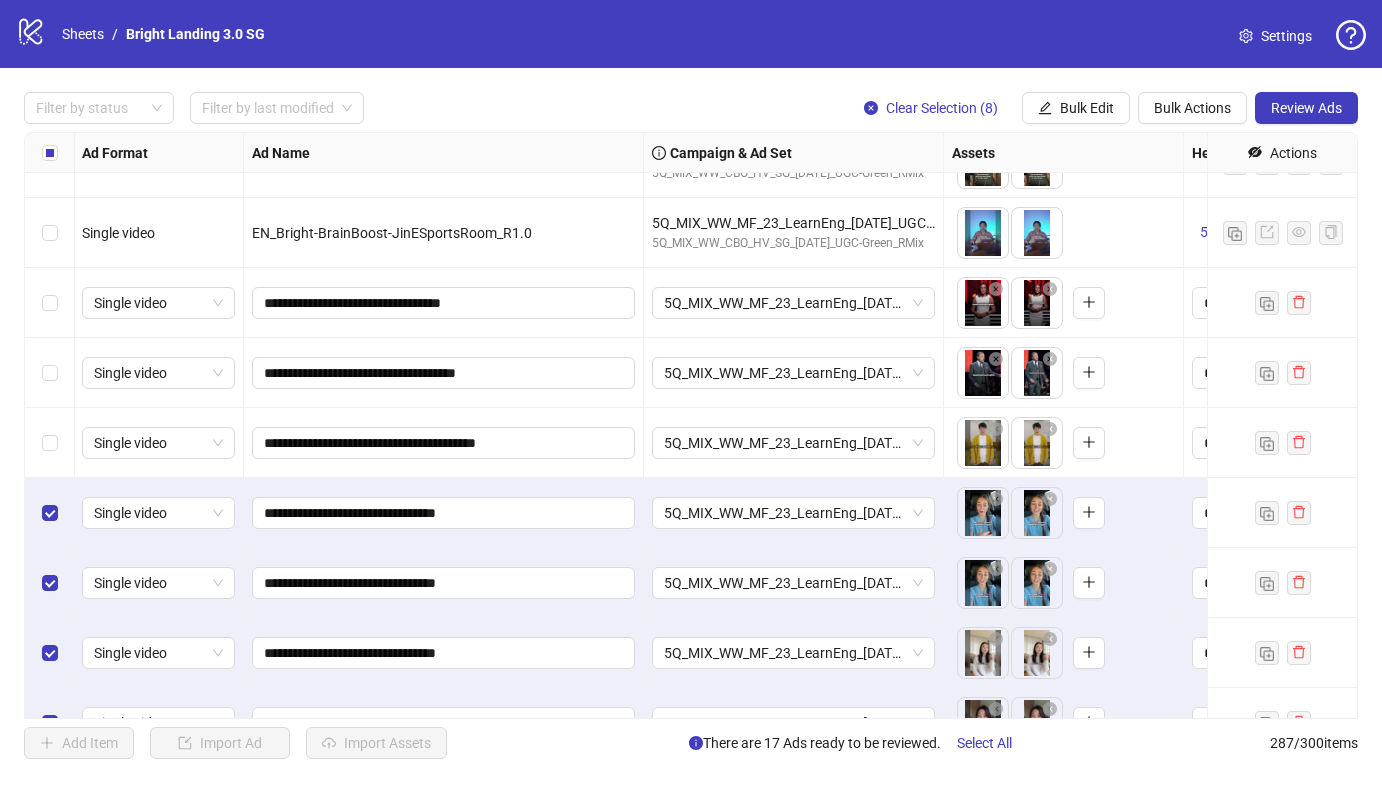 scroll, scrollTop: 19177, scrollLeft: 1, axis: both 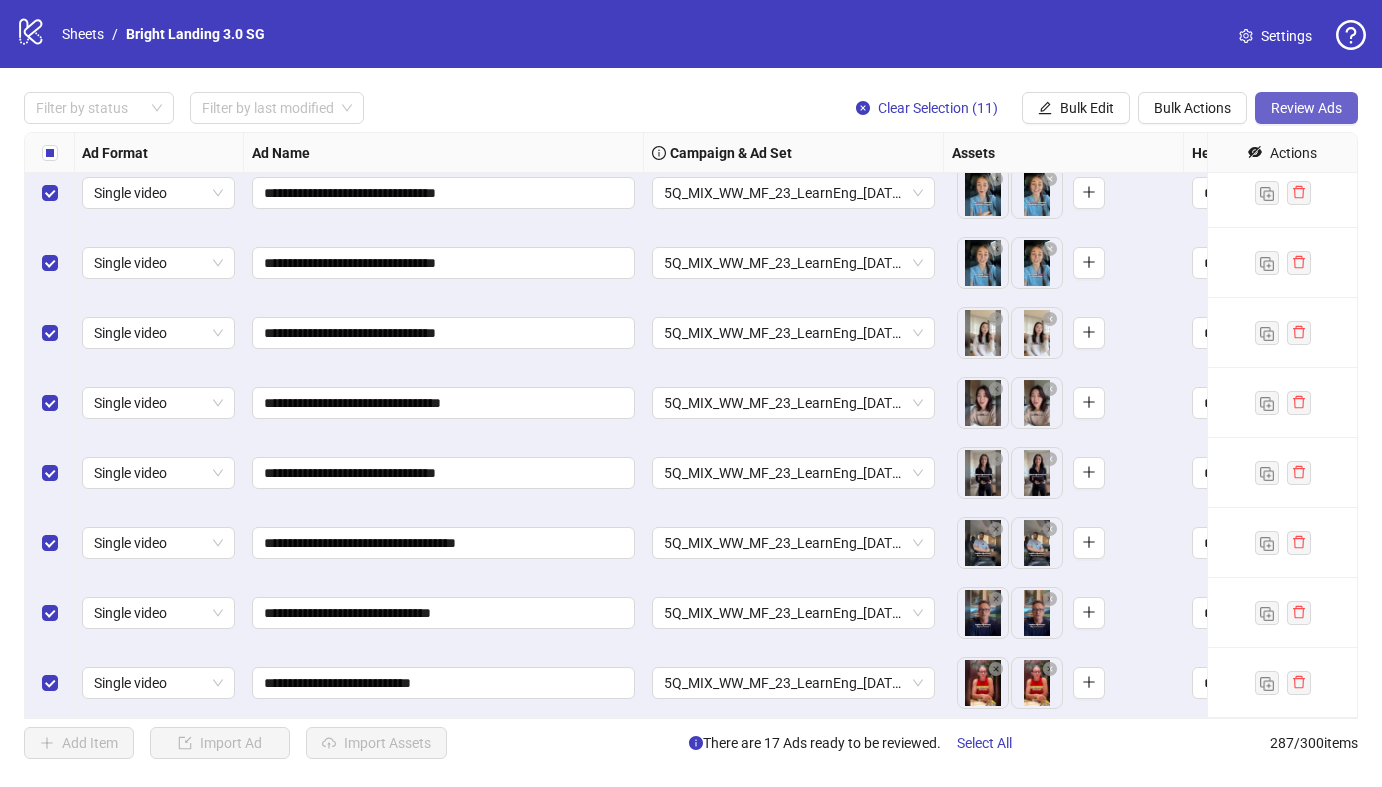 click on "Review Ads" at bounding box center [1306, 108] 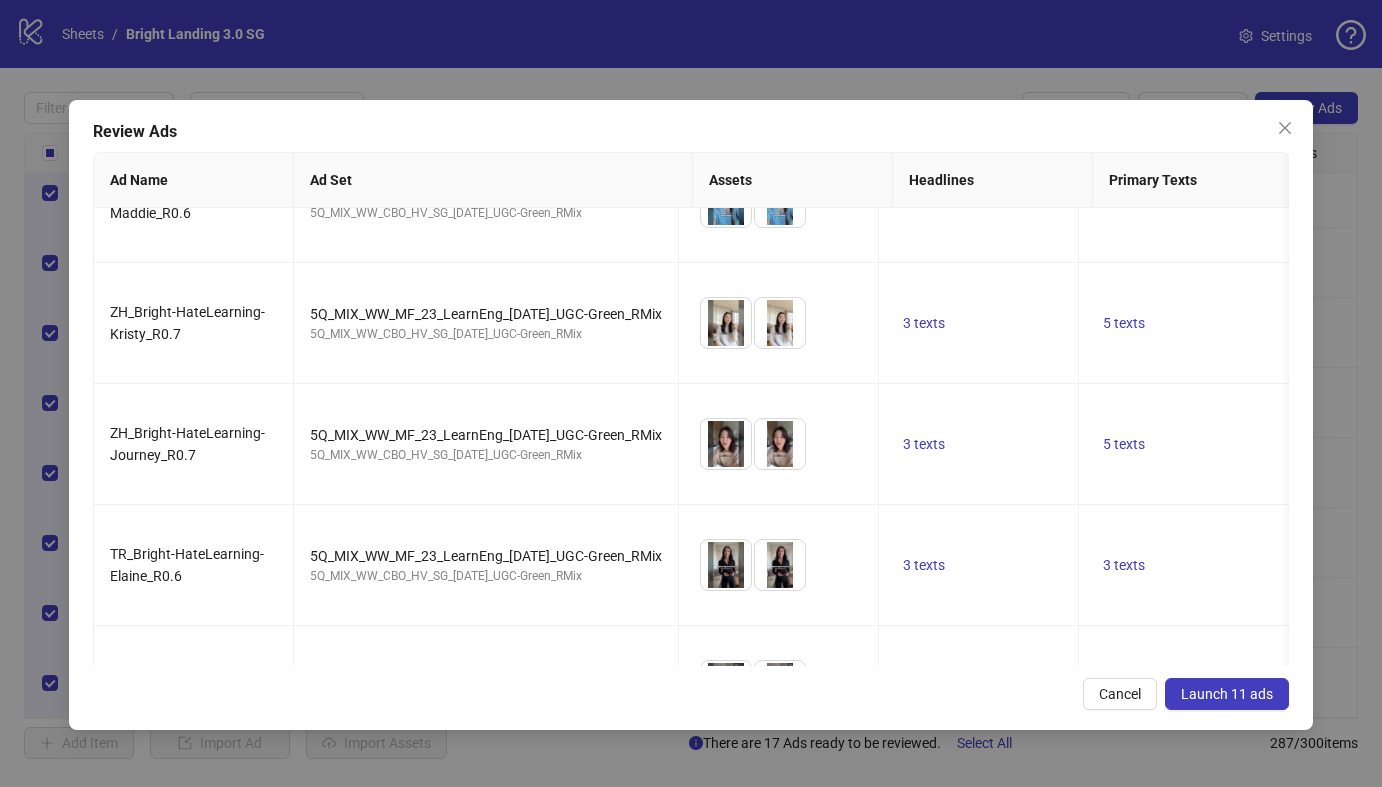 scroll, scrollTop: 872, scrollLeft: 0, axis: vertical 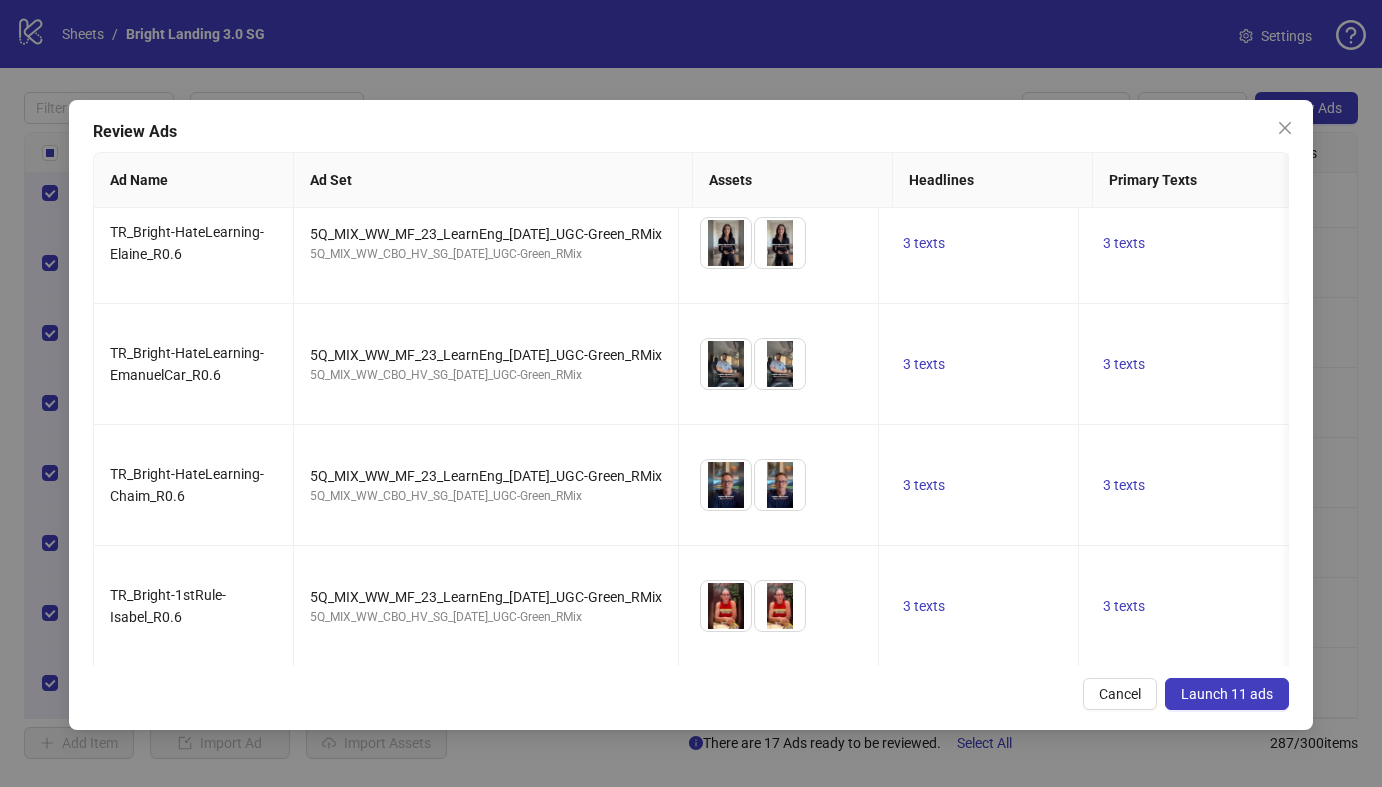 click on "Launch 11 ads" at bounding box center (1227, 694) 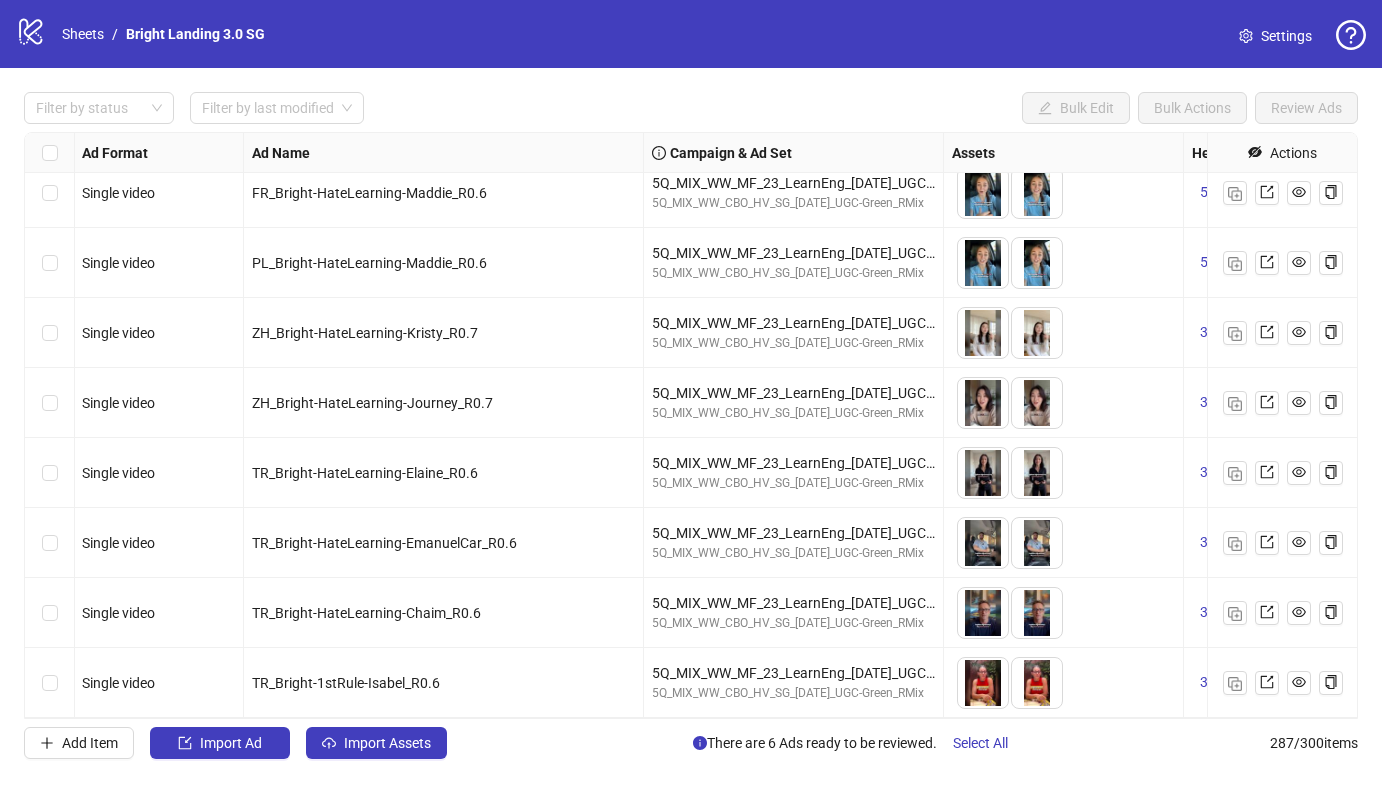click on "logo/logo-mobile Sheets / Bright Landing 3.0 SG Settings" at bounding box center [691, 34] 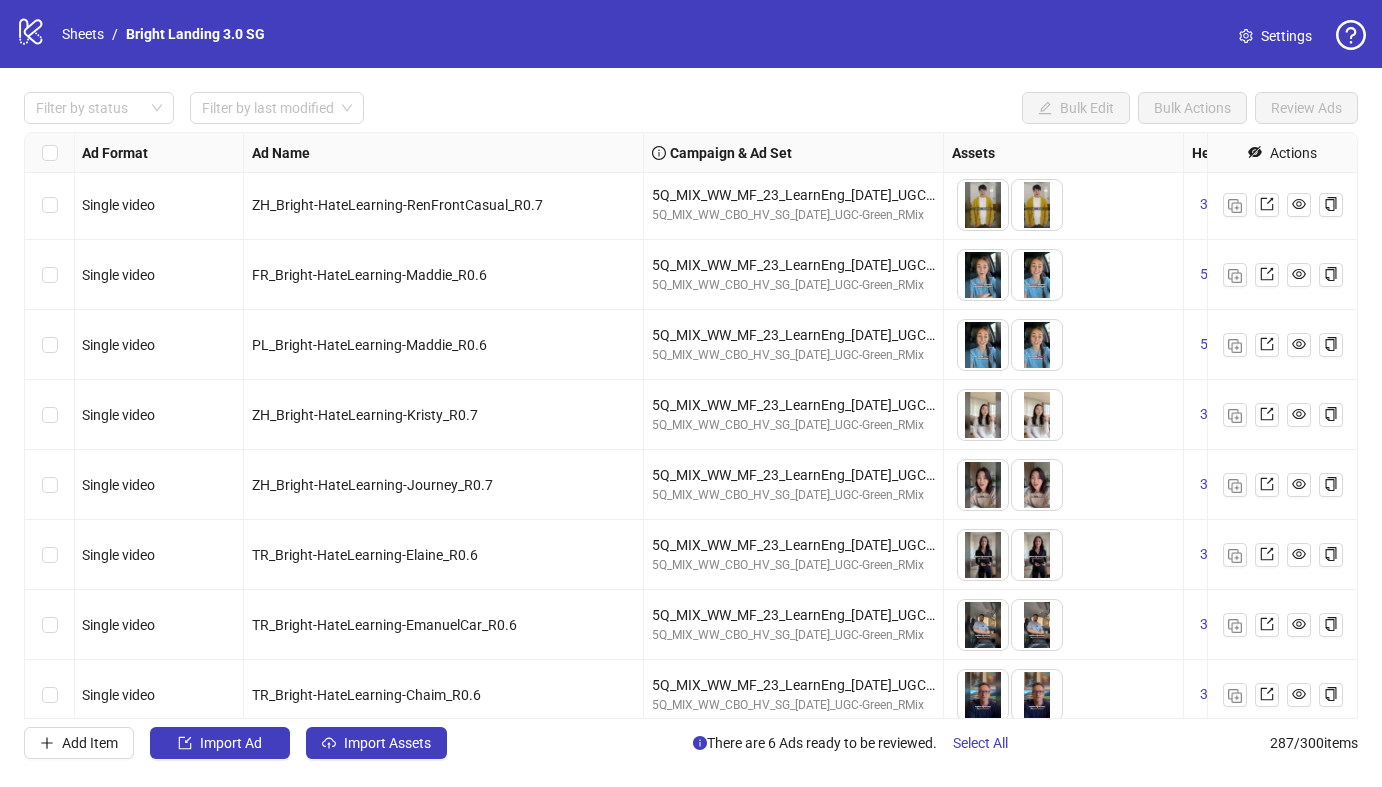 click on "PL_Bright-HateLearning-Maddie_R0.6" at bounding box center (444, 345) 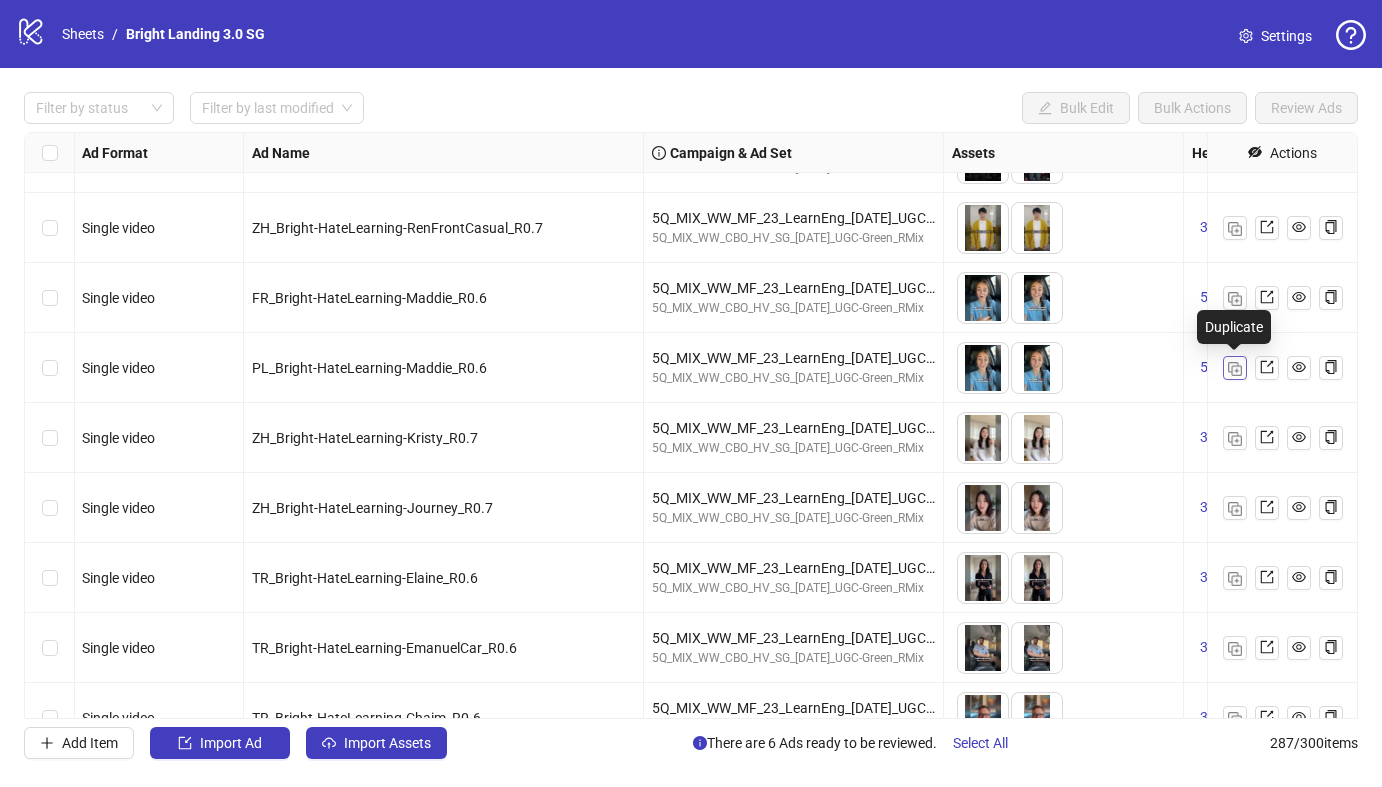 click at bounding box center [1235, 369] 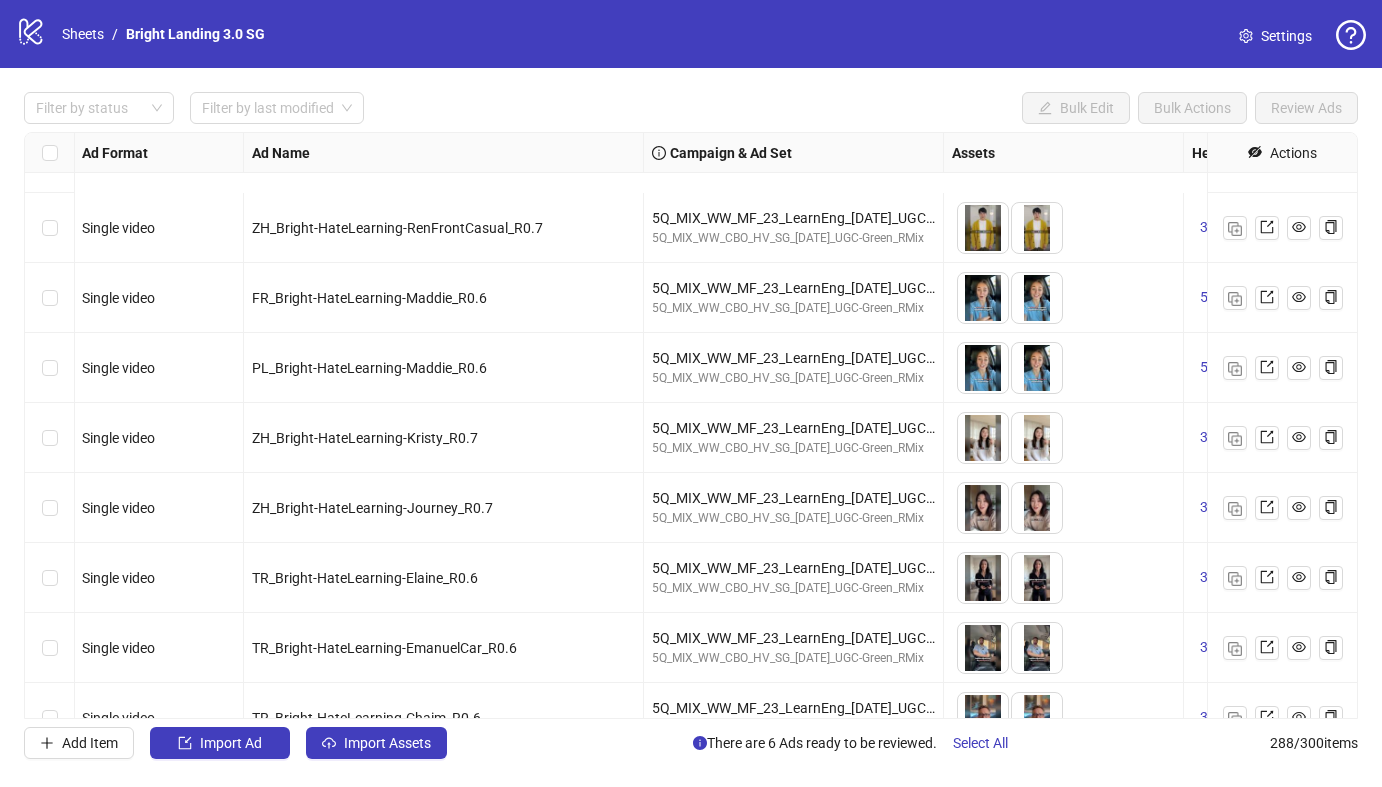 scroll, scrollTop: 19615, scrollLeft: 1, axis: both 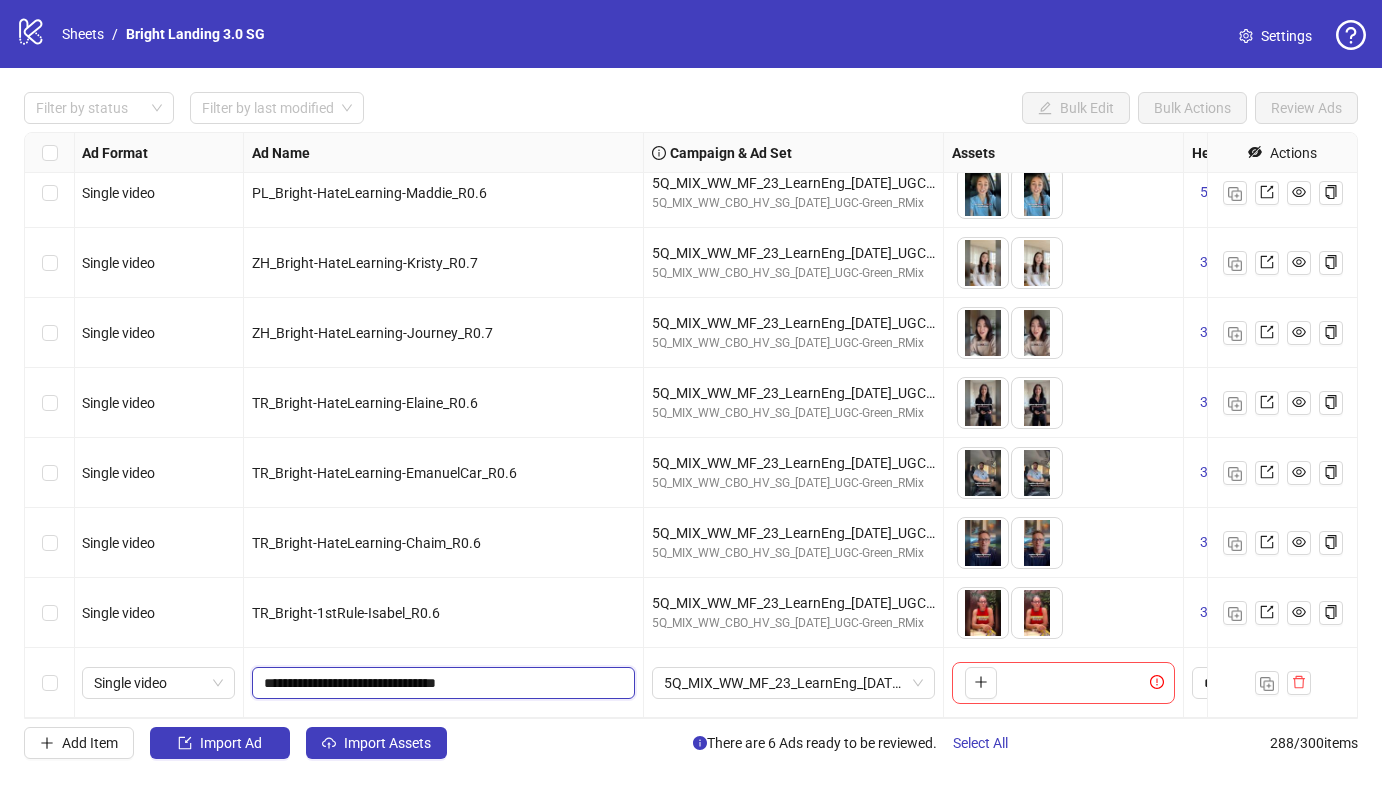 click on "**********" at bounding box center [441, 683] 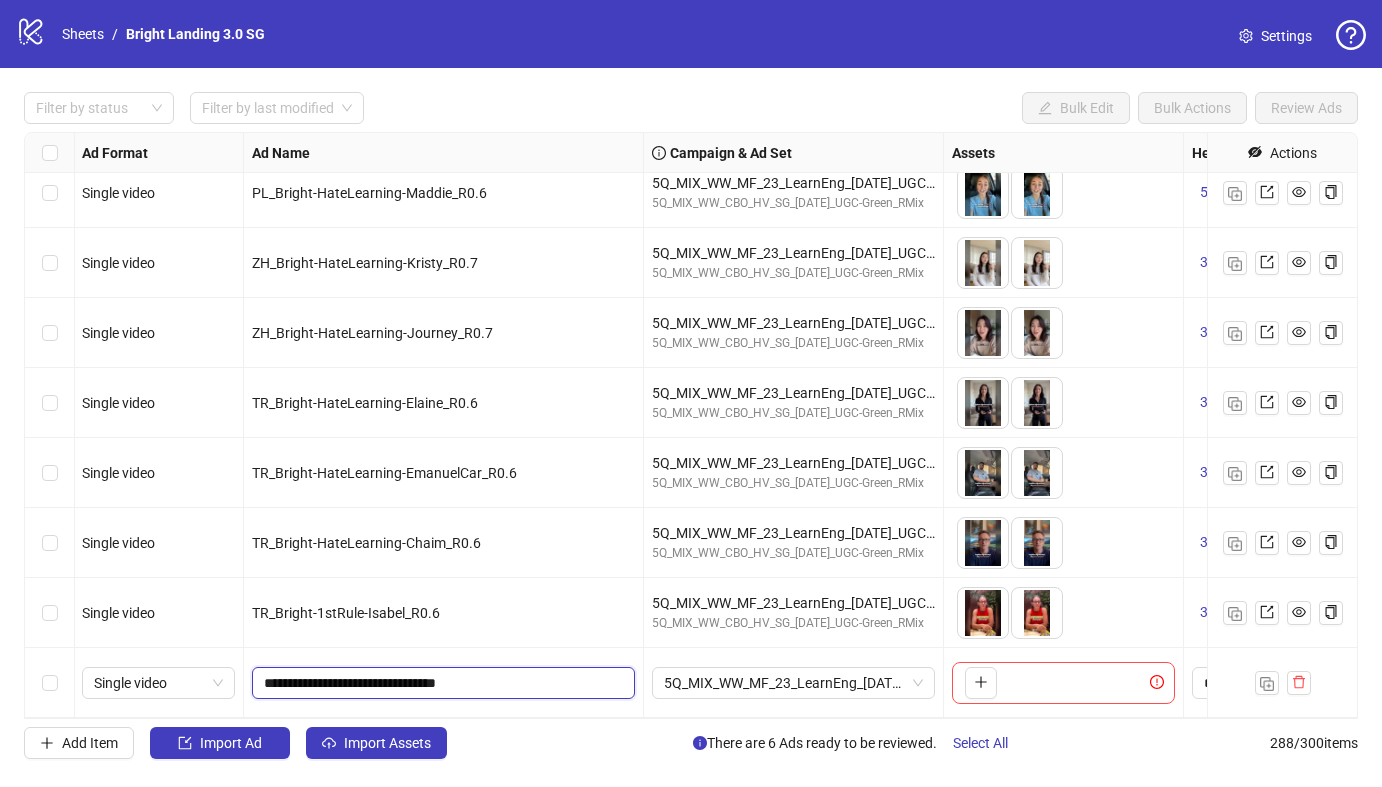 drag, startPoint x: 460, startPoint y: 686, endPoint x: 330, endPoint y: 682, distance: 130.06152 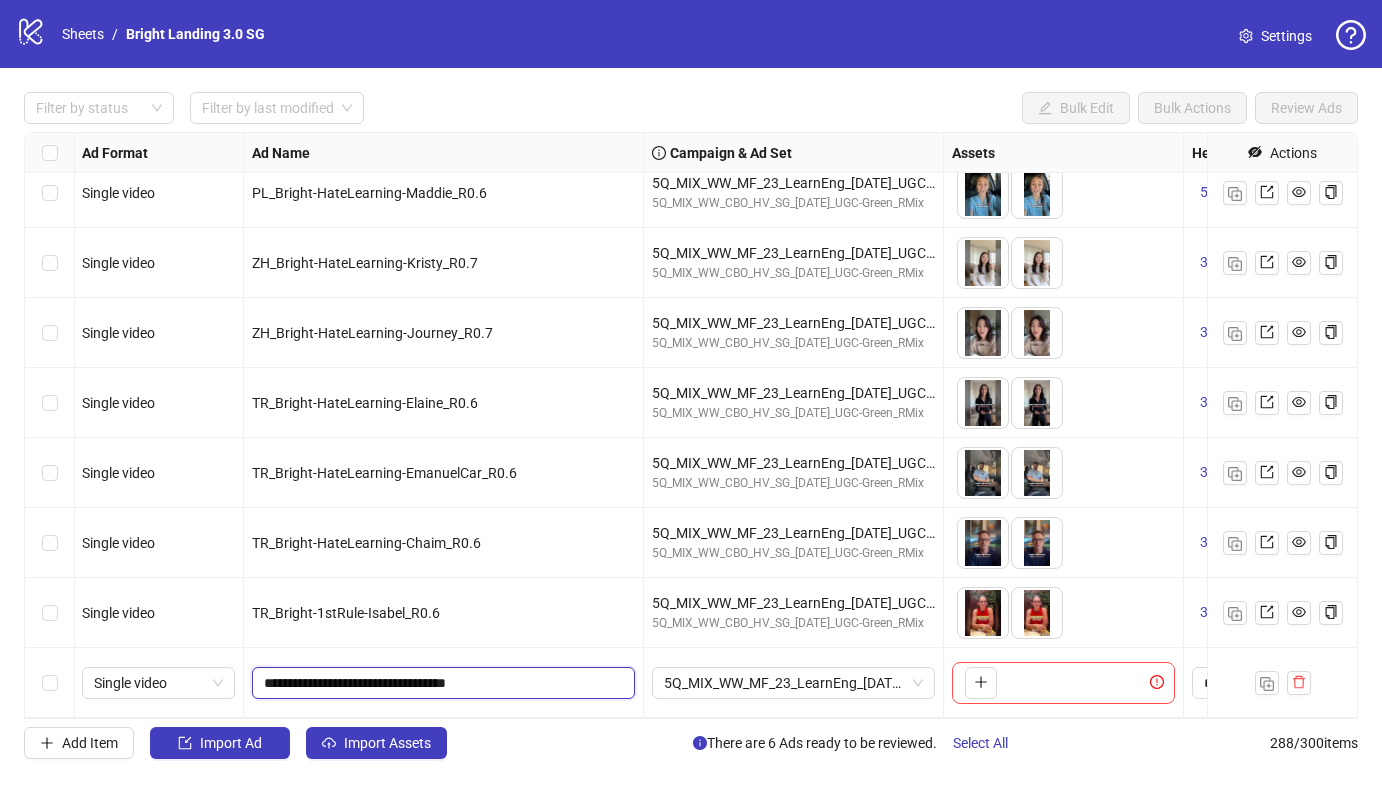 click on "**********" at bounding box center [441, 683] 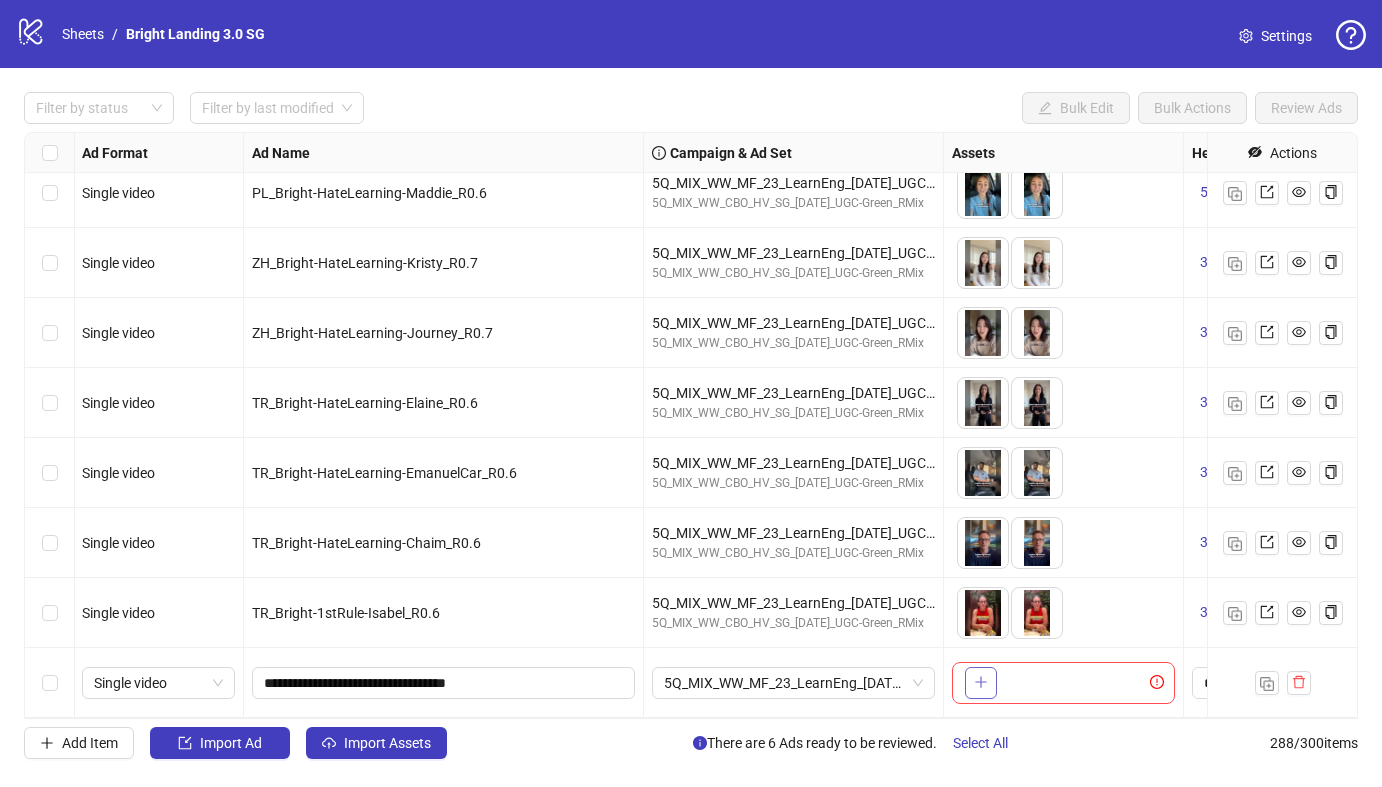 click 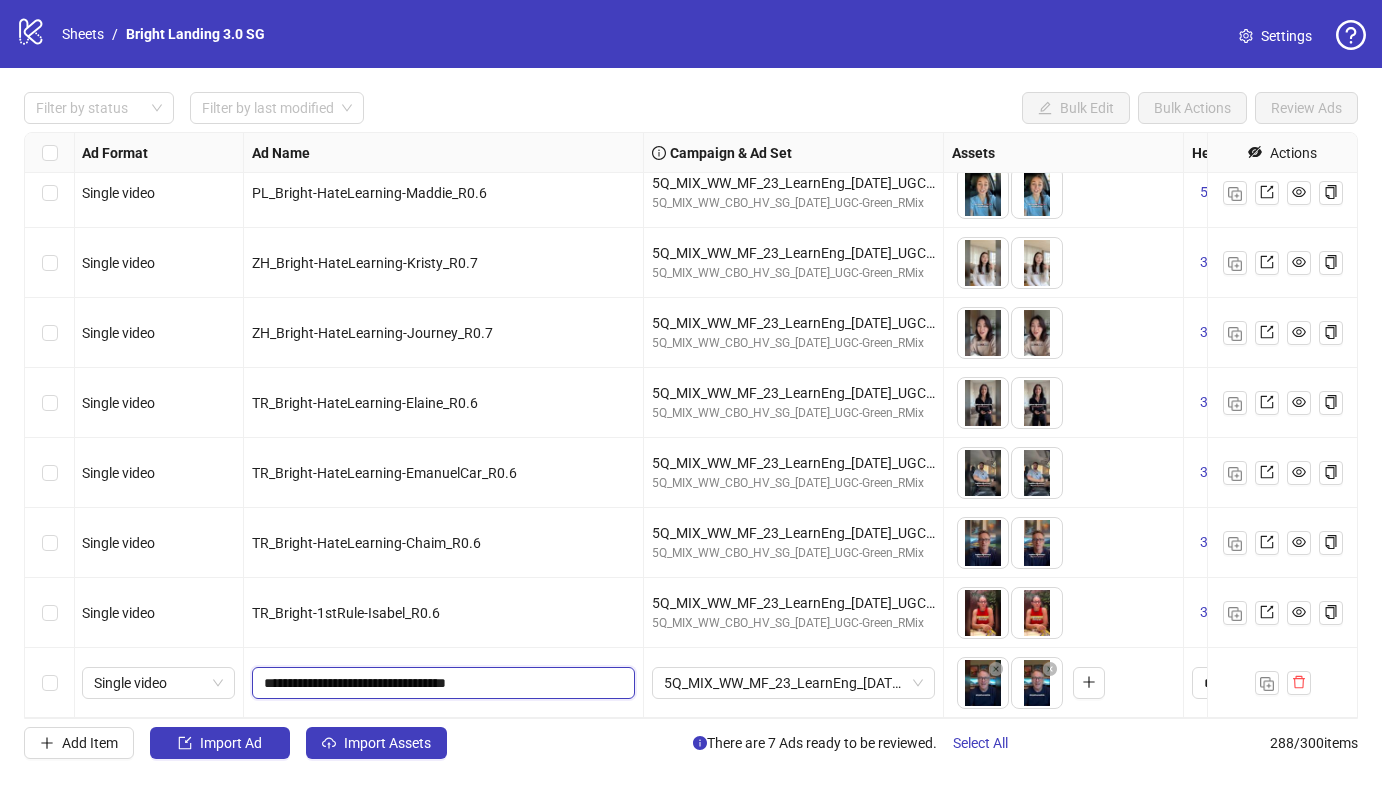 click on "**********" at bounding box center (441, 683) 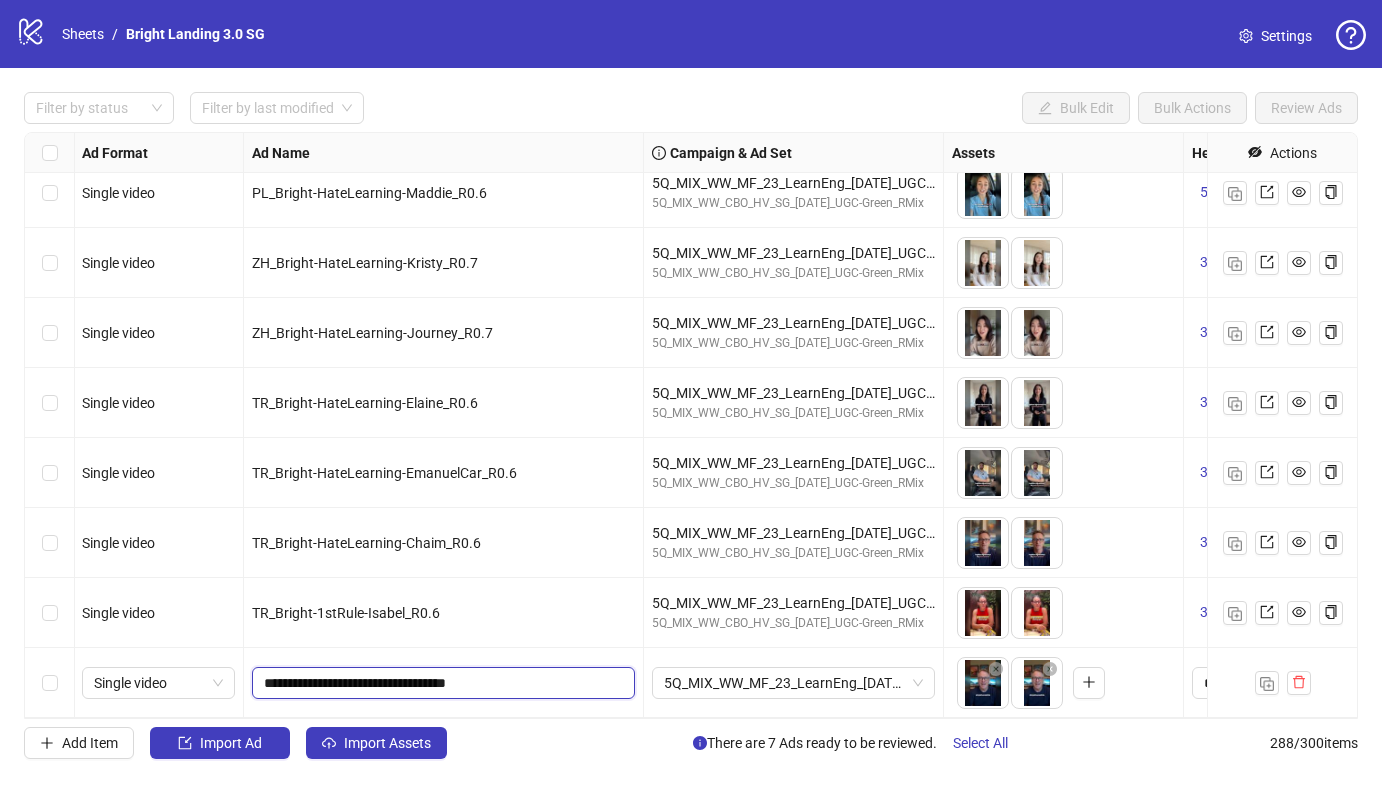 type on "**********" 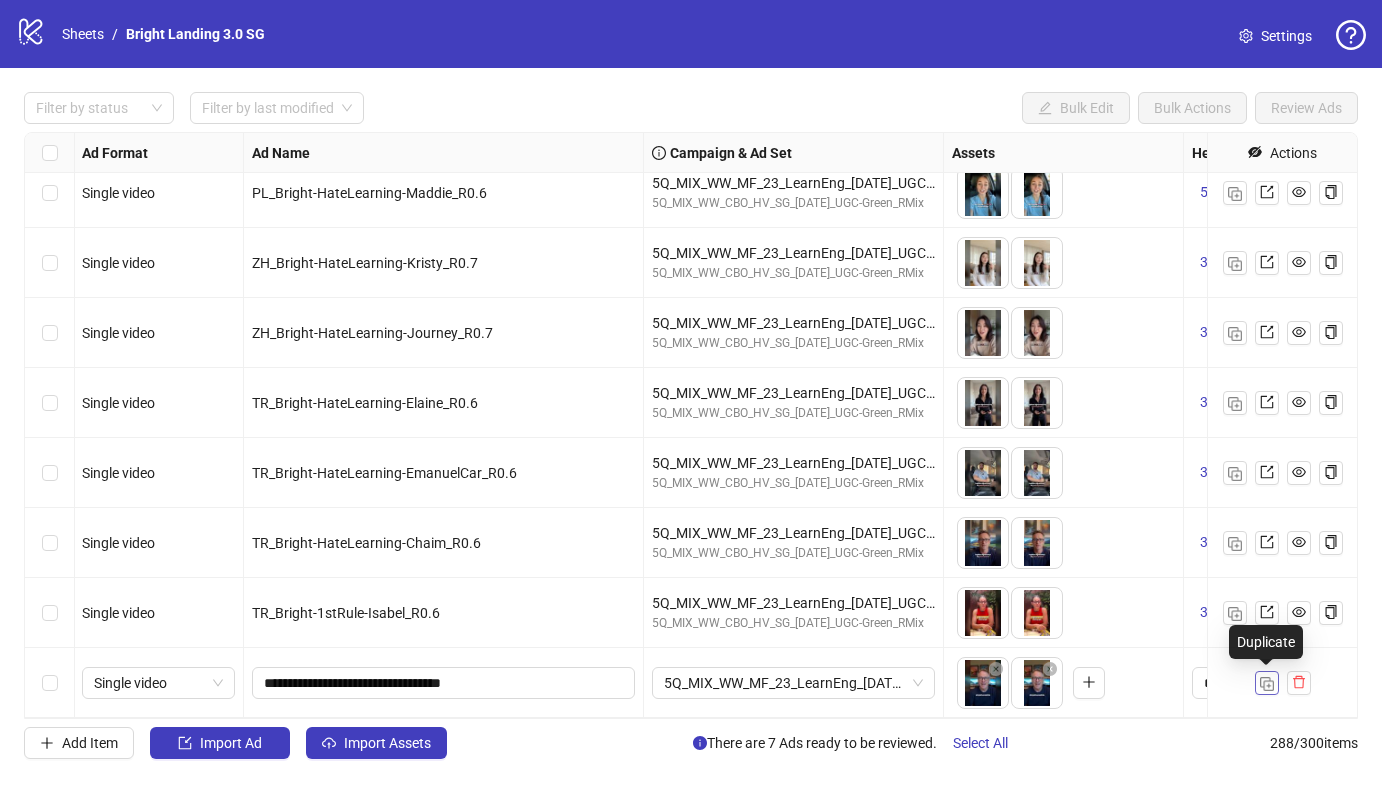 click at bounding box center (1267, 684) 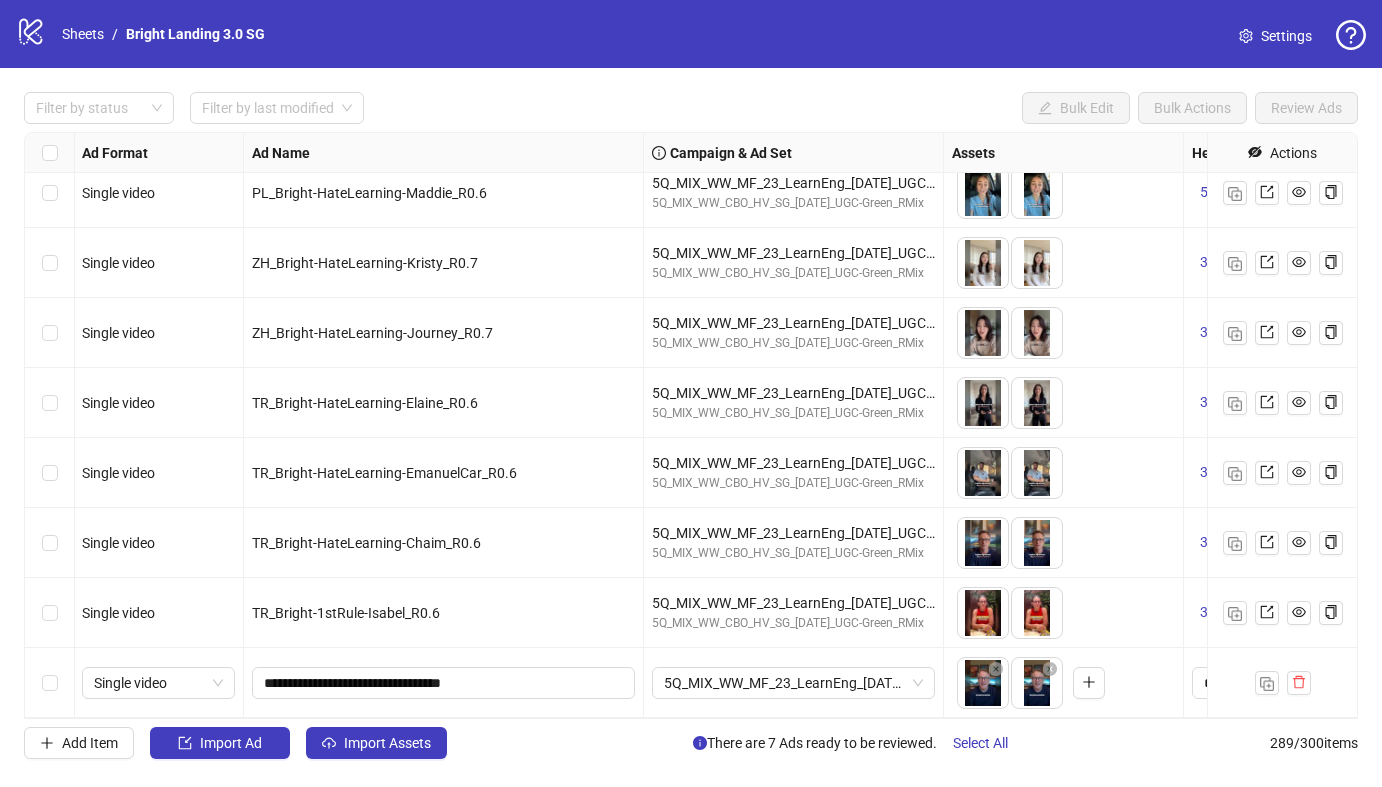 scroll, scrollTop: 19685, scrollLeft: 1, axis: both 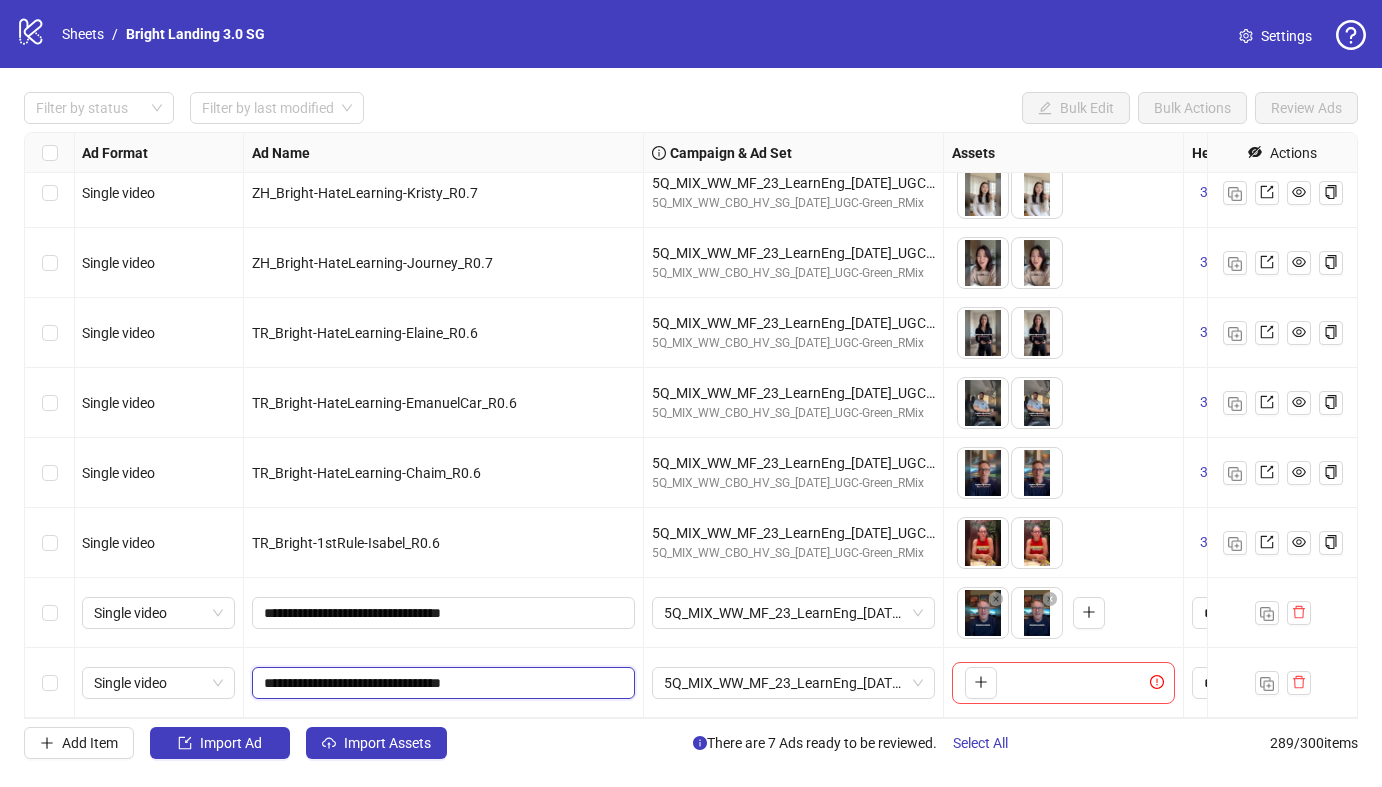 drag, startPoint x: 455, startPoint y: 683, endPoint x: 409, endPoint y: 539, distance: 151.16878 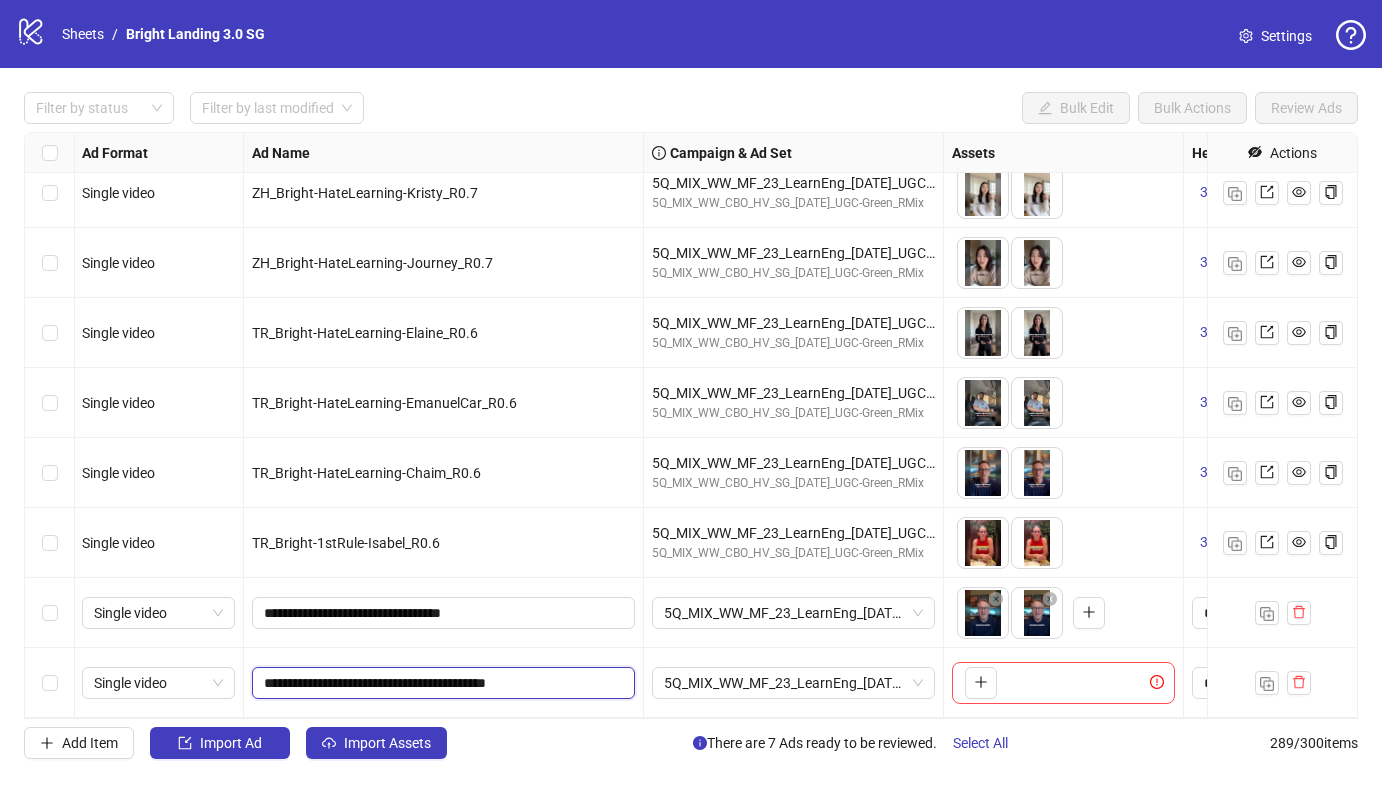 click on "**********" at bounding box center [441, 683] 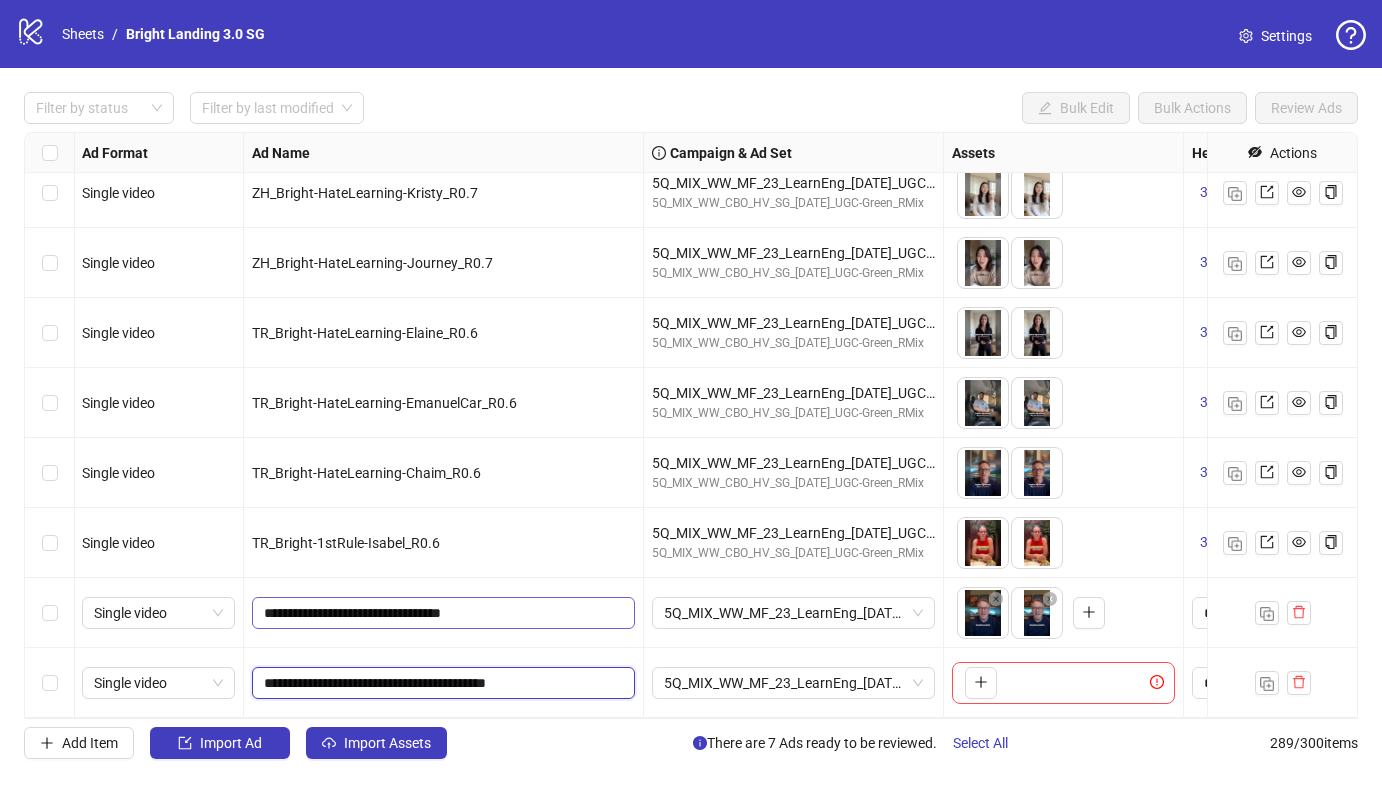 drag, startPoint x: 517, startPoint y: 680, endPoint x: 507, endPoint y: 597, distance: 83.60024 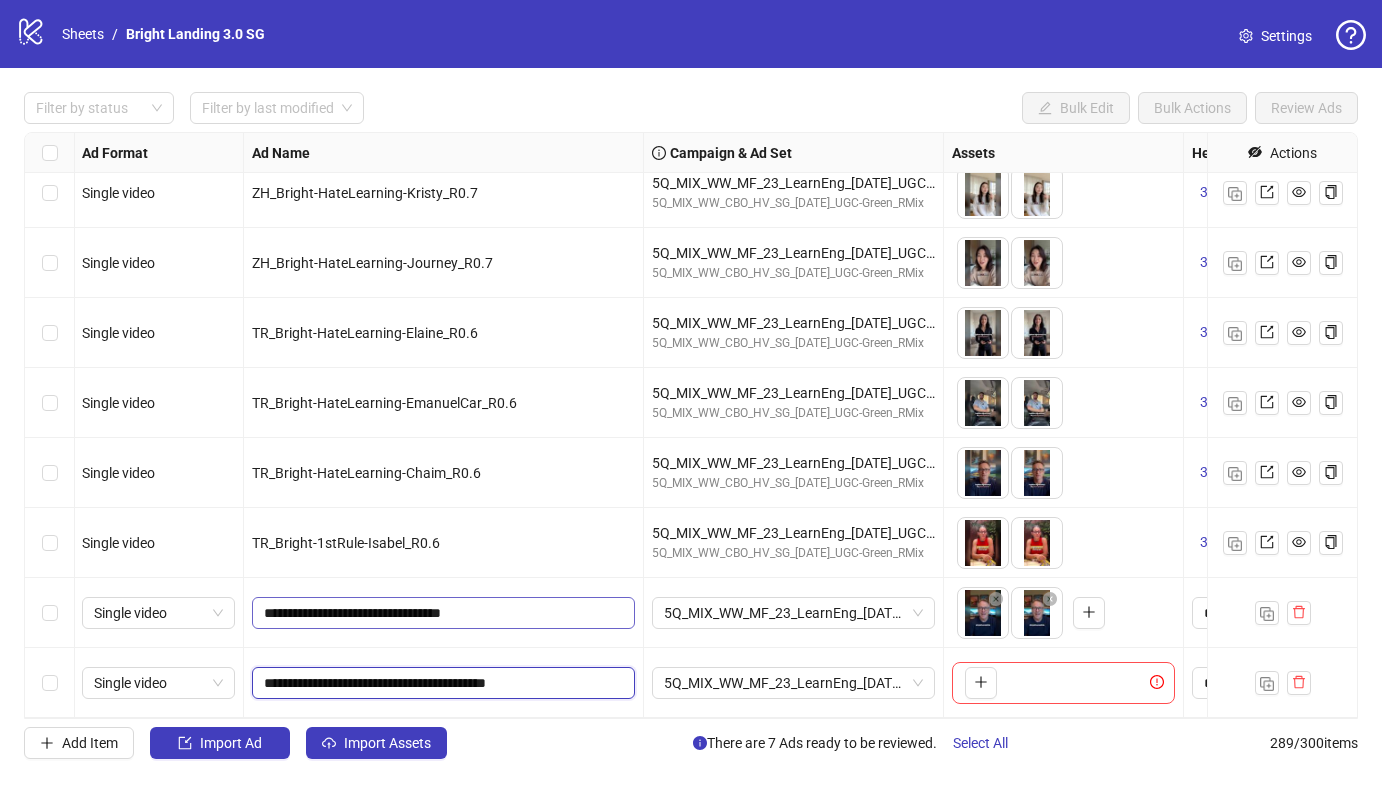 click on "Single video FR_Bright-HateLearning-Maddie_R0.6 5Q_MIX_WW_MF_23_LearnEng_[DATE]_UGC-Green_RMix 5Q_MIX_WW_CBO_HV_SG_[DATE]_UGC-Green_RMix
To pick up a draggable item, press the space bar.
While dragging, use the arrow keys to move the item.
Press space again to drop the item in its new position, or press escape to cancel.
5 texts 5 texts Single video PL_Bright-HateLearning-Maddie_R0.6 5Q_MIX_WW_MF_23_LearnEng_[DATE]_UGC-Green_RMix 5Q_MIX_WW_CBO_HV_SG_[DATE]_UGC-Green_RMix
To pick up a draggable item, press the space bar.
While dragging, use the arrow keys to move the item.
Press space again to drop the item in its new position, or press escape to cancel.
5 texts 3 texts Single video ZH_Bright-HateLearning-Kristy_R0.7 5Q_MIX_WW_MF_23_LearnEng_[DATE]_UGC-Green_RMix 5Q_MIX_WW_CBO_HV_SG_[DATE]_UGC-Green_RMix 3 texts 5 texts Single video ZH_Bright-HateLearning-Journey_R0.7 5Q_MIX_WW_MF_23_LearnEng_[DATE]_UGC-Green_RMix 5Q_MIX_WW_CBO_HV_SG_[DATE]_UGC-Green_RMix 3 texts" at bounding box center [1474, -19552] 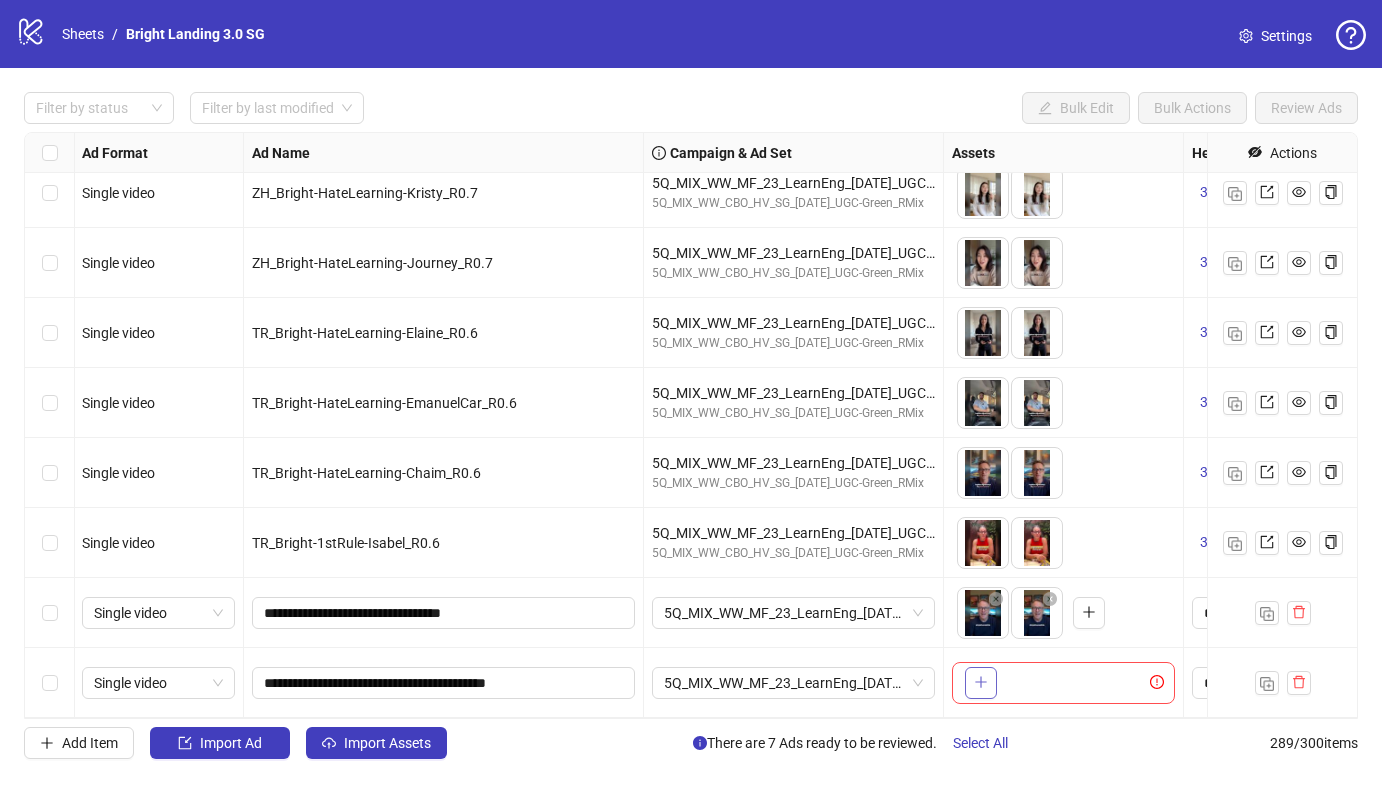 click 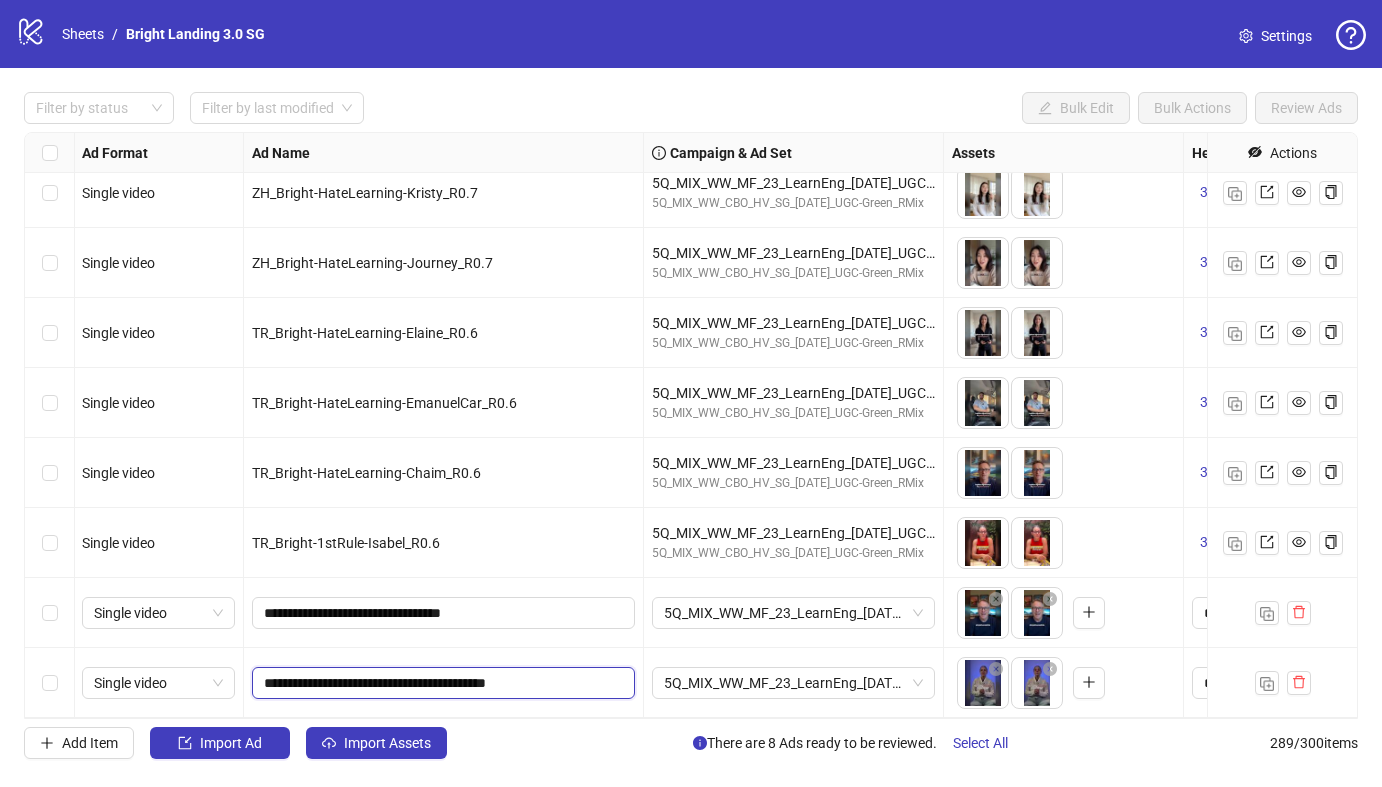 click on "**********" at bounding box center (441, 683) 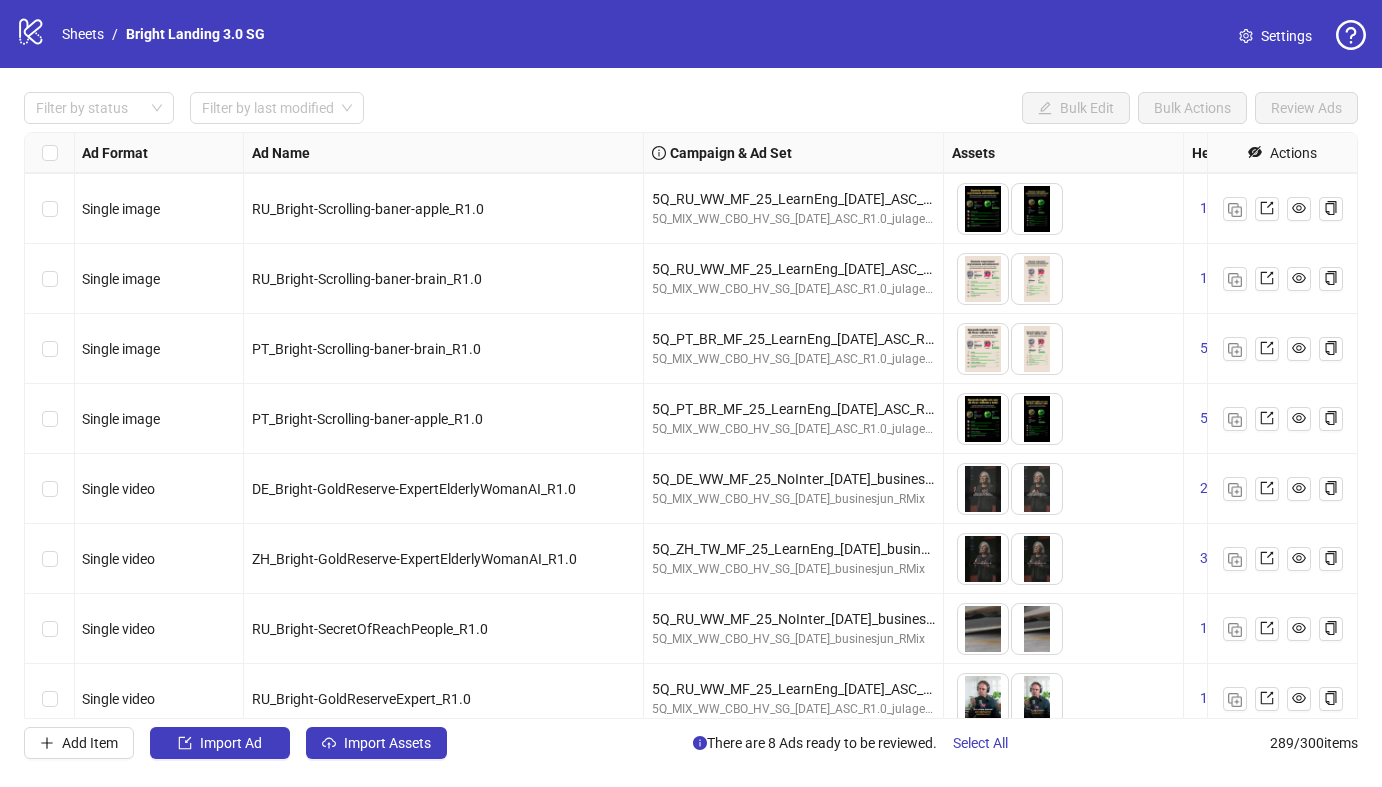 scroll, scrollTop: 17887, scrollLeft: 1, axis: both 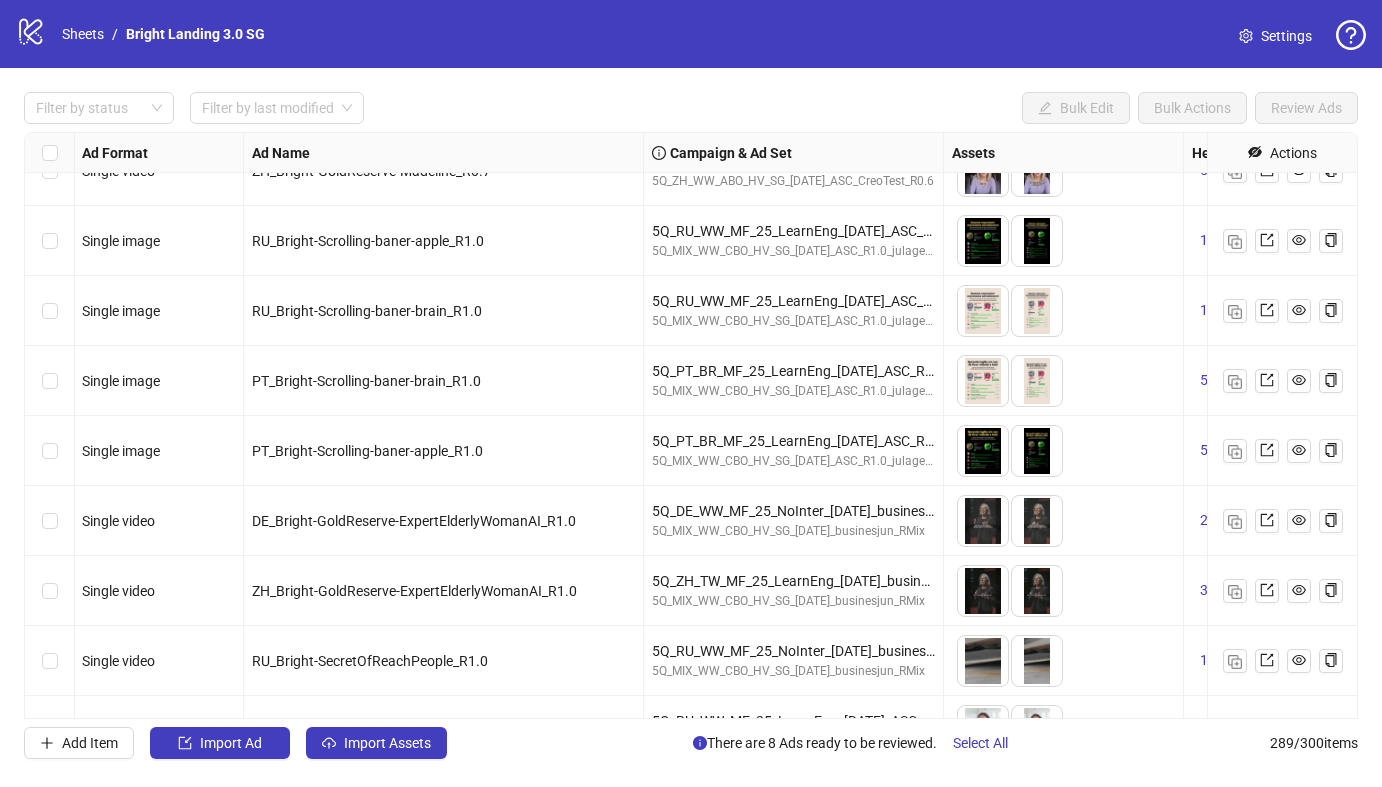 click on "PT_Bright-Scrolling-baner-brain_R1.0" at bounding box center (443, 381) 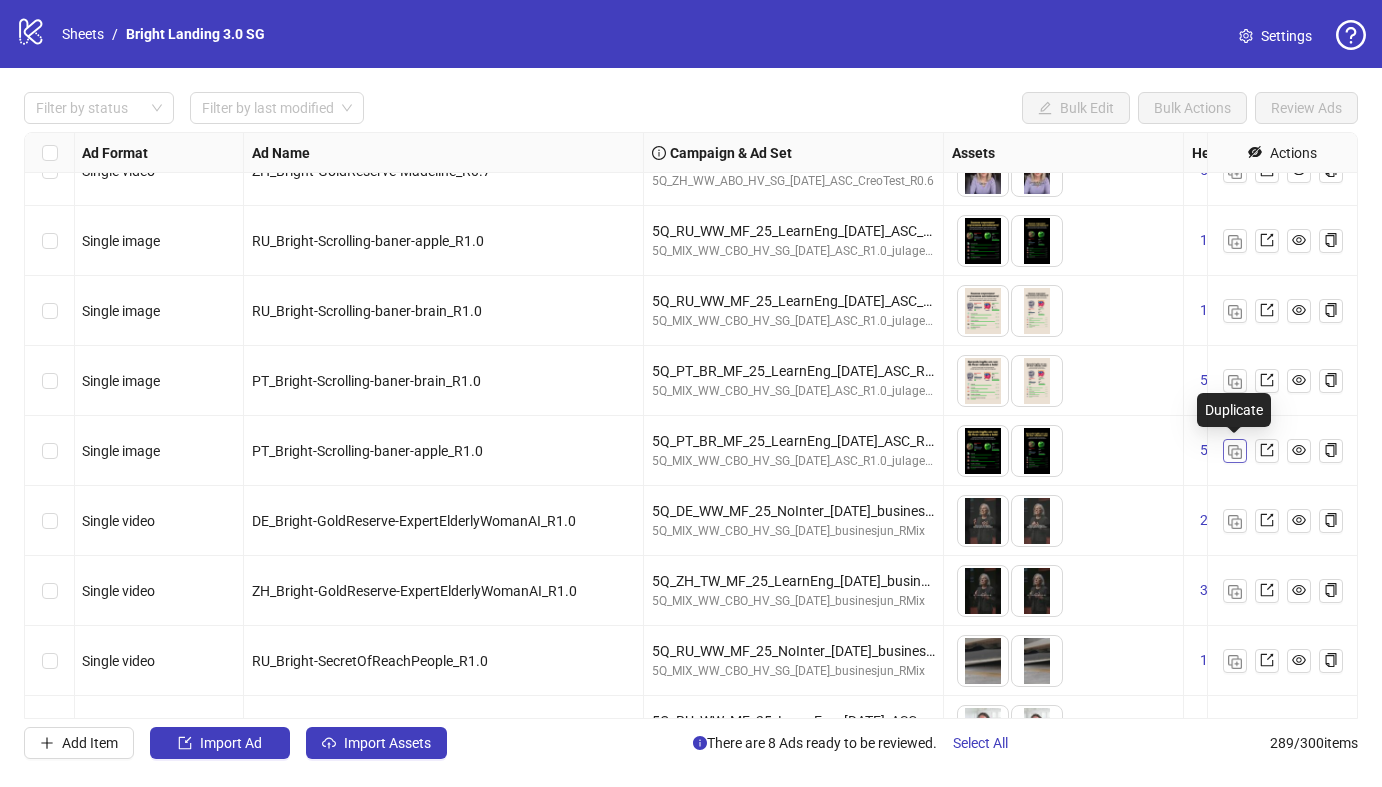 click at bounding box center (1235, 452) 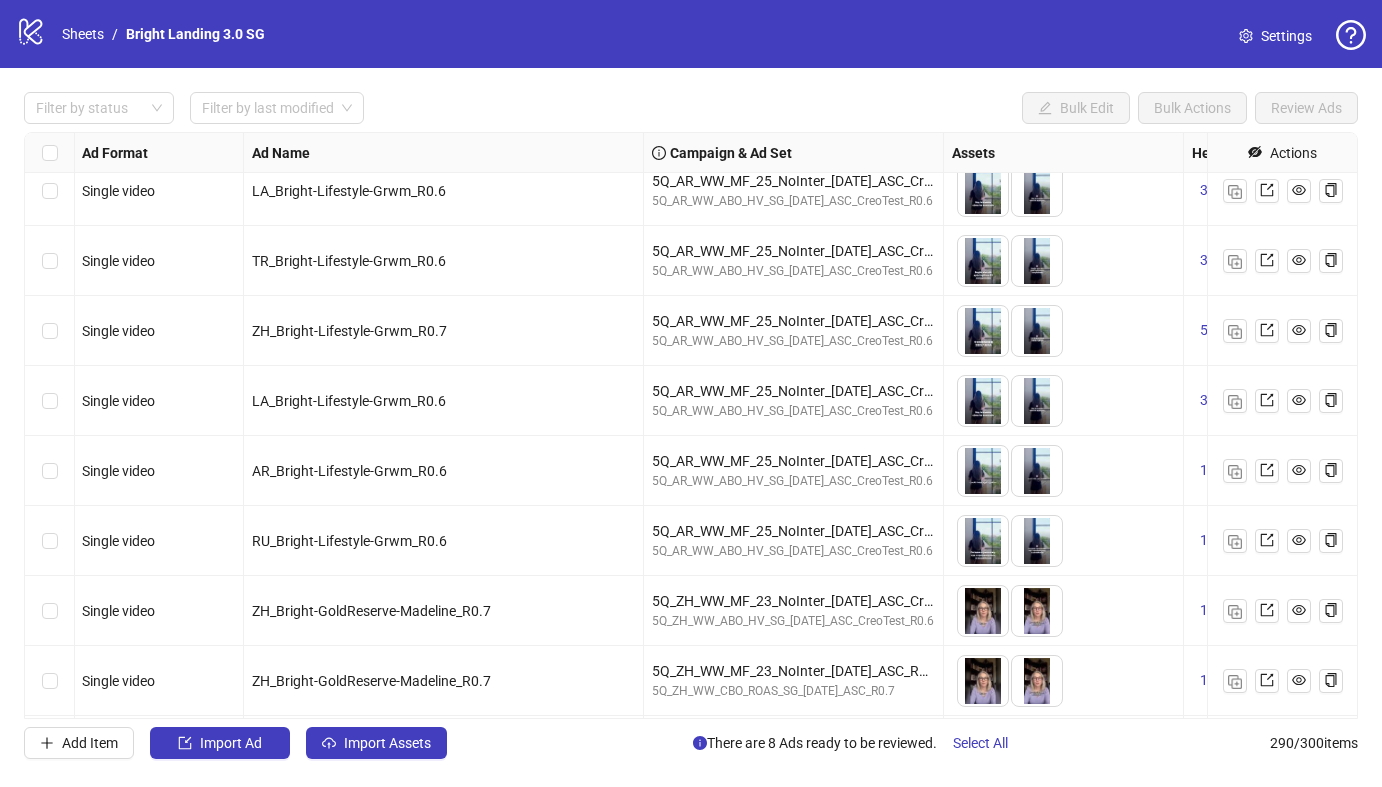 scroll, scrollTop: 15895, scrollLeft: 1, axis: both 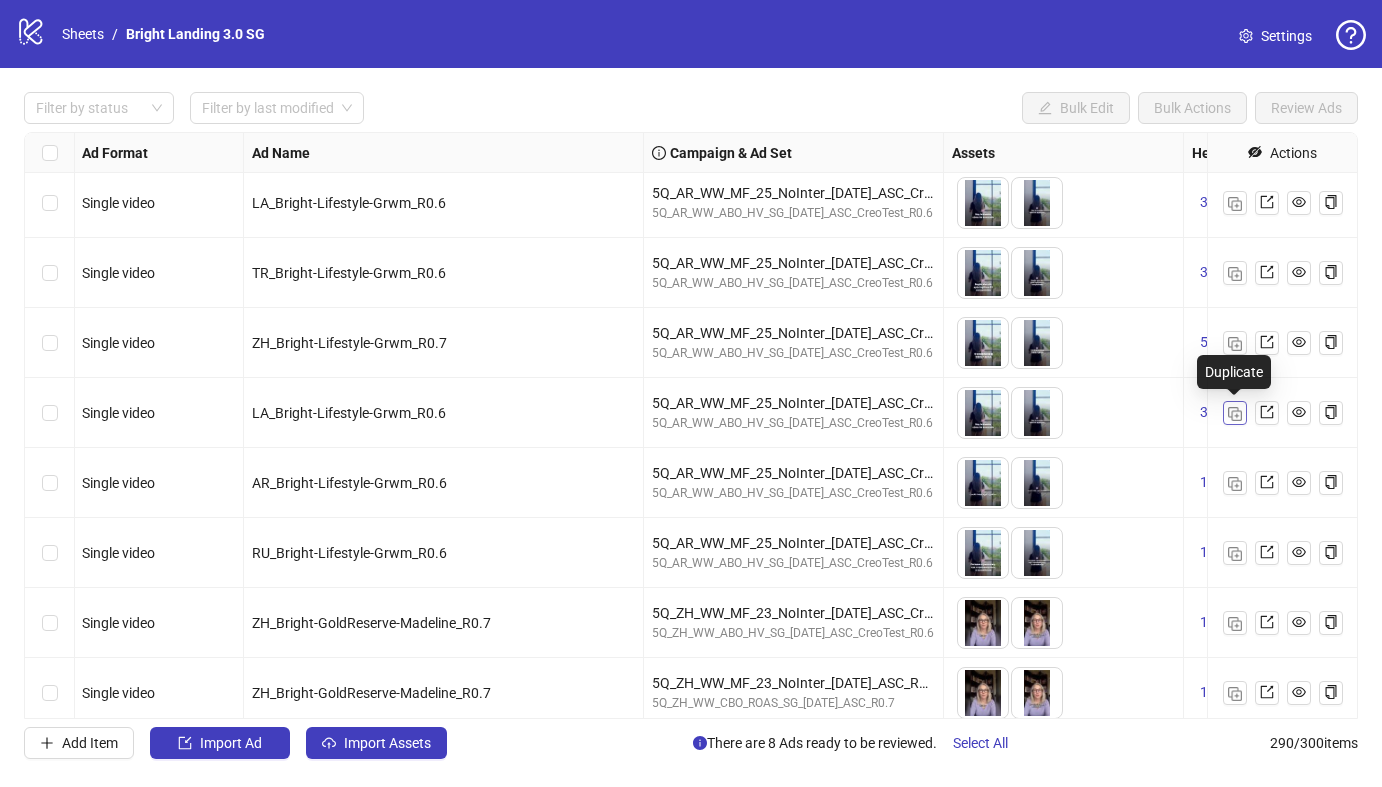click at bounding box center (1235, 414) 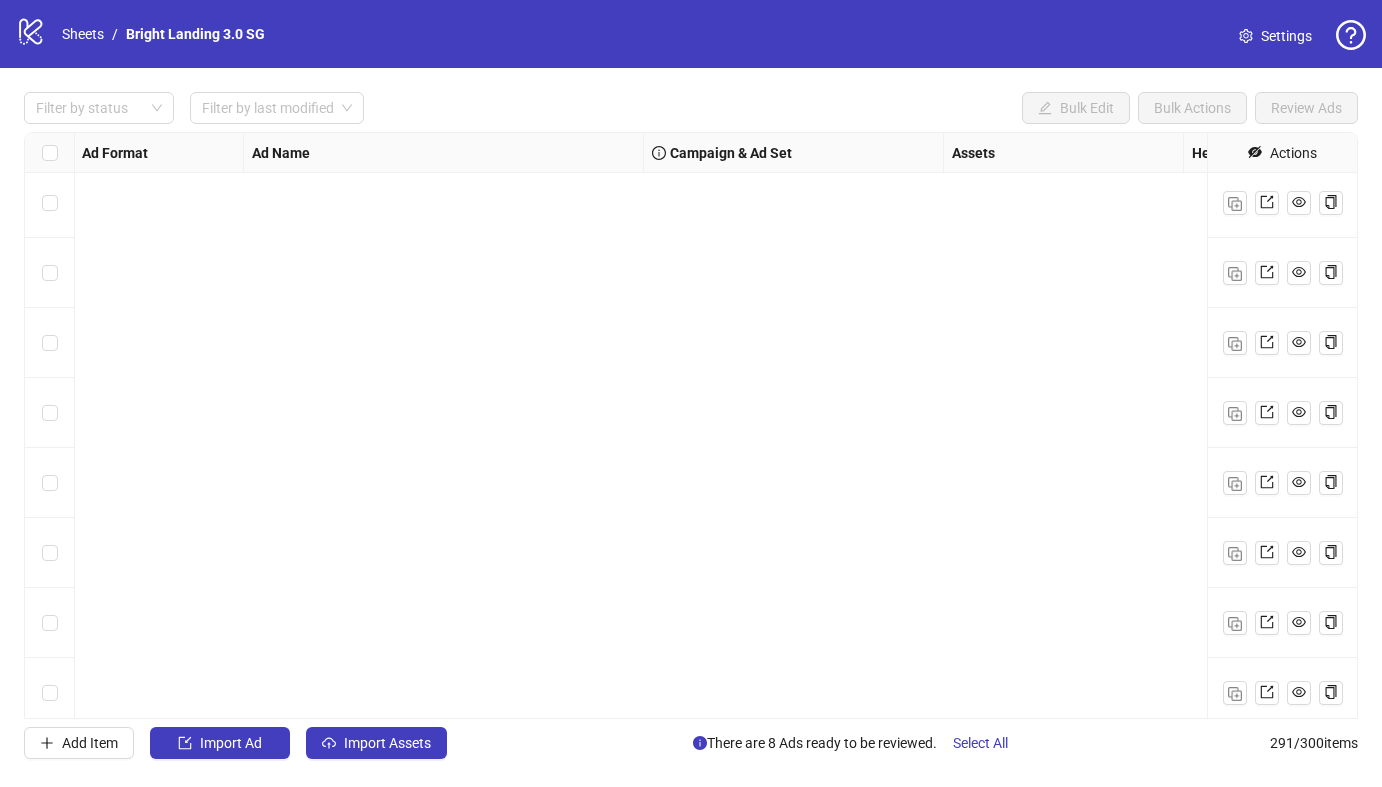 scroll, scrollTop: 19825, scrollLeft: 1, axis: both 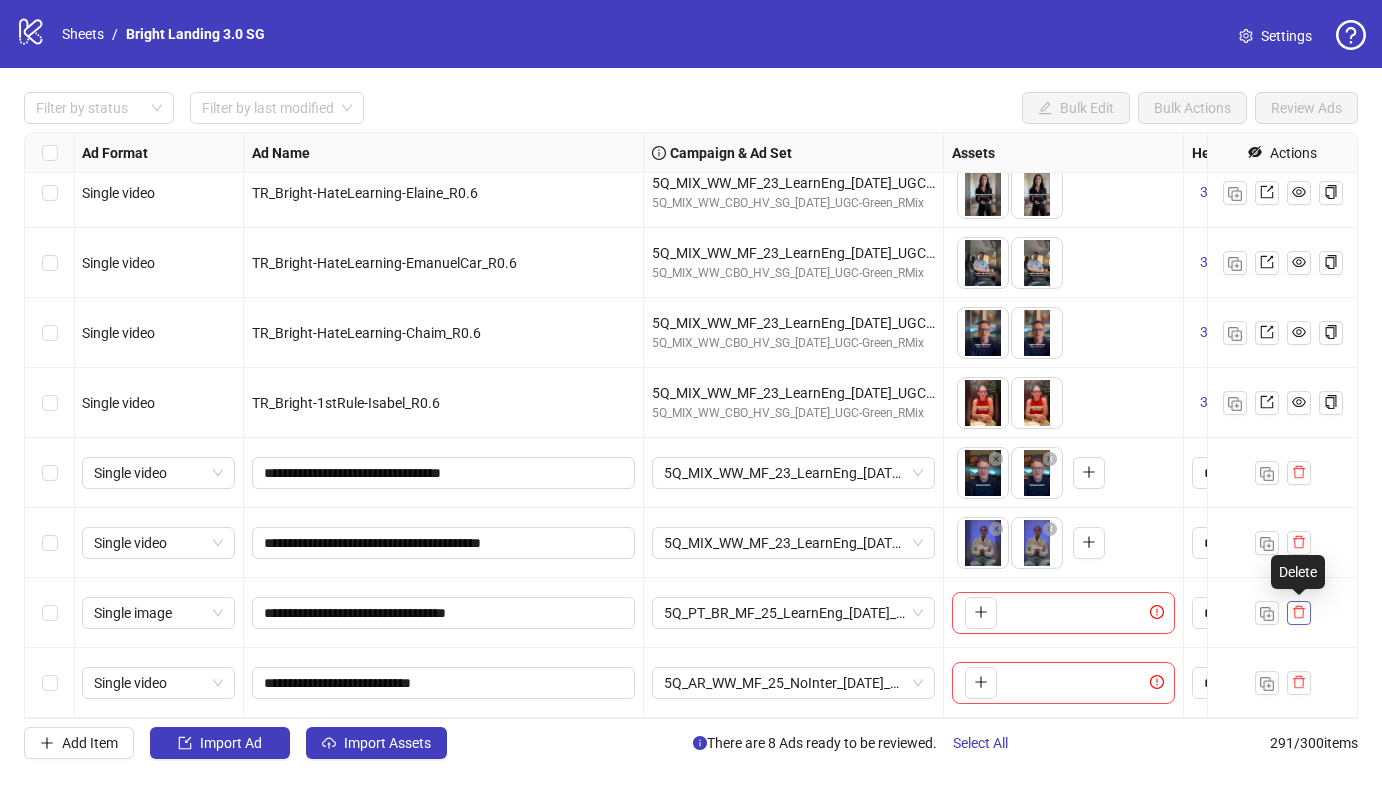 click 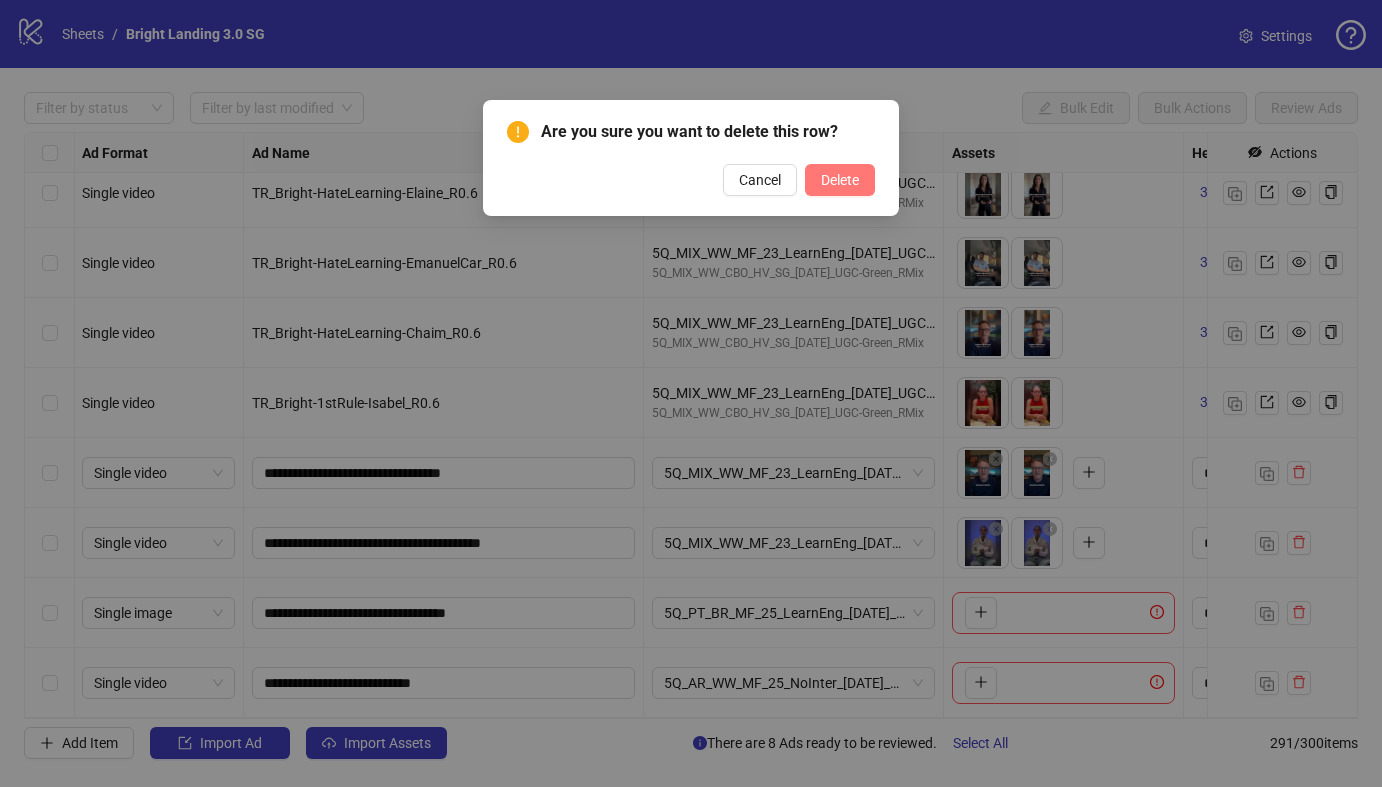 click on "Delete" at bounding box center (840, 180) 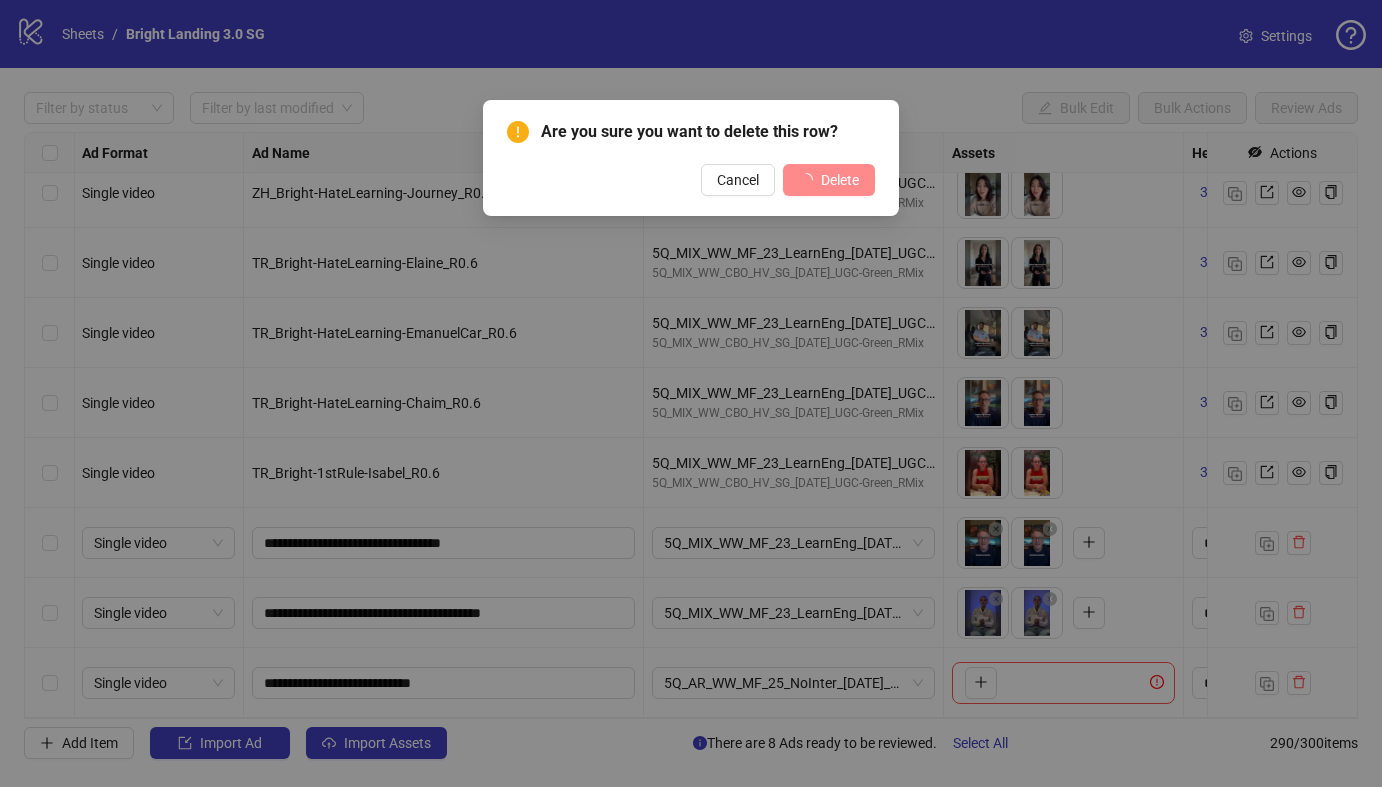 scroll, scrollTop: 19755, scrollLeft: 1, axis: both 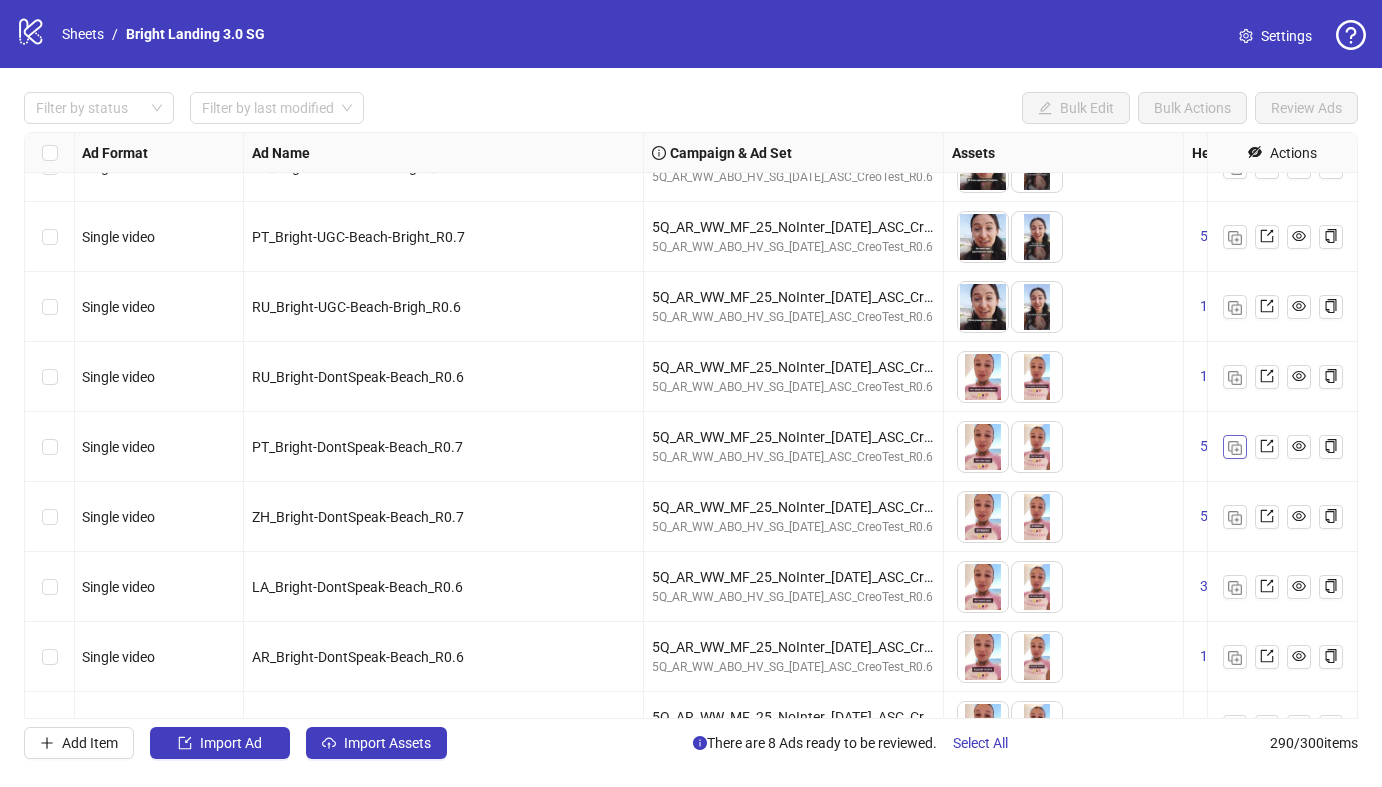click at bounding box center [1235, 448] 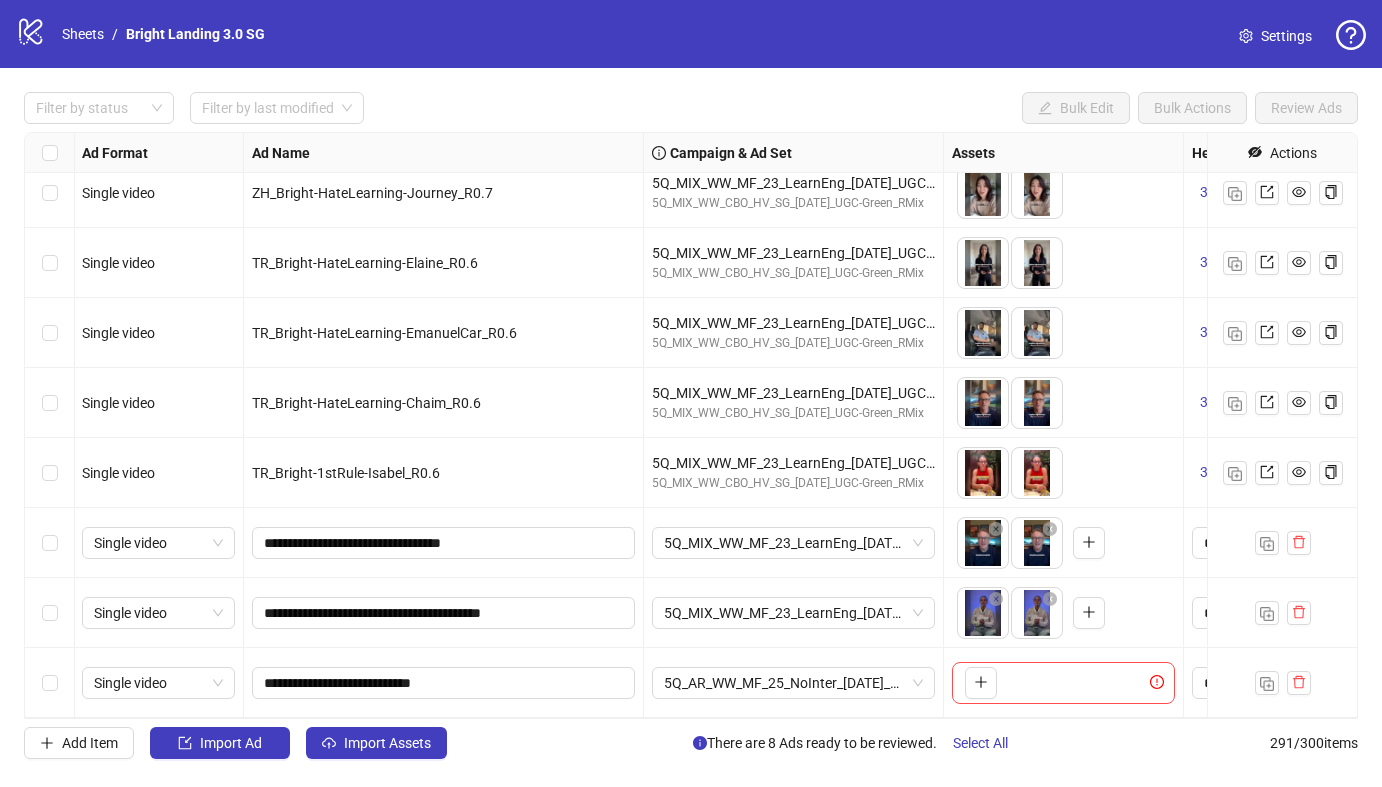 scroll, scrollTop: 19825, scrollLeft: 1, axis: both 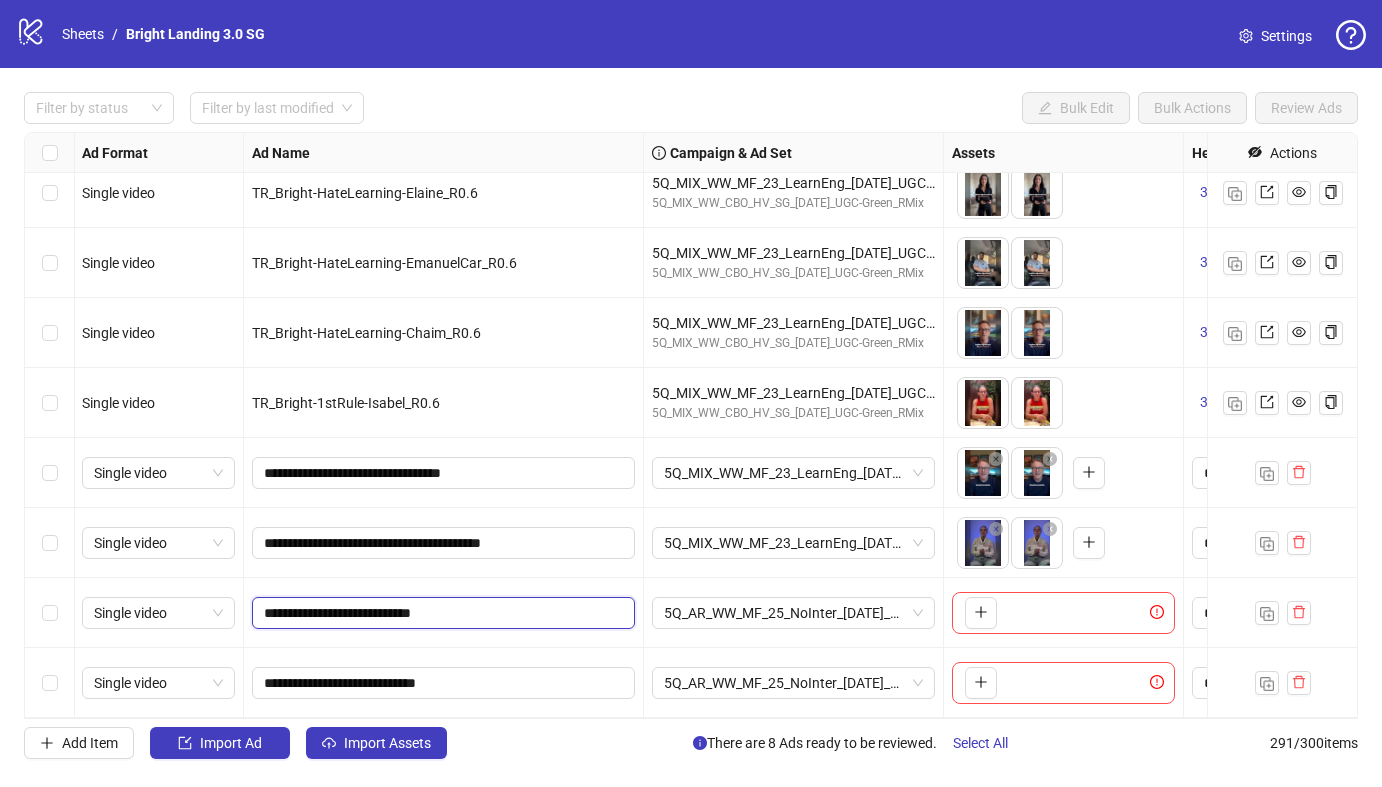 drag, startPoint x: 420, startPoint y: 613, endPoint x: 328, endPoint y: 612, distance: 92.00543 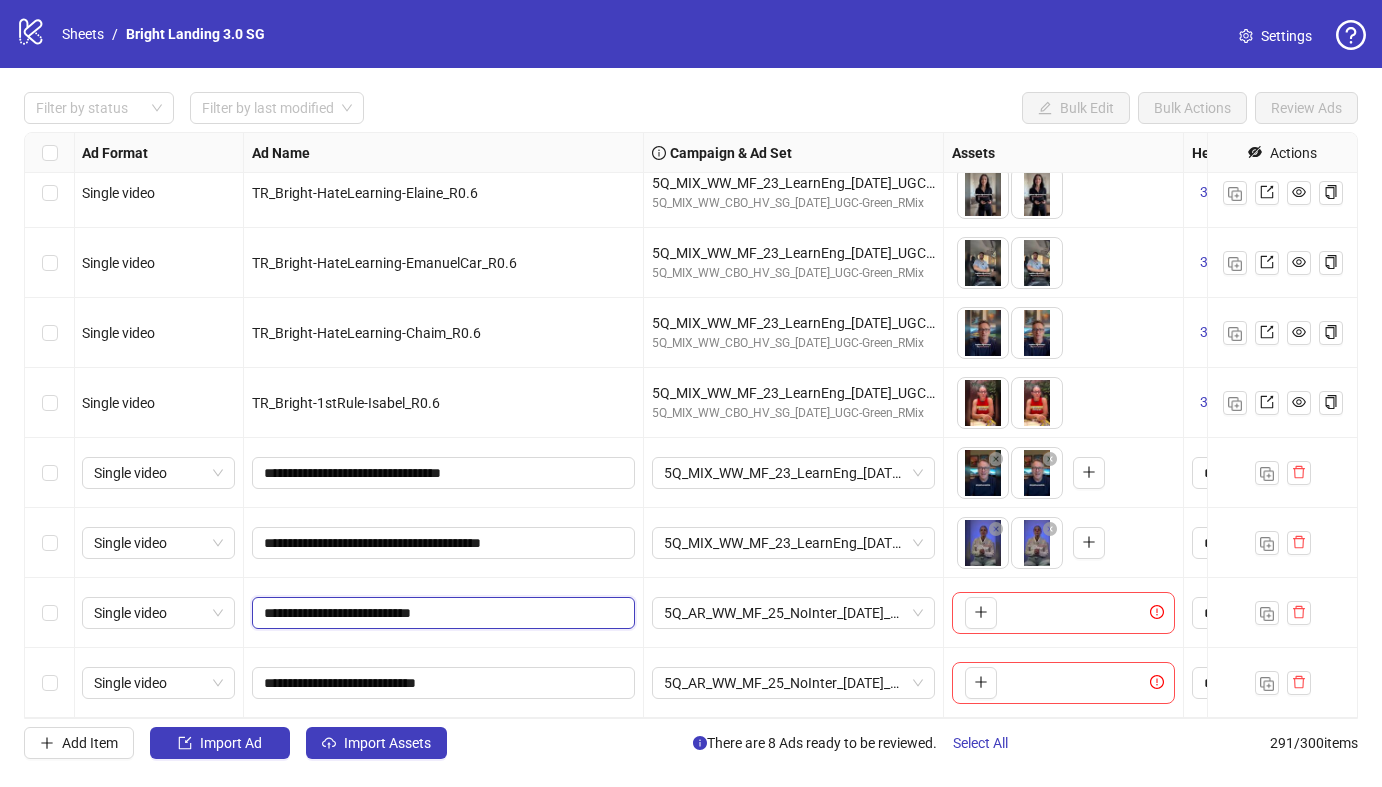 click on "**********" at bounding box center [441, 613] 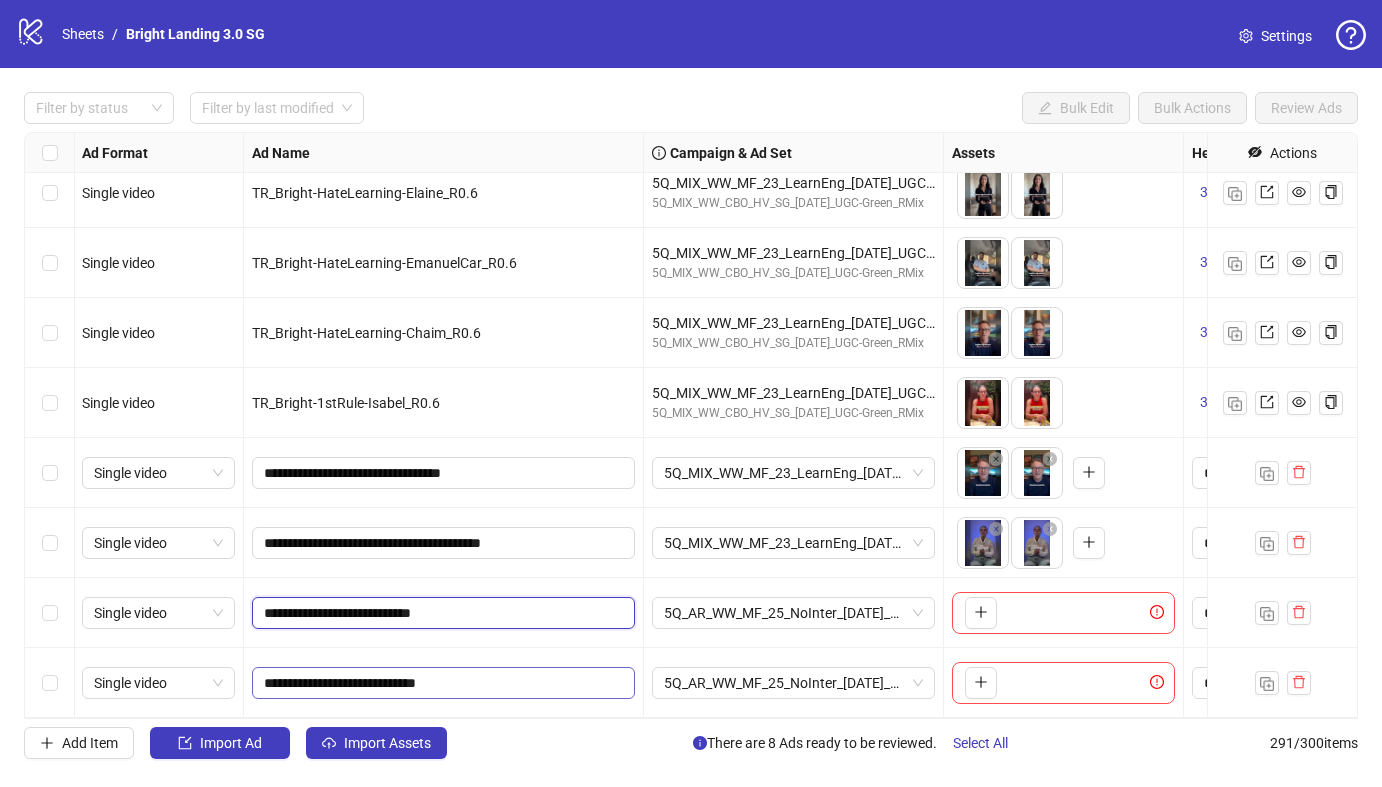 paste on "**********" 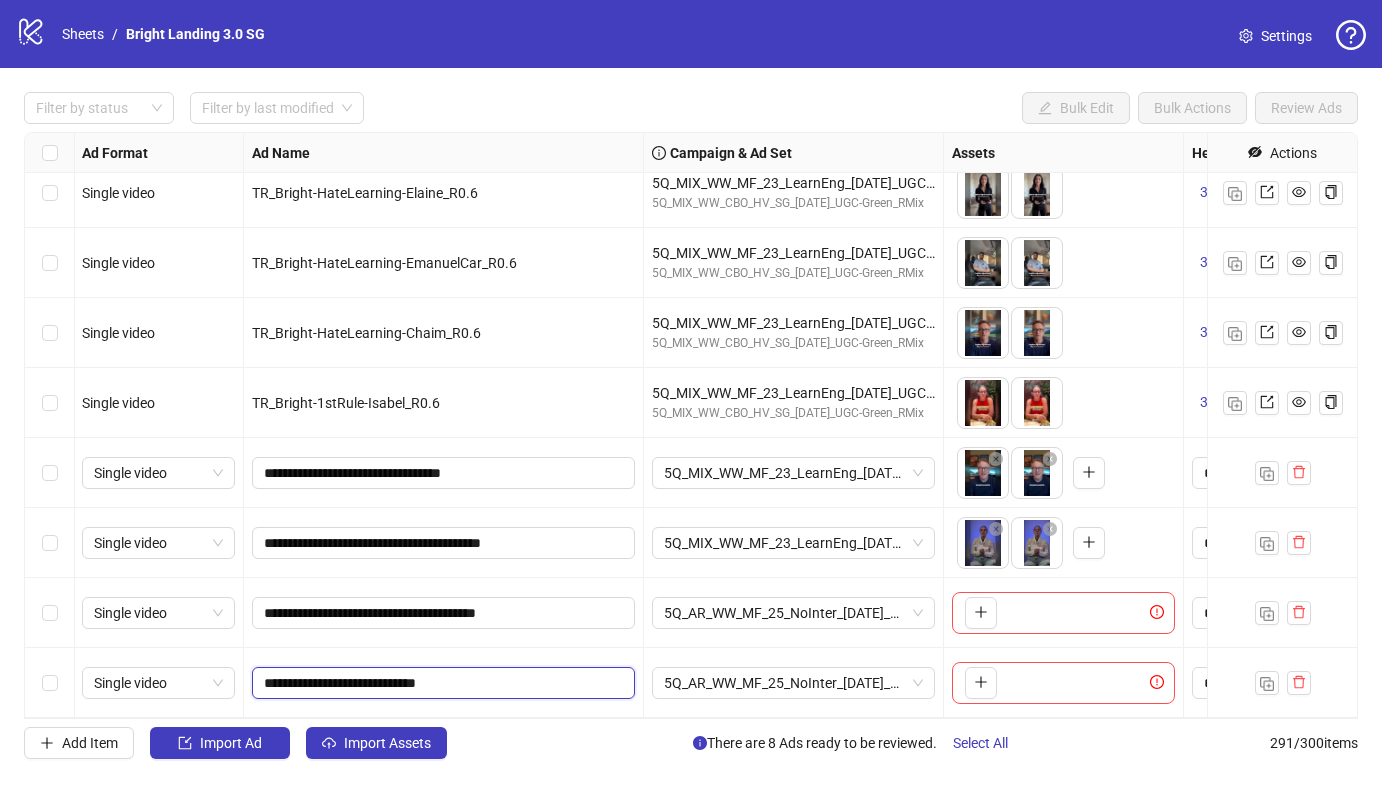 drag, startPoint x: 383, startPoint y: 682, endPoint x: 331, endPoint y: 680, distance: 52.03845 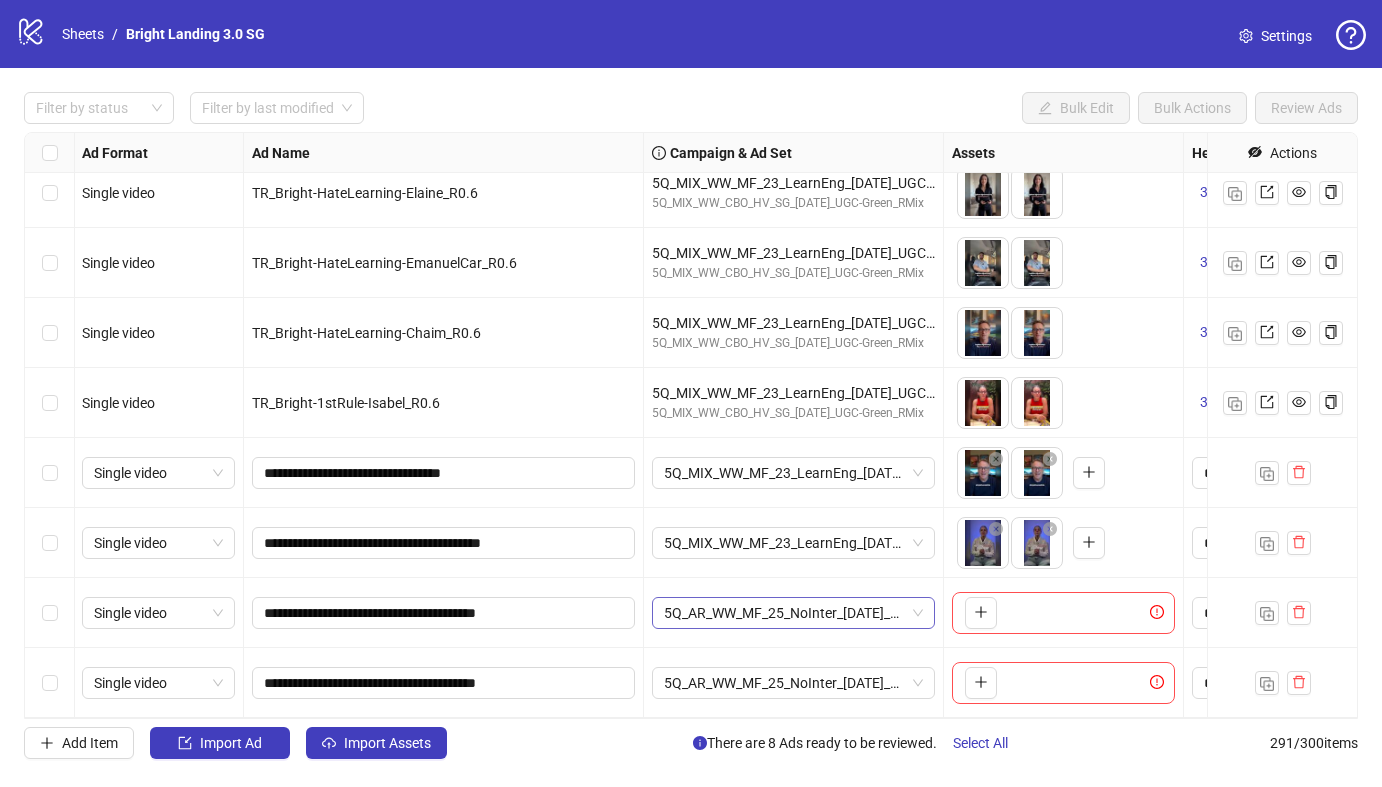 click on "5Q_AR_WW_MF_25_NoInter_[DATE]_ASC_CreoTest_R0.6" at bounding box center (793, 613) 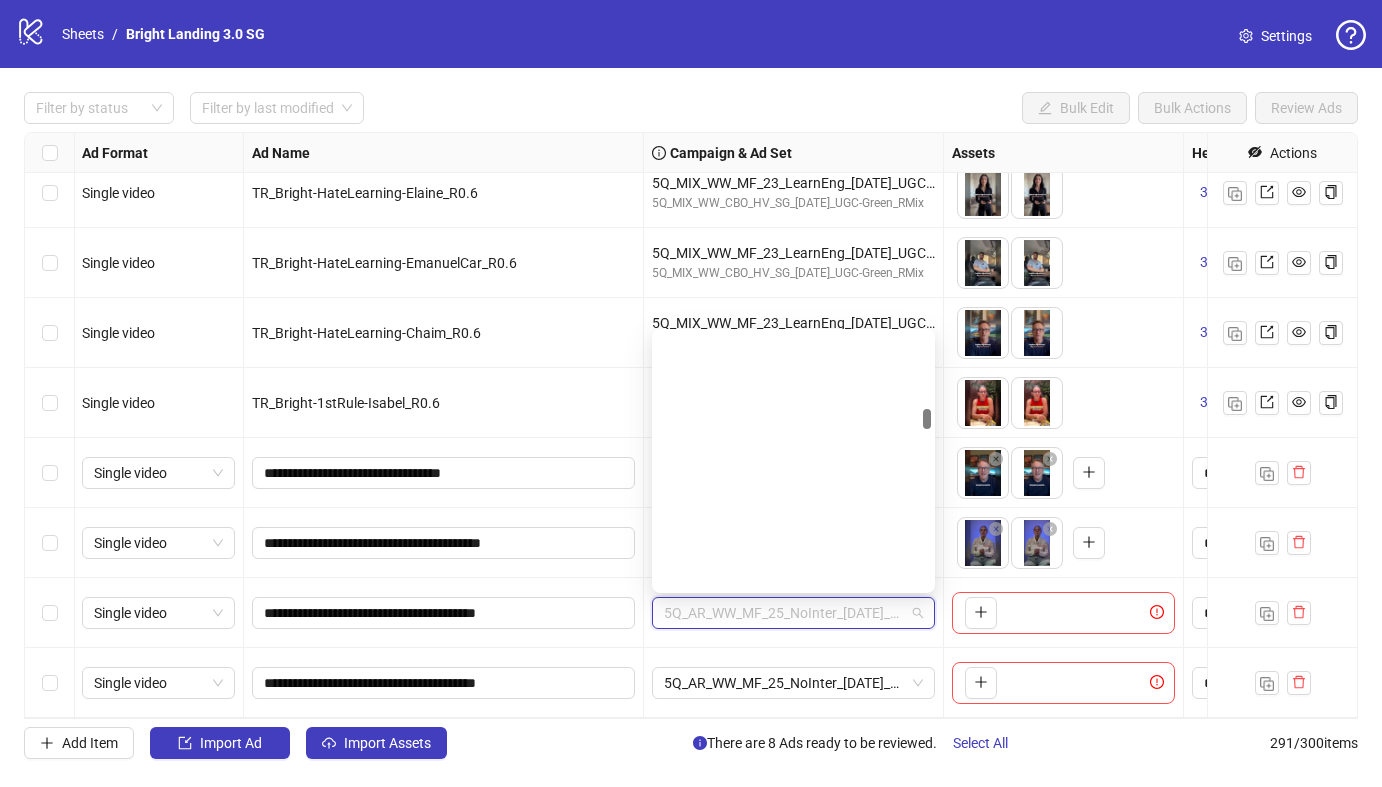 scroll, scrollTop: 0, scrollLeft: 0, axis: both 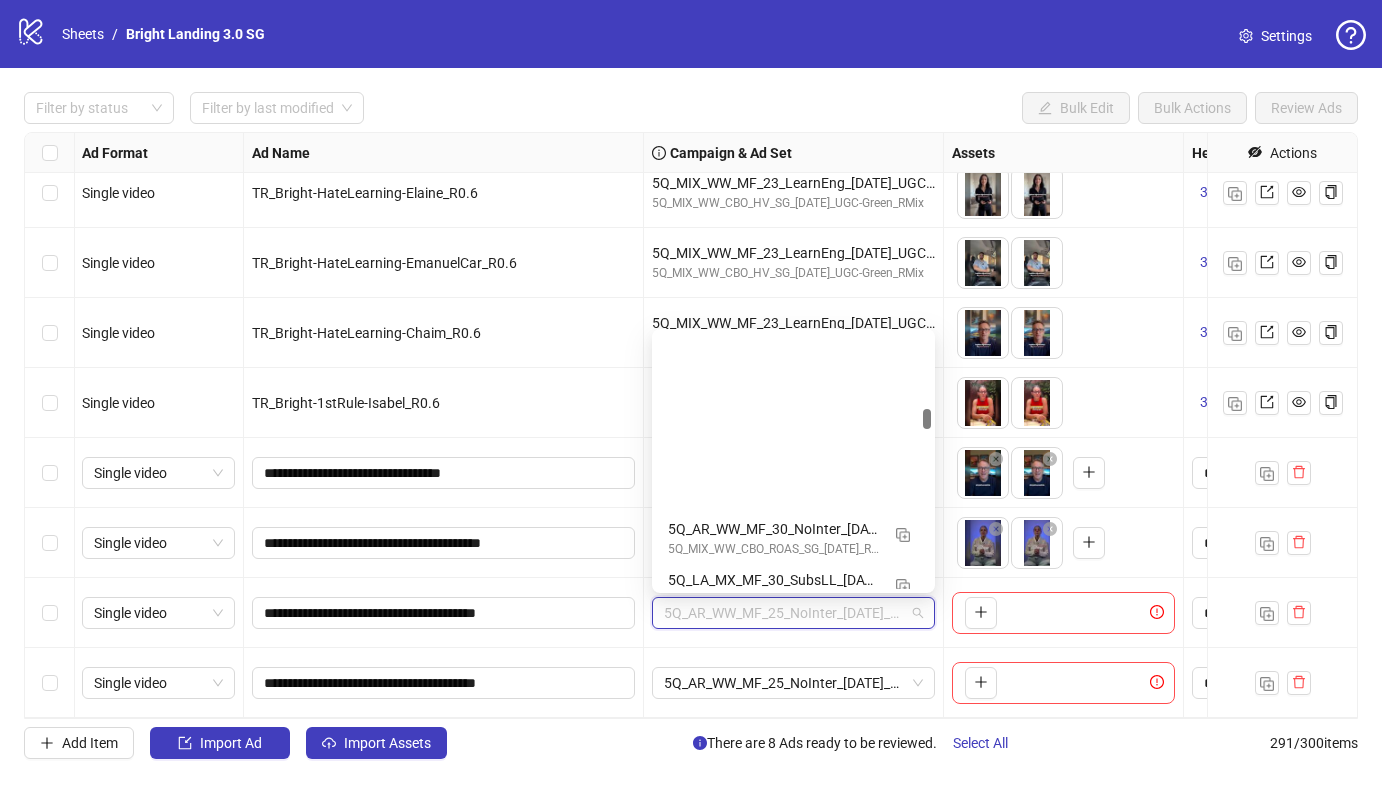 paste on "**********" 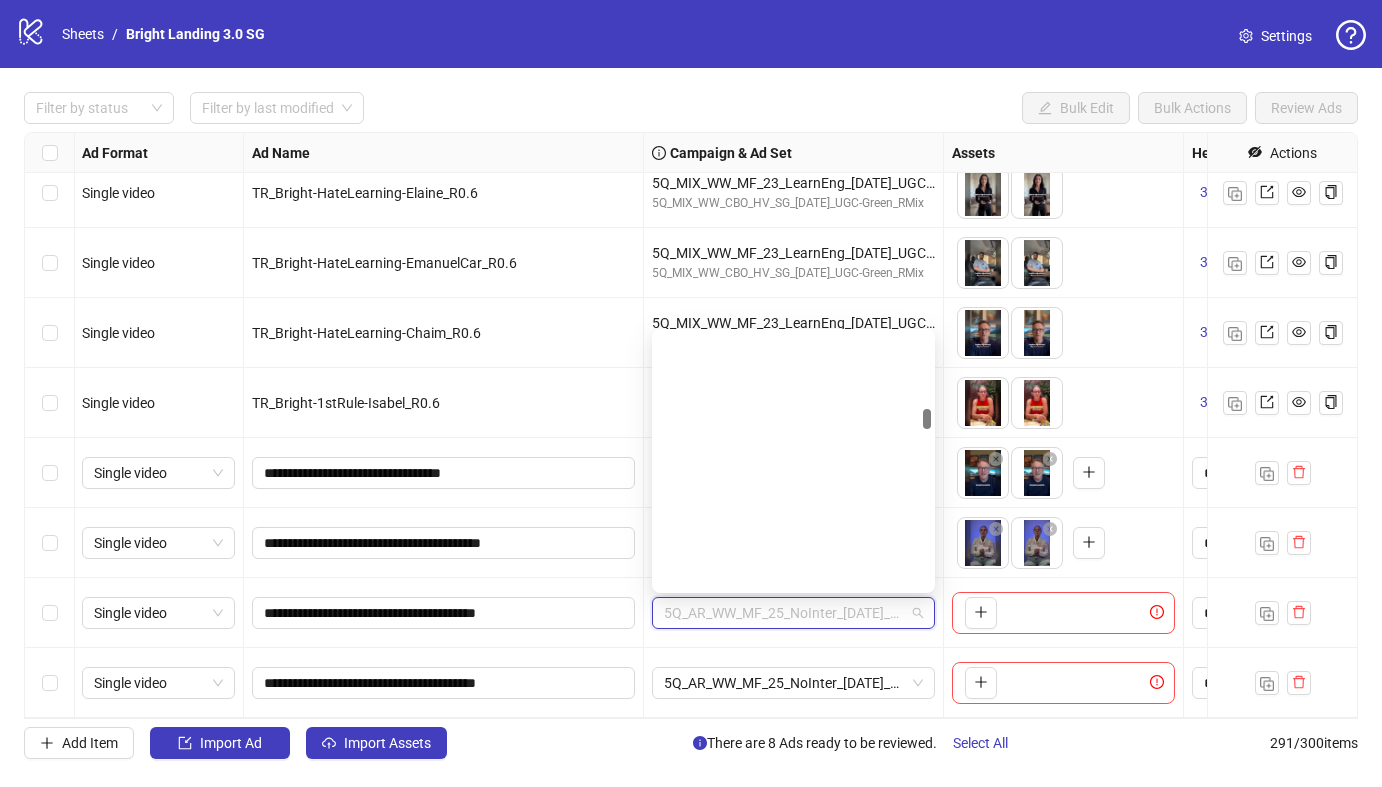 type on "**********" 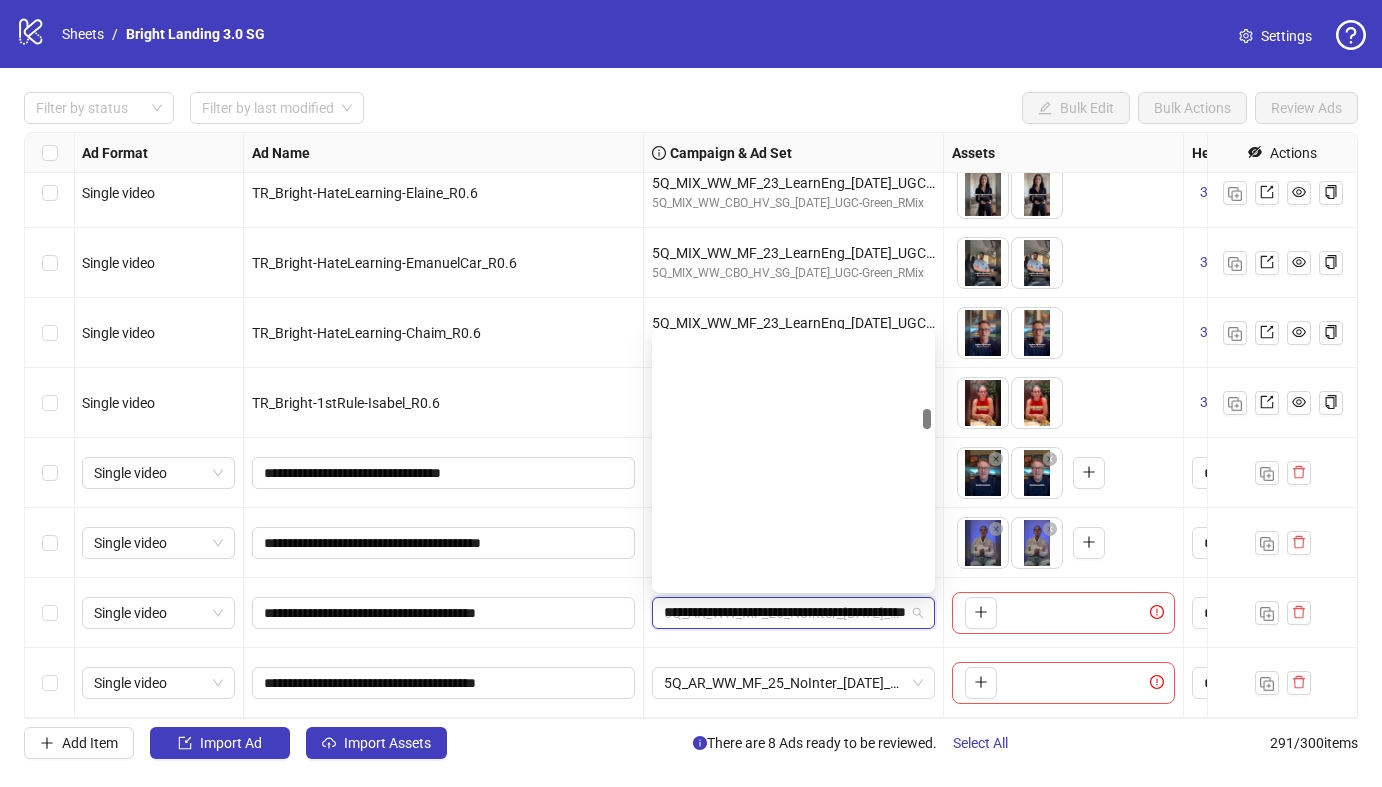 scroll, scrollTop: 0, scrollLeft: 125, axis: horizontal 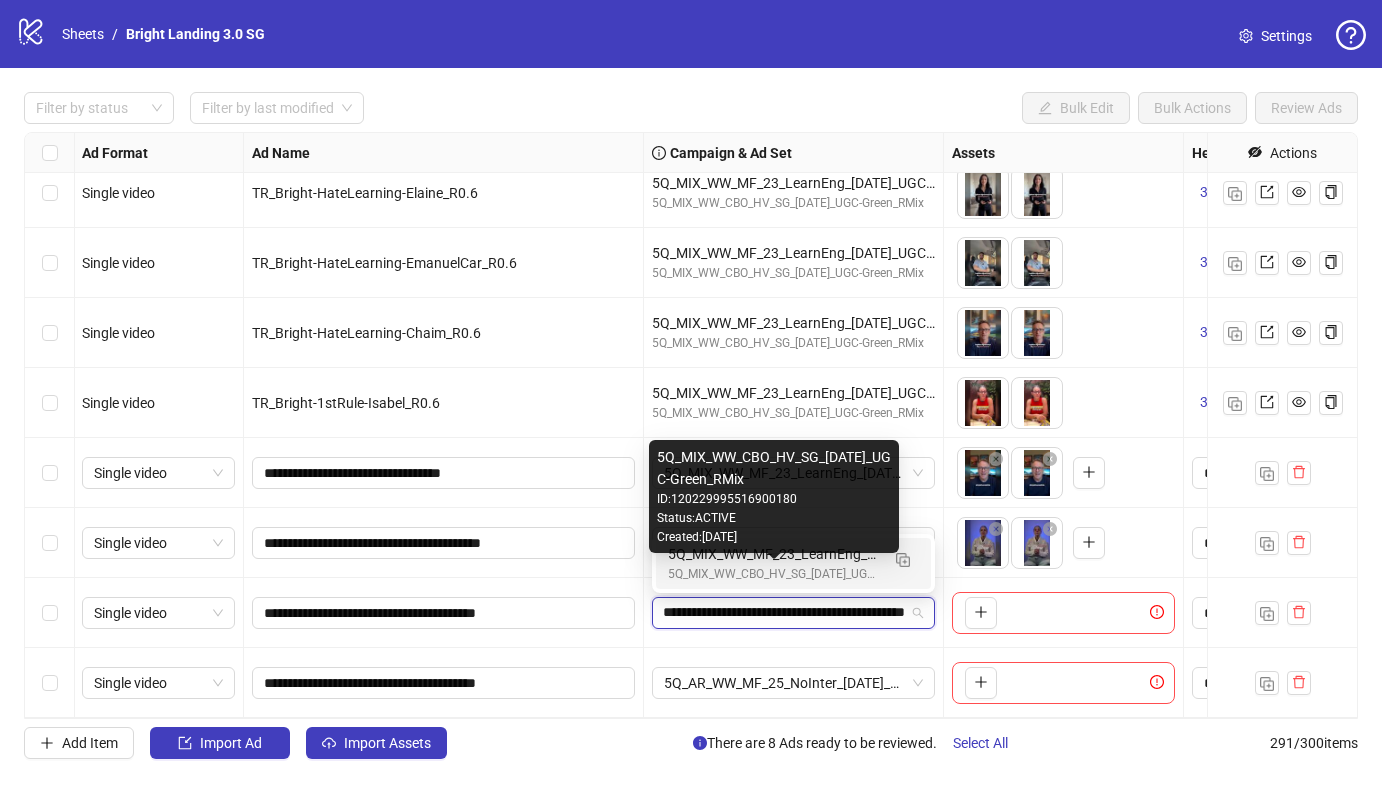 click on "5Q_MIX_WW_CBO_HV_SG_[DATE]_UGC-Green_RMix" at bounding box center (773, 574) 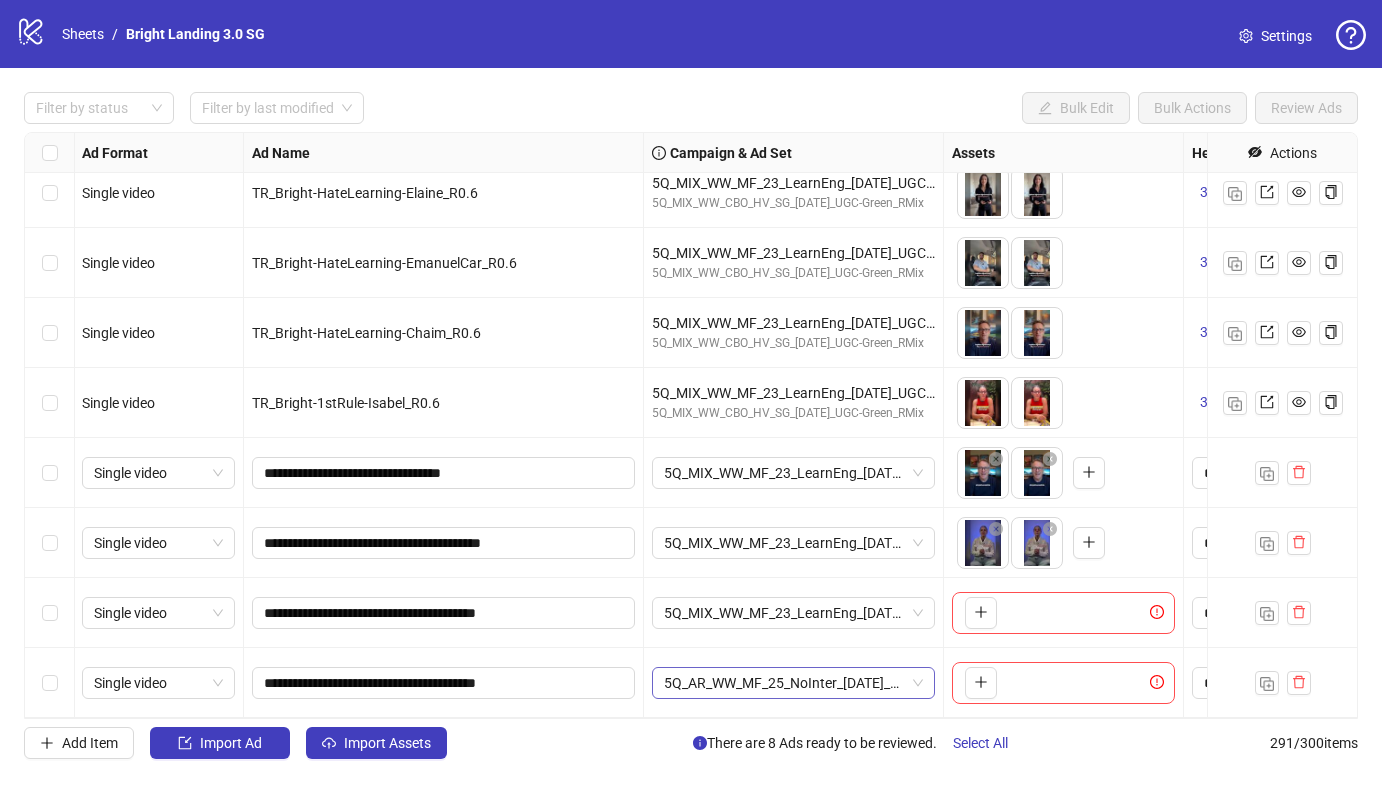 click on "5Q_AR_WW_MF_25_NoInter_[DATE]_ASC_CreoTest_R0.6" at bounding box center [793, 683] 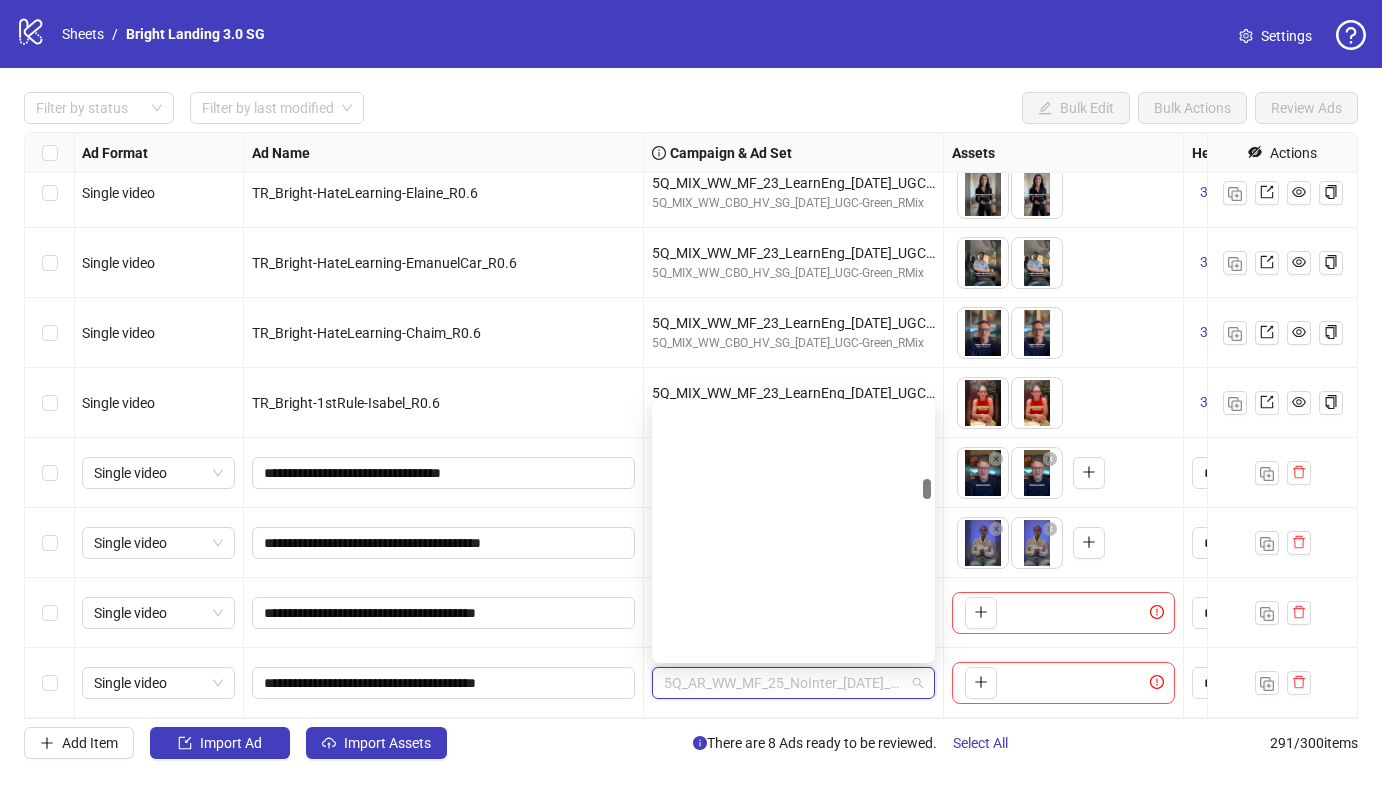 paste on "**********" 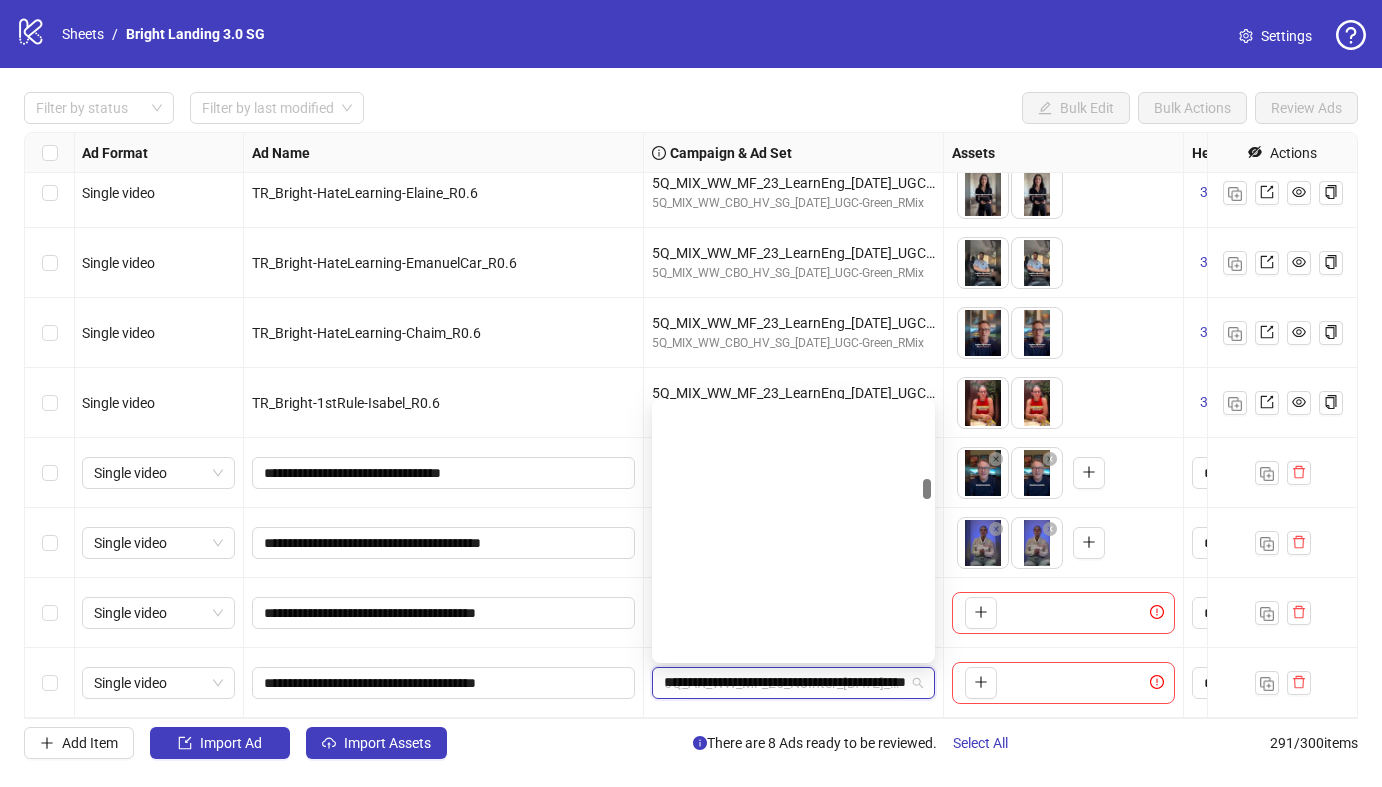 scroll, scrollTop: 0, scrollLeft: 0, axis: both 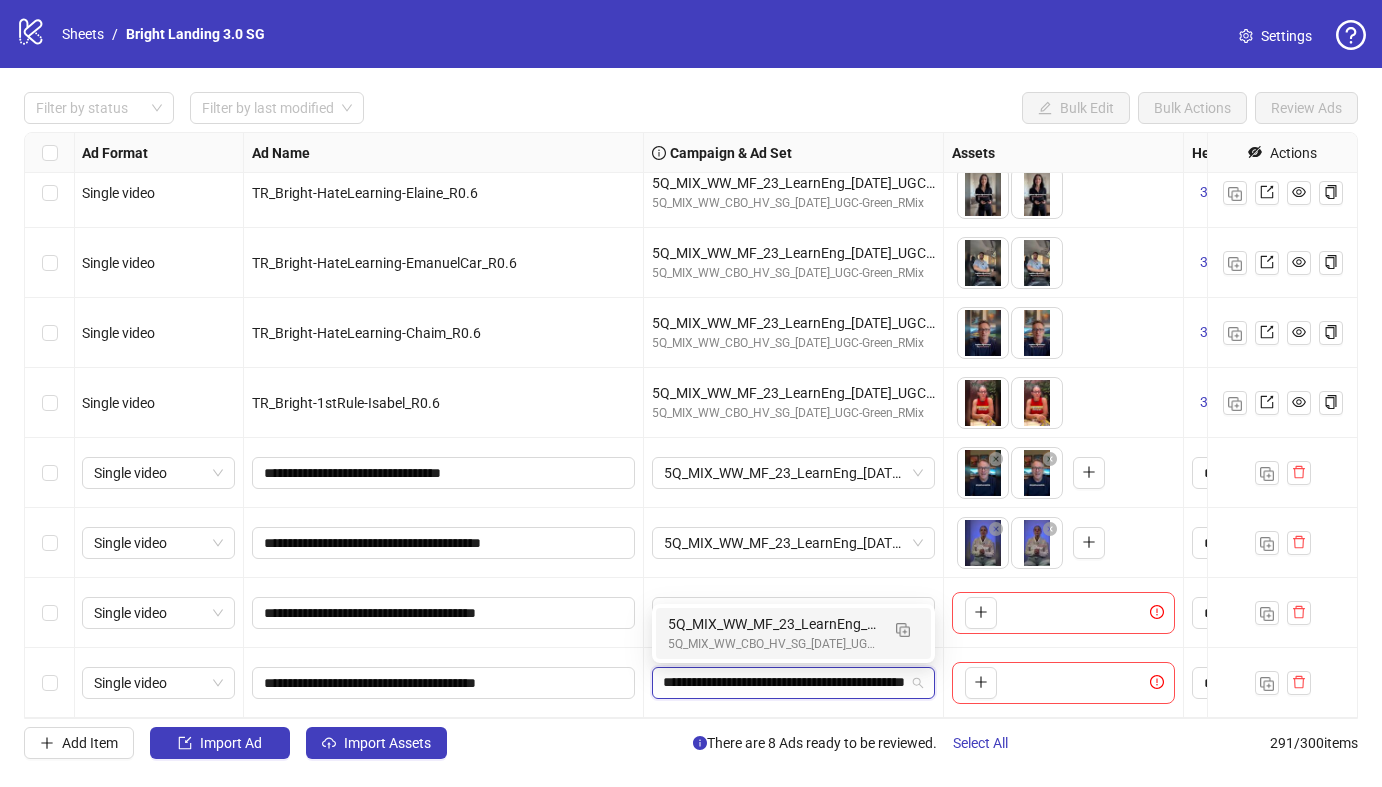 click on "5Q_MIX_WW_MF_23_LearnEng_[DATE]_UGC-Green_RMix" at bounding box center (773, 624) 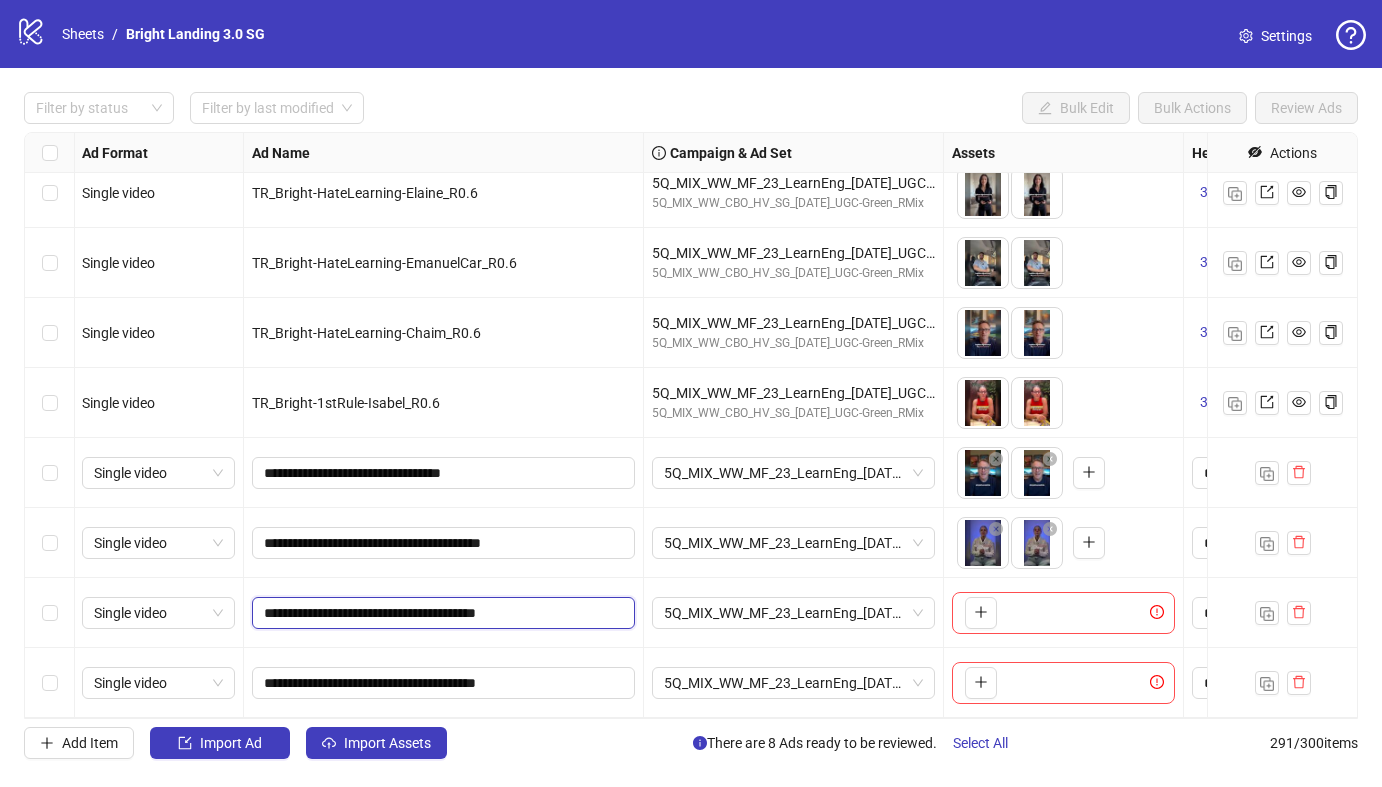 drag, startPoint x: 504, startPoint y: 617, endPoint x: 488, endPoint y: 517, distance: 101.27191 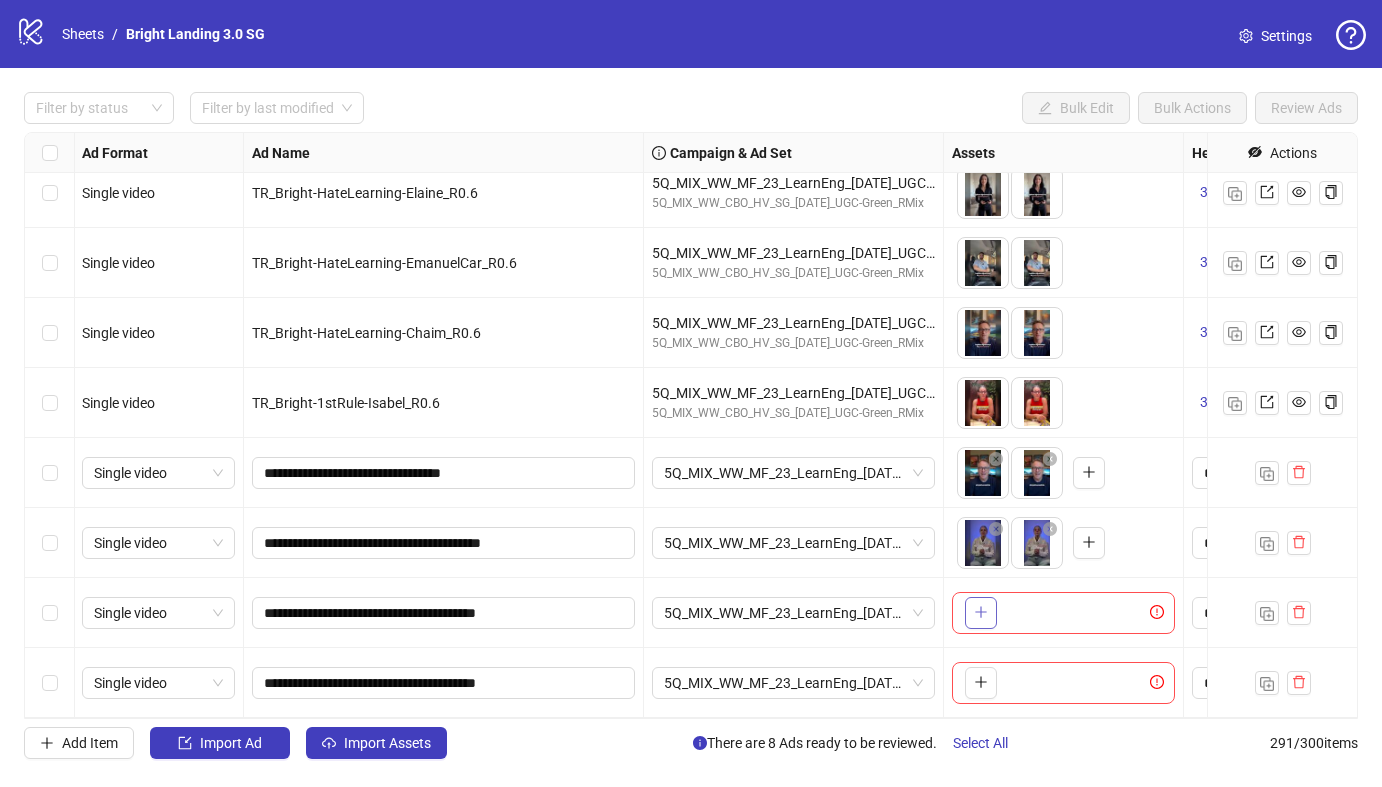 click 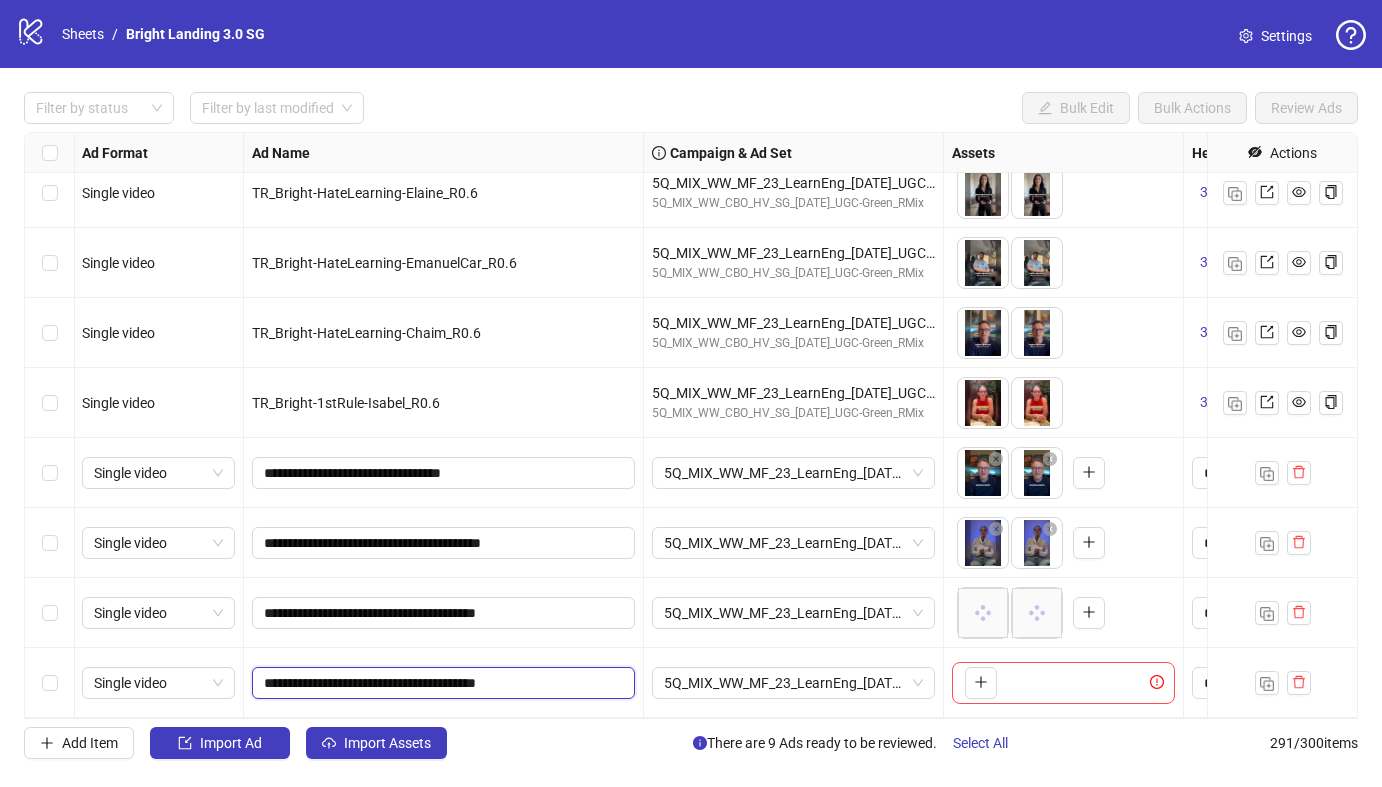 drag, startPoint x: 504, startPoint y: 684, endPoint x: 480, endPoint y: 591, distance: 96.04687 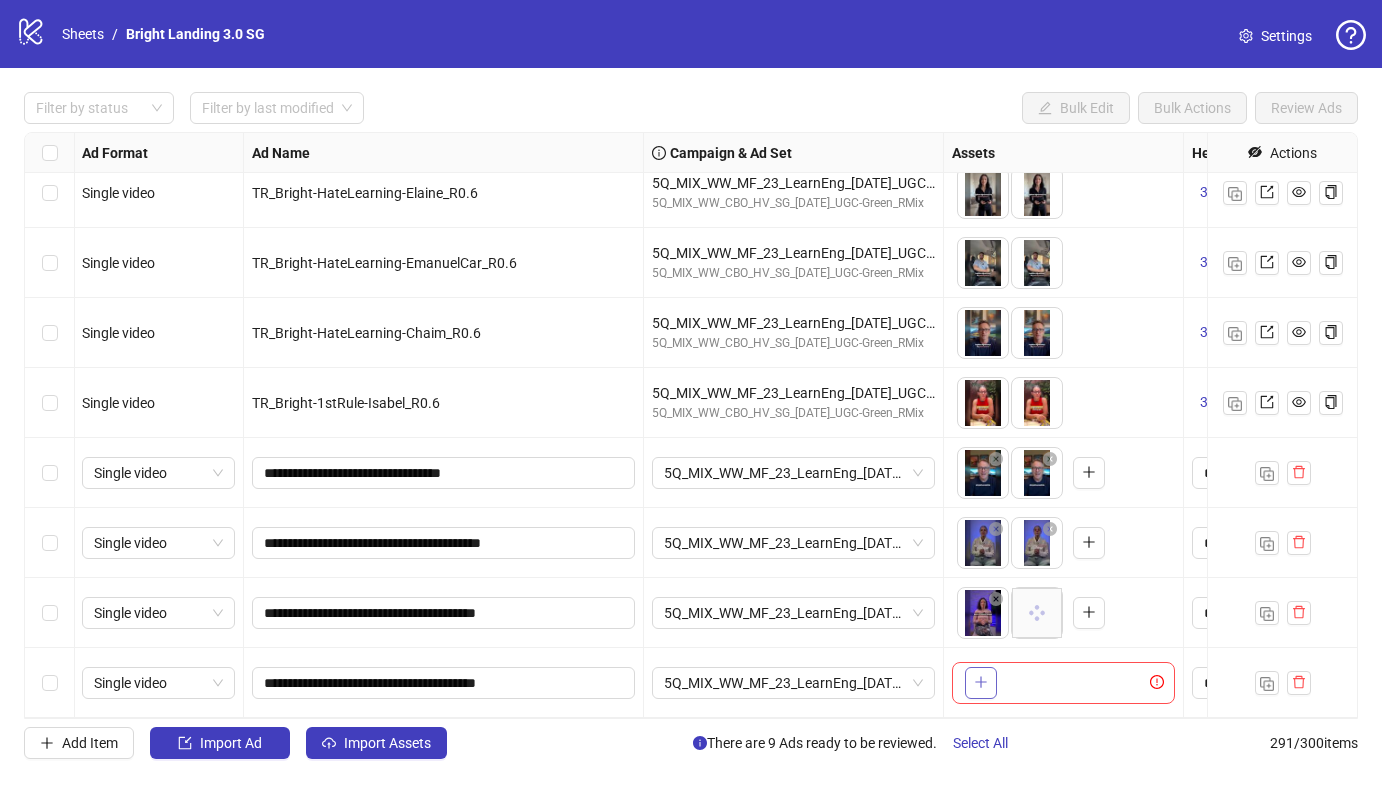 click 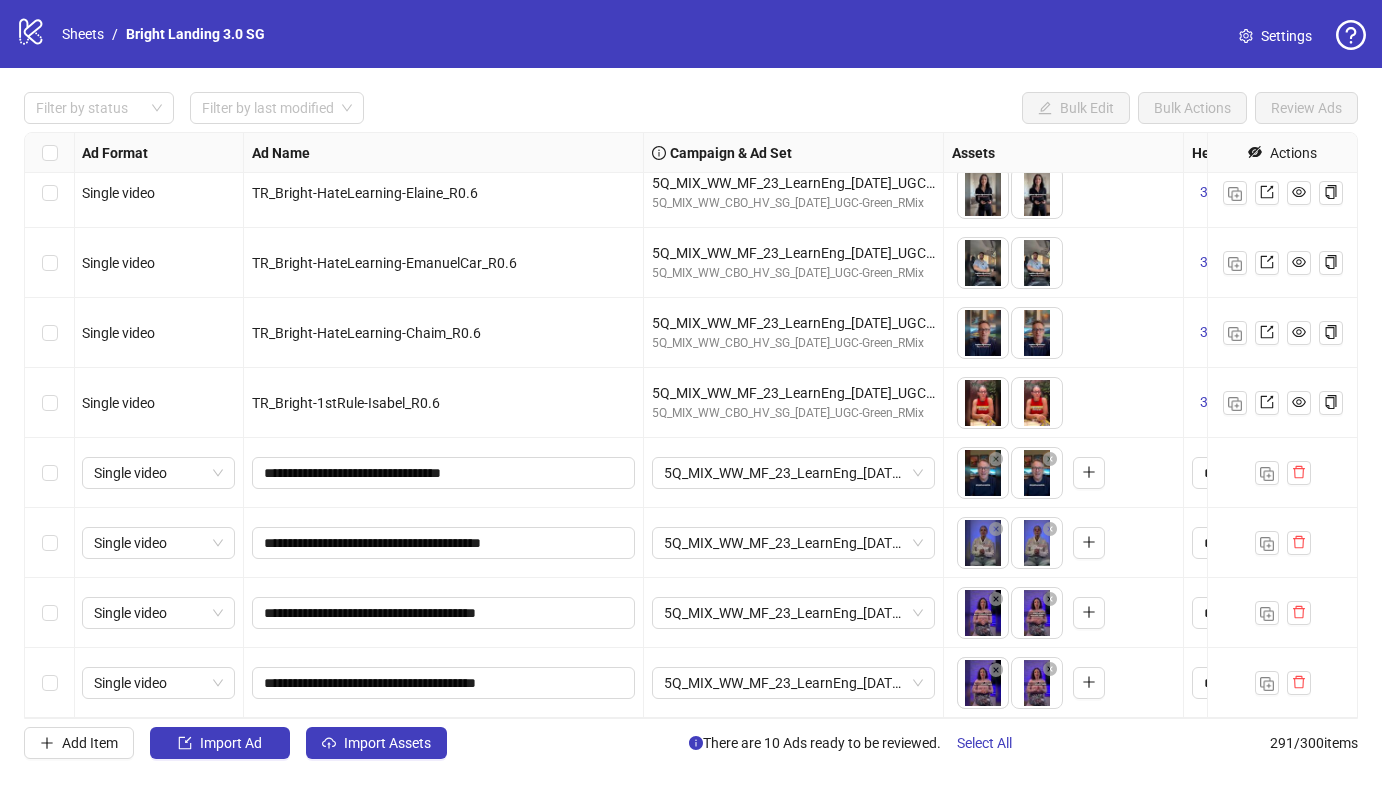 drag, startPoint x: 1034, startPoint y: 692, endPoint x: 992, endPoint y: 691, distance: 42.0119 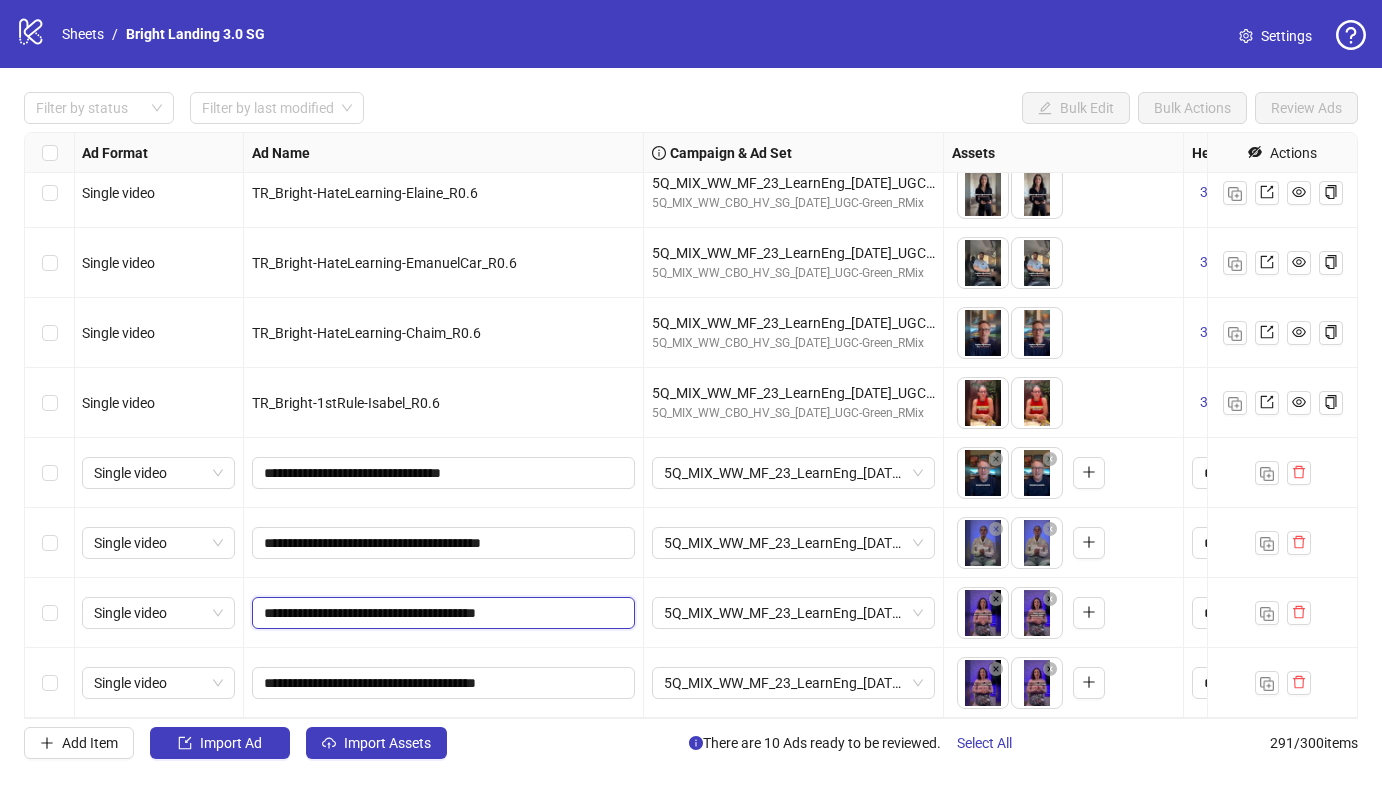 click on "**********" at bounding box center [441, 613] 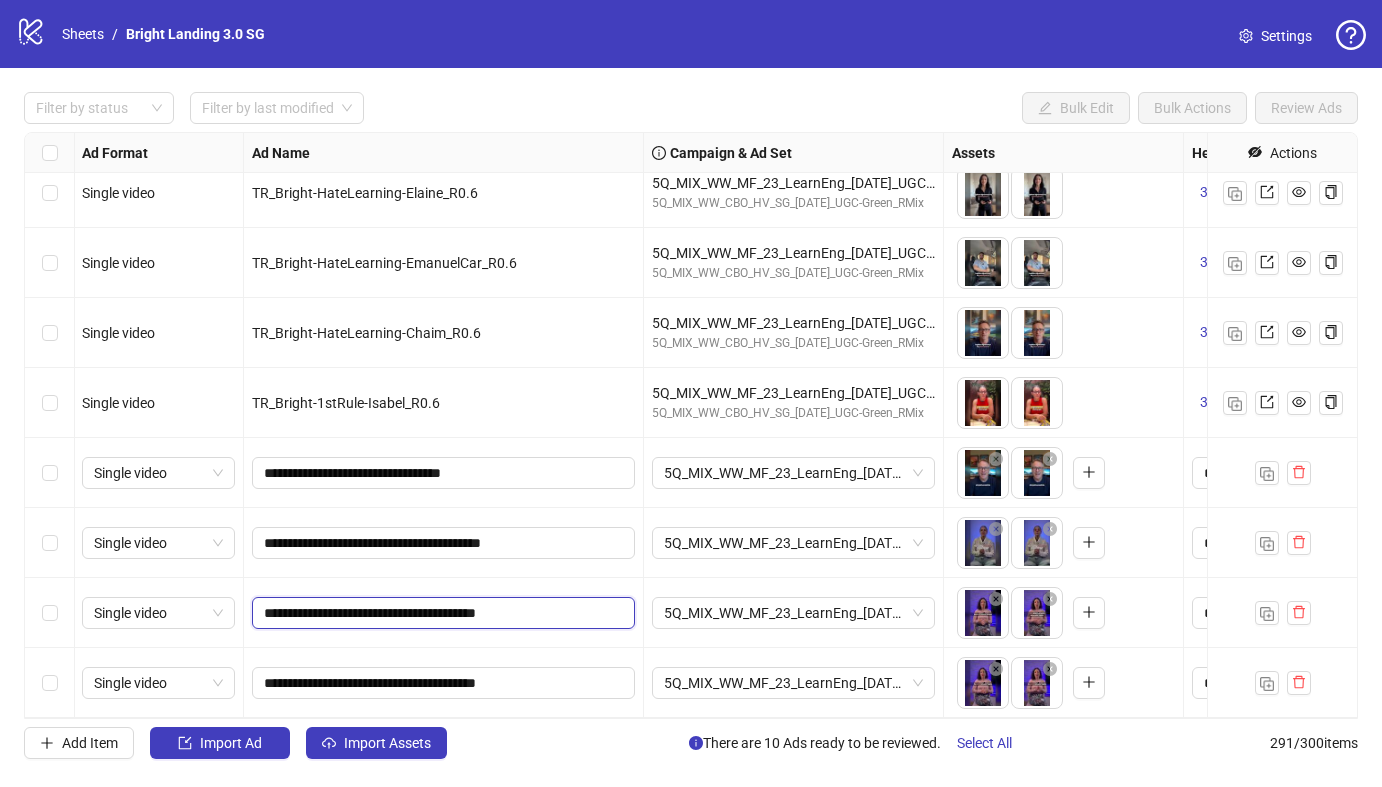 type on "**********" 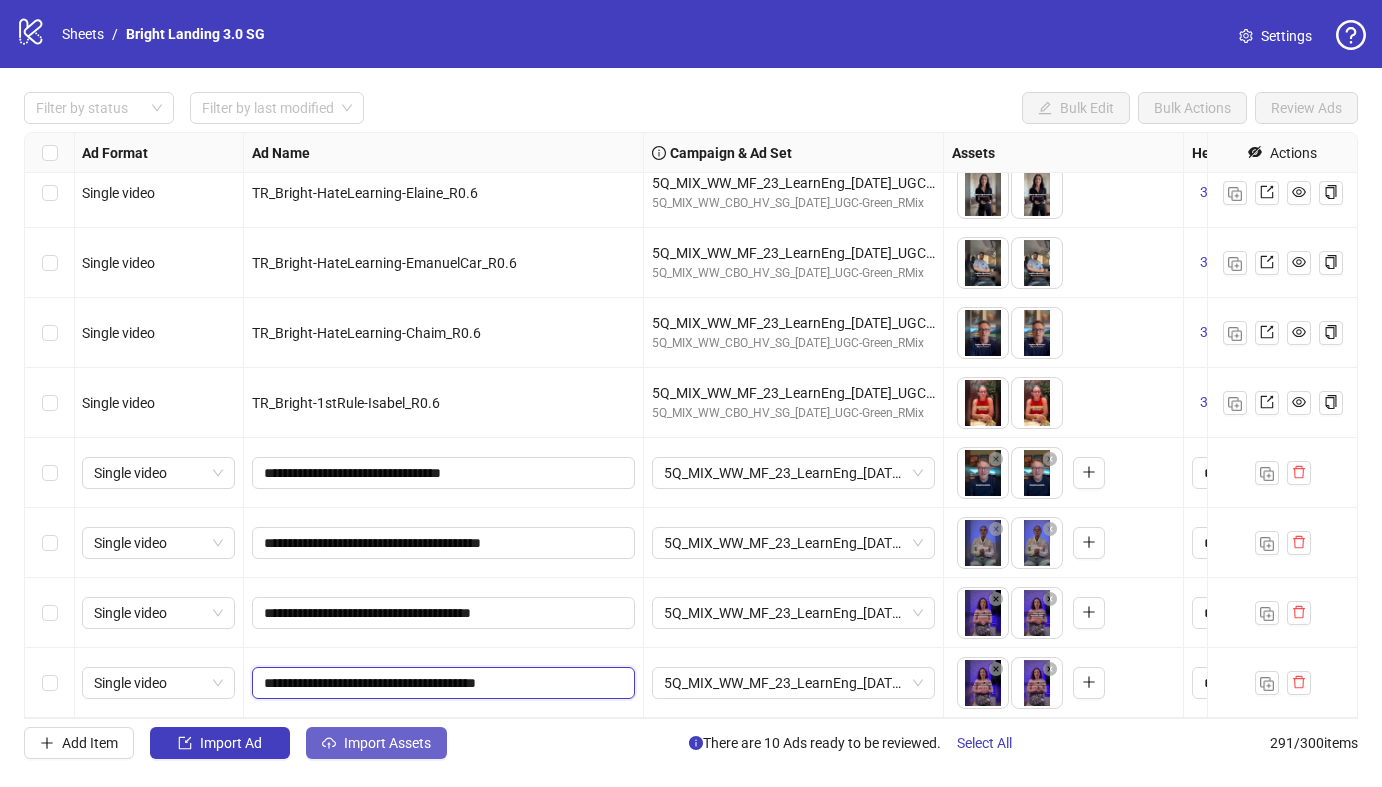 click on "**********" at bounding box center [441, 683] 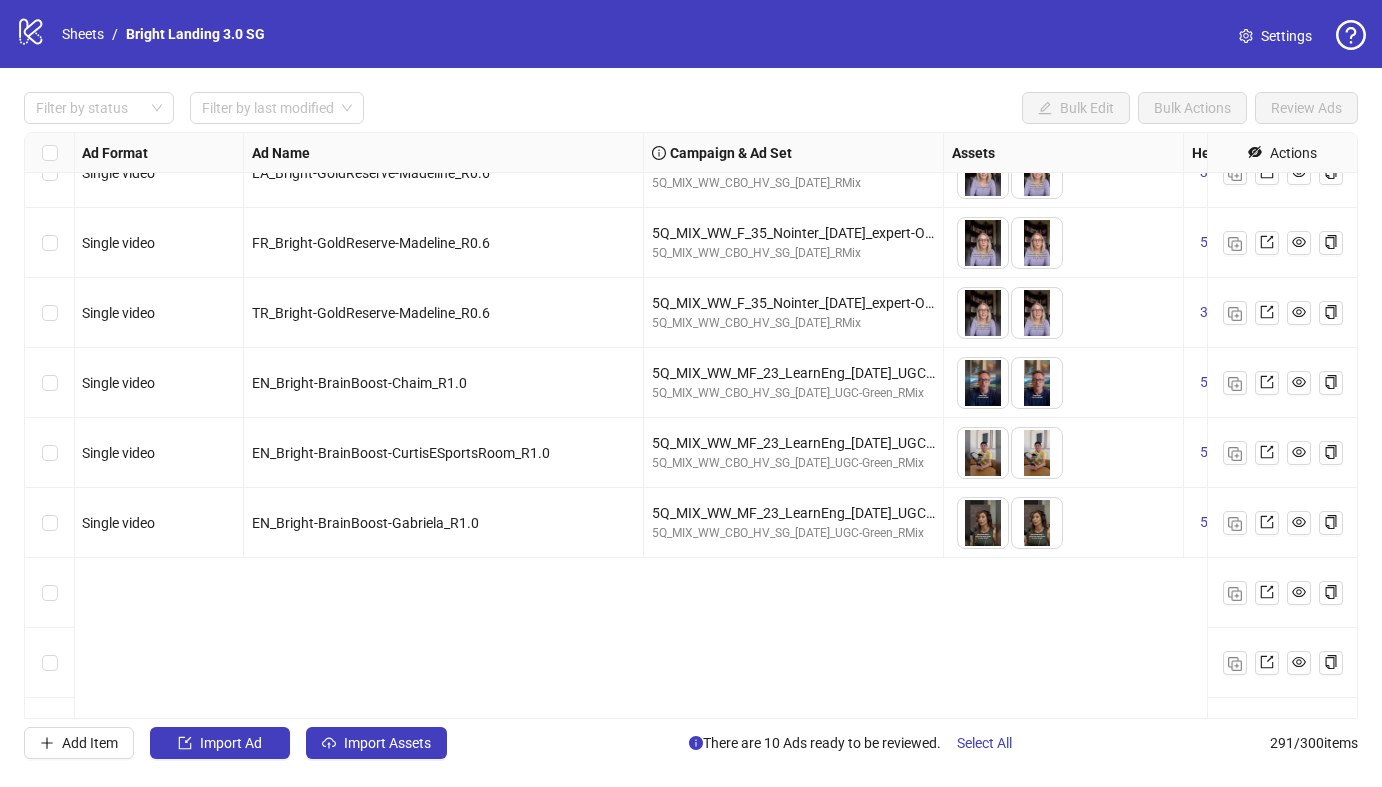 scroll, scrollTop: 18568, scrollLeft: 1, axis: both 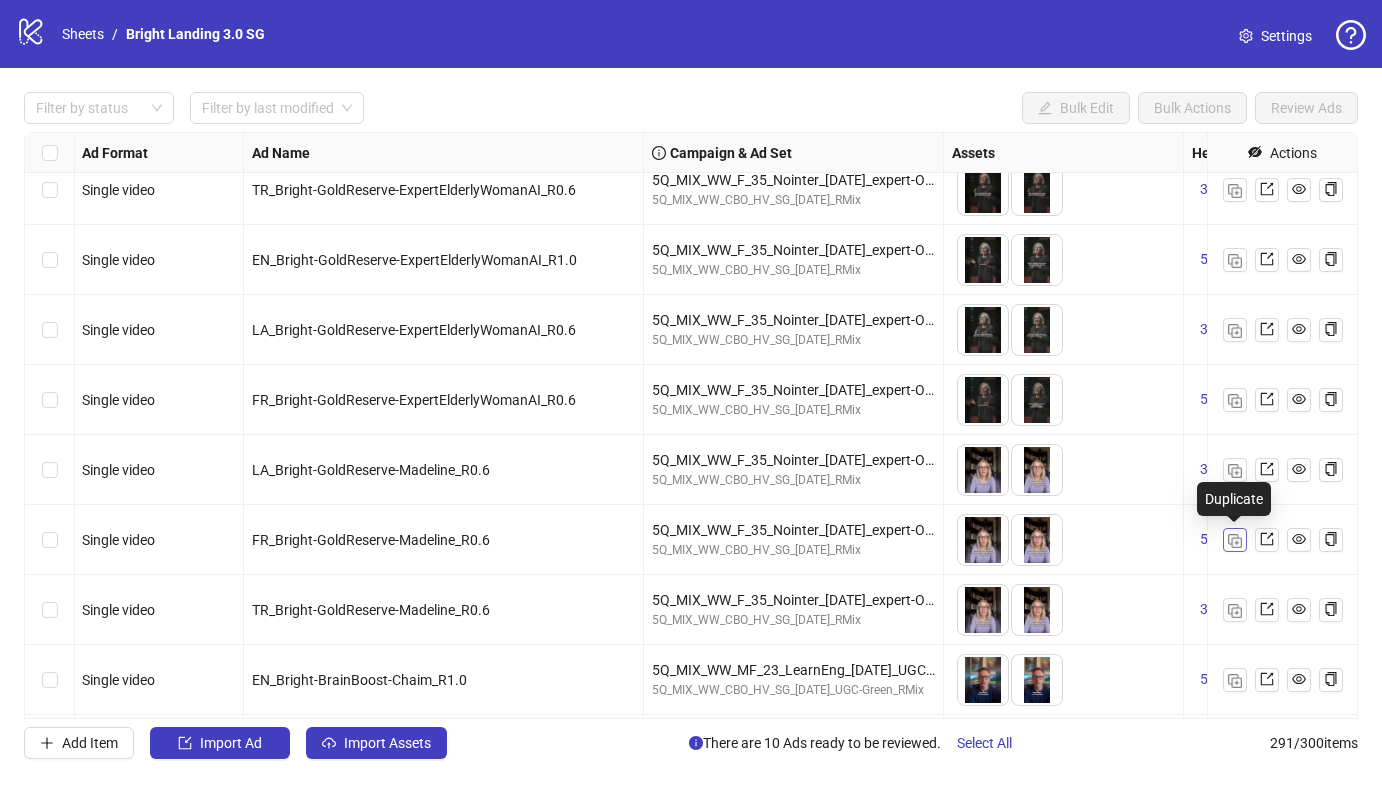 click at bounding box center [1235, 541] 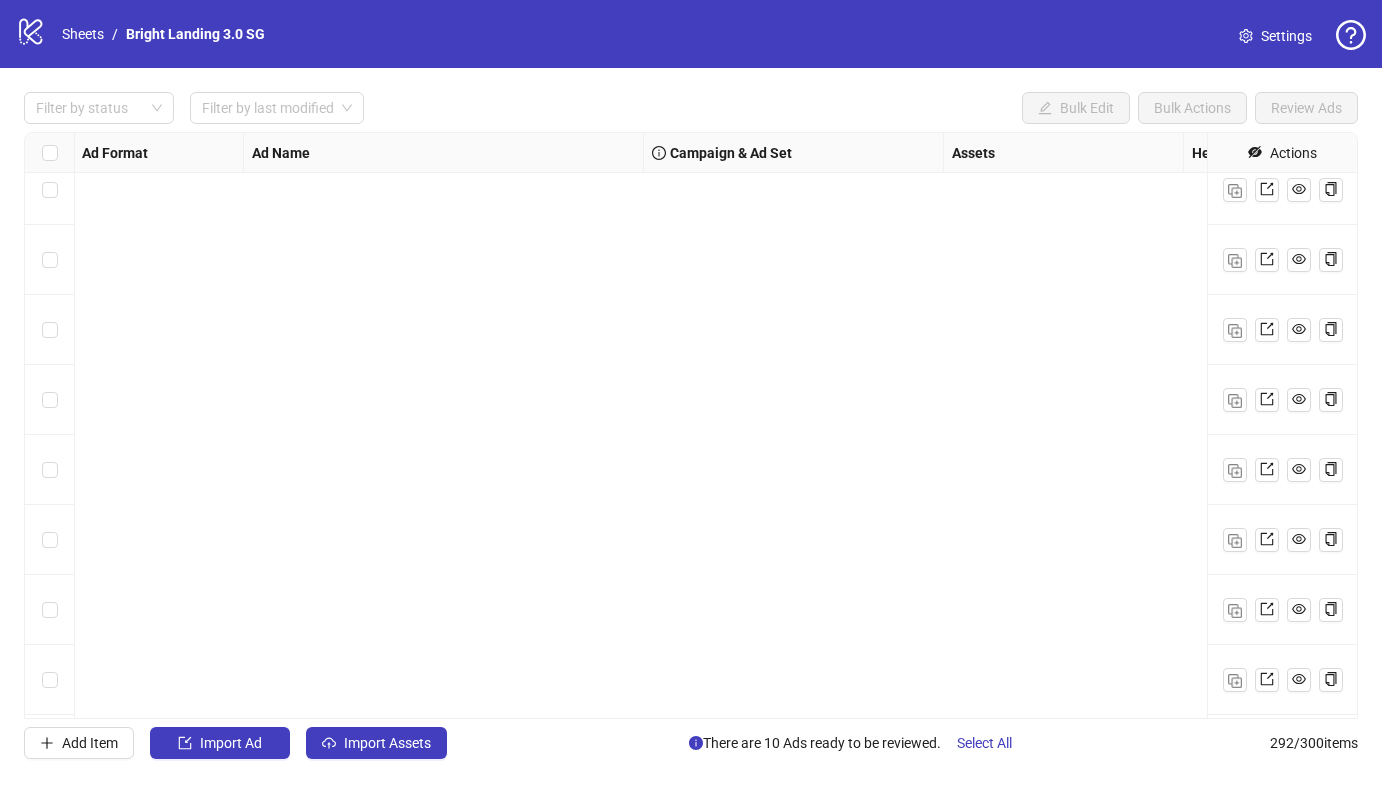 scroll, scrollTop: 19895, scrollLeft: 1, axis: both 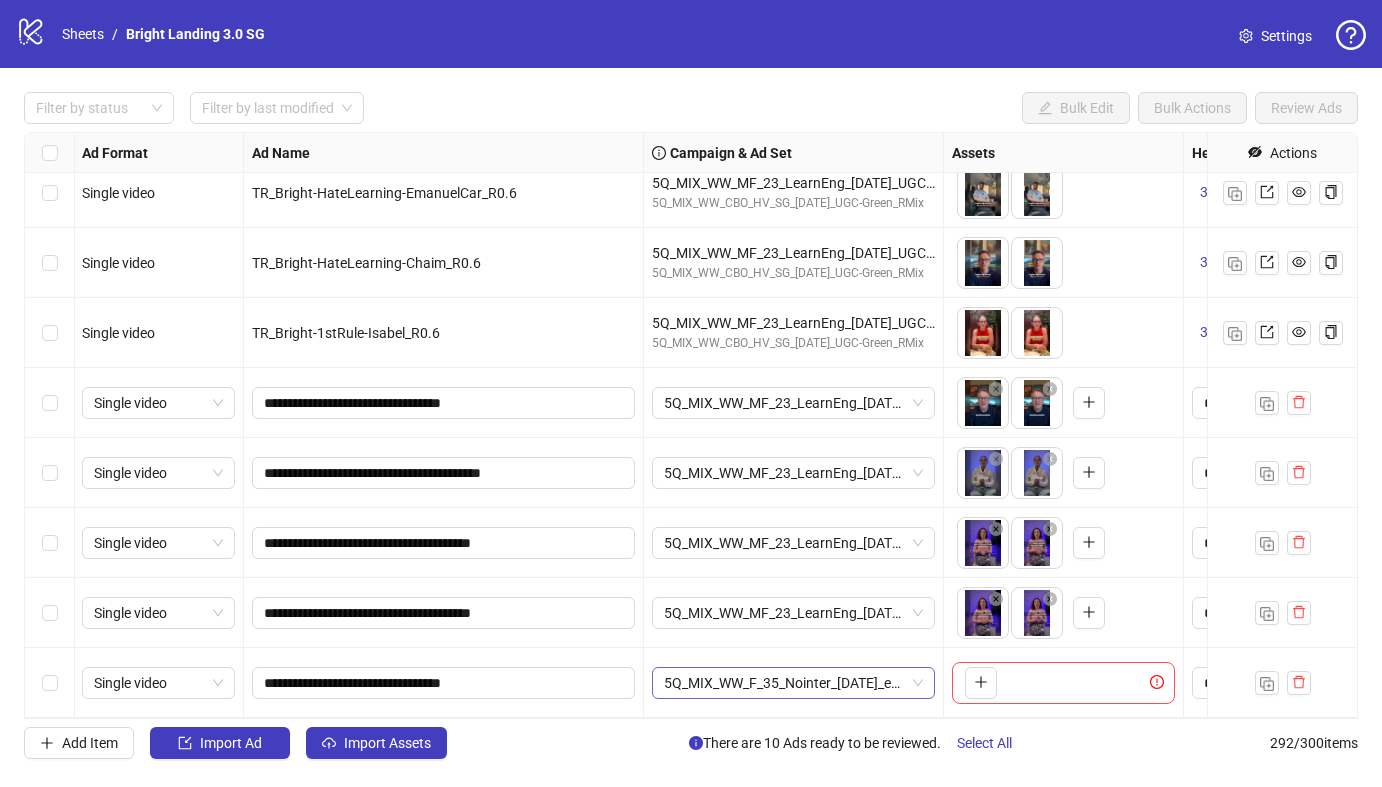 click on "5Q_MIX_WW_F_35_Nointer_[DATE]_expert-OnlyFem_RMix" at bounding box center [793, 683] 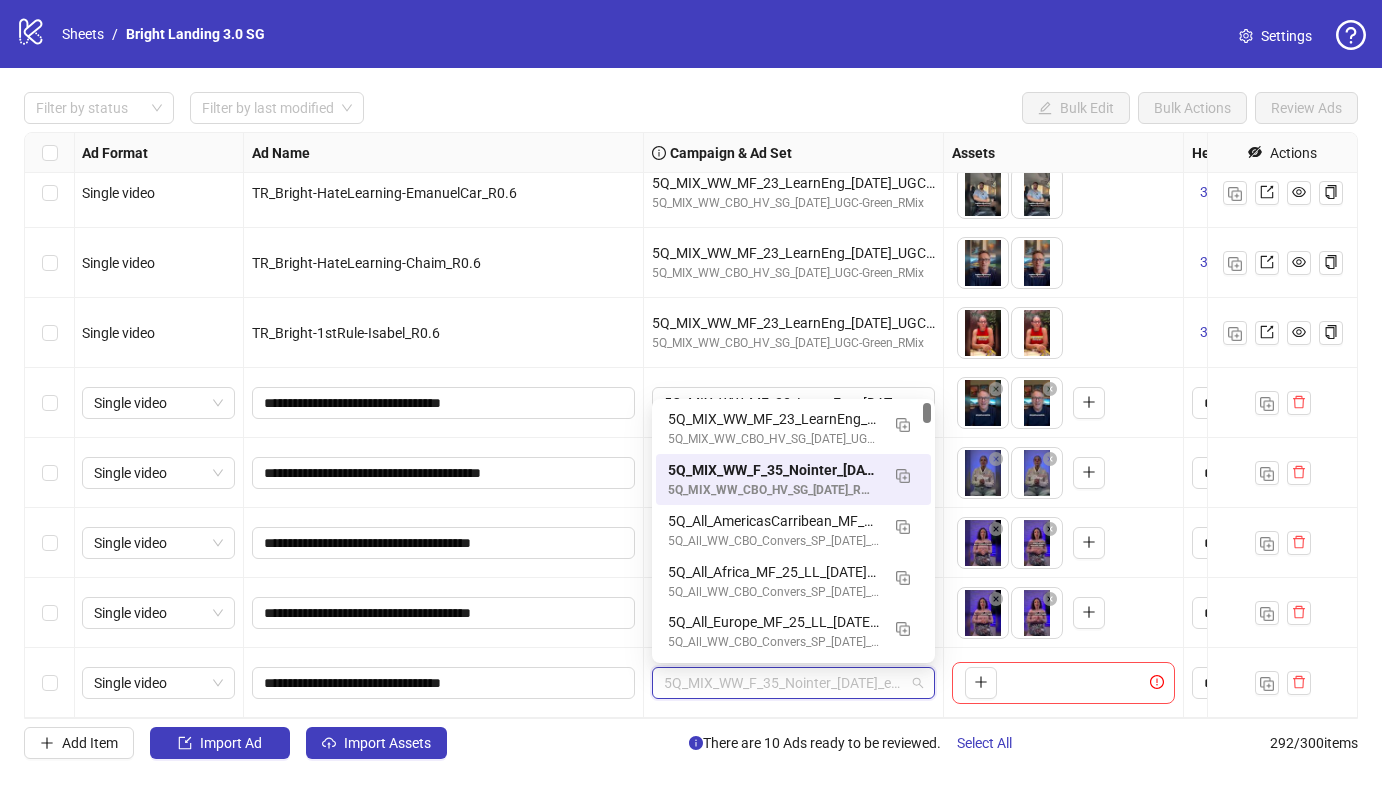 paste on "**********" 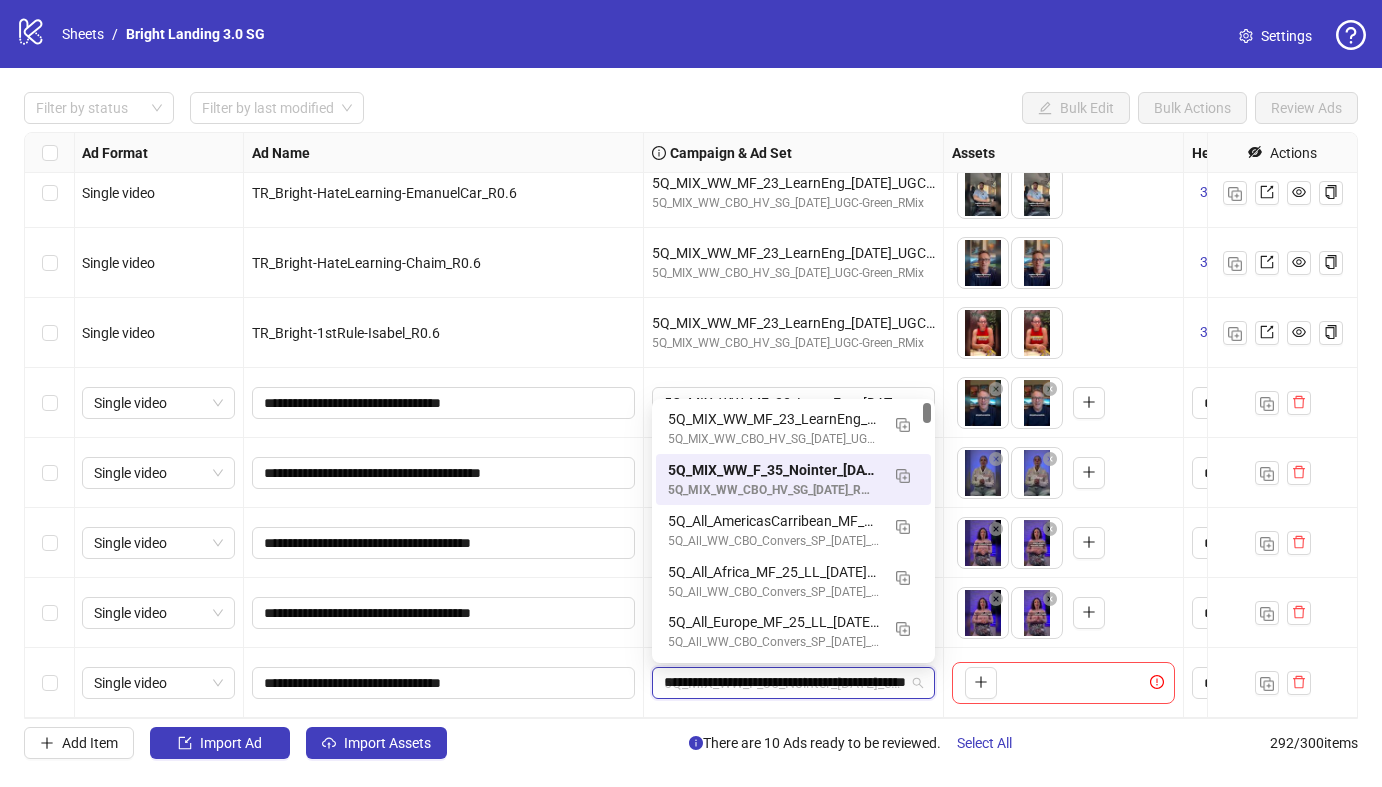 scroll, scrollTop: 0, scrollLeft: 125, axis: horizontal 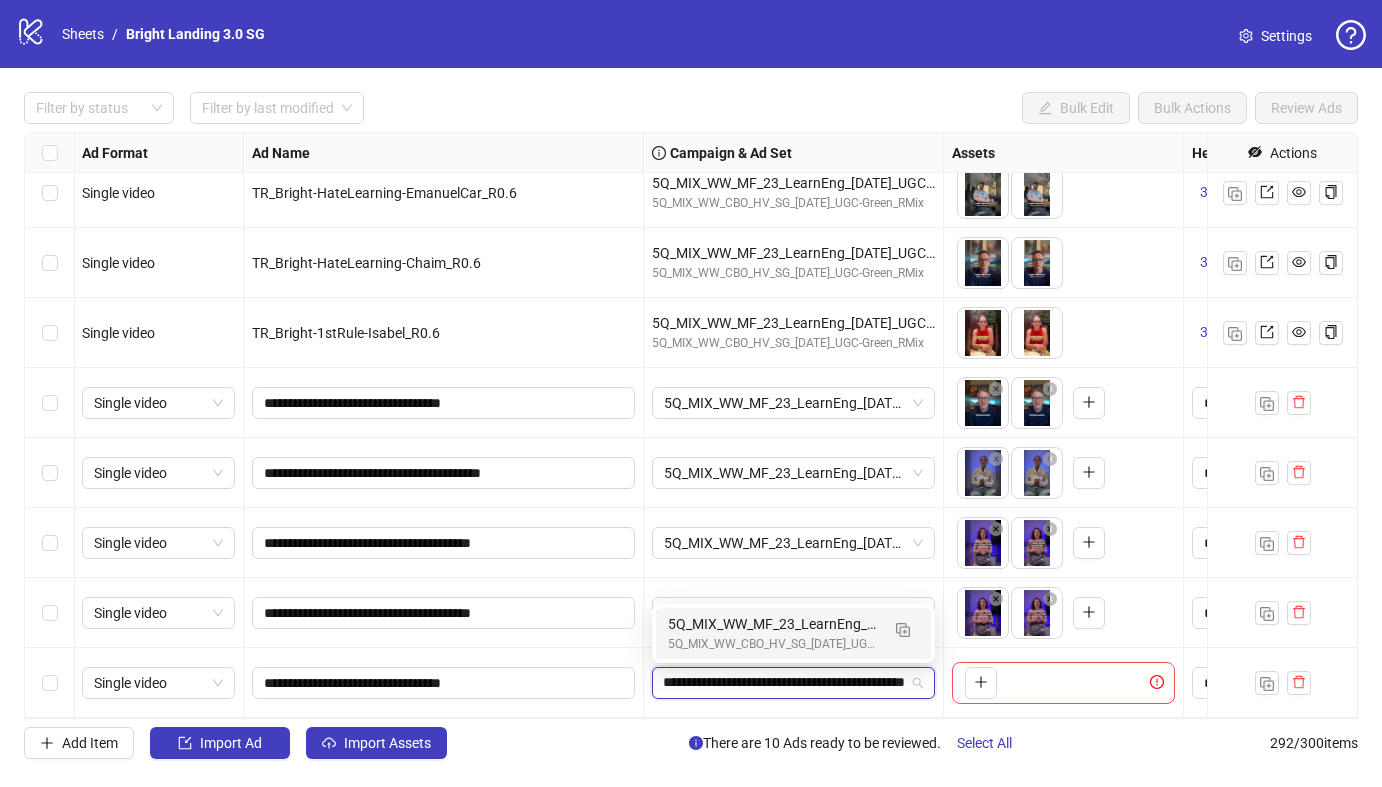 click on "5Q_MIX_WW_MF_23_LearnEng_[DATE]_UGC-Green_RMix" at bounding box center (773, 624) 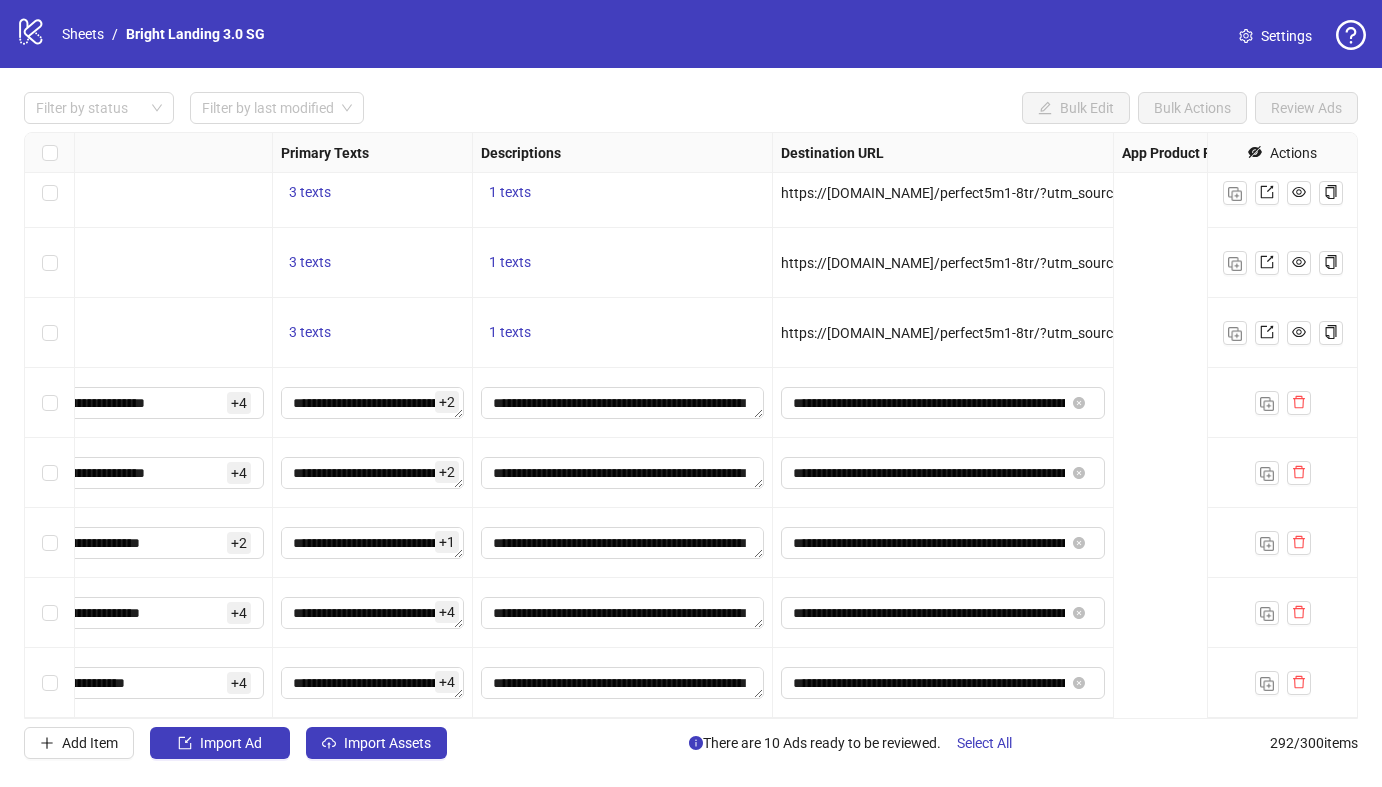 scroll, scrollTop: 19895, scrollLeft: 0, axis: vertical 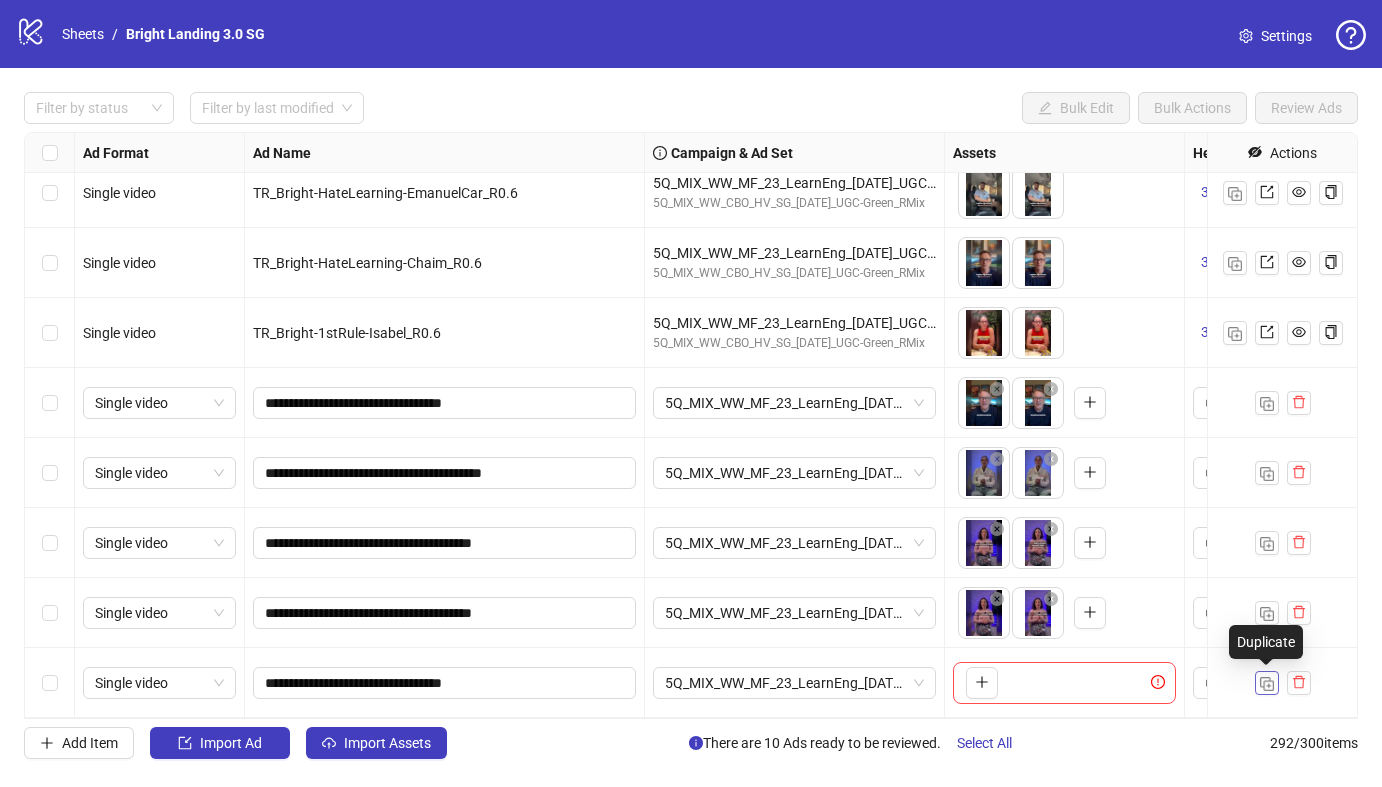 click at bounding box center (1267, 684) 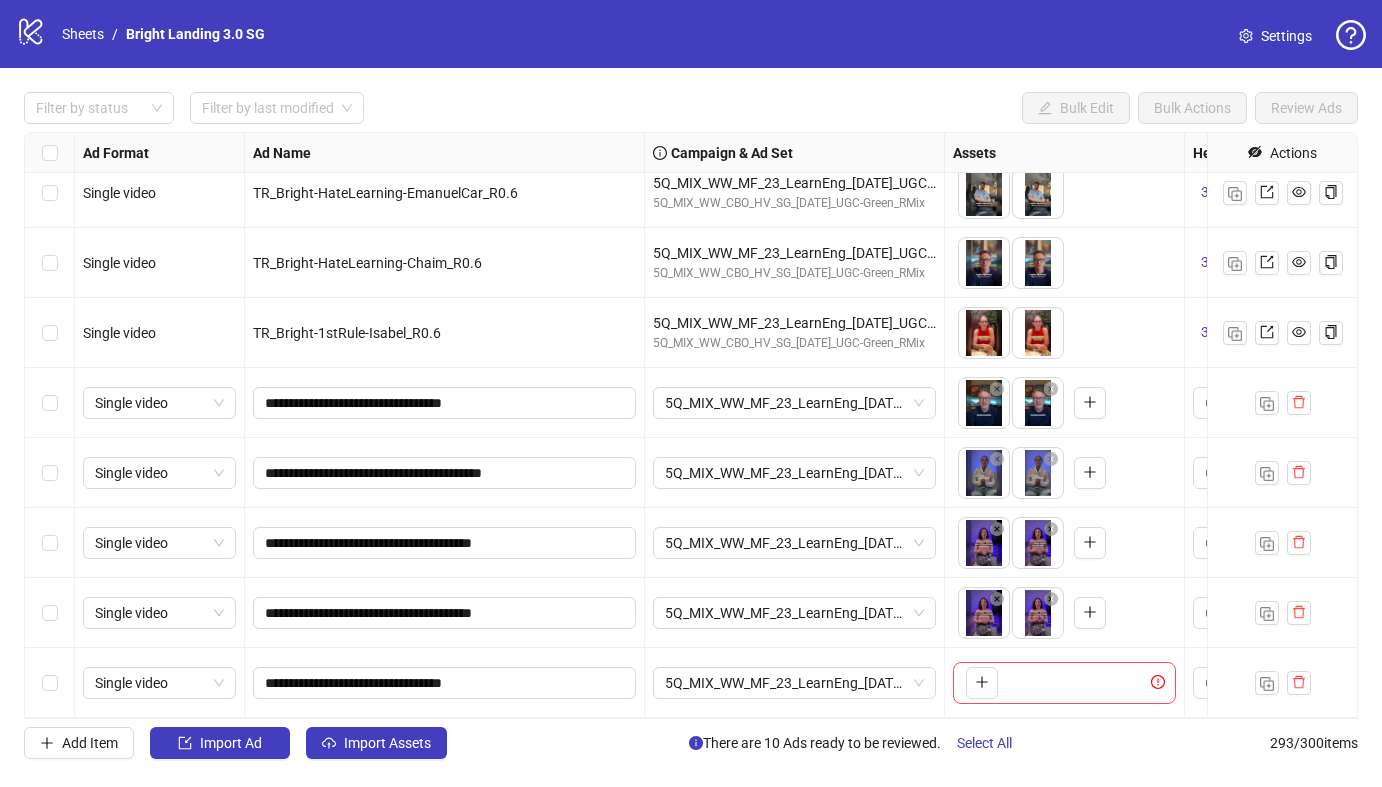 scroll, scrollTop: 19965, scrollLeft: 0, axis: vertical 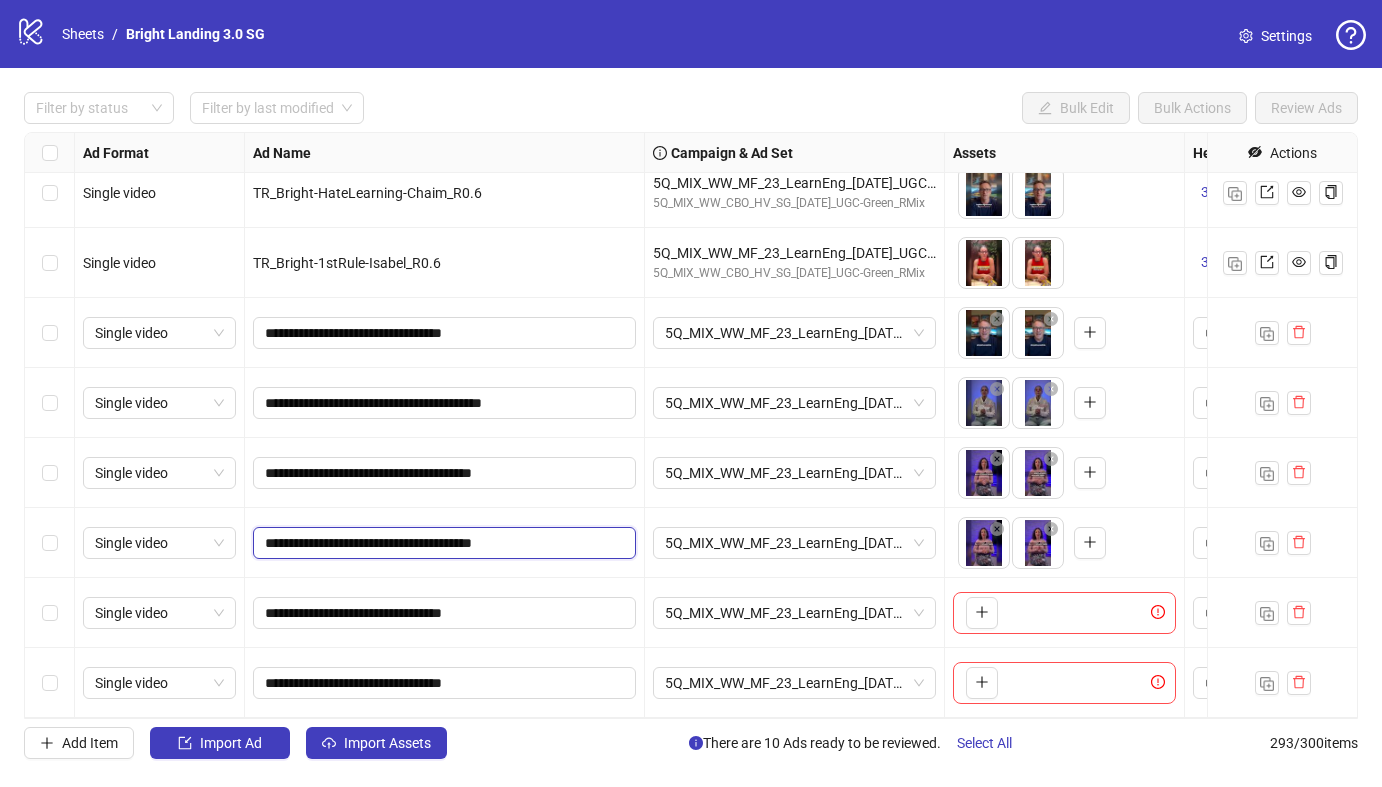 drag, startPoint x: 502, startPoint y: 544, endPoint x: 332, endPoint y: 544, distance: 170 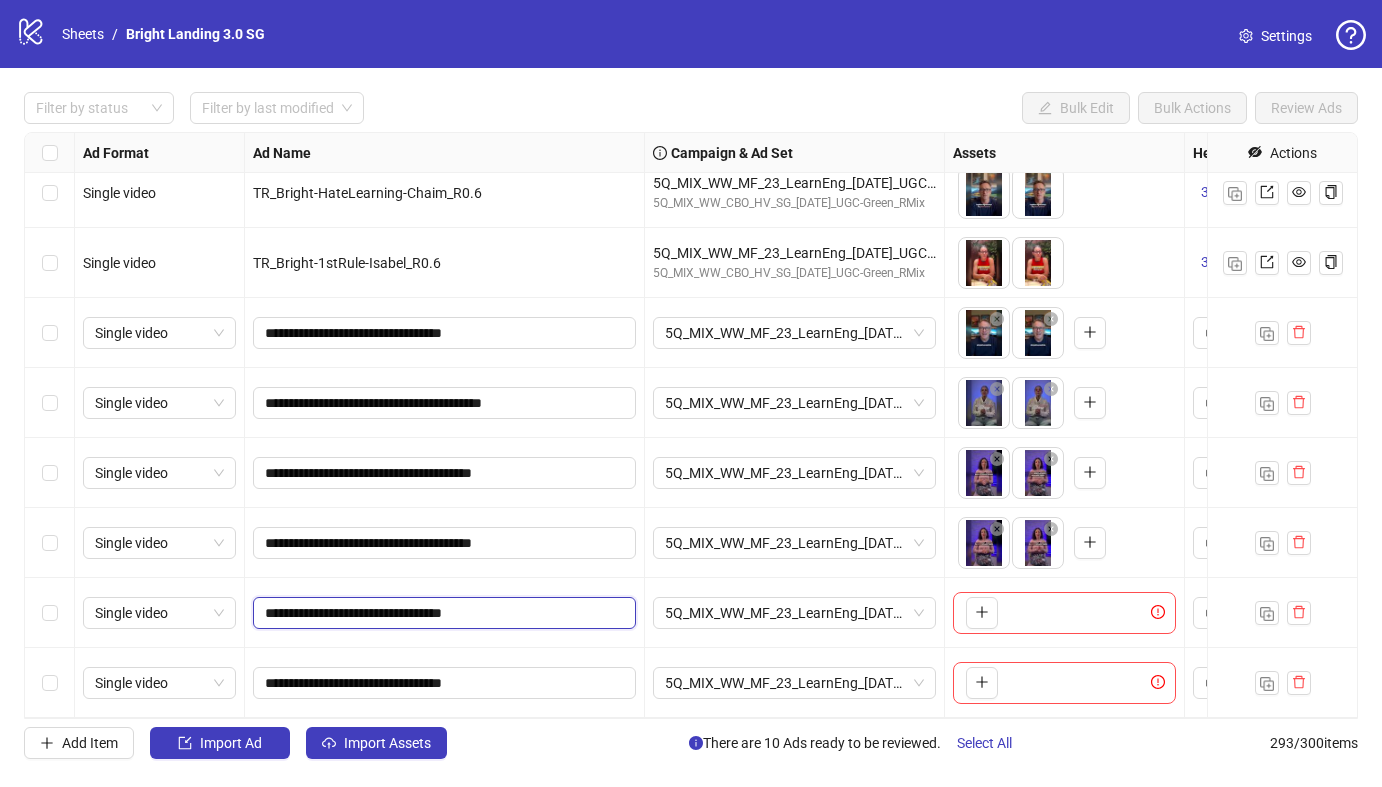 drag, startPoint x: 367, startPoint y: 613, endPoint x: 330, endPoint y: 614, distance: 37.01351 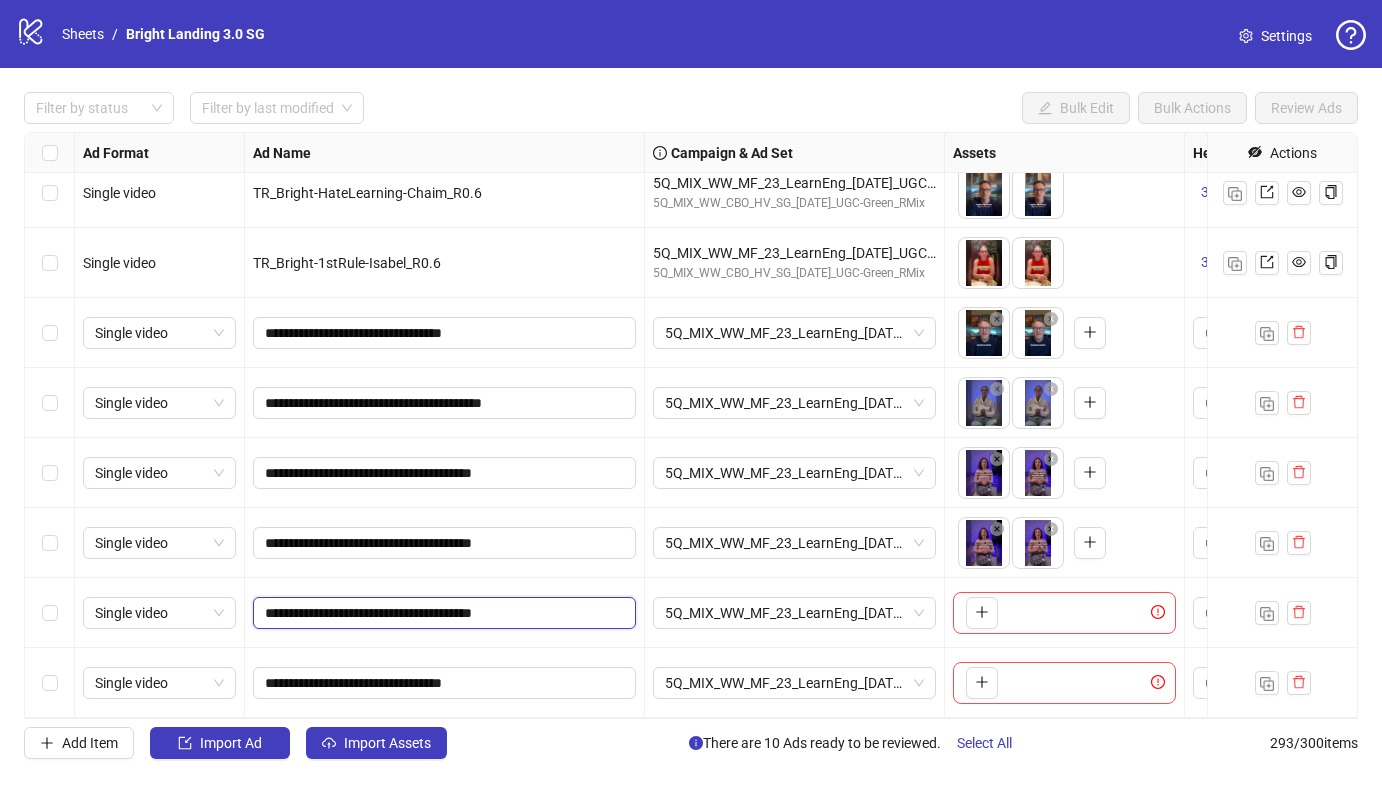 click on "**********" at bounding box center [442, 613] 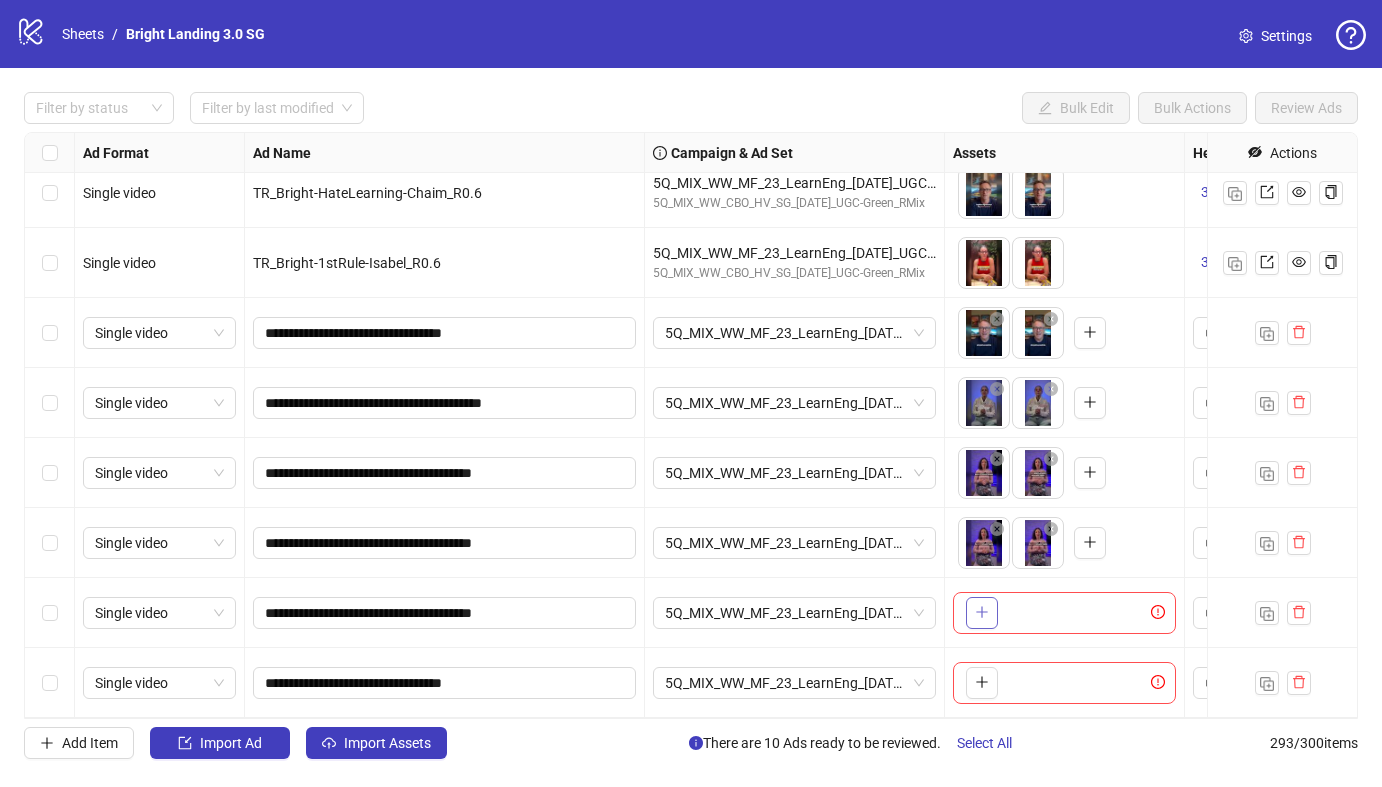 click at bounding box center (982, 613) 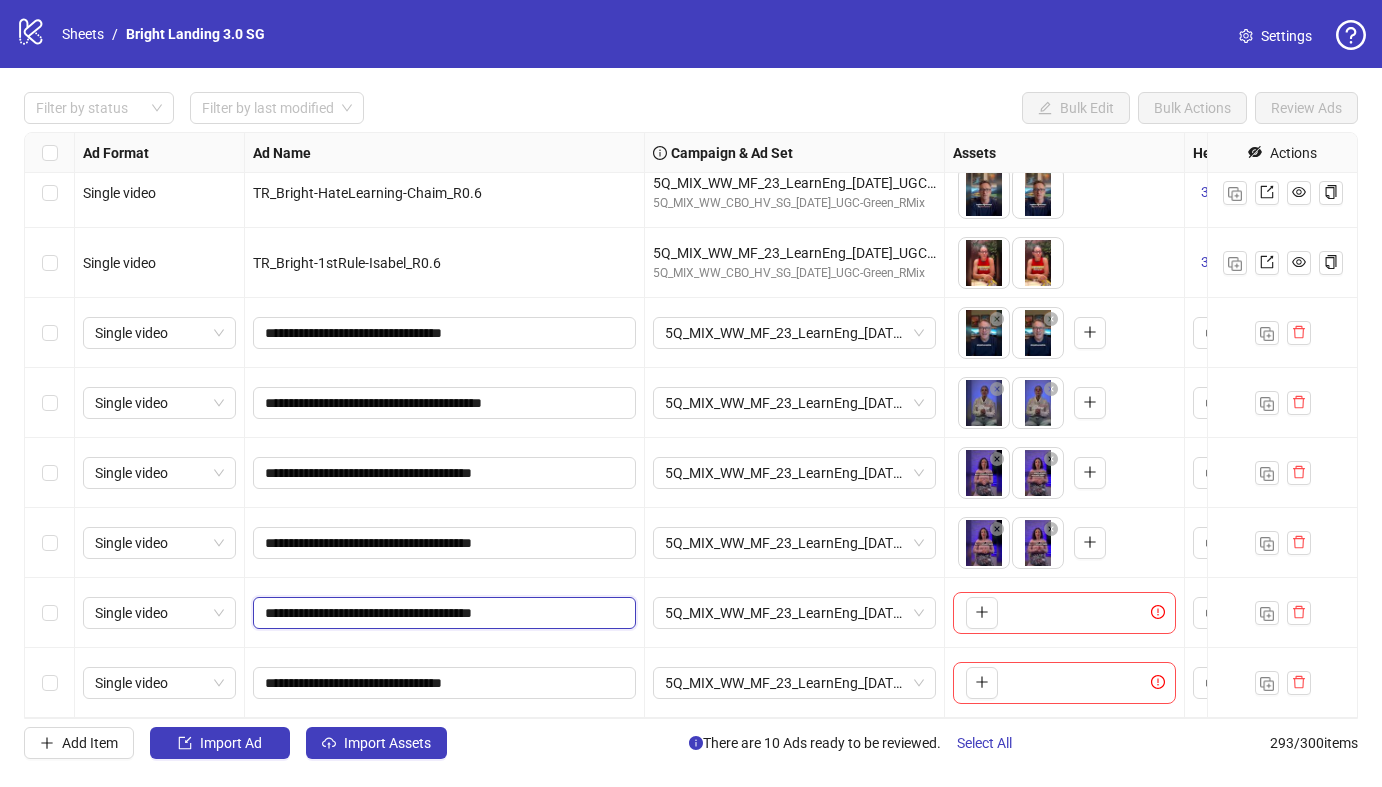 drag, startPoint x: 500, startPoint y: 612, endPoint x: 330, endPoint y: 612, distance: 170 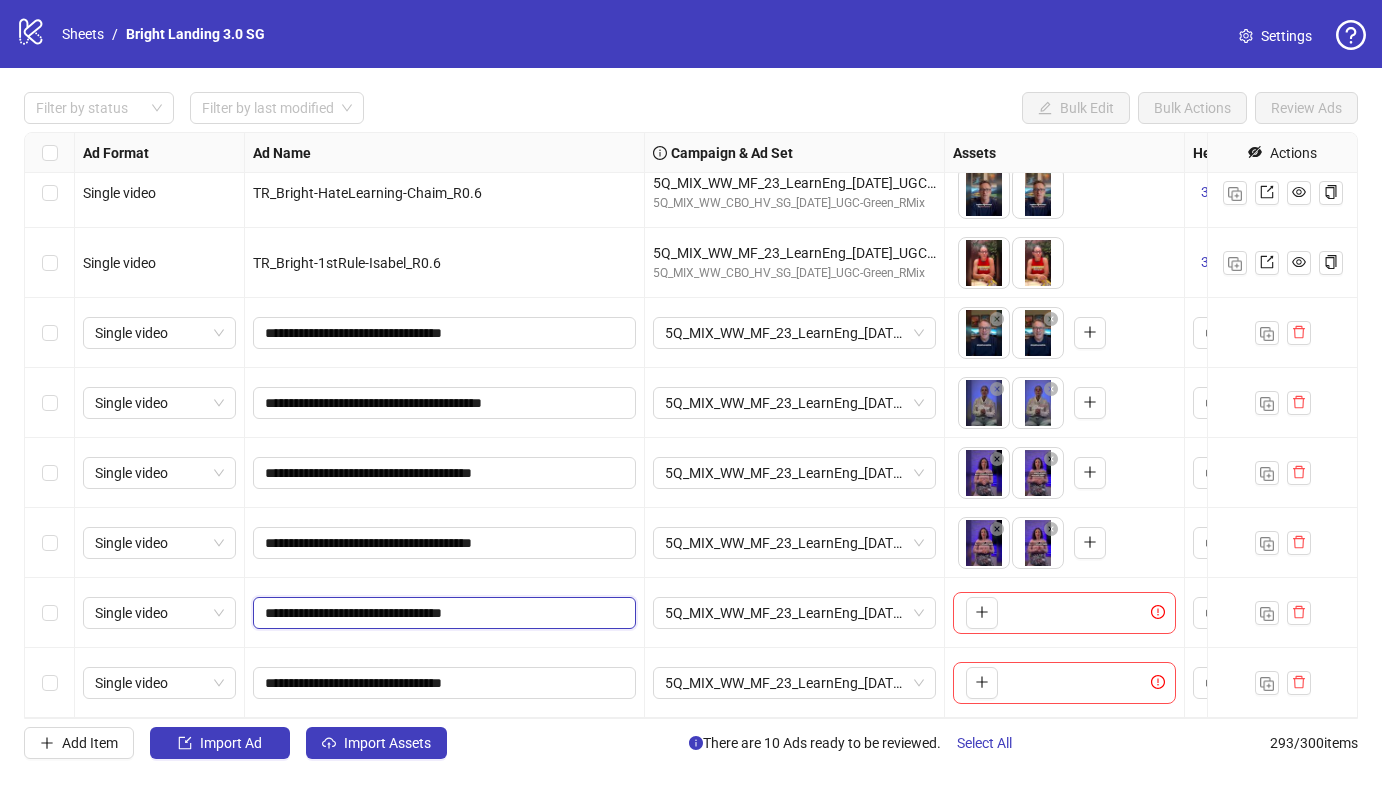 drag, startPoint x: 451, startPoint y: 618, endPoint x: 413, endPoint y: 491, distance: 132.56319 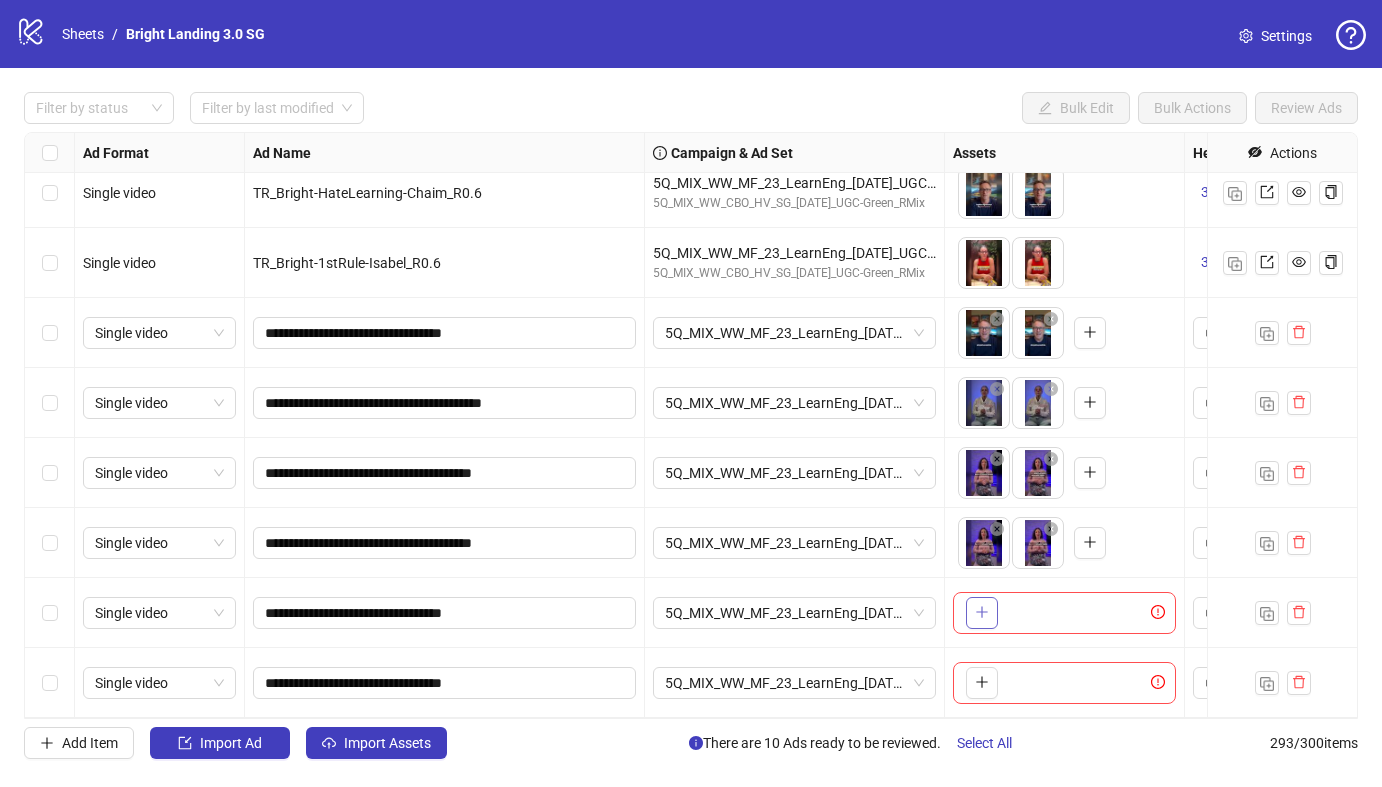 click 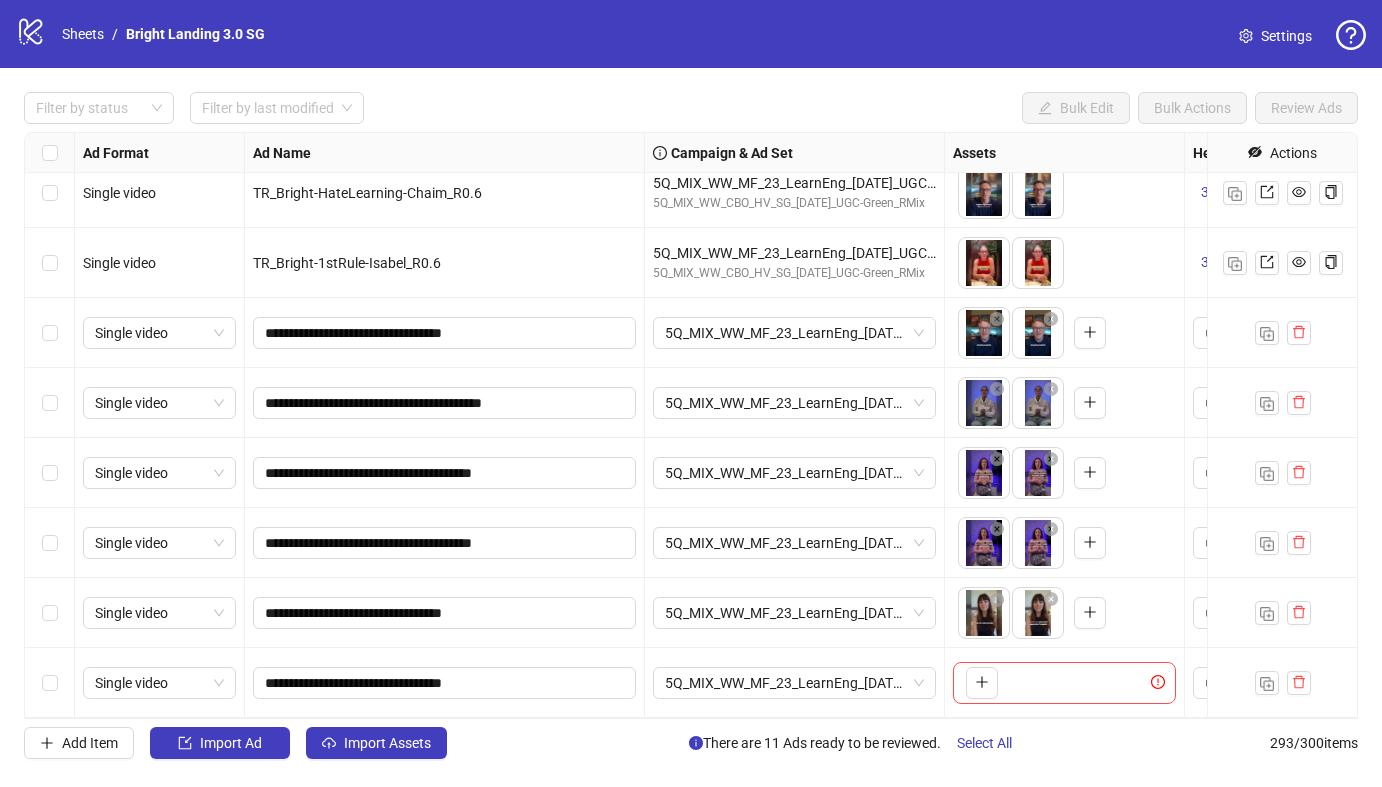 drag, startPoint x: 1045, startPoint y: 623, endPoint x: 985, endPoint y: 623, distance: 60 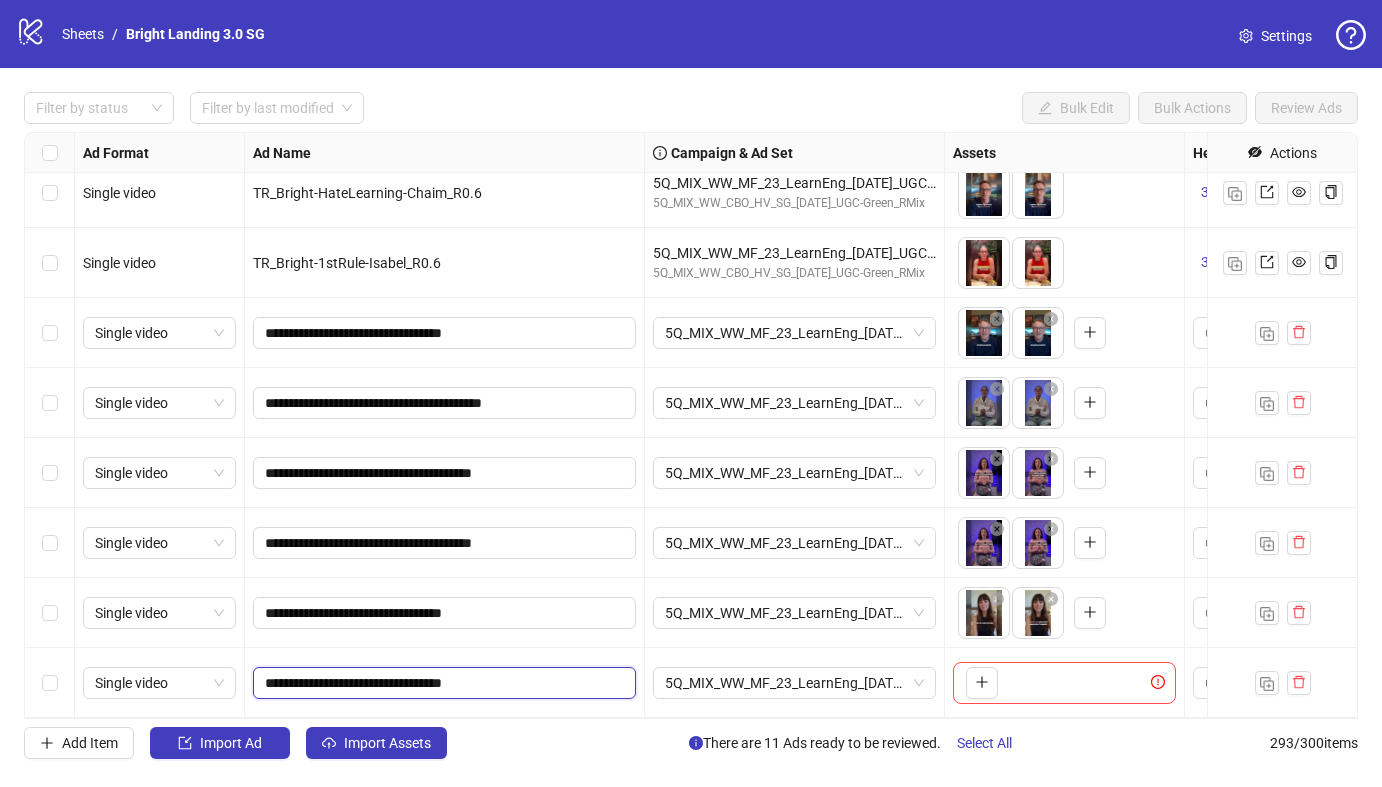 click on "**********" at bounding box center (442, 683) 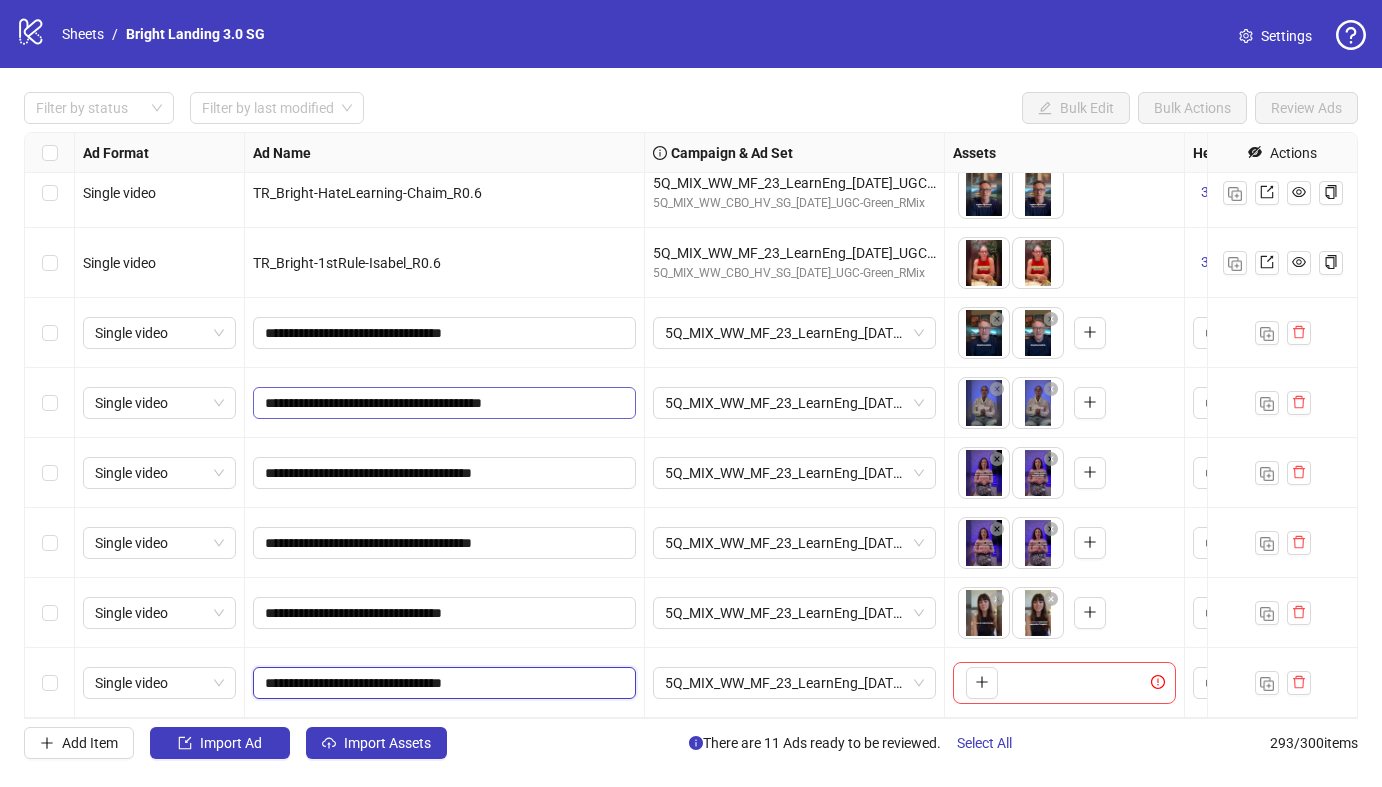 drag, startPoint x: 465, startPoint y: 684, endPoint x: 428, endPoint y: 397, distance: 289.37518 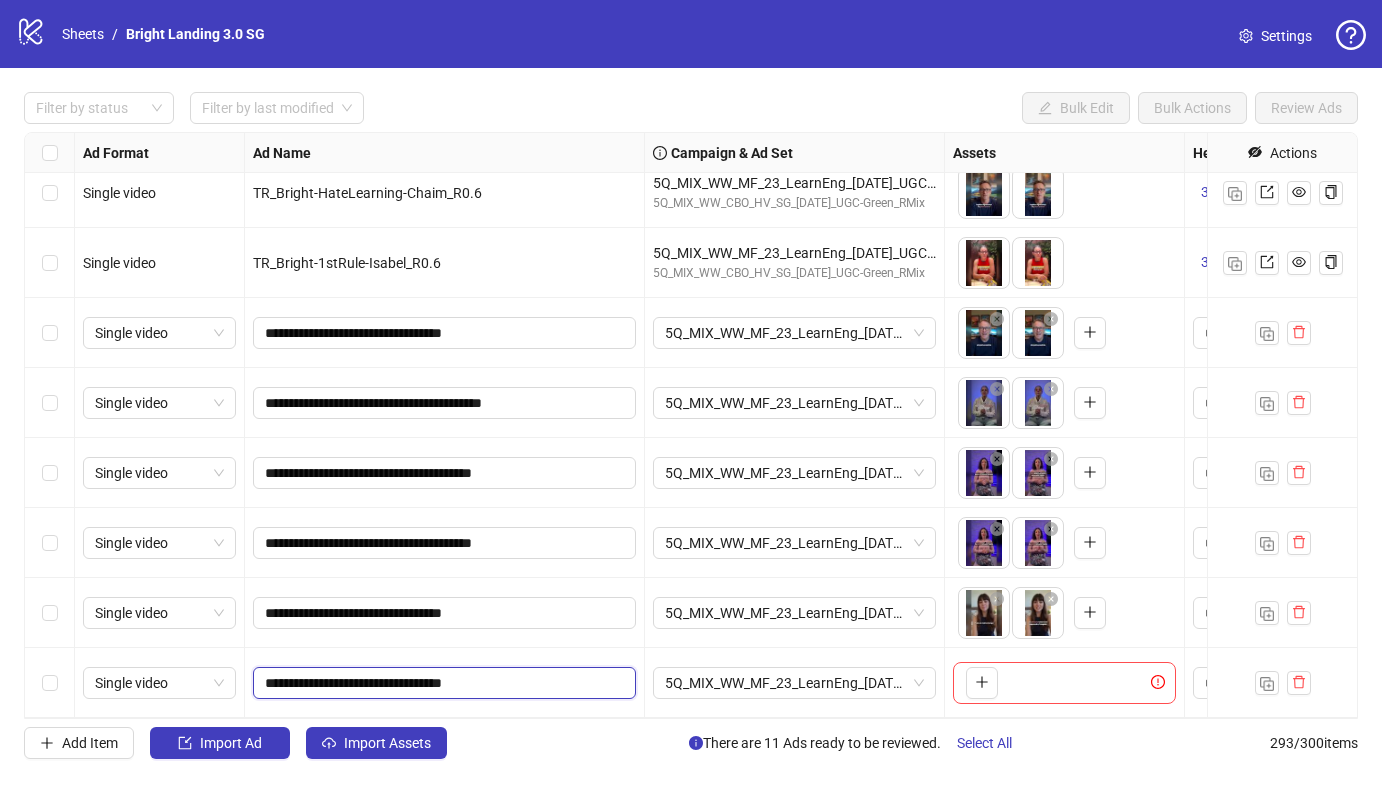 click on "**********" at bounding box center (442, 683) 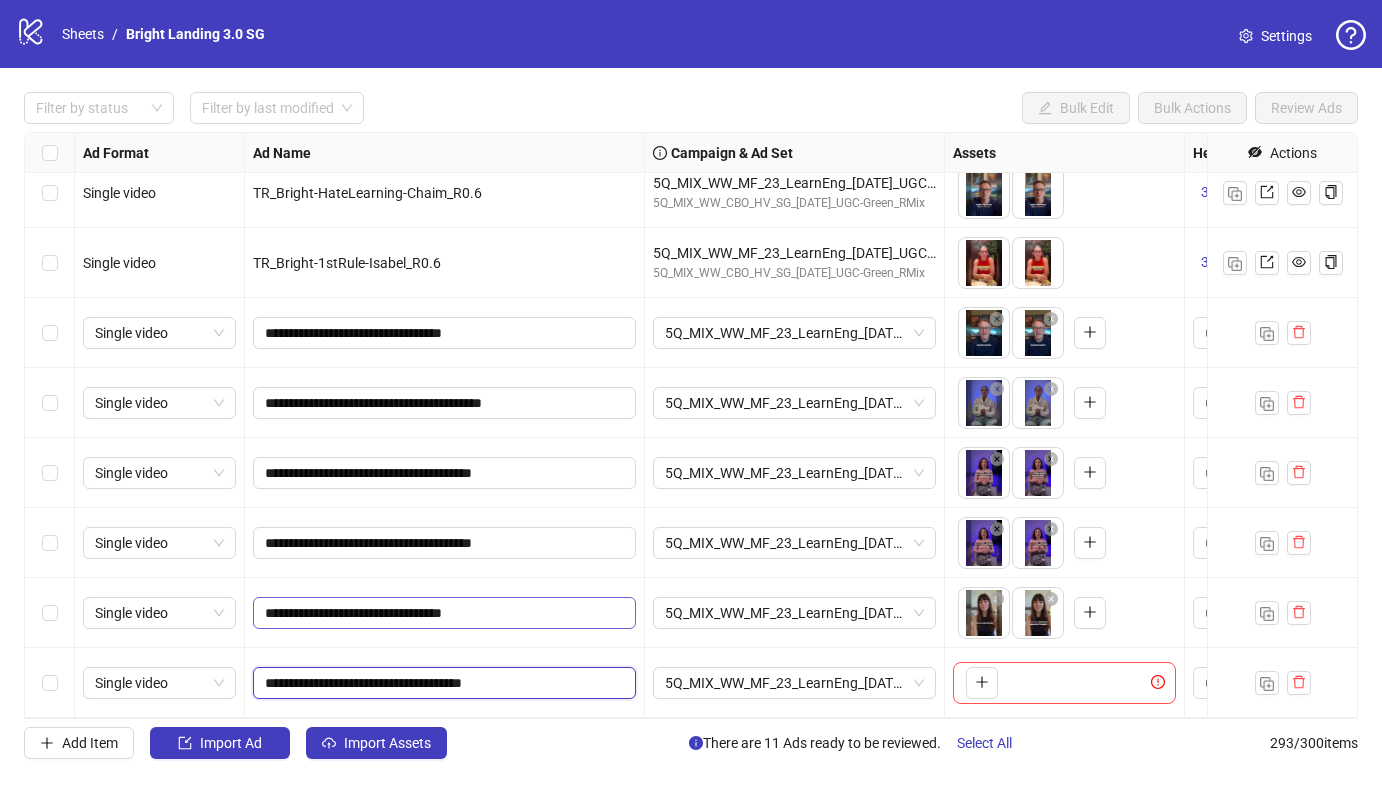 drag, startPoint x: 495, startPoint y: 685, endPoint x: 478, endPoint y: 609, distance: 77.87811 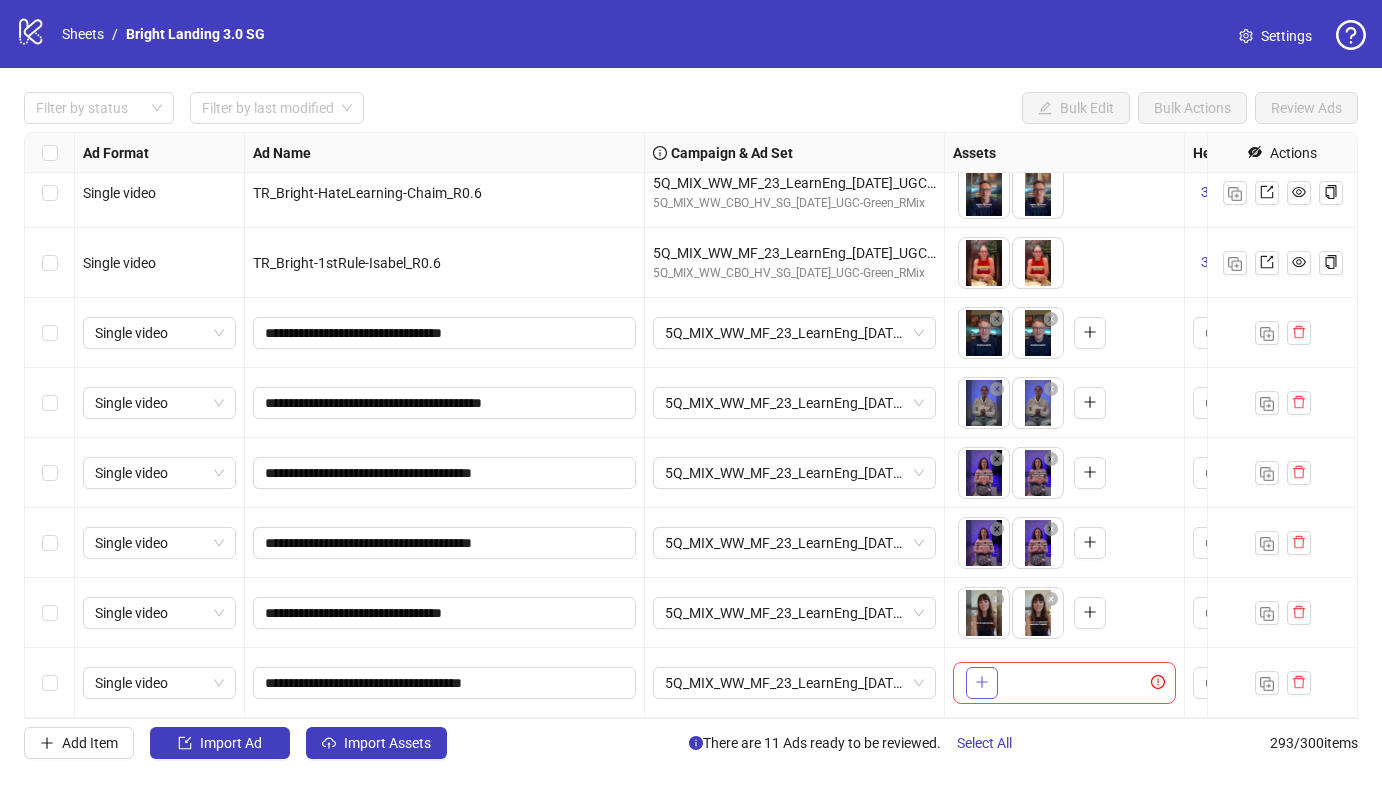 click 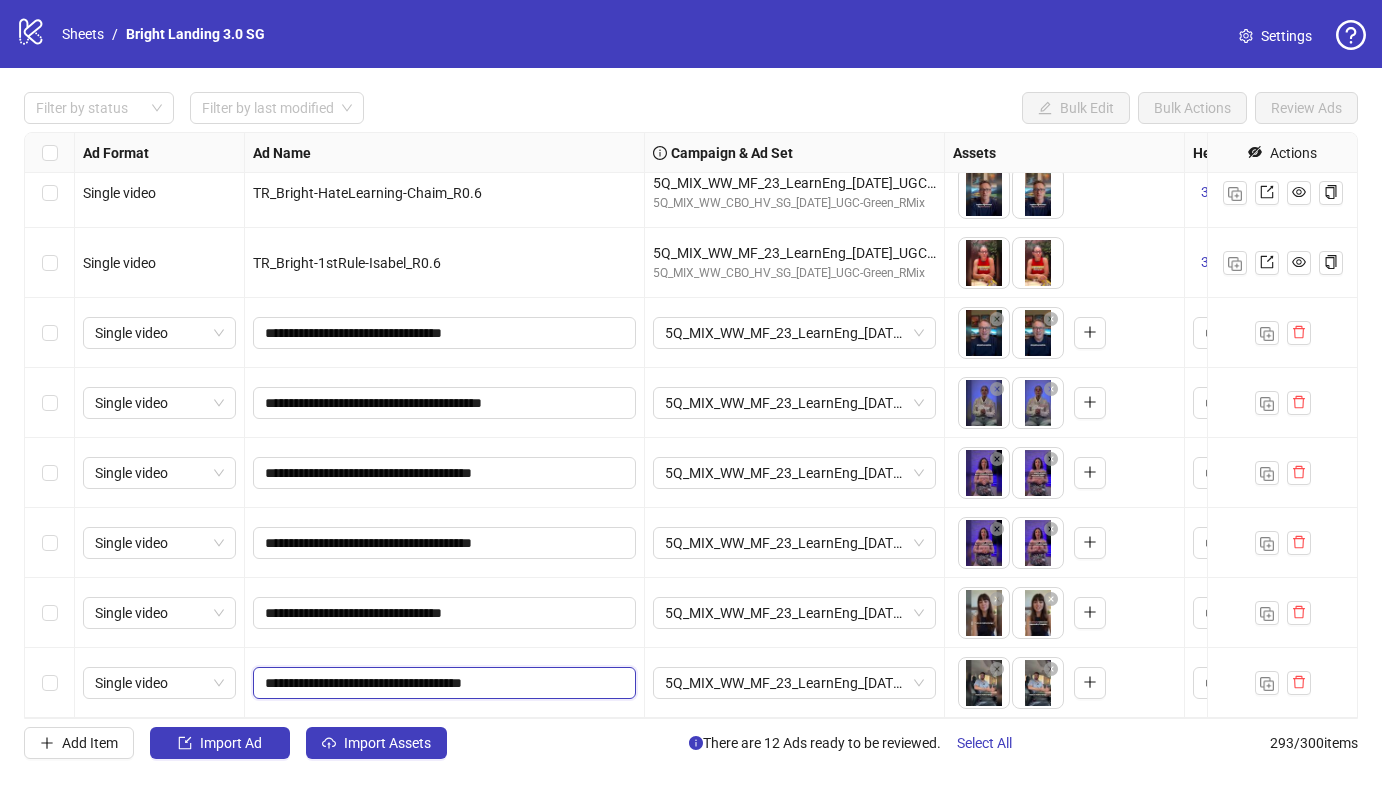 click on "**********" at bounding box center (442, 683) 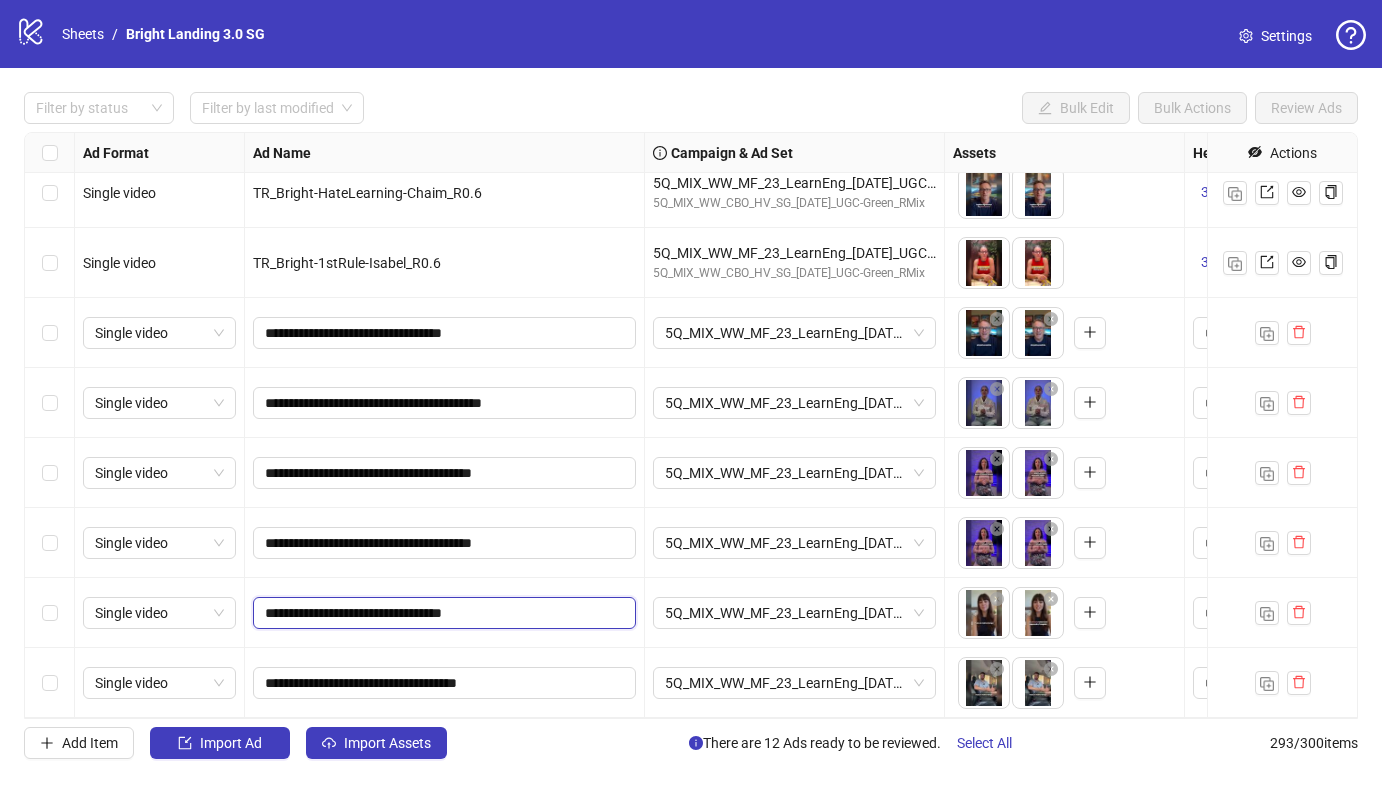 click on "**********" at bounding box center (442, 613) 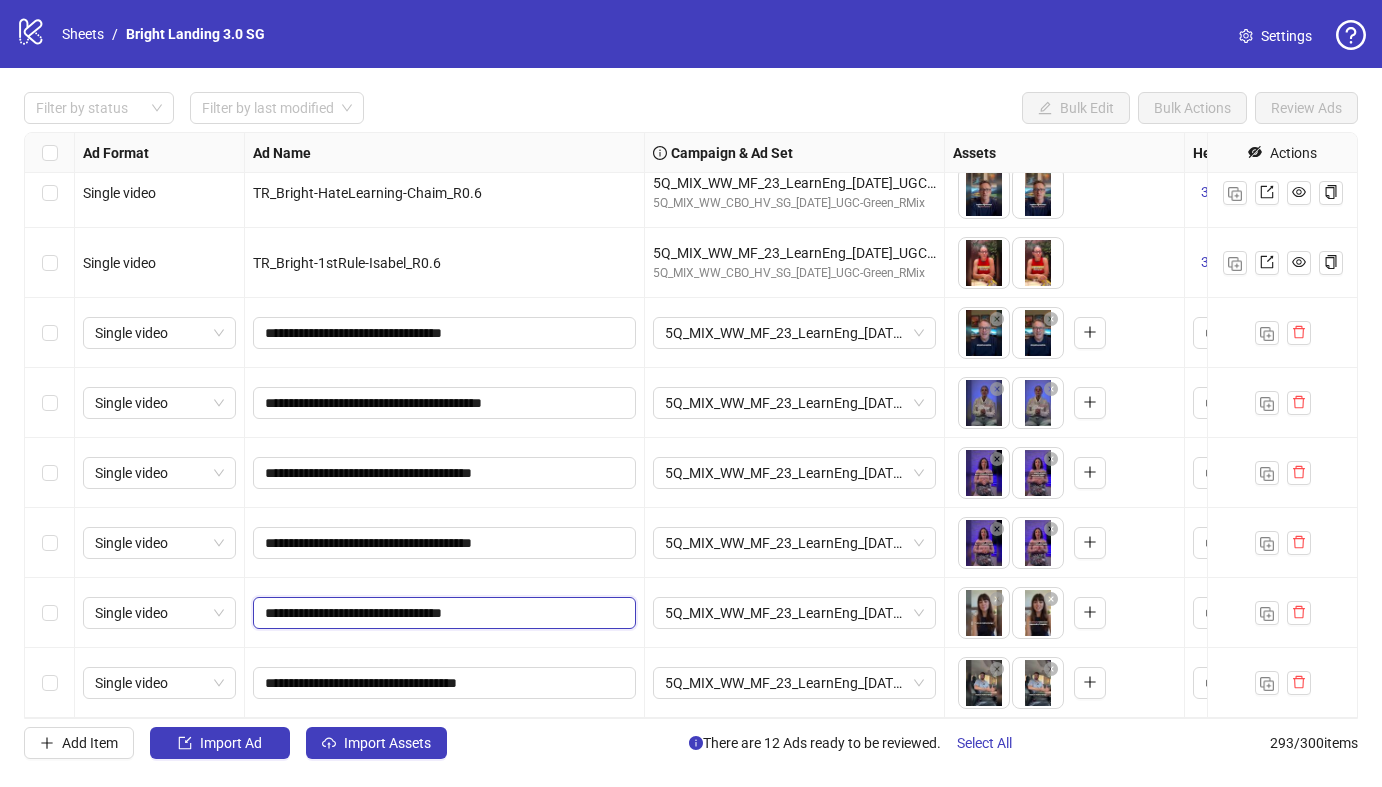 type on "**********" 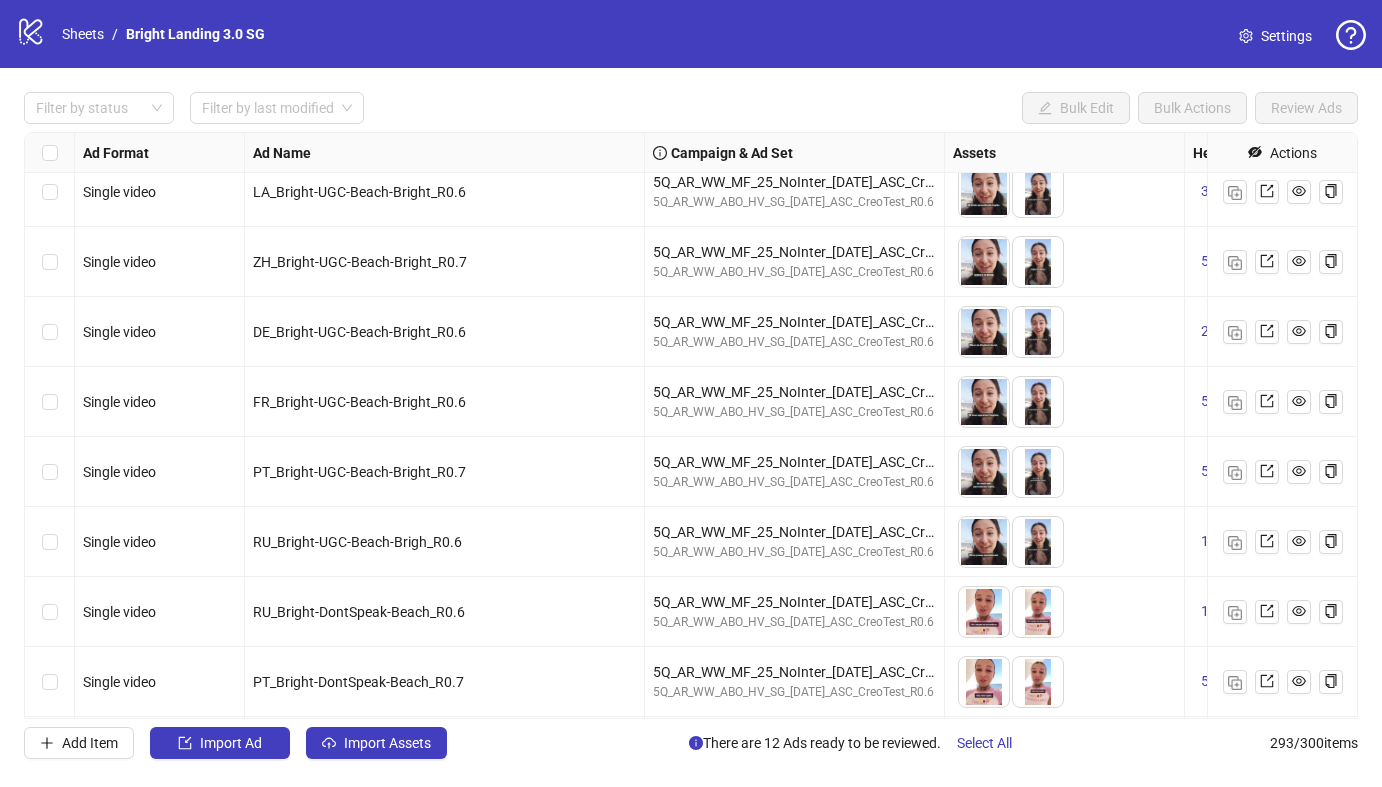 scroll, scrollTop: 14674, scrollLeft: 1, axis: both 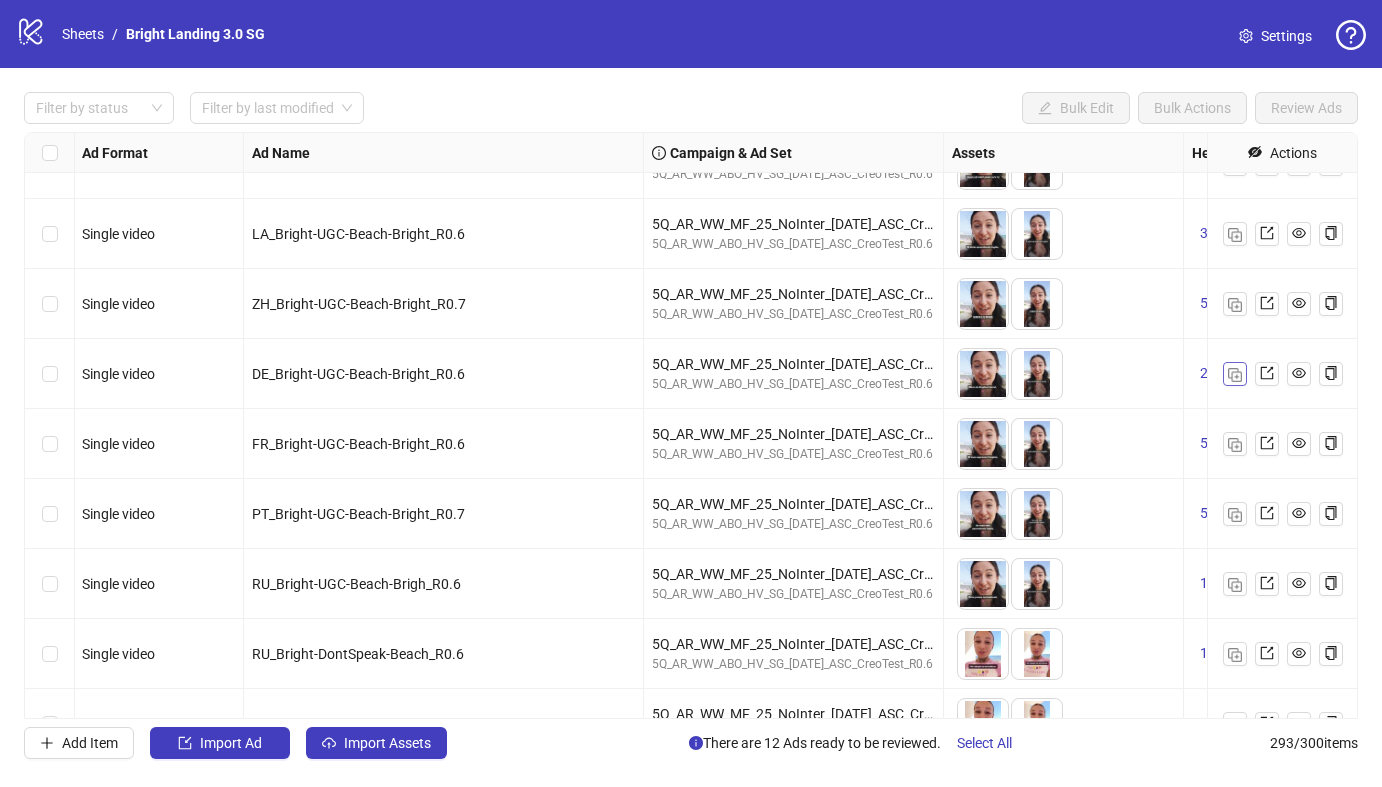 click at bounding box center [1235, 375] 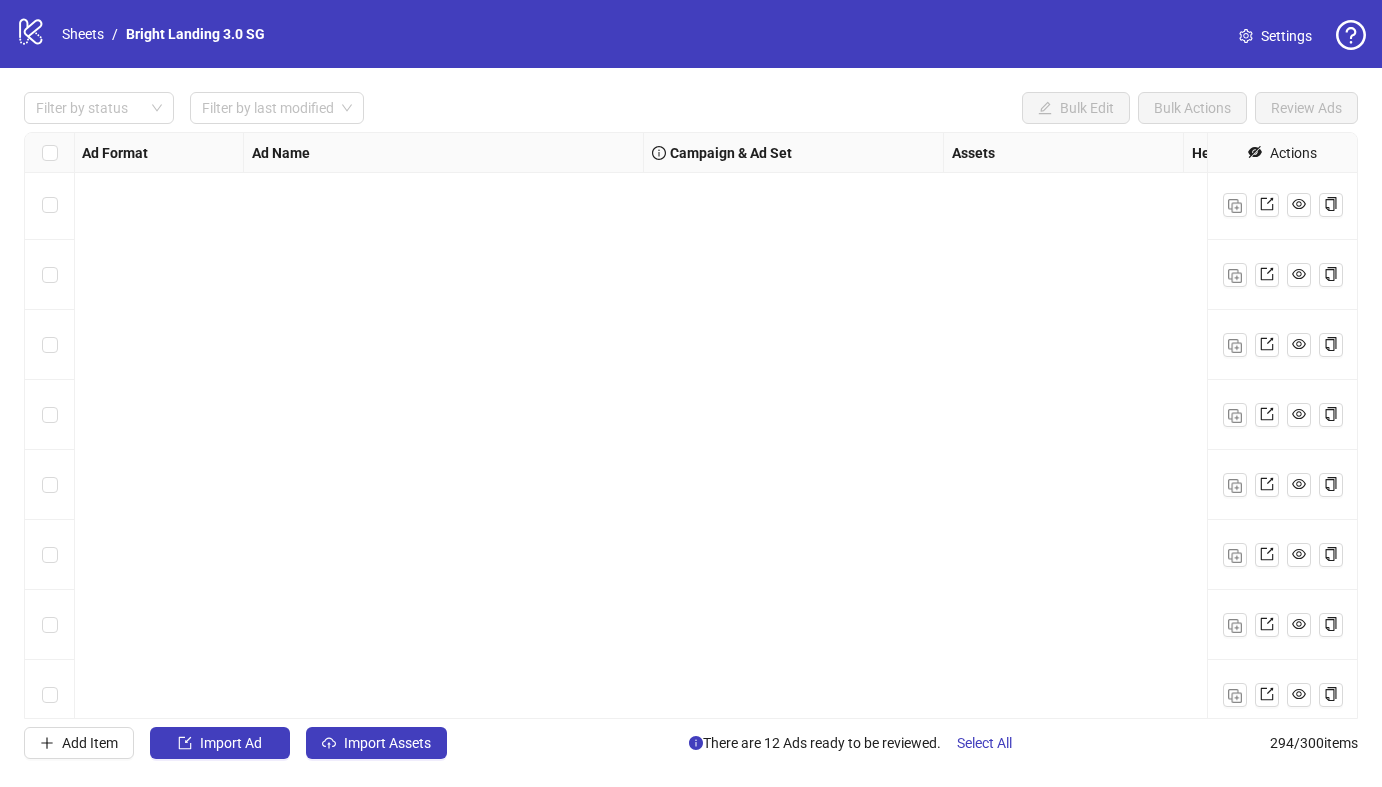 scroll, scrollTop: 20035, scrollLeft: 1, axis: both 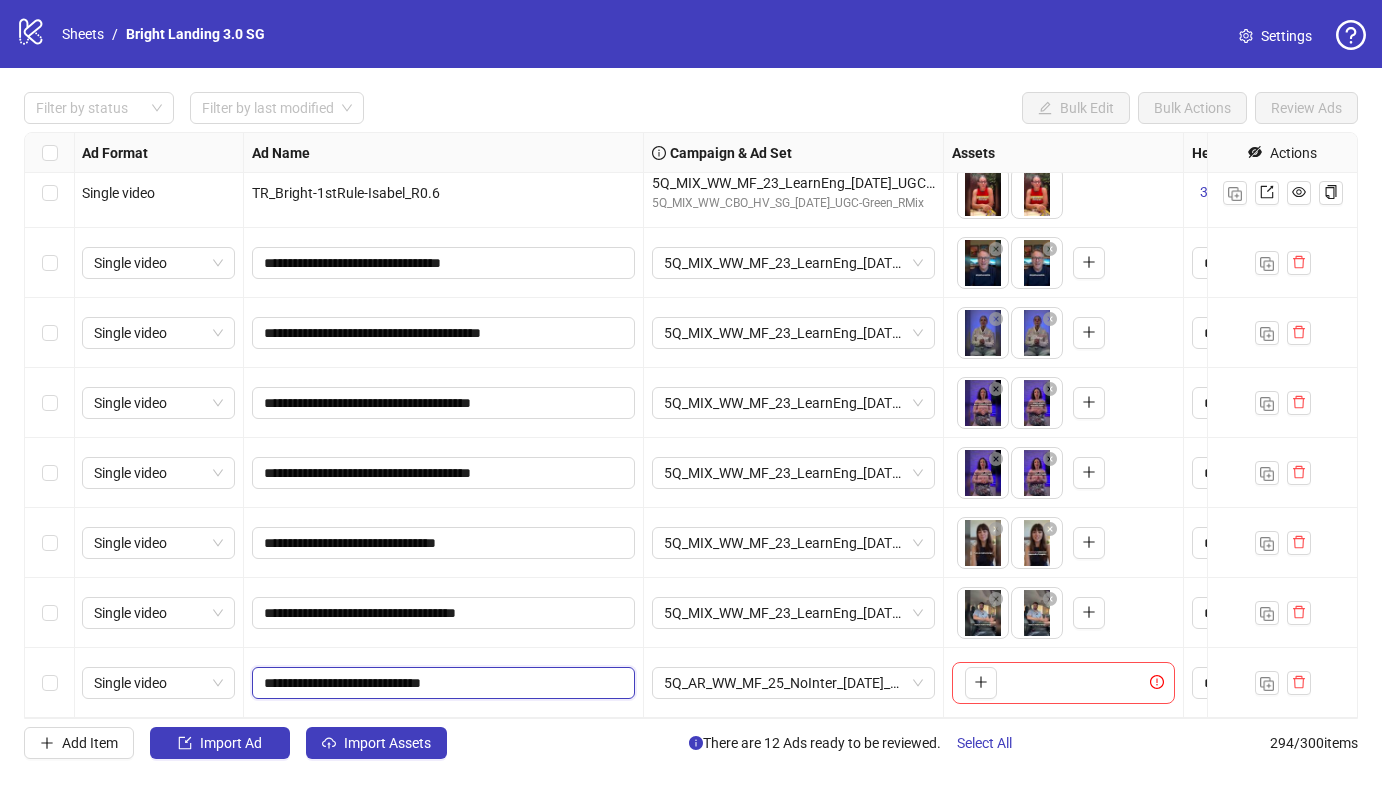 drag, startPoint x: 437, startPoint y: 684, endPoint x: 329, endPoint y: 685, distance: 108.00463 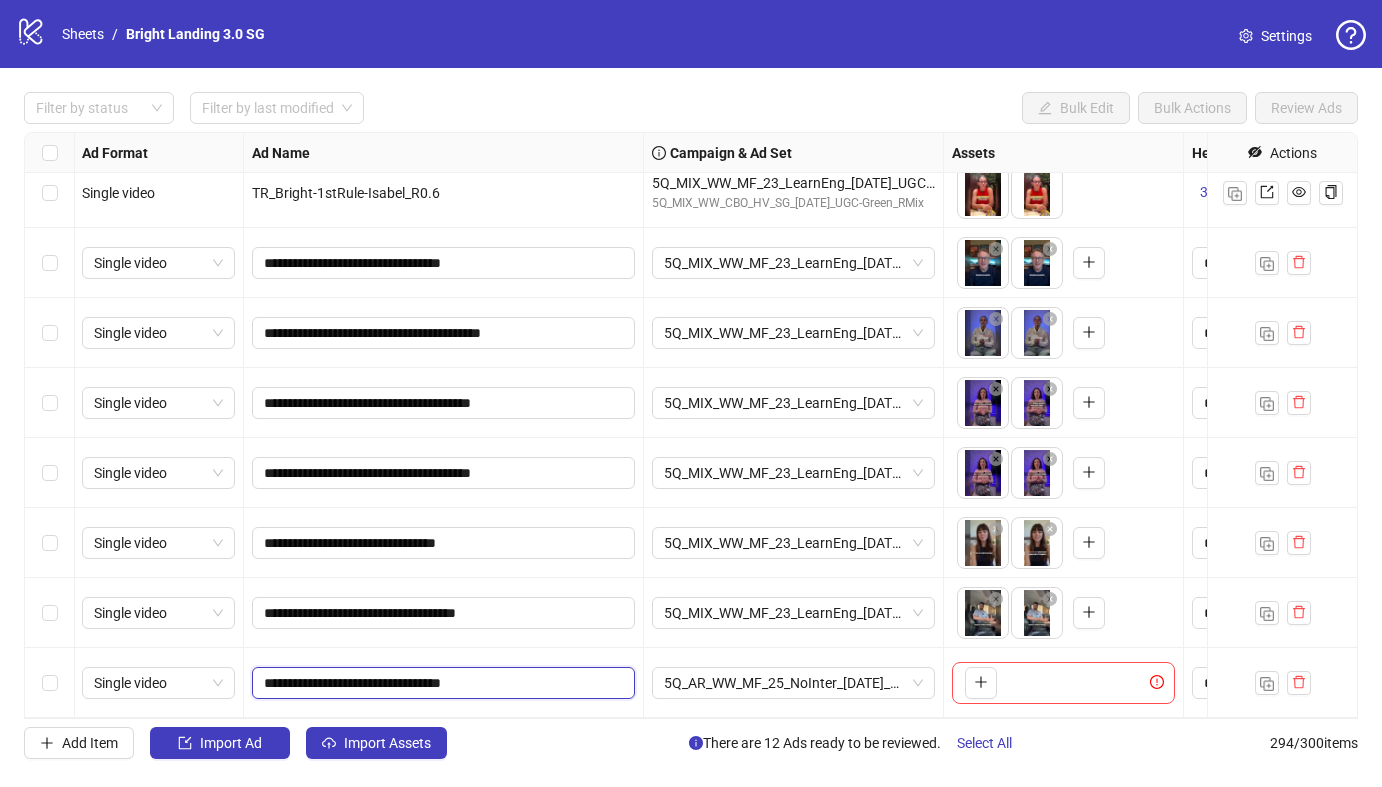 drag, startPoint x: 466, startPoint y: 684, endPoint x: 428, endPoint y: 572, distance: 118.270874 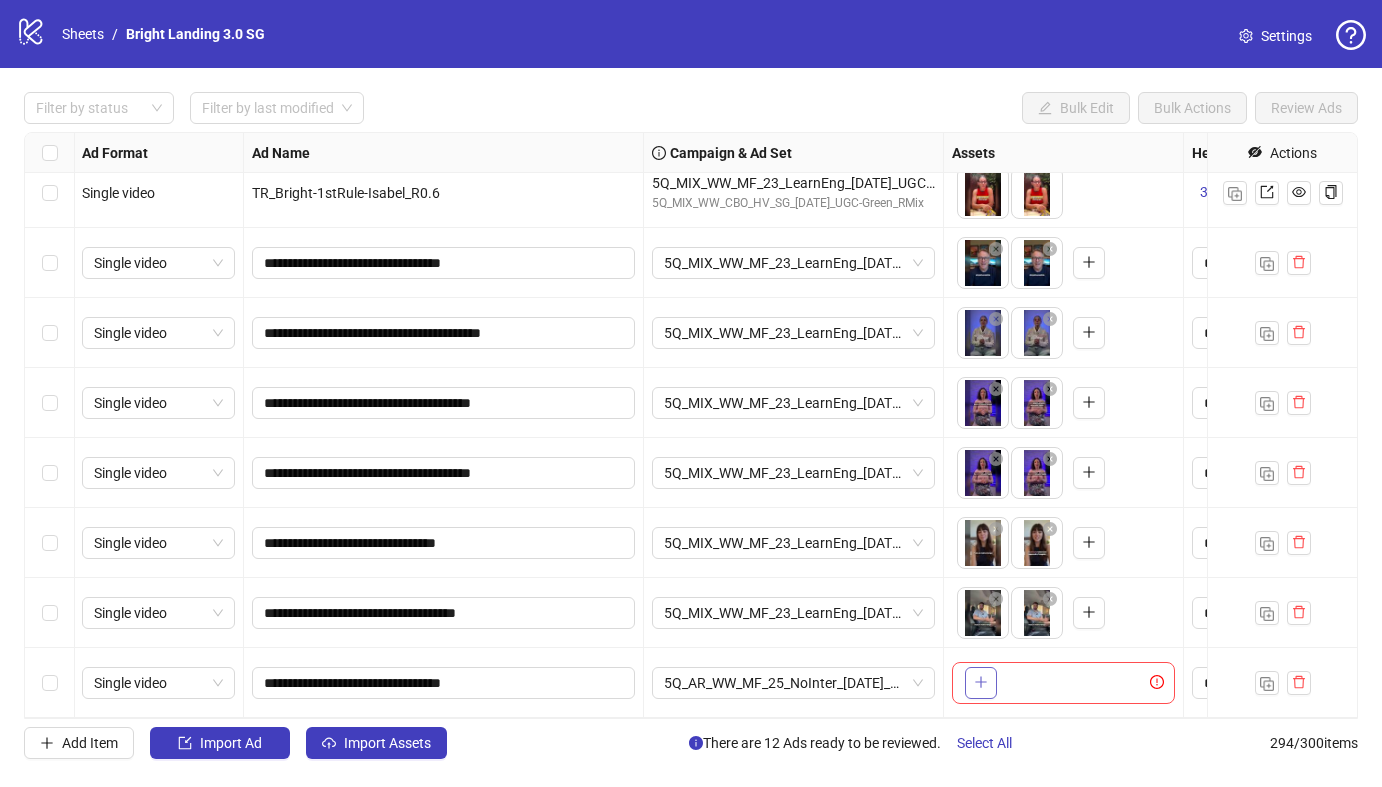 click 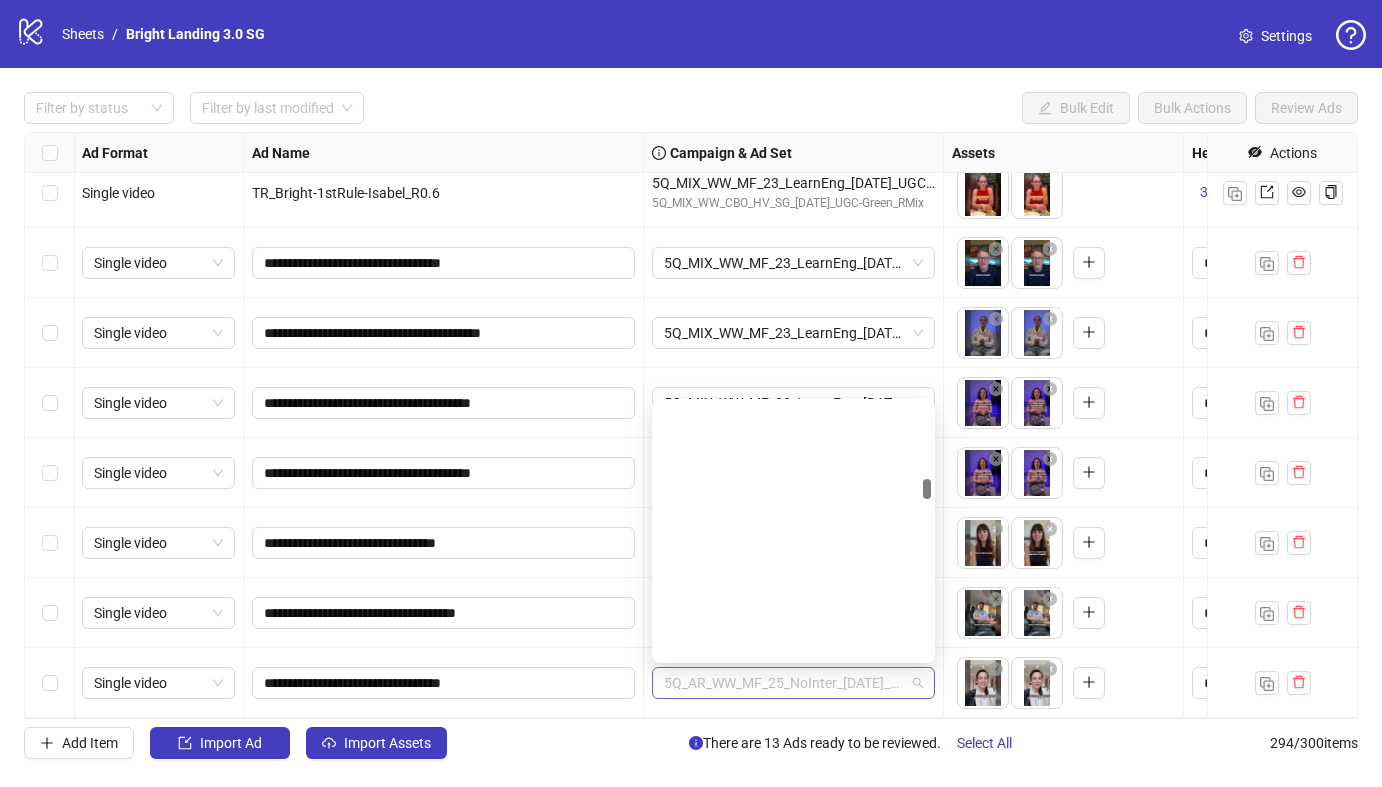 click on "5Q_AR_WW_MF_25_NoInter_[DATE]_ASC_CreoTest_R0.6" at bounding box center [793, 683] 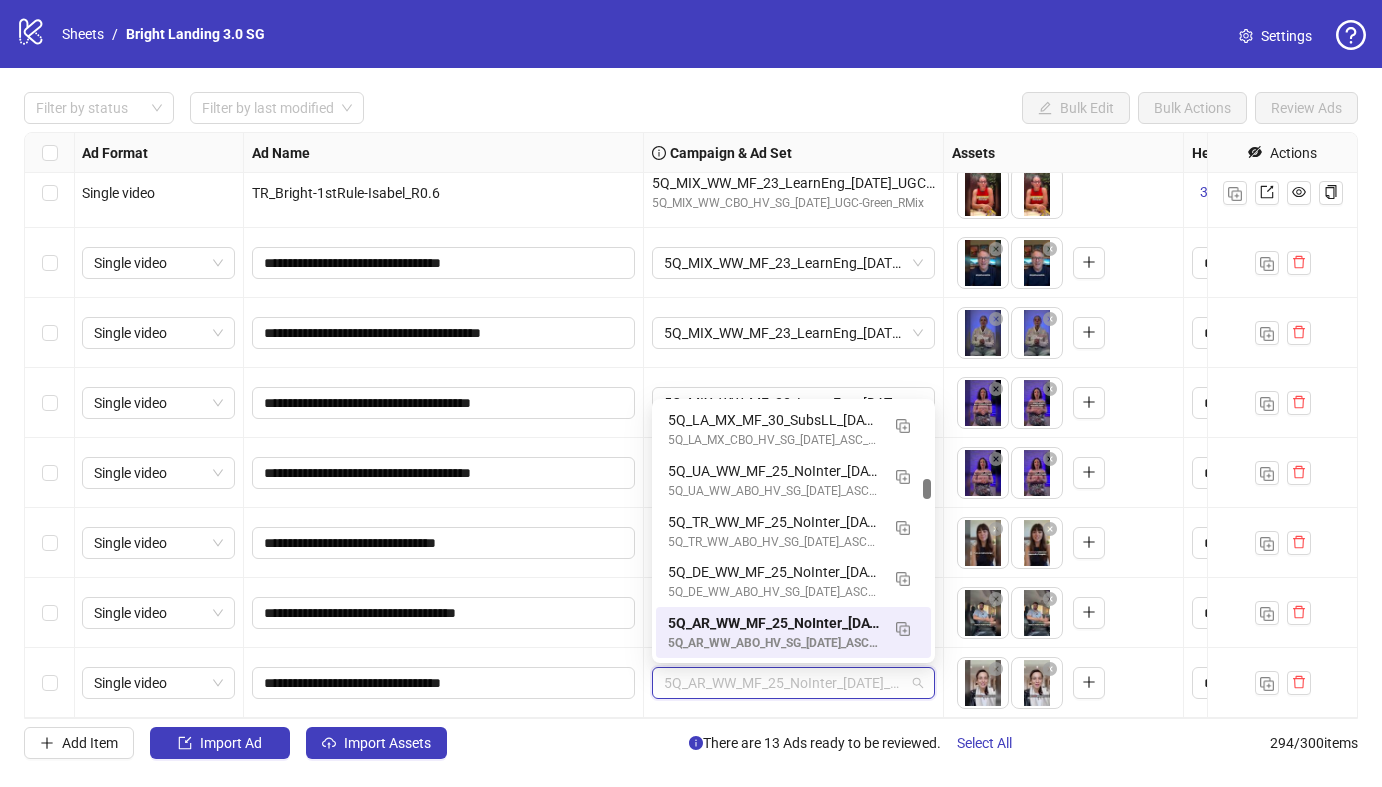 paste on "**********" 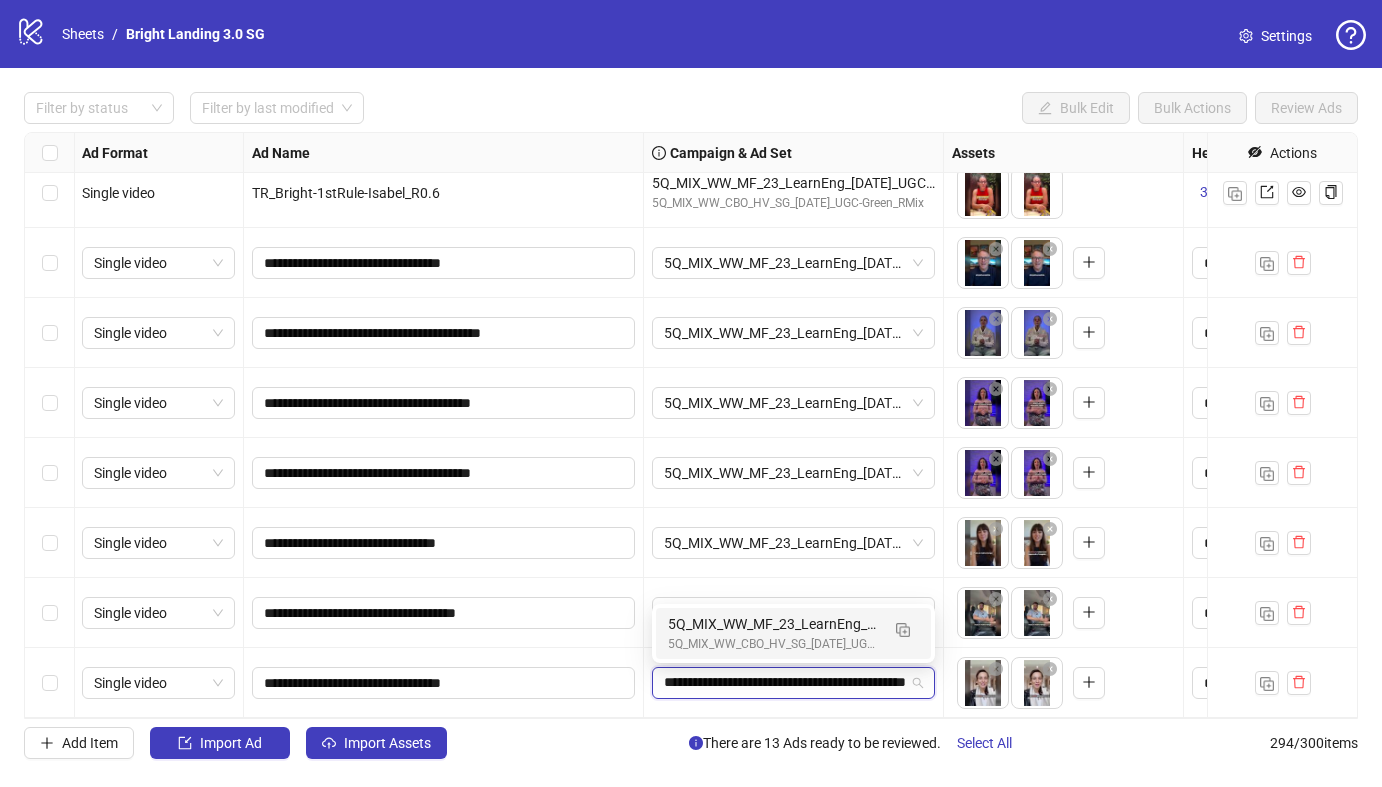 scroll, scrollTop: 0, scrollLeft: 125, axis: horizontal 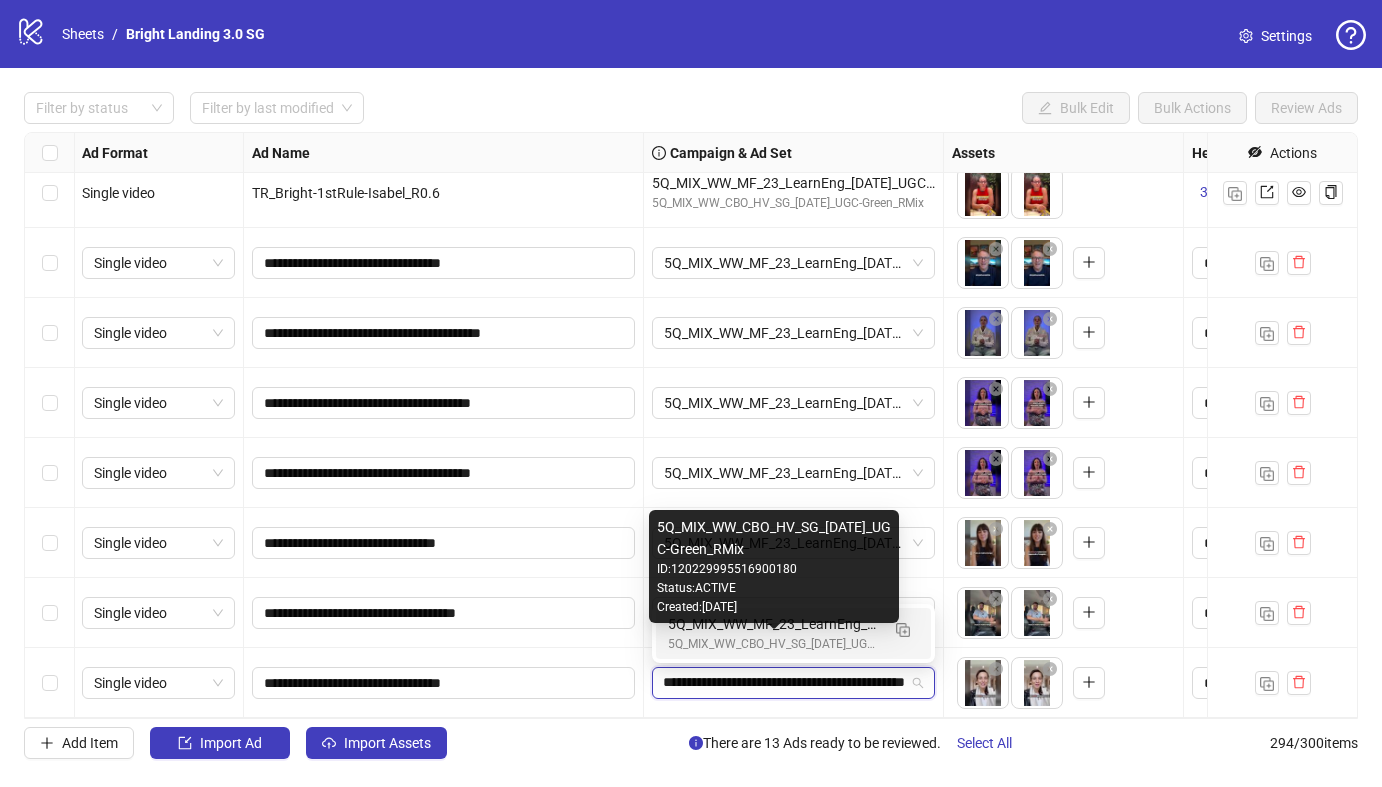 click on "5Q_MIX_WW_CBO_HV_SG_[DATE]_UGC-Green_RMix" at bounding box center (773, 644) 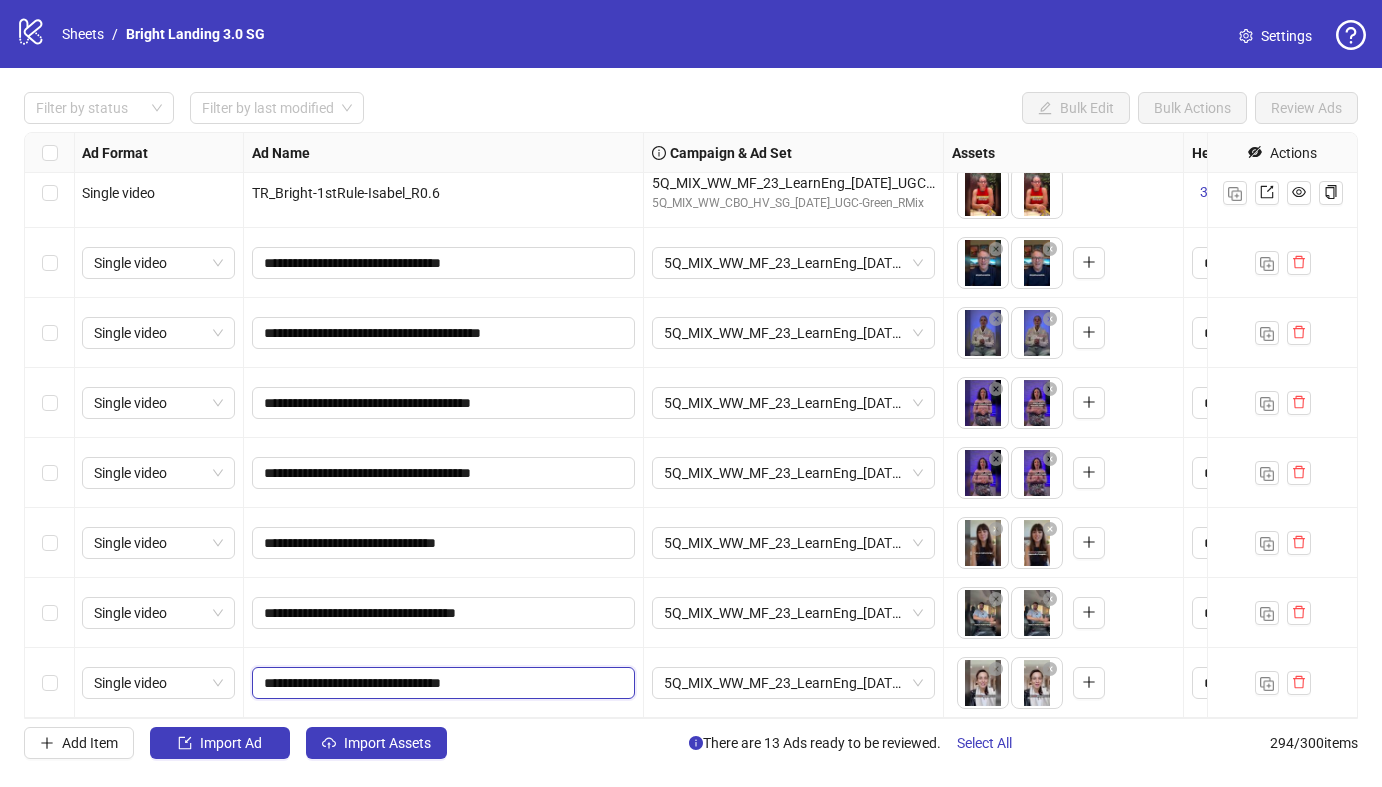 click on "**********" at bounding box center [441, 683] 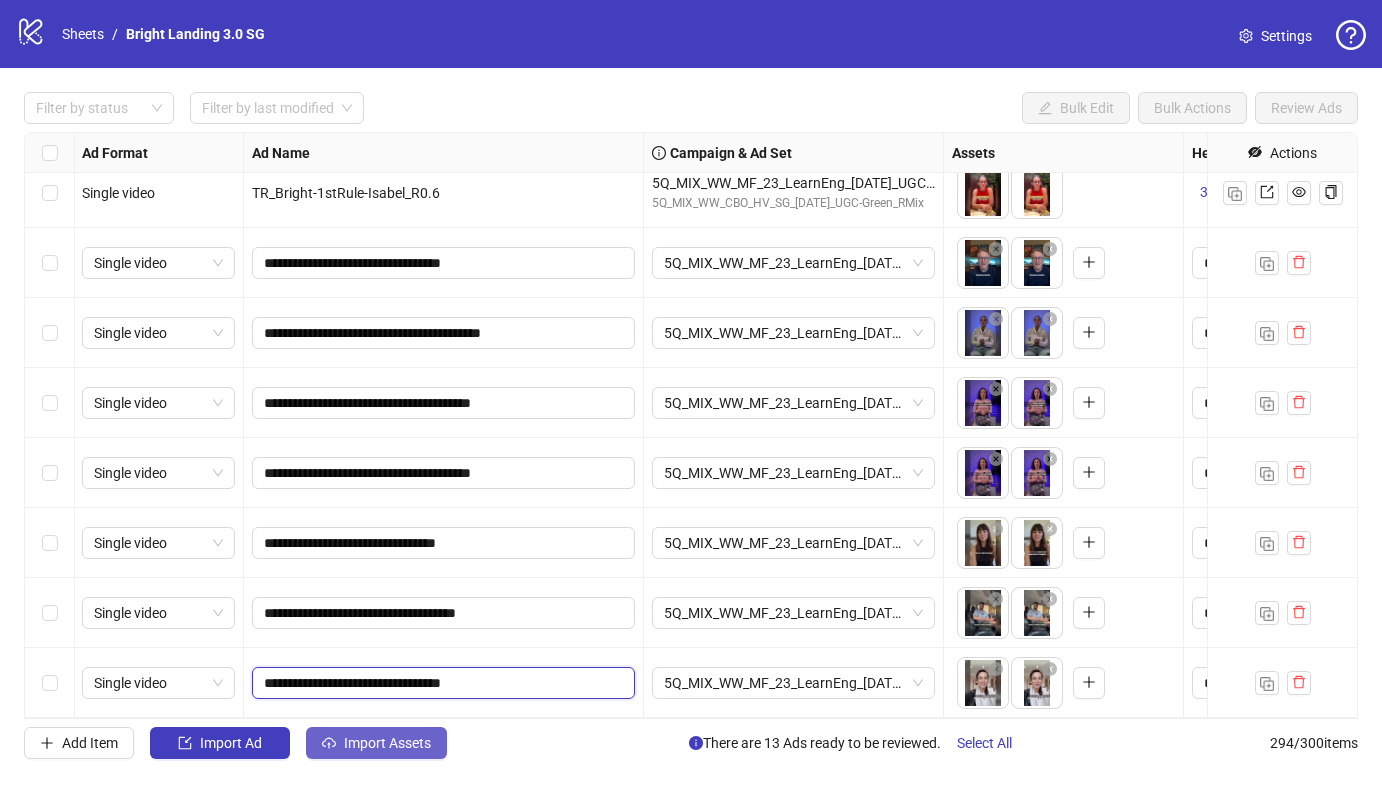 type on "**********" 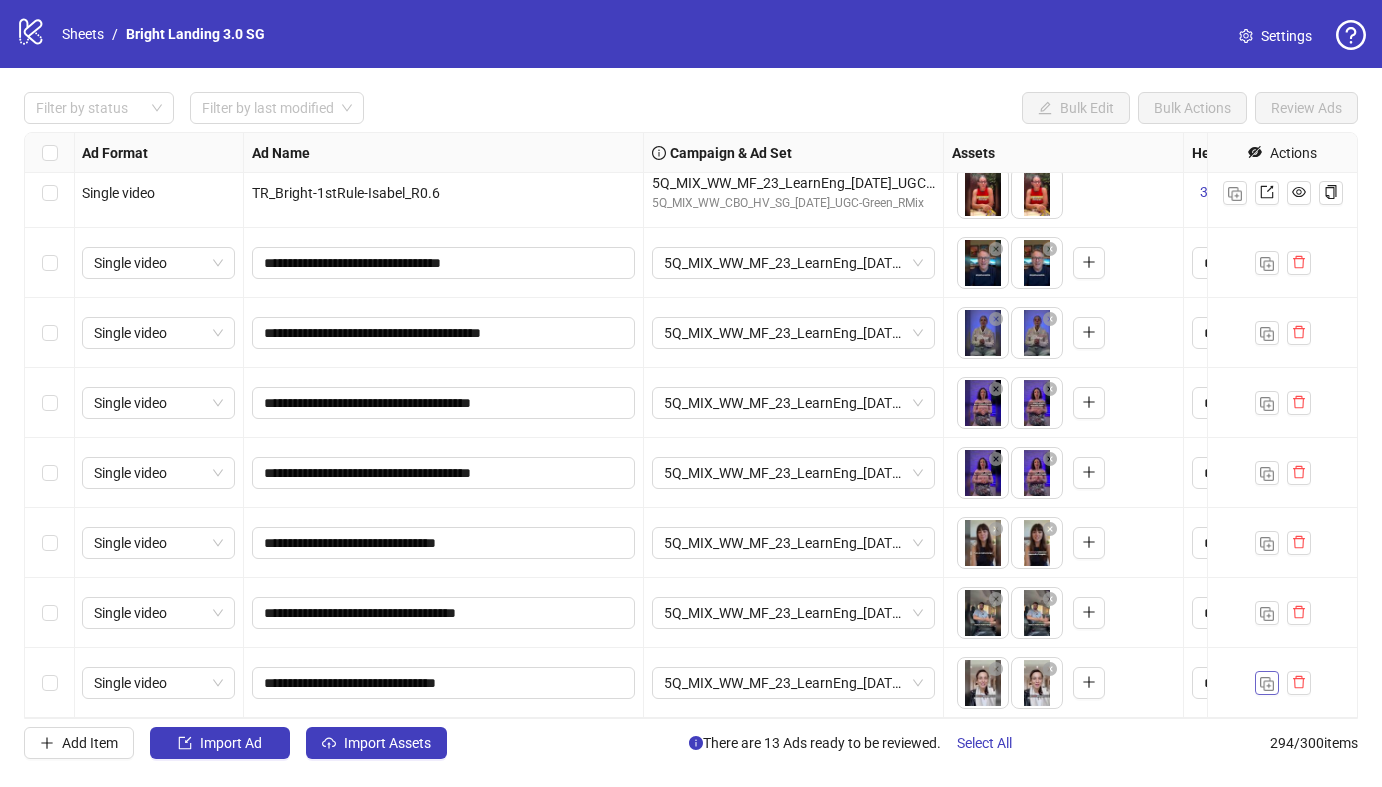 click at bounding box center (1267, 684) 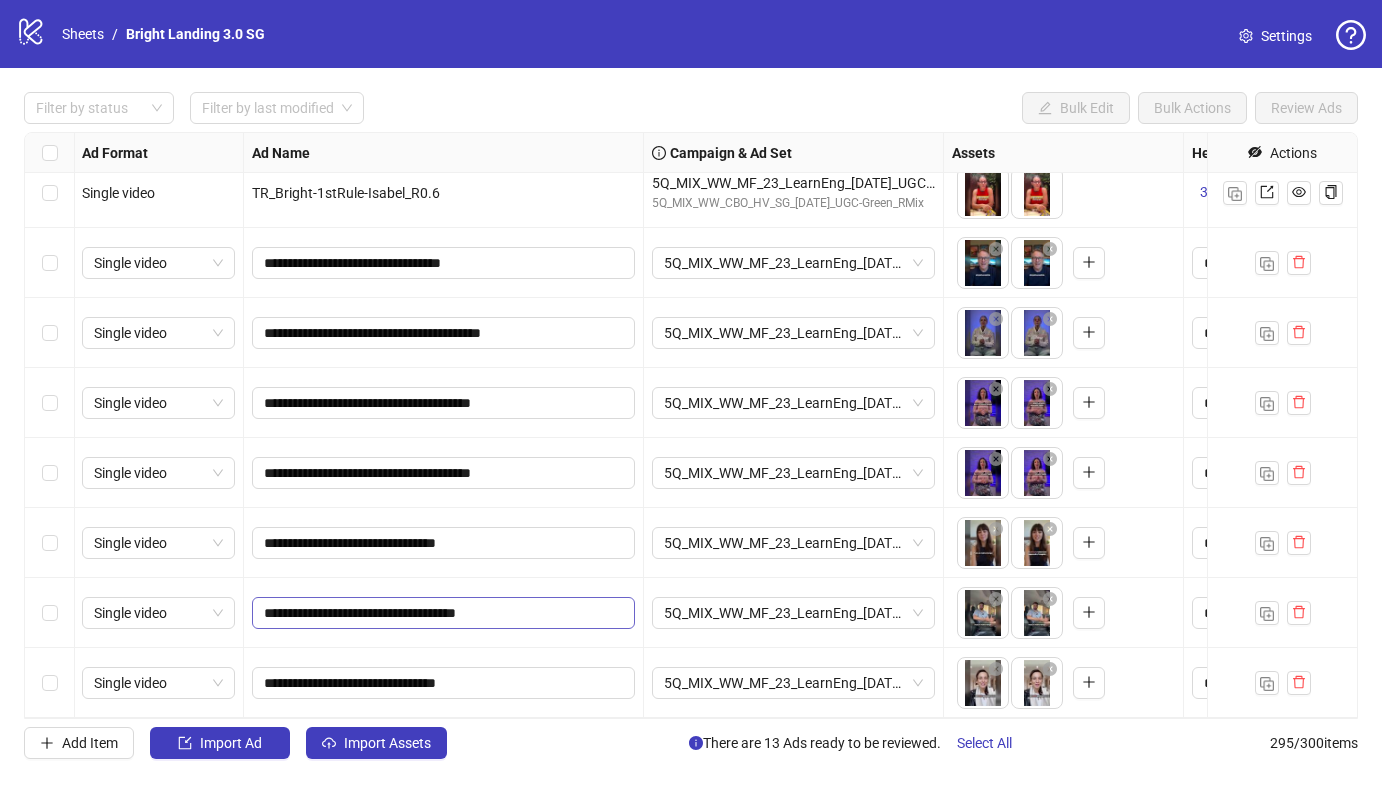 scroll, scrollTop: 20105, scrollLeft: 1, axis: both 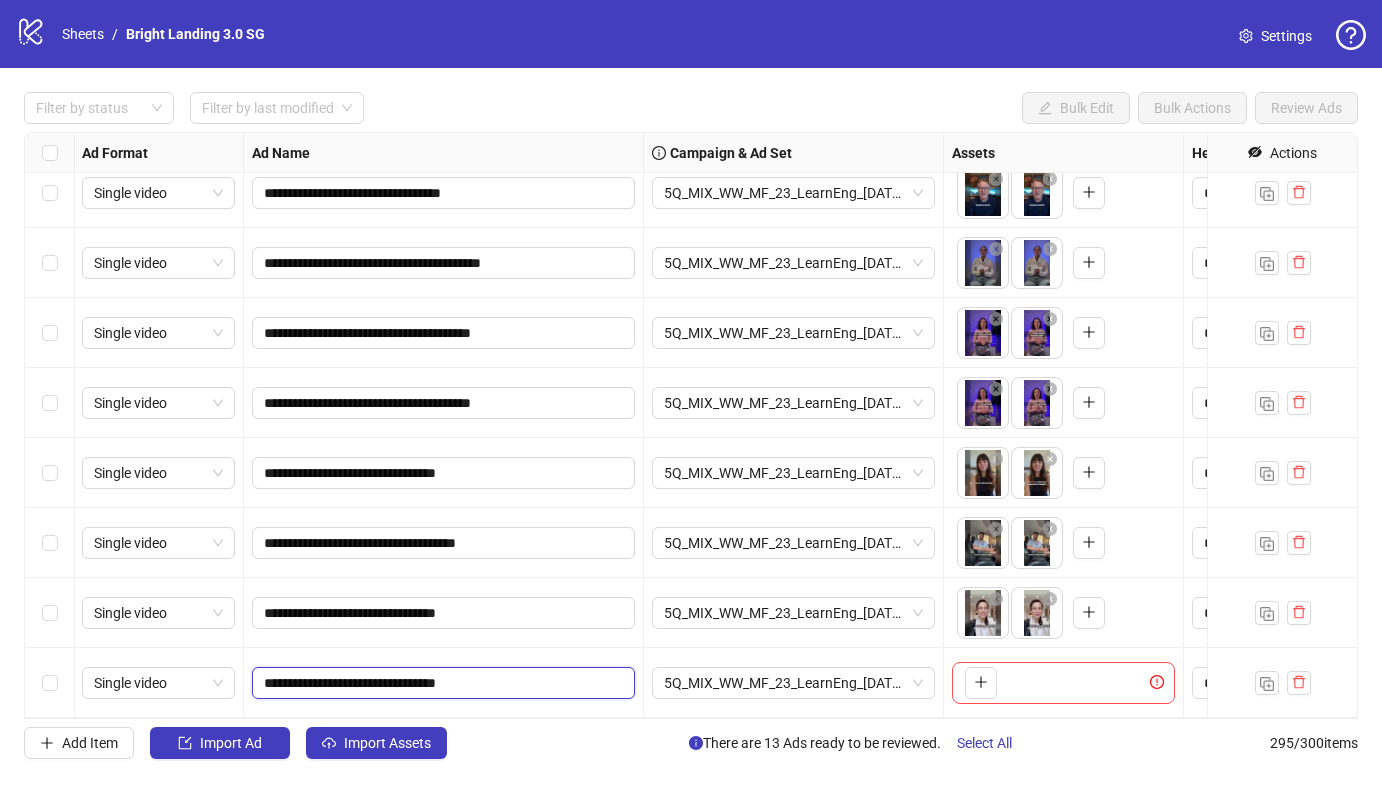 drag, startPoint x: 461, startPoint y: 684, endPoint x: 329, endPoint y: 682, distance: 132.01515 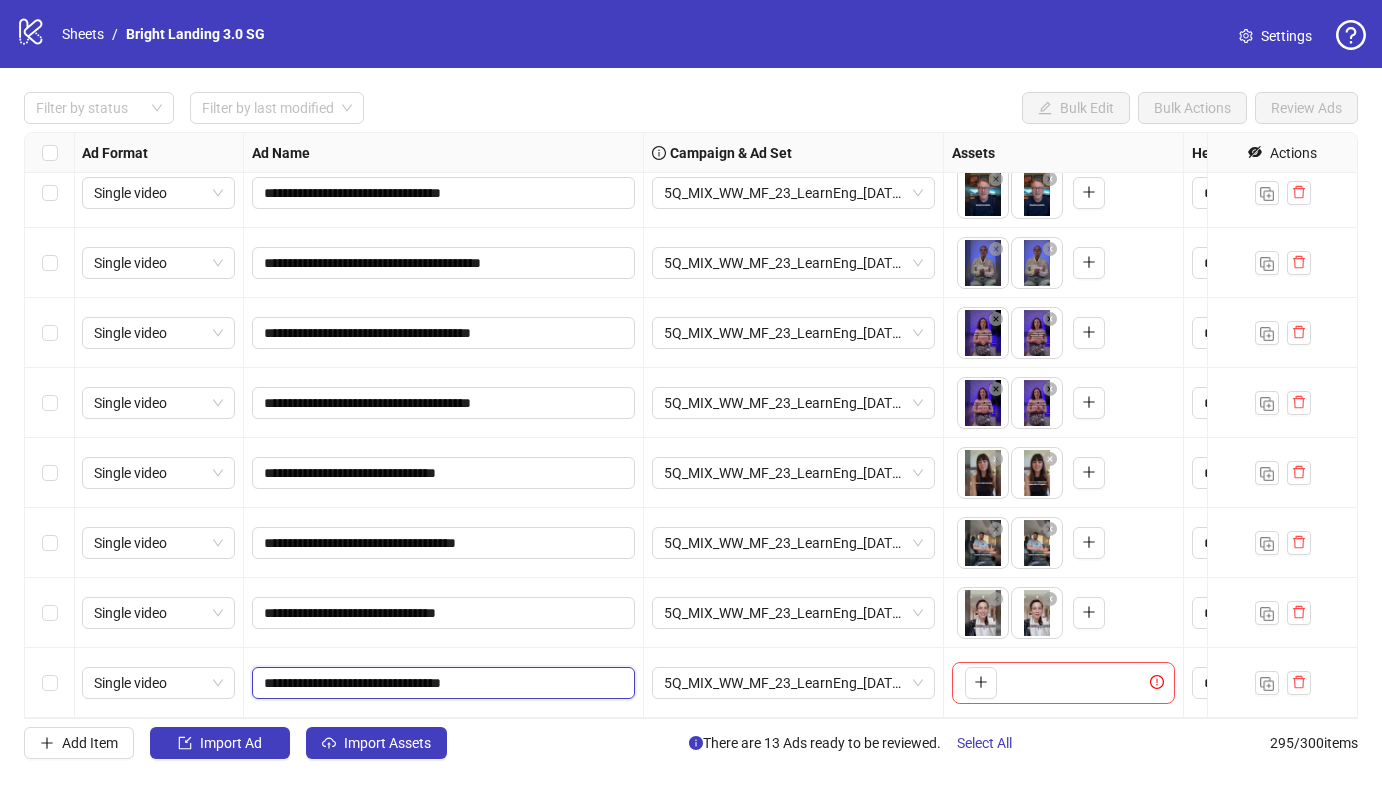drag, startPoint x: 465, startPoint y: 687, endPoint x: 398, endPoint y: 572, distance: 133.09395 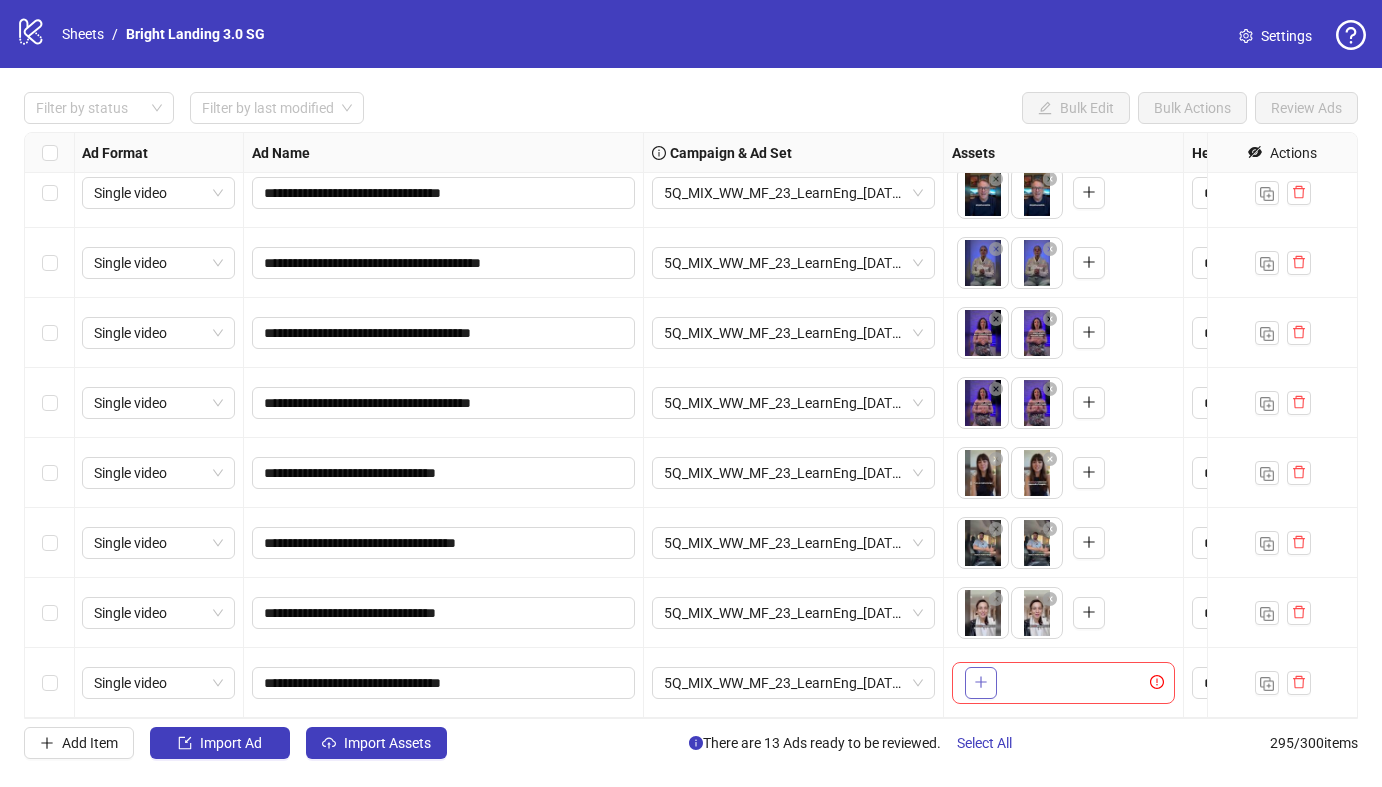 click at bounding box center [981, 683] 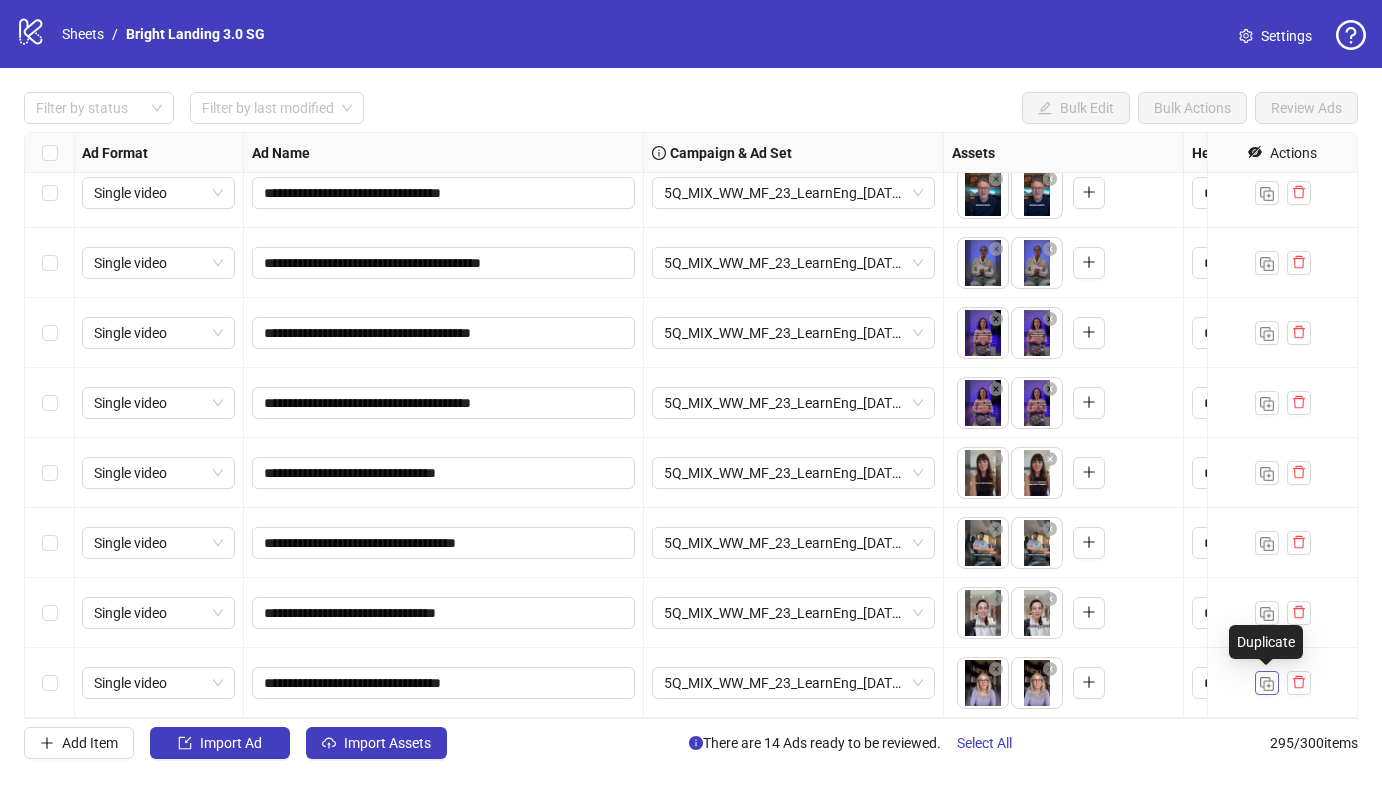 click at bounding box center [1267, 684] 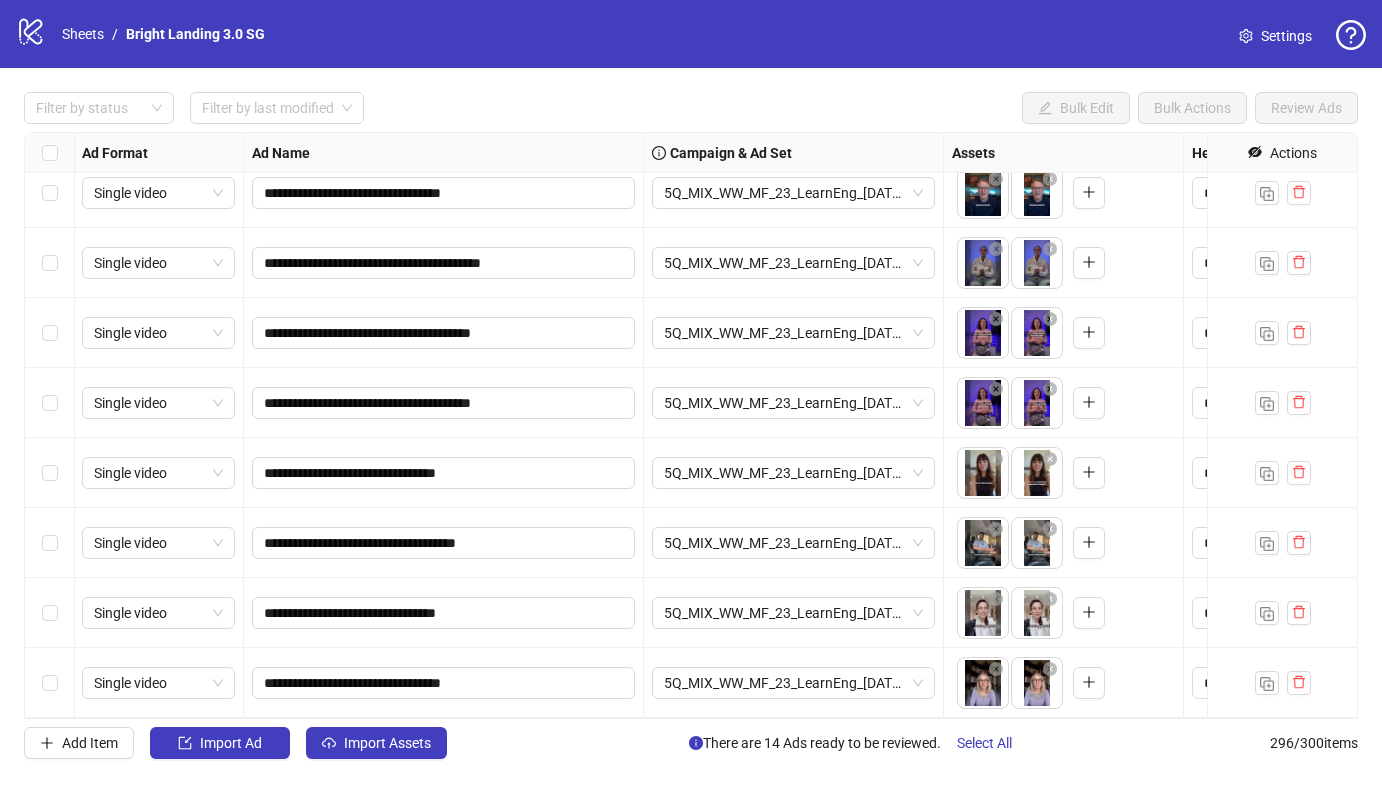 scroll, scrollTop: 20175, scrollLeft: 1, axis: both 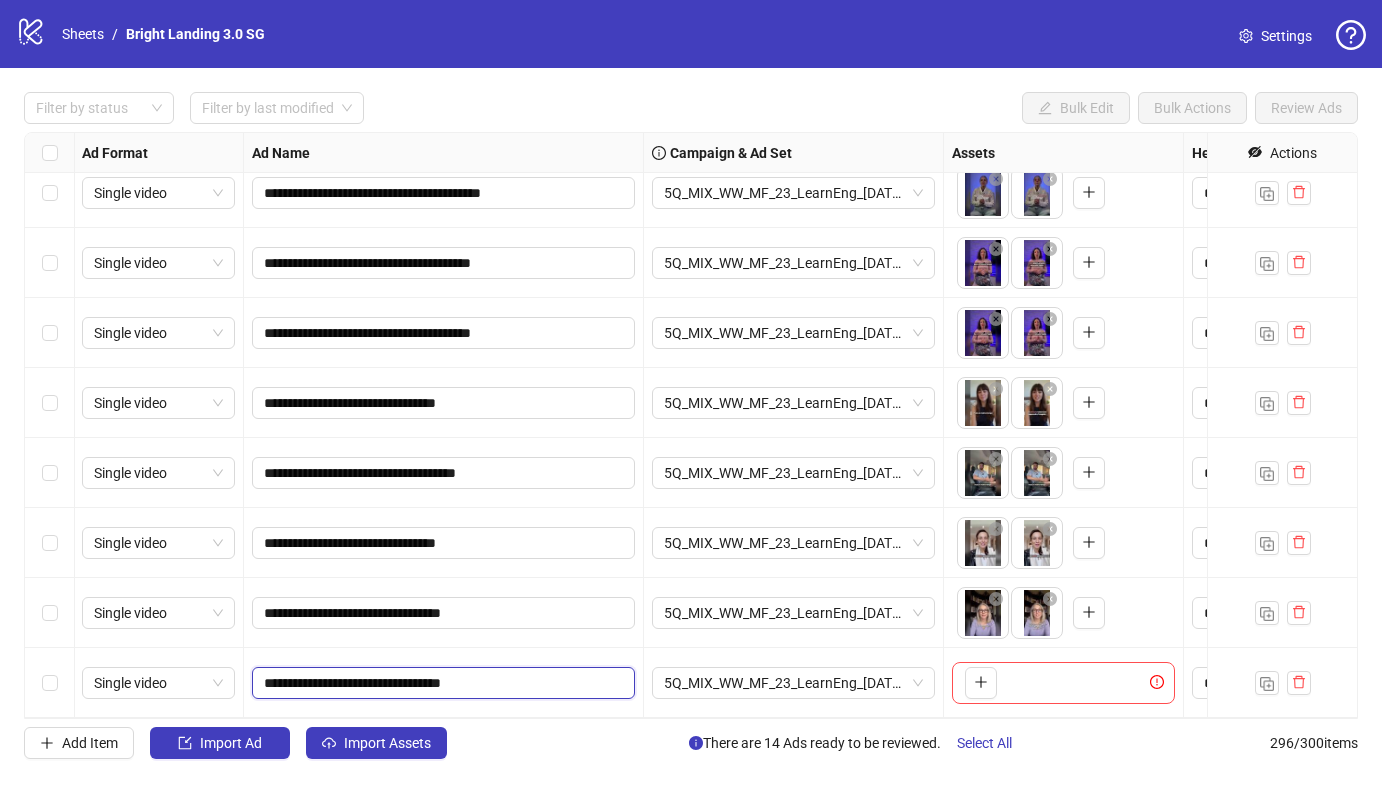 drag, startPoint x: 465, startPoint y: 689, endPoint x: 332, endPoint y: 683, distance: 133.13527 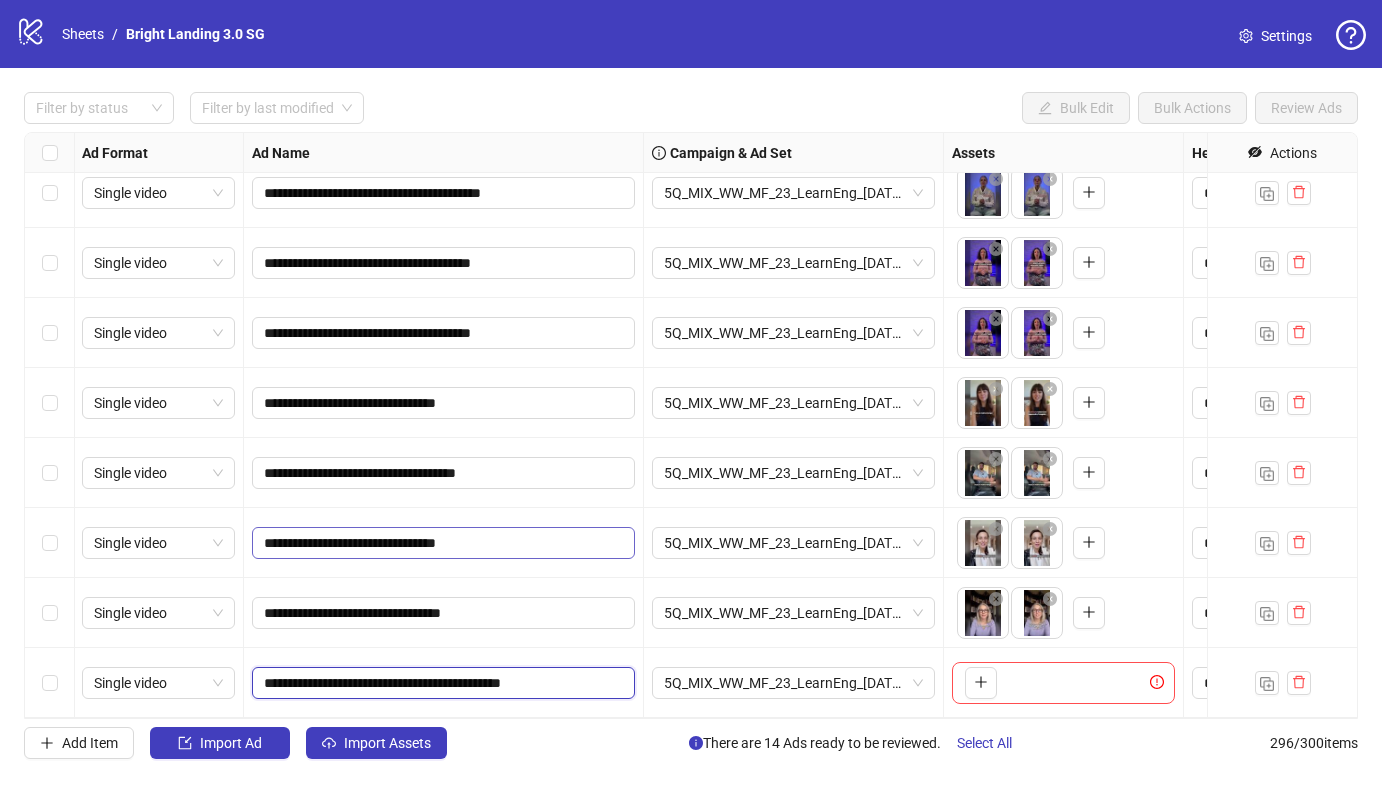 drag, startPoint x: 555, startPoint y: 686, endPoint x: 533, endPoint y: 531, distance: 156.55351 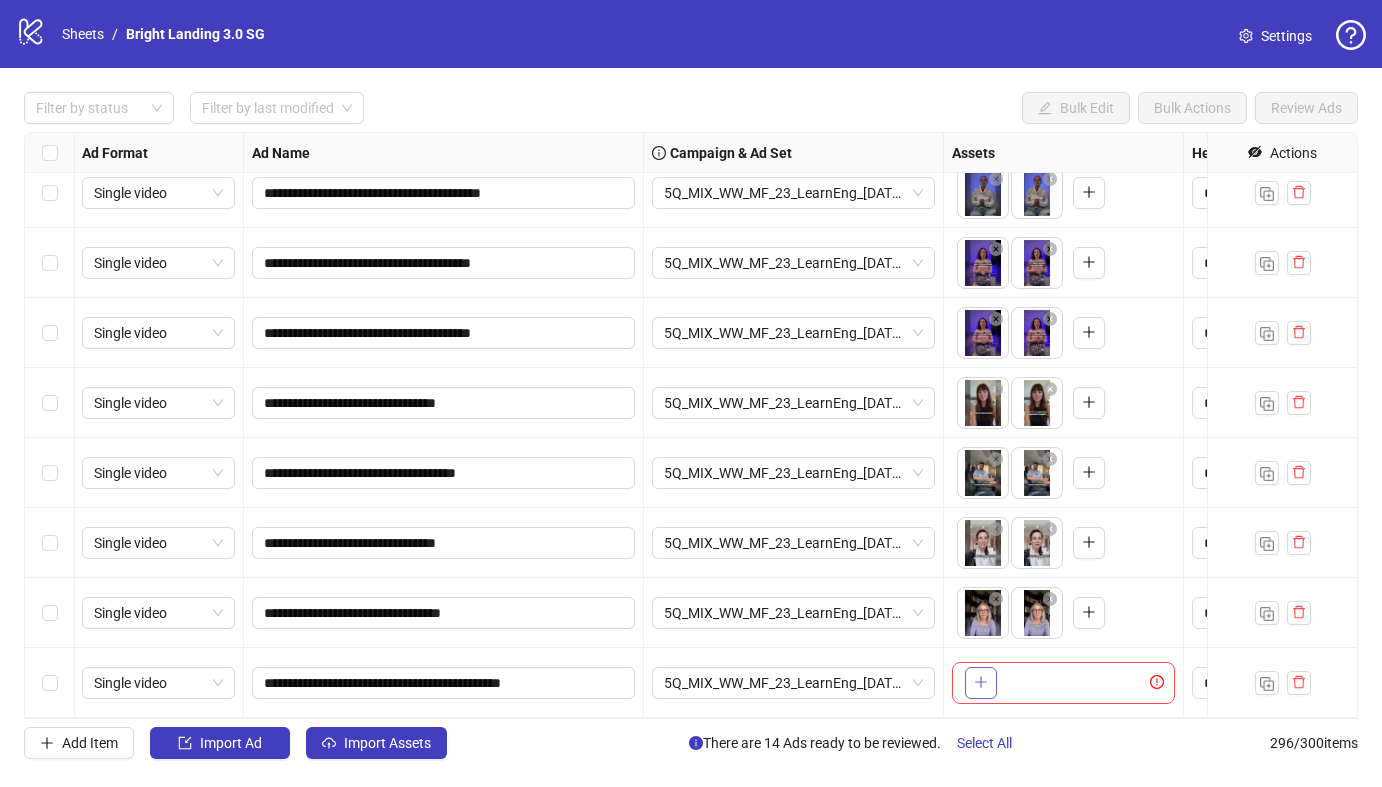 click 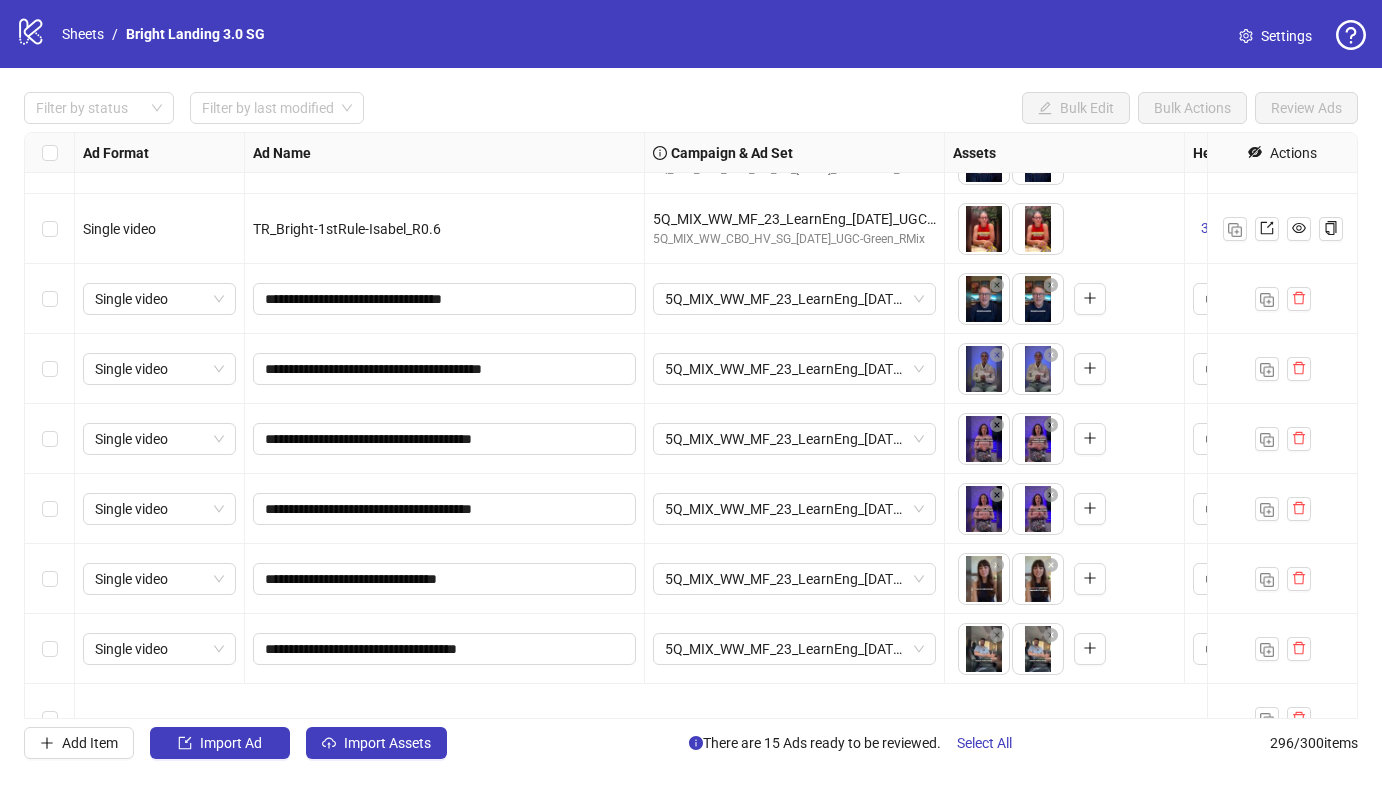 scroll, scrollTop: 19850, scrollLeft: 0, axis: vertical 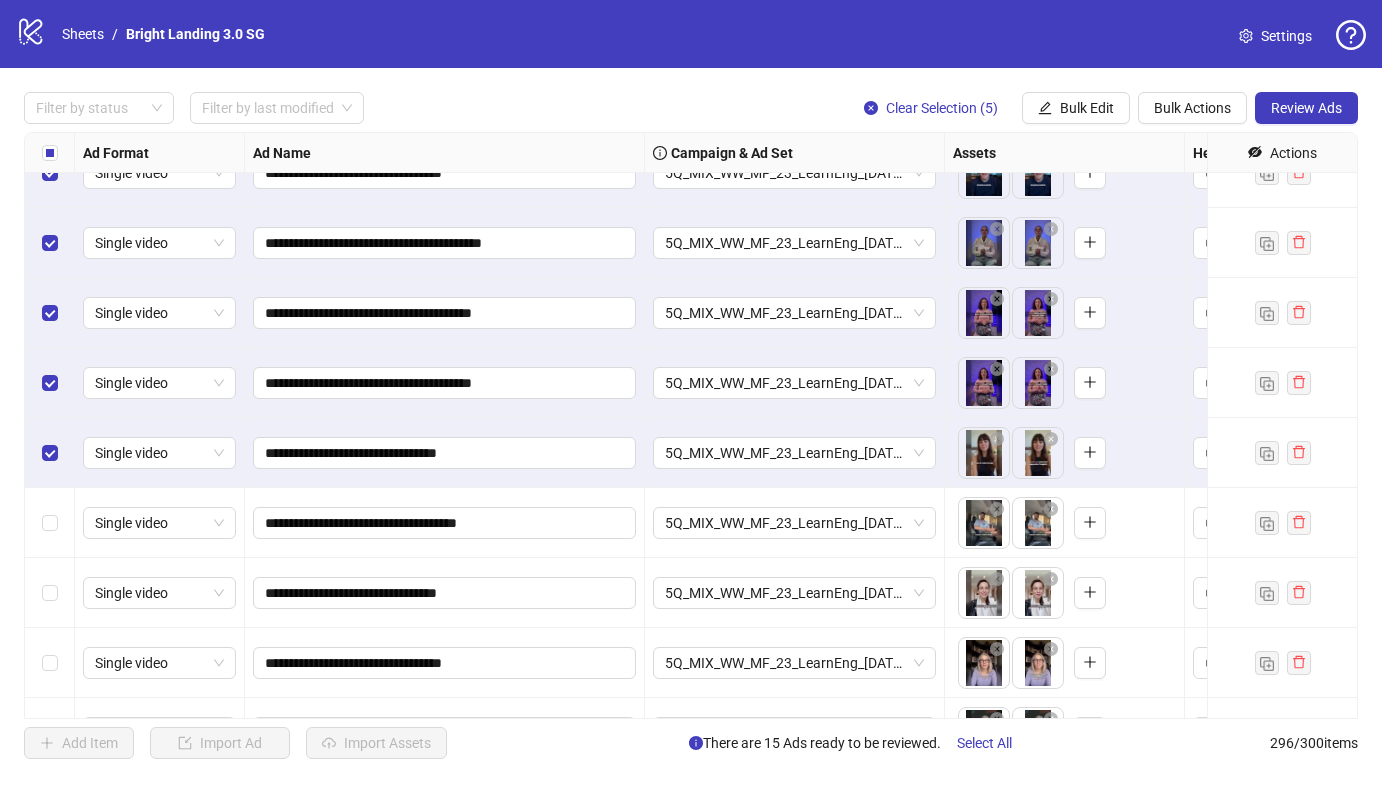 click at bounding box center (50, 523) 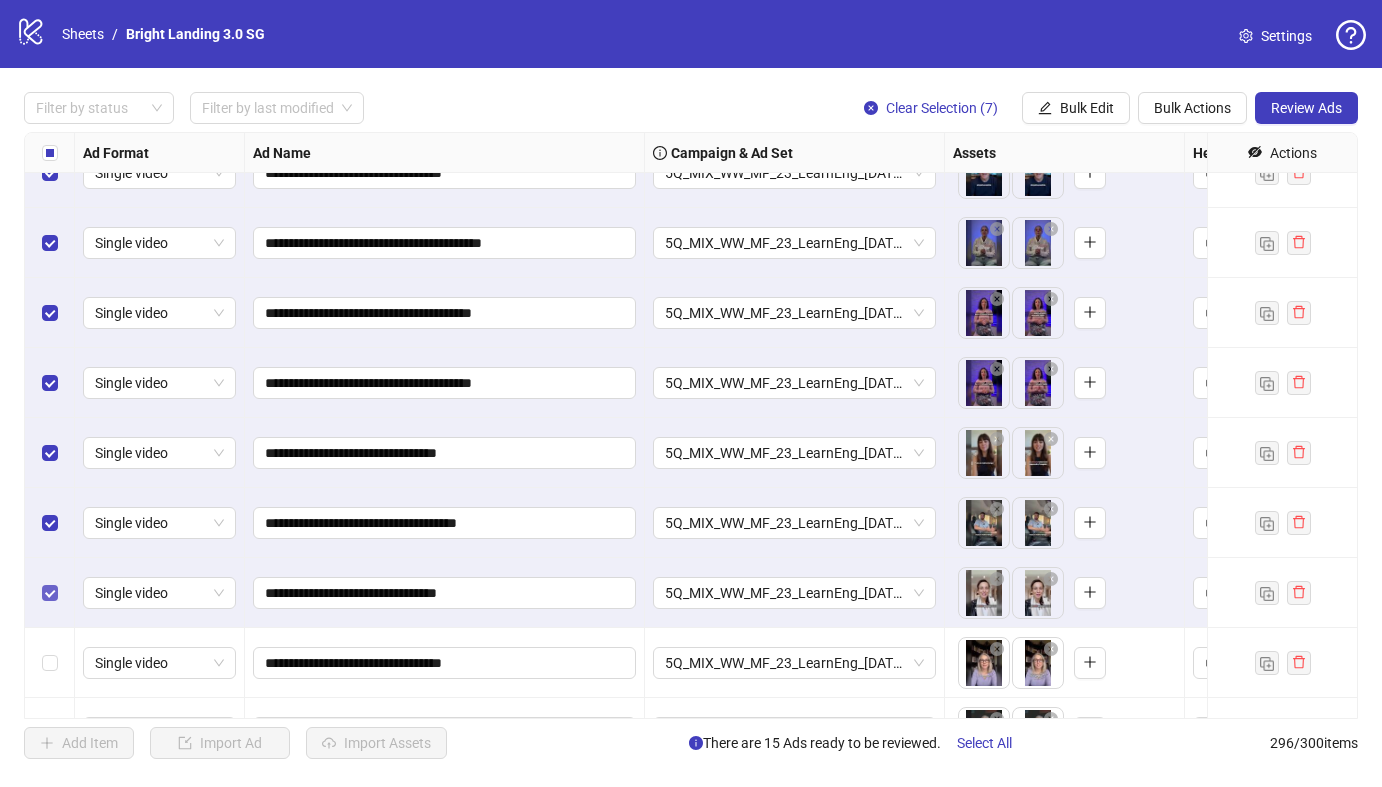 scroll, scrollTop: 20175, scrollLeft: 0, axis: vertical 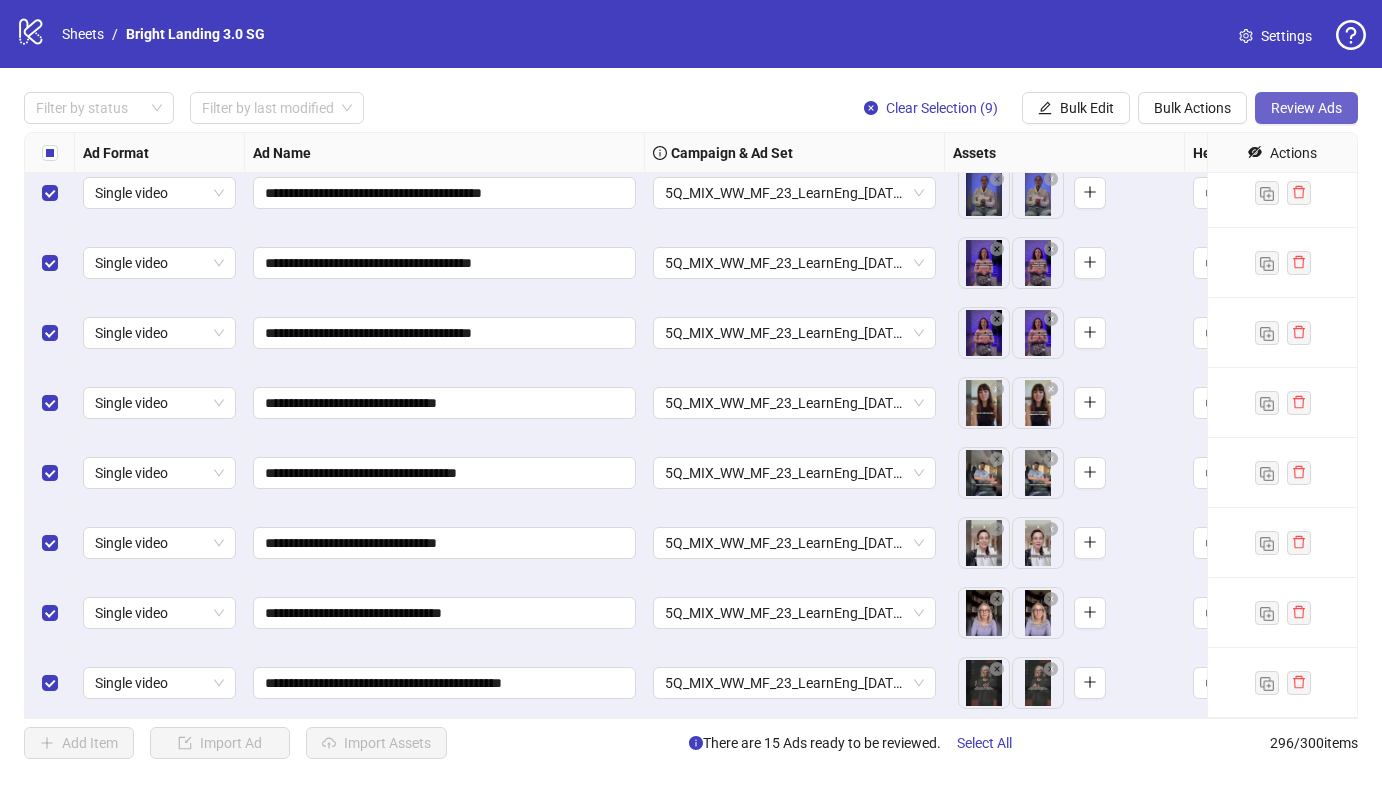 click on "Review Ads" at bounding box center (1306, 108) 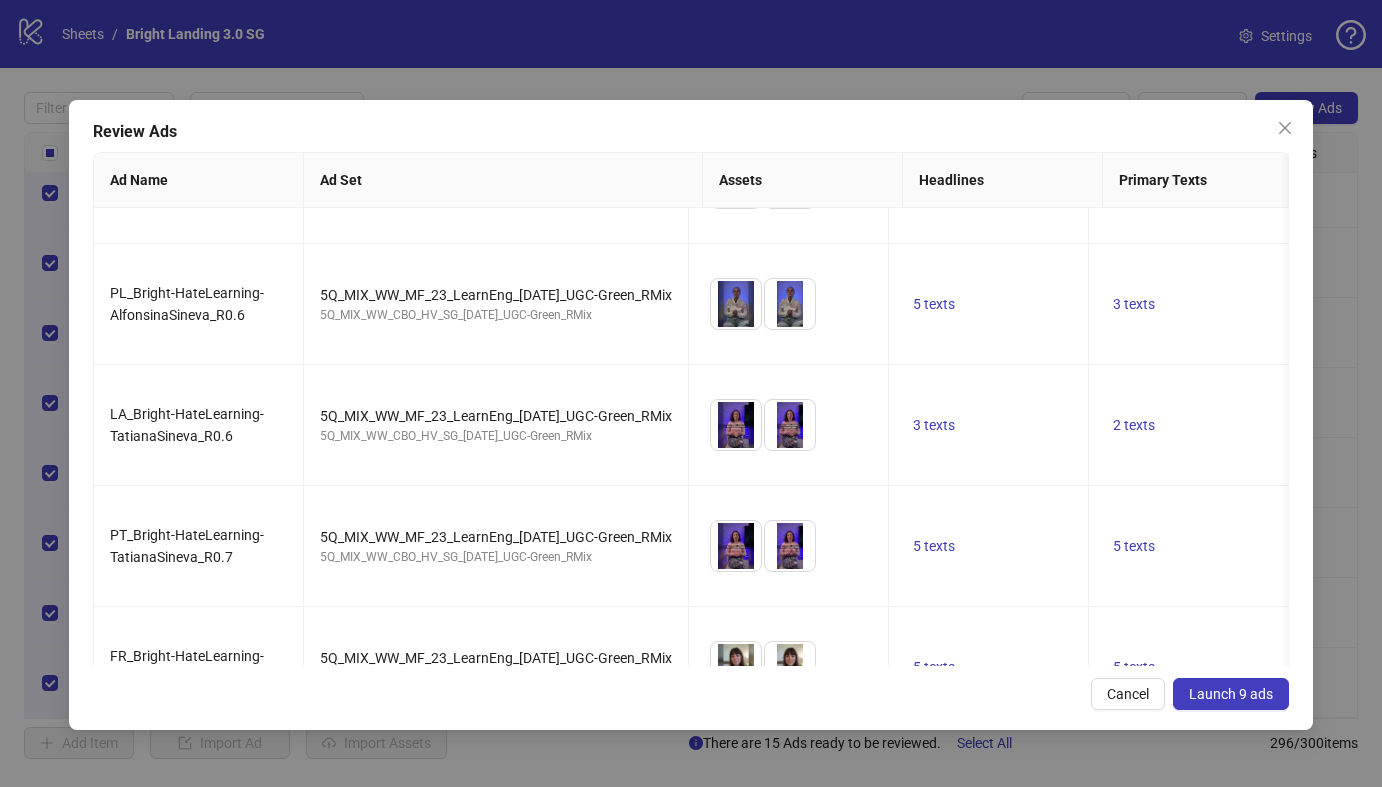 scroll, scrollTop: 0, scrollLeft: 0, axis: both 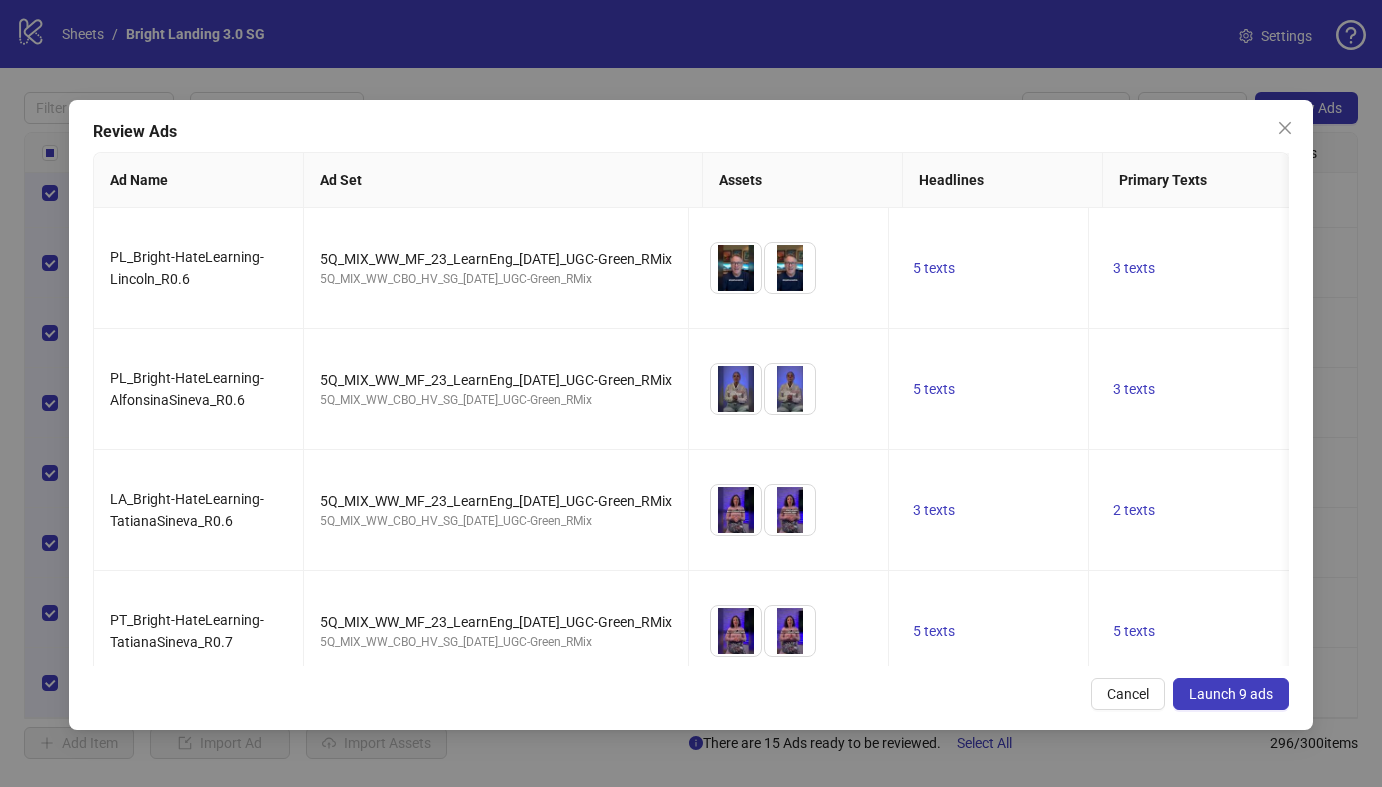 click on "Launch 9 ads" at bounding box center (1231, 694) 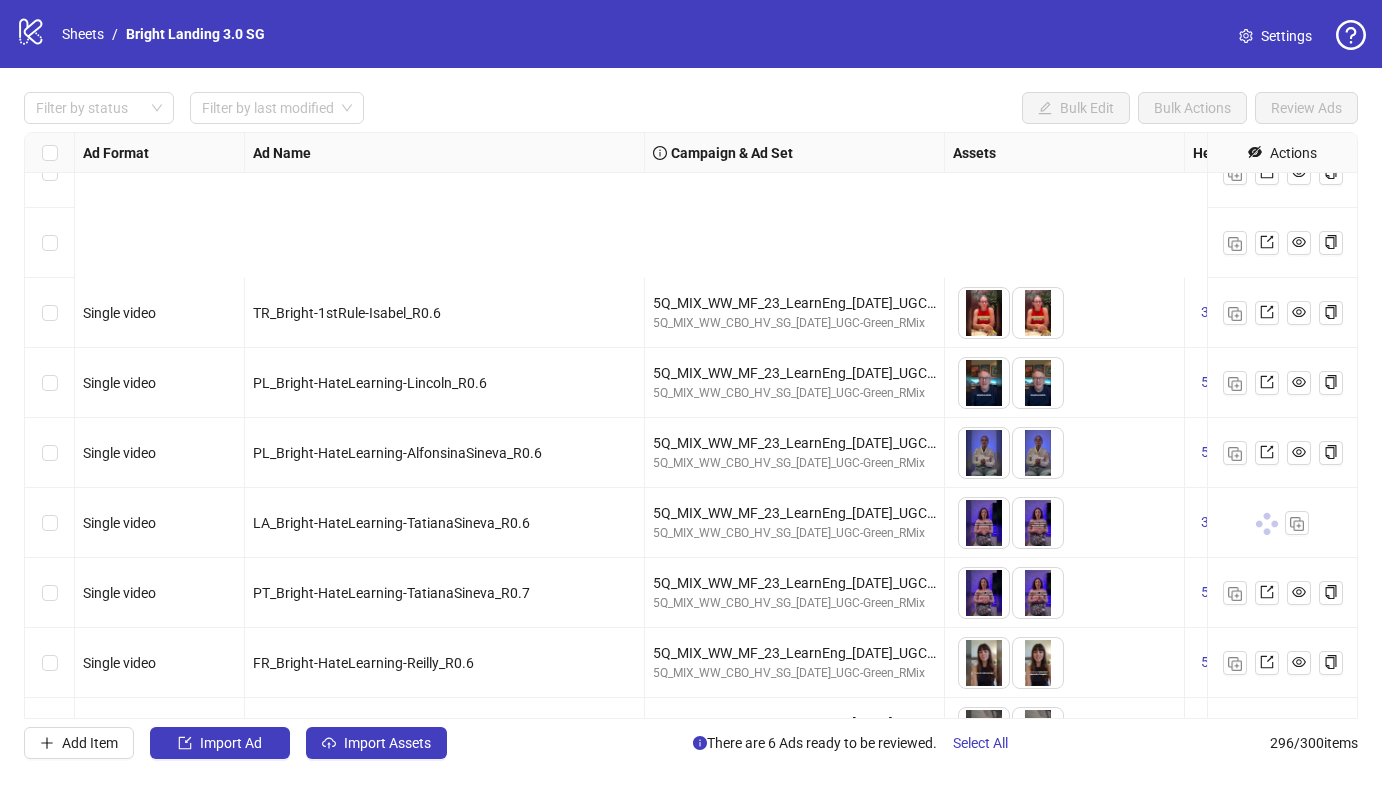 scroll, scrollTop: 20175, scrollLeft: 0, axis: vertical 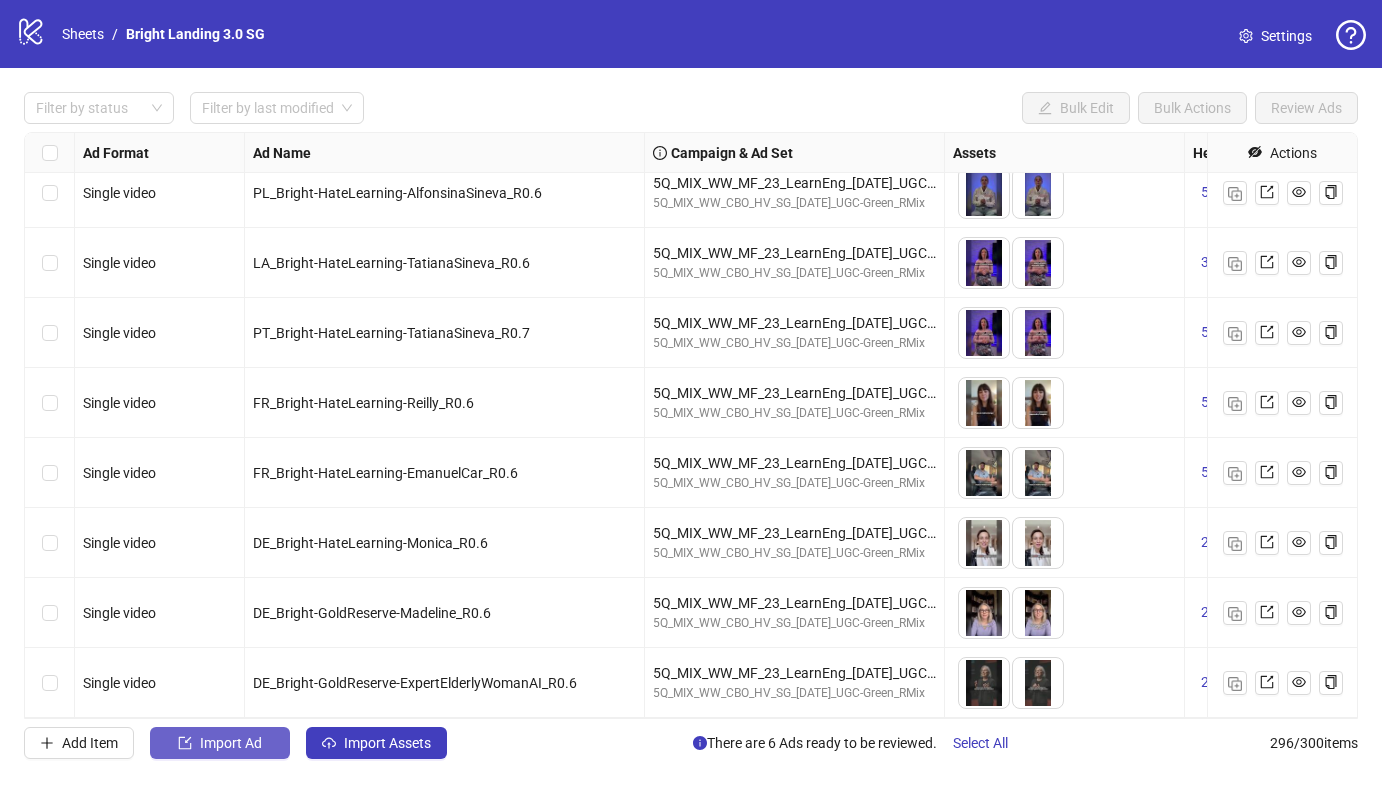click on "Import Ad" at bounding box center [231, 743] 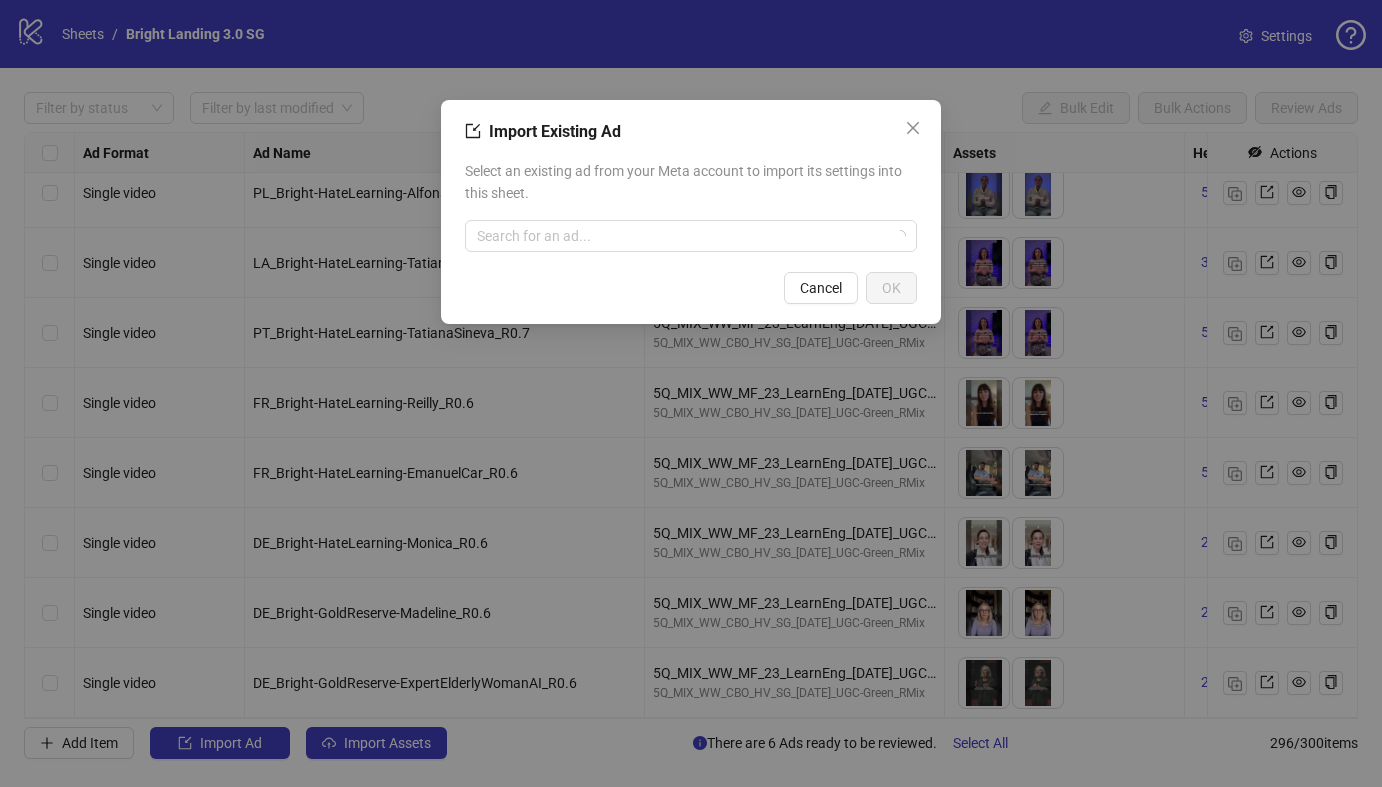 click on "Select an existing ad from your Meta account to import its settings into this sheet. Search for an ad..." at bounding box center [691, 206] 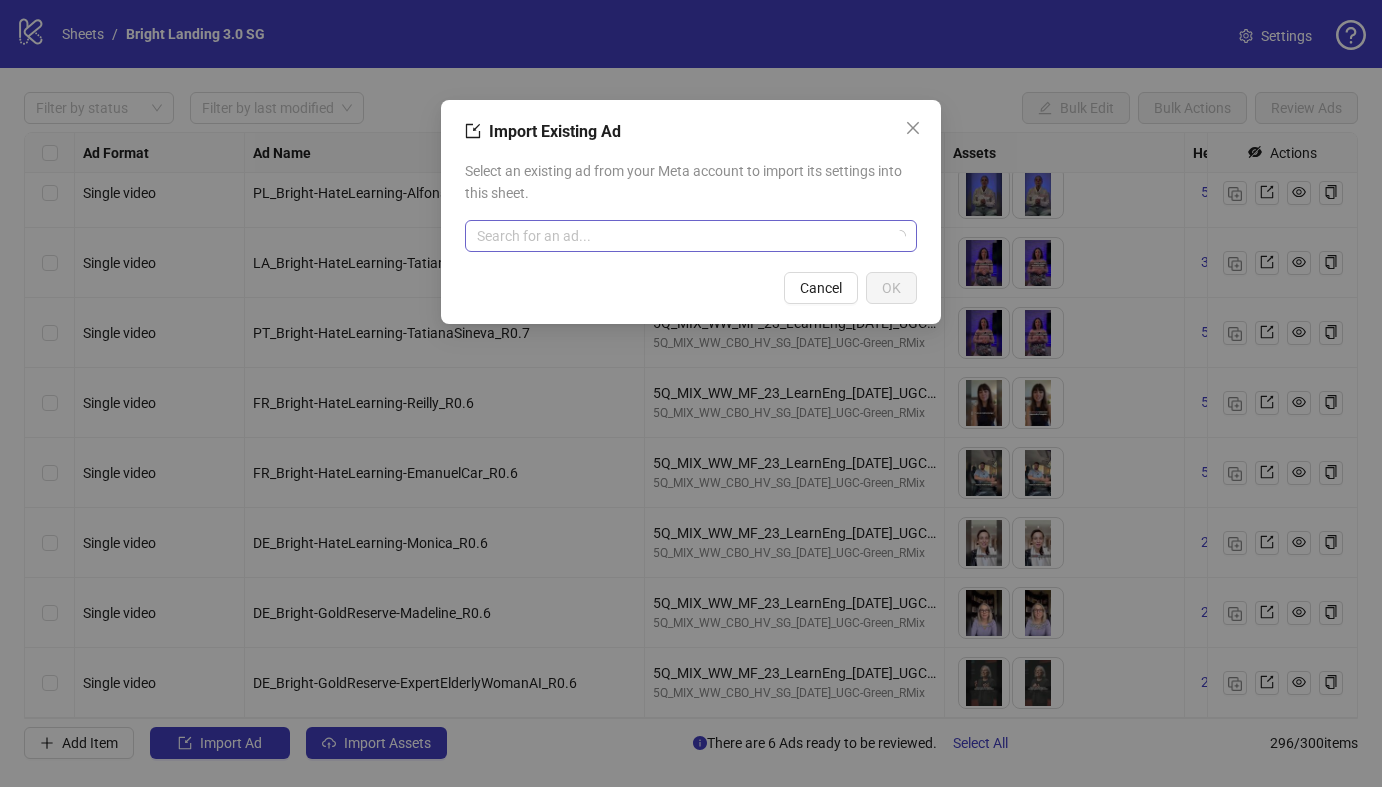click at bounding box center (682, 236) 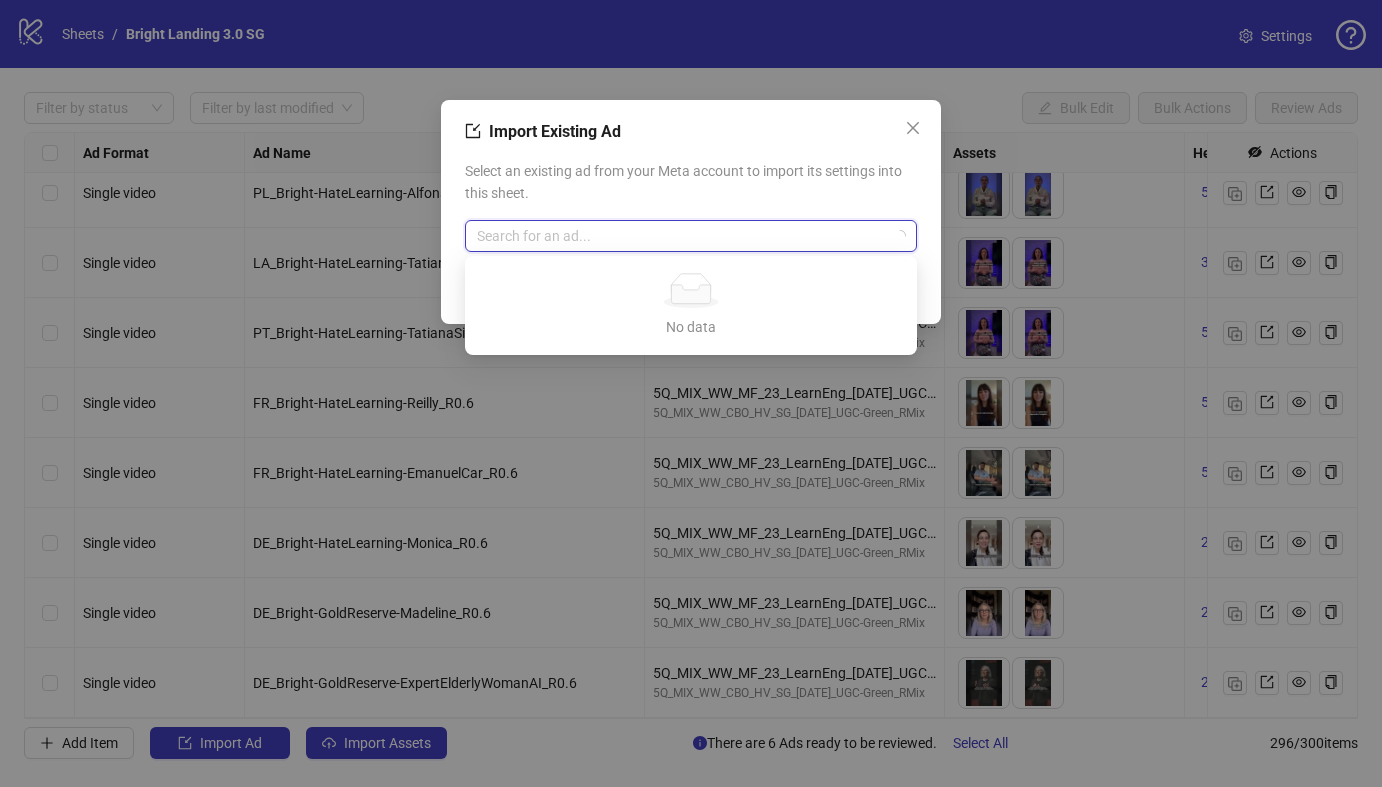 paste on "**********" 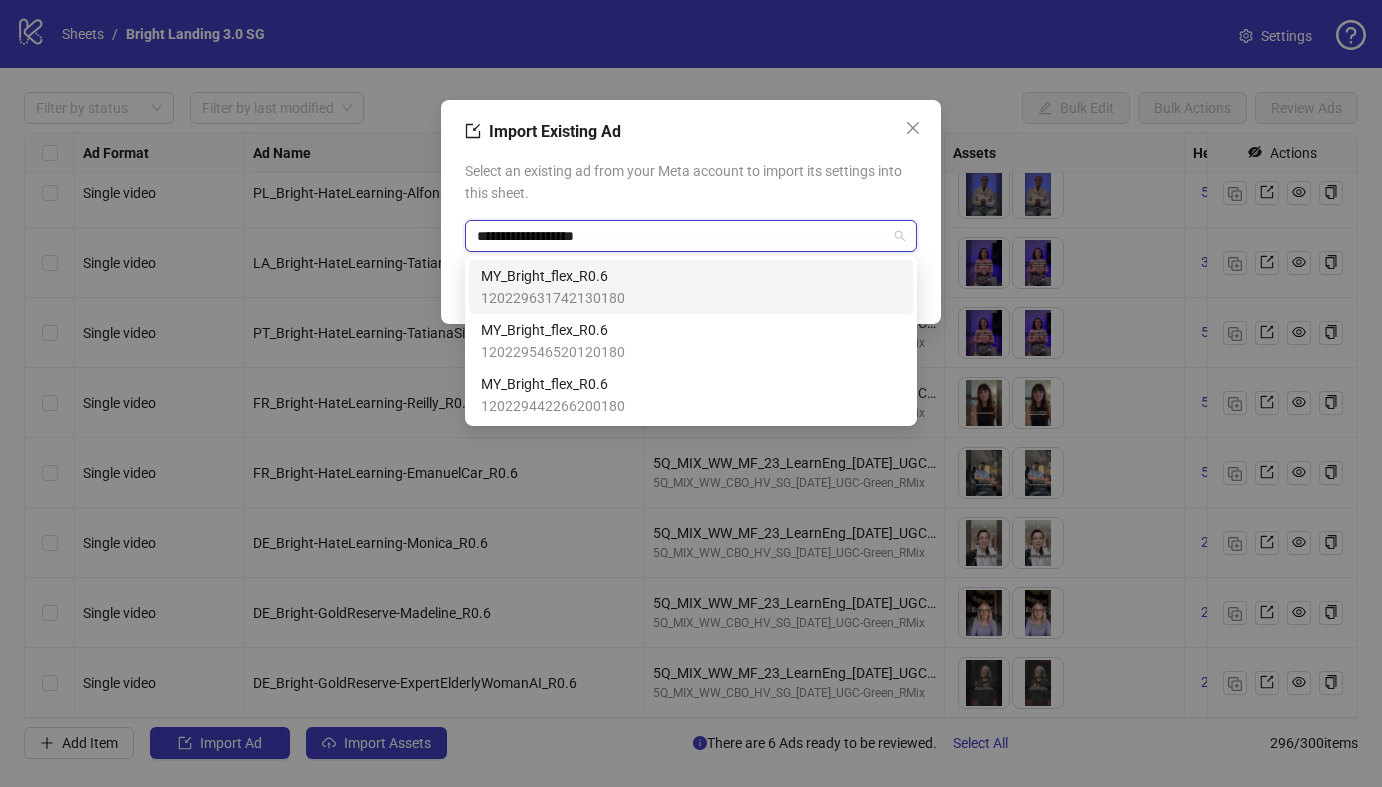 click on "MY_Bright_flex_R0.6 120229631742130180" at bounding box center (691, 287) 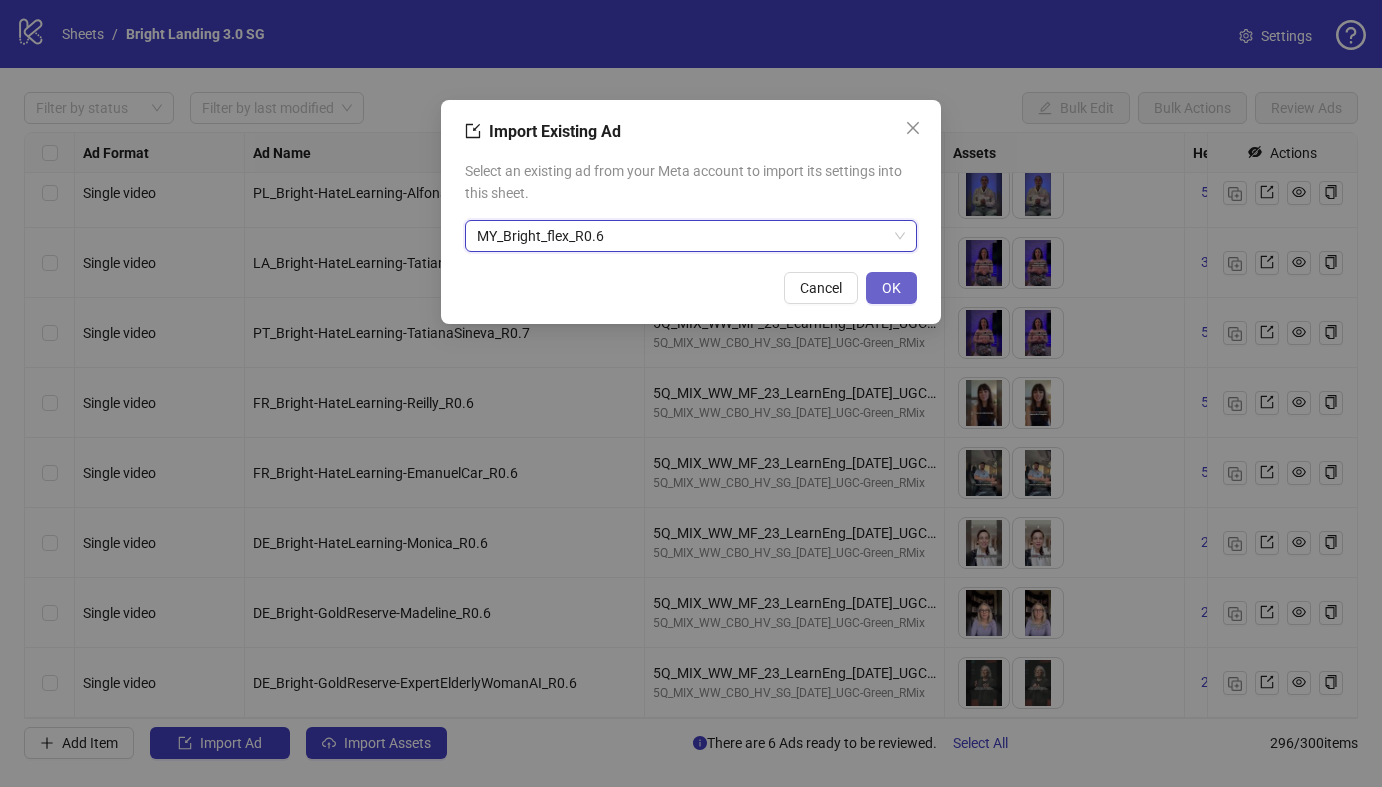 click on "OK" at bounding box center [891, 288] 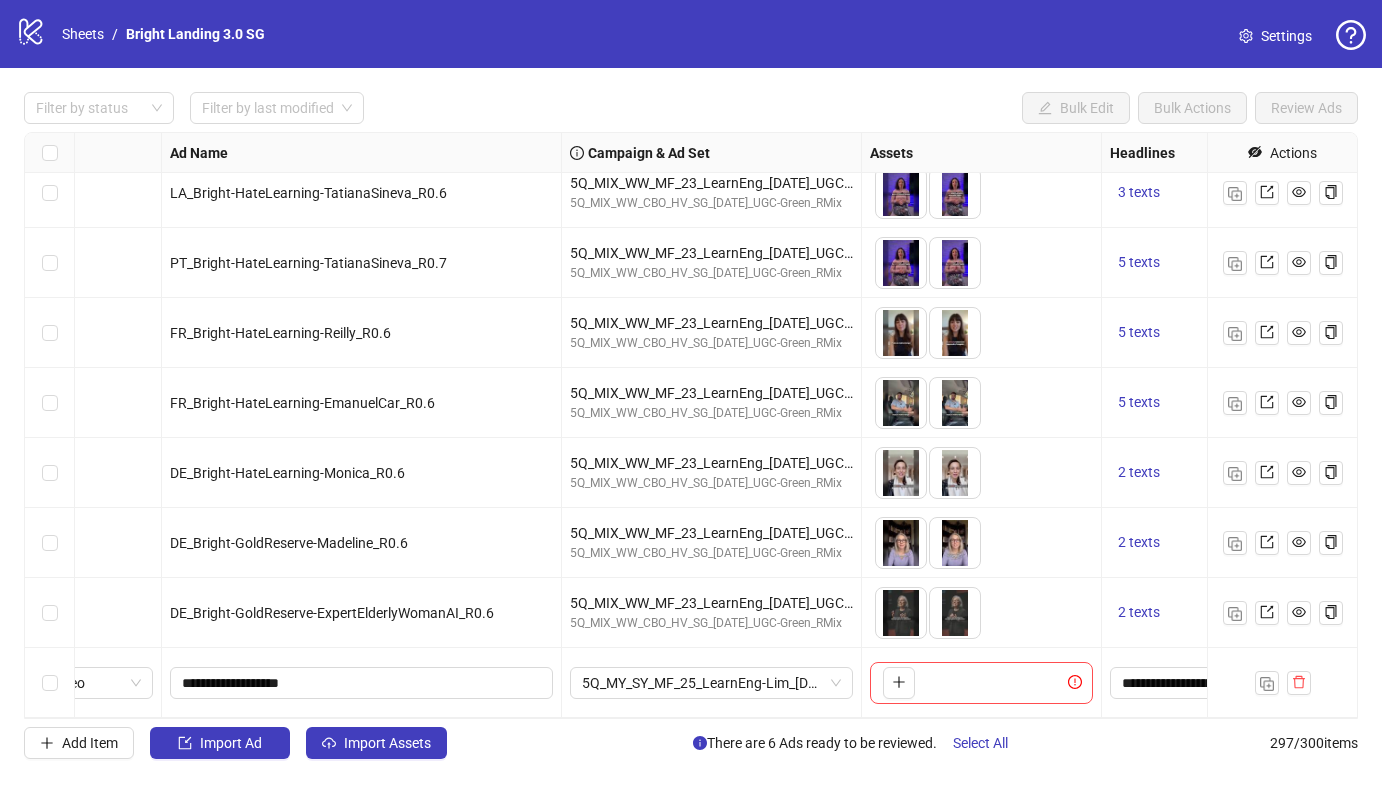 scroll, scrollTop: 20245, scrollLeft: 0, axis: vertical 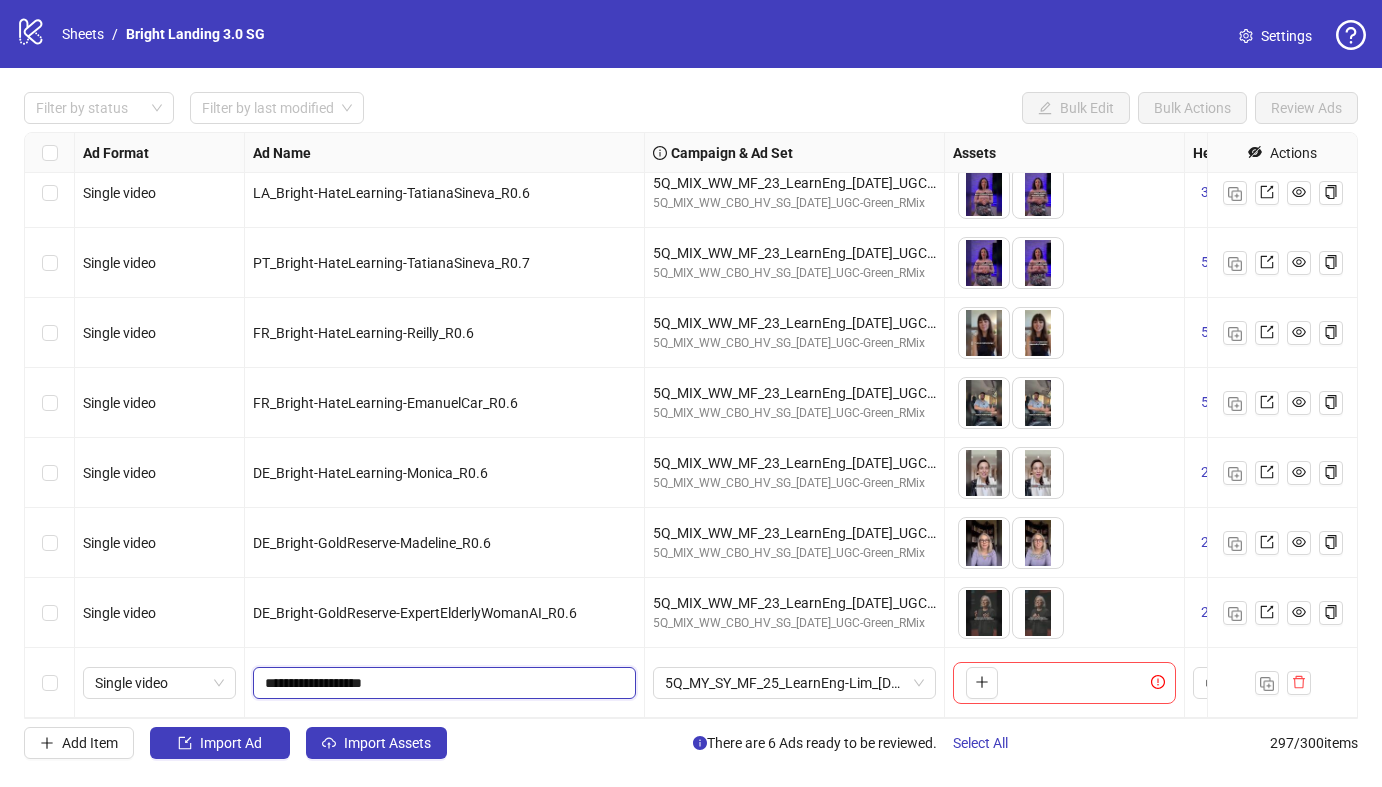 drag, startPoint x: 330, startPoint y: 681, endPoint x: 322, endPoint y: 629, distance: 52.611786 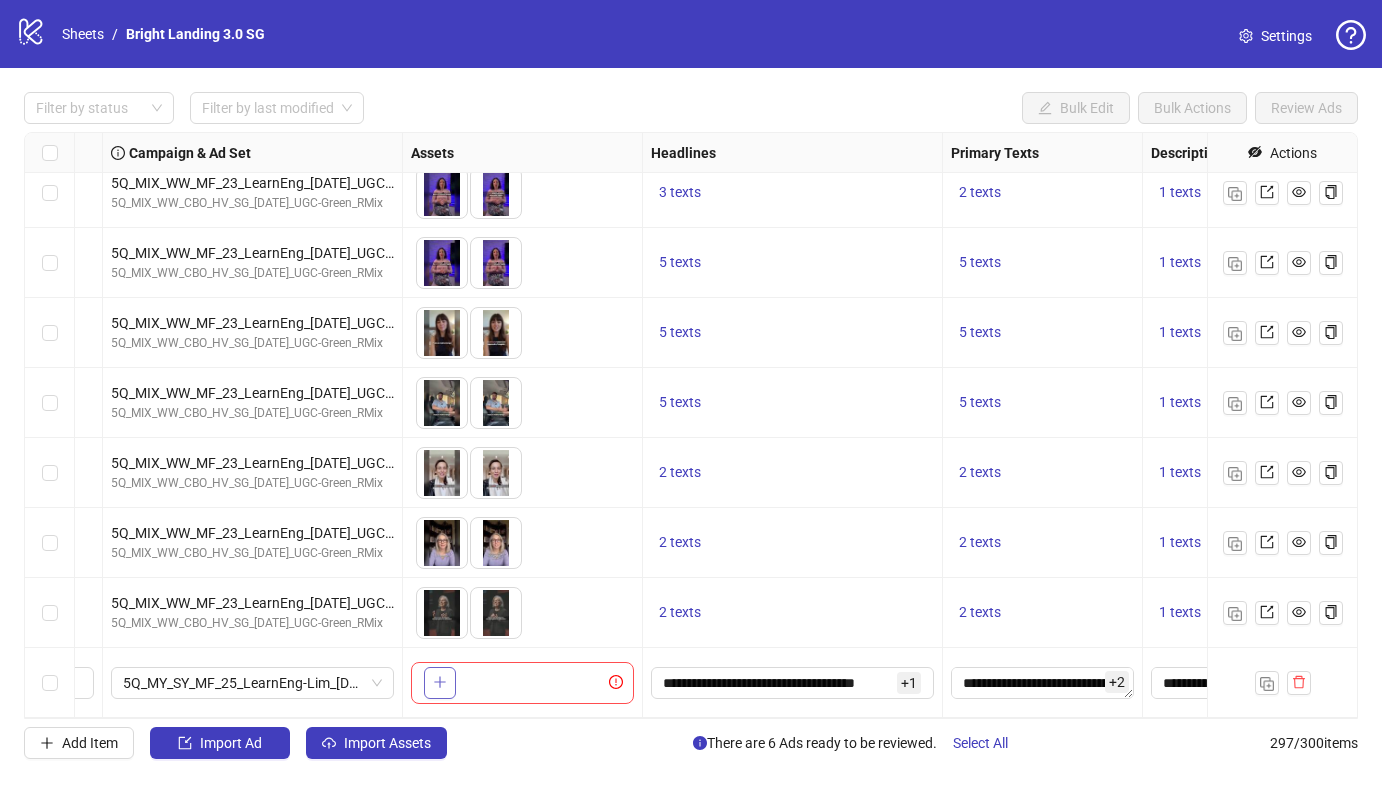 click at bounding box center (440, 682) 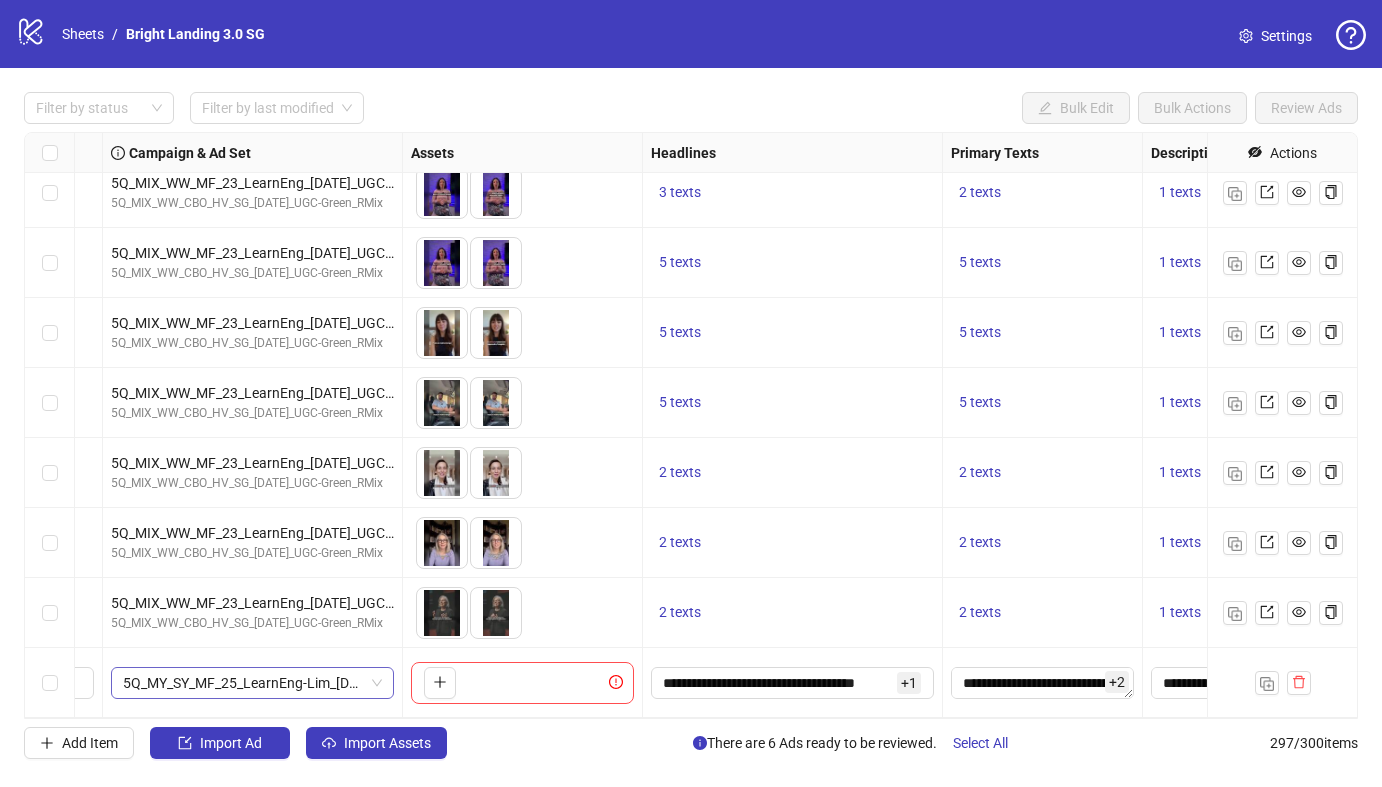 scroll, scrollTop: 20245, scrollLeft: 0, axis: vertical 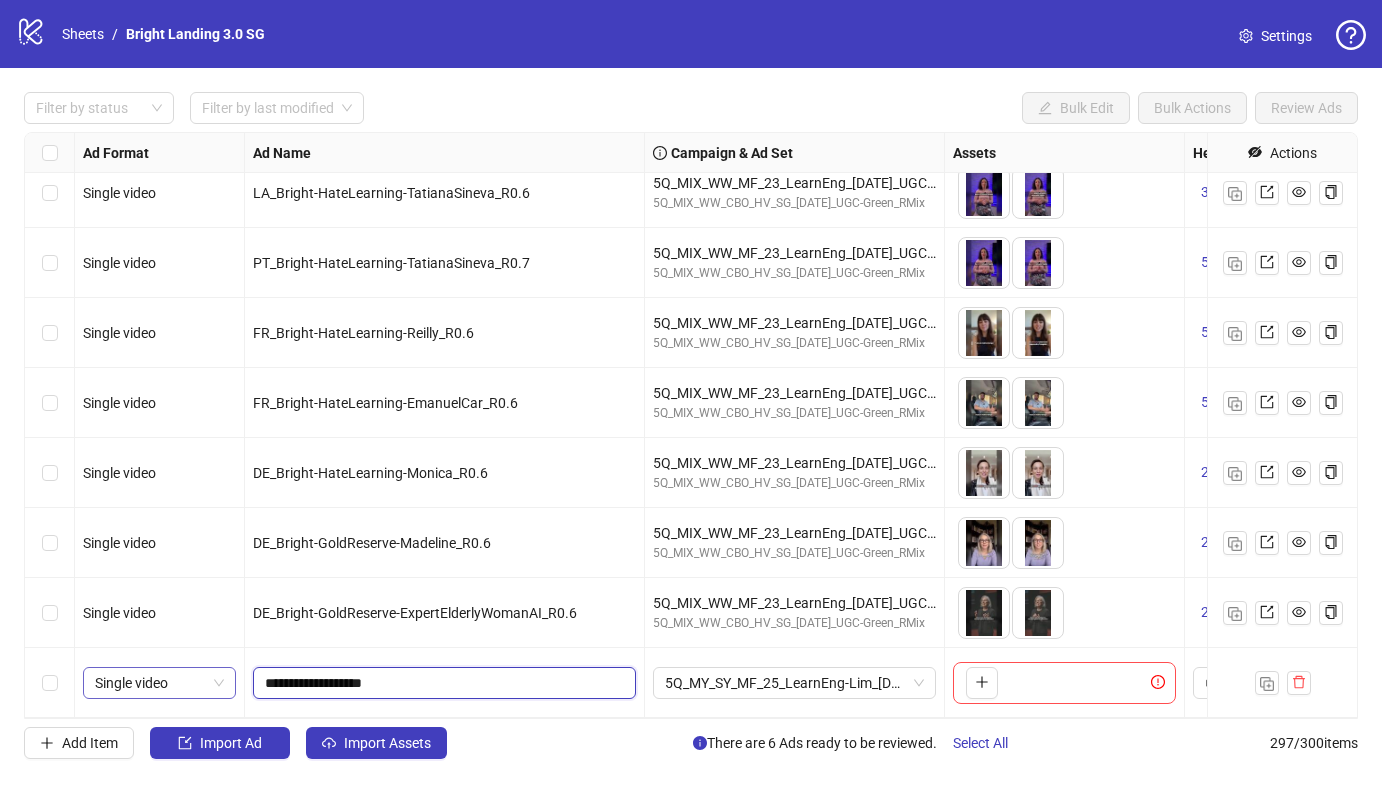drag, startPoint x: 356, startPoint y: 686, endPoint x: 209, endPoint y: 678, distance: 147.21753 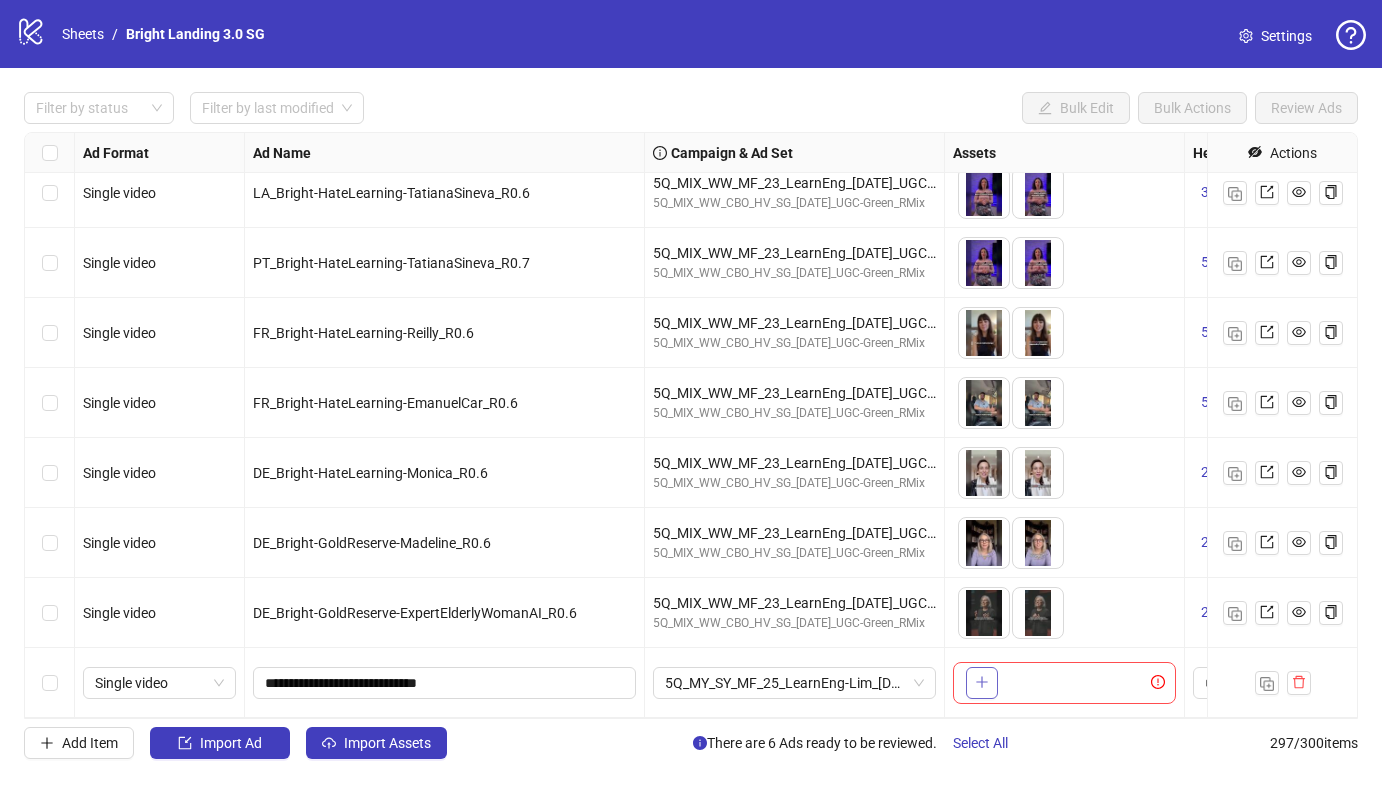 click at bounding box center [982, 682] 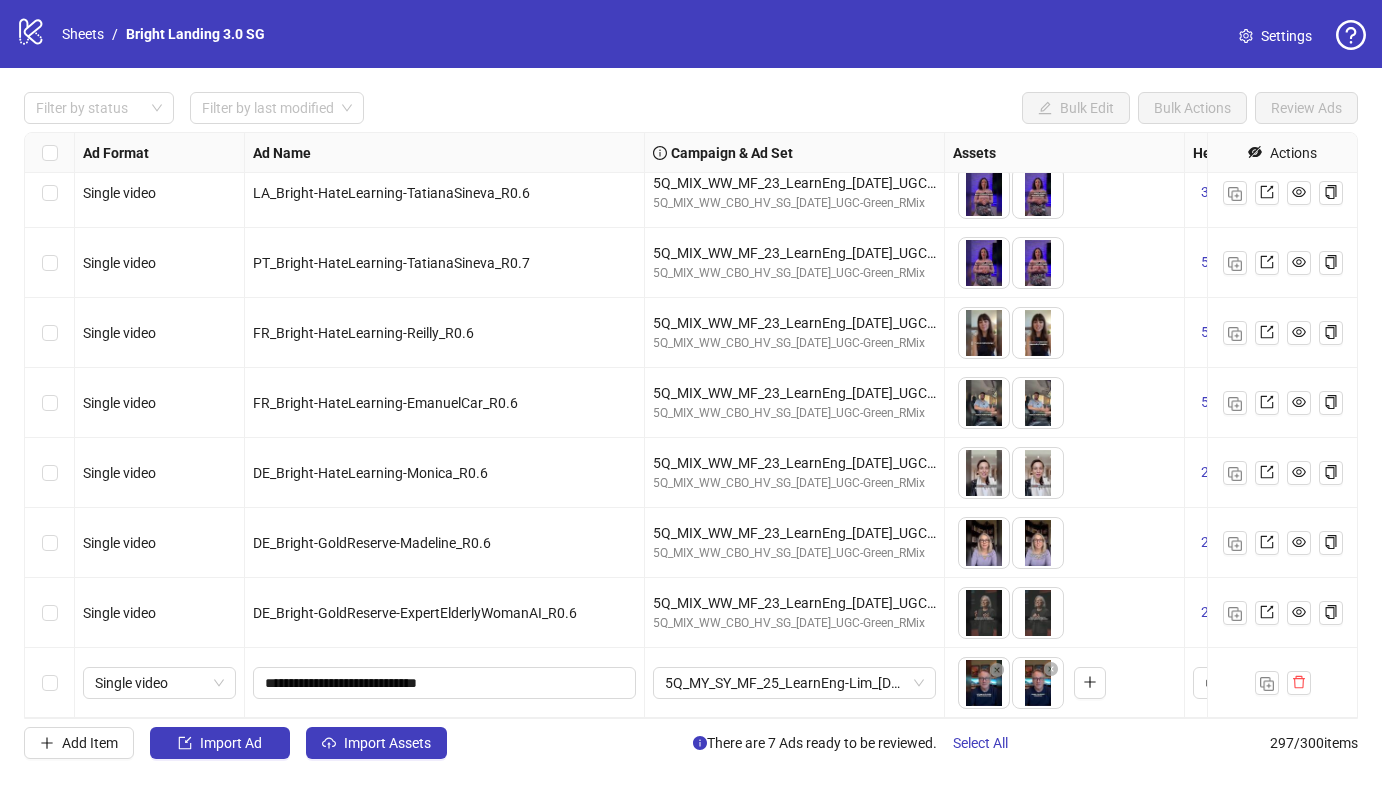 drag, startPoint x: 1044, startPoint y: 696, endPoint x: 994, endPoint y: 696, distance: 50 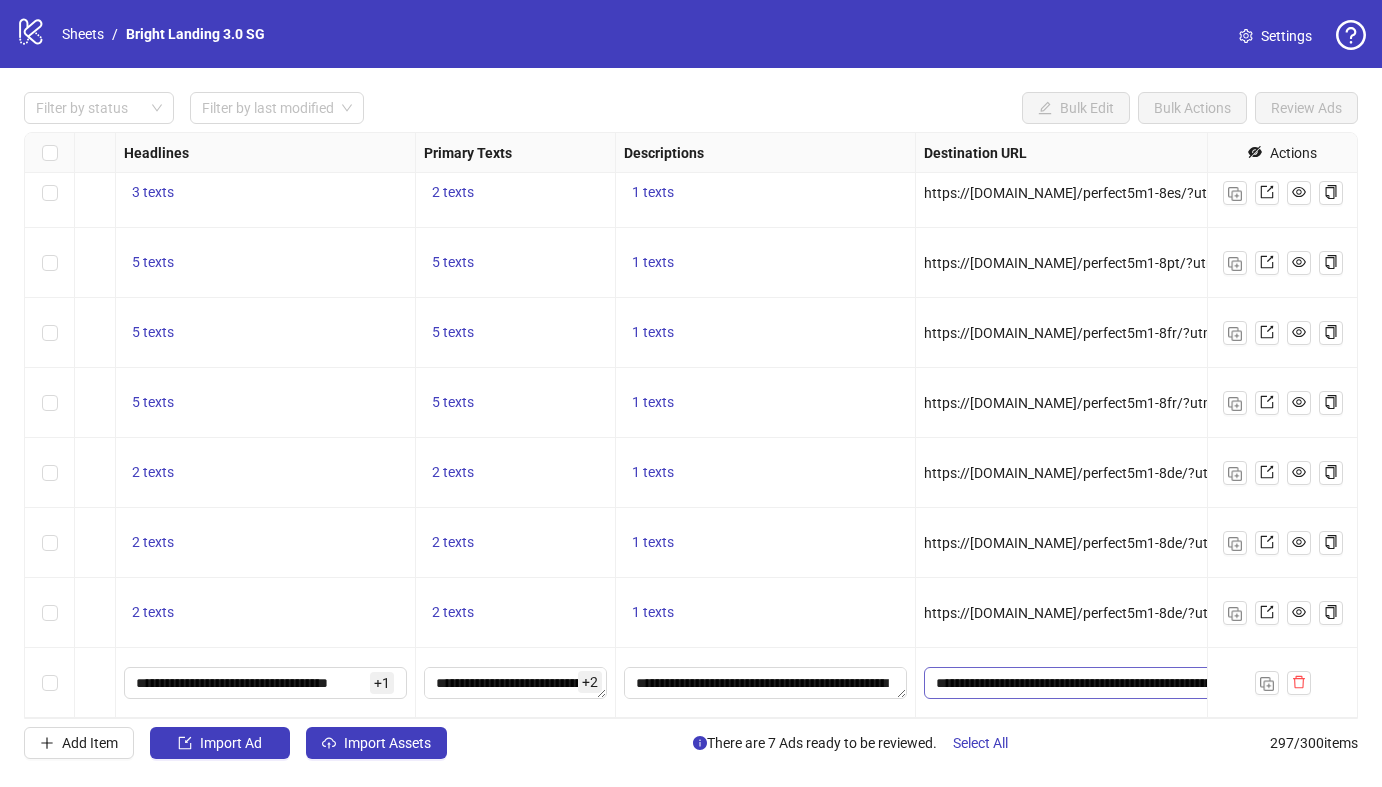 scroll, scrollTop: 20245, scrollLeft: 1263, axis: both 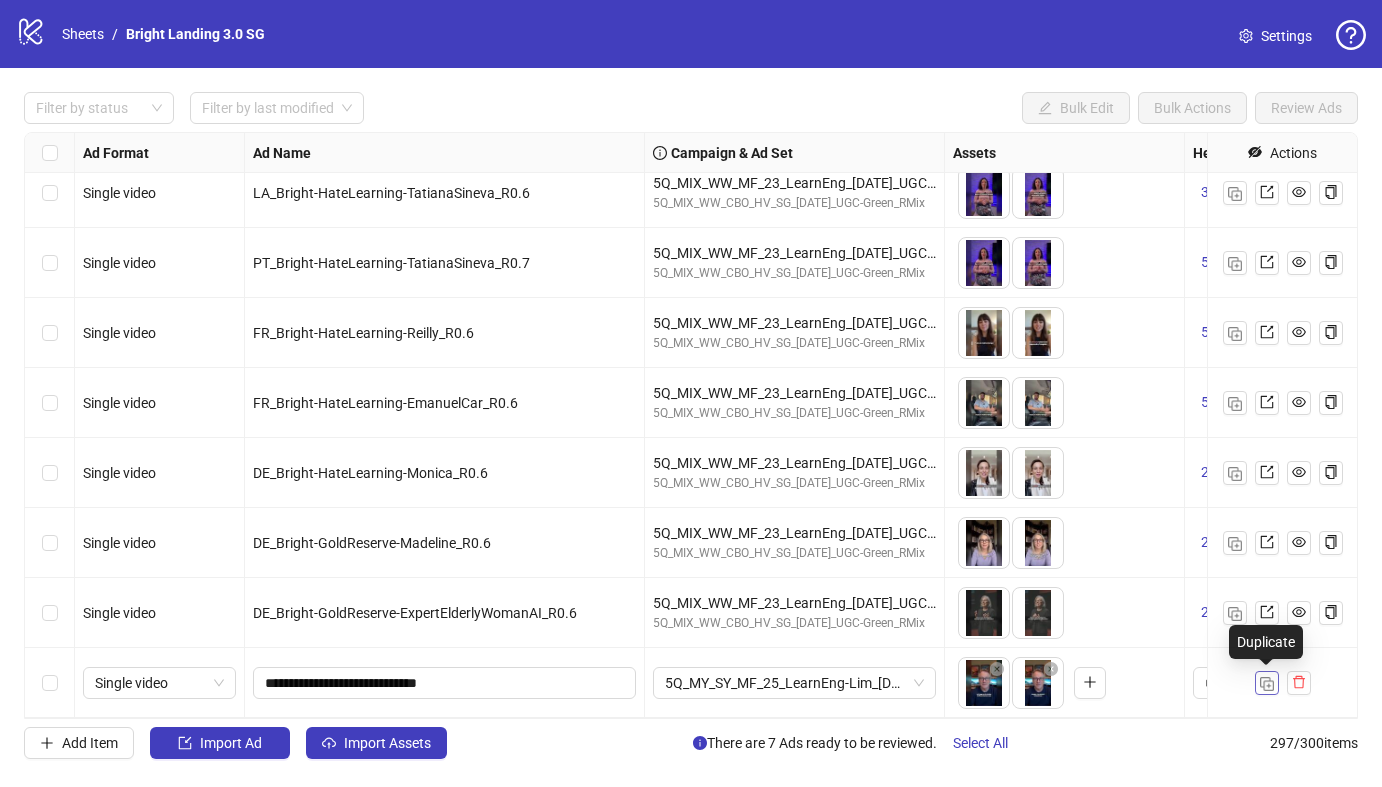 click at bounding box center (1267, 684) 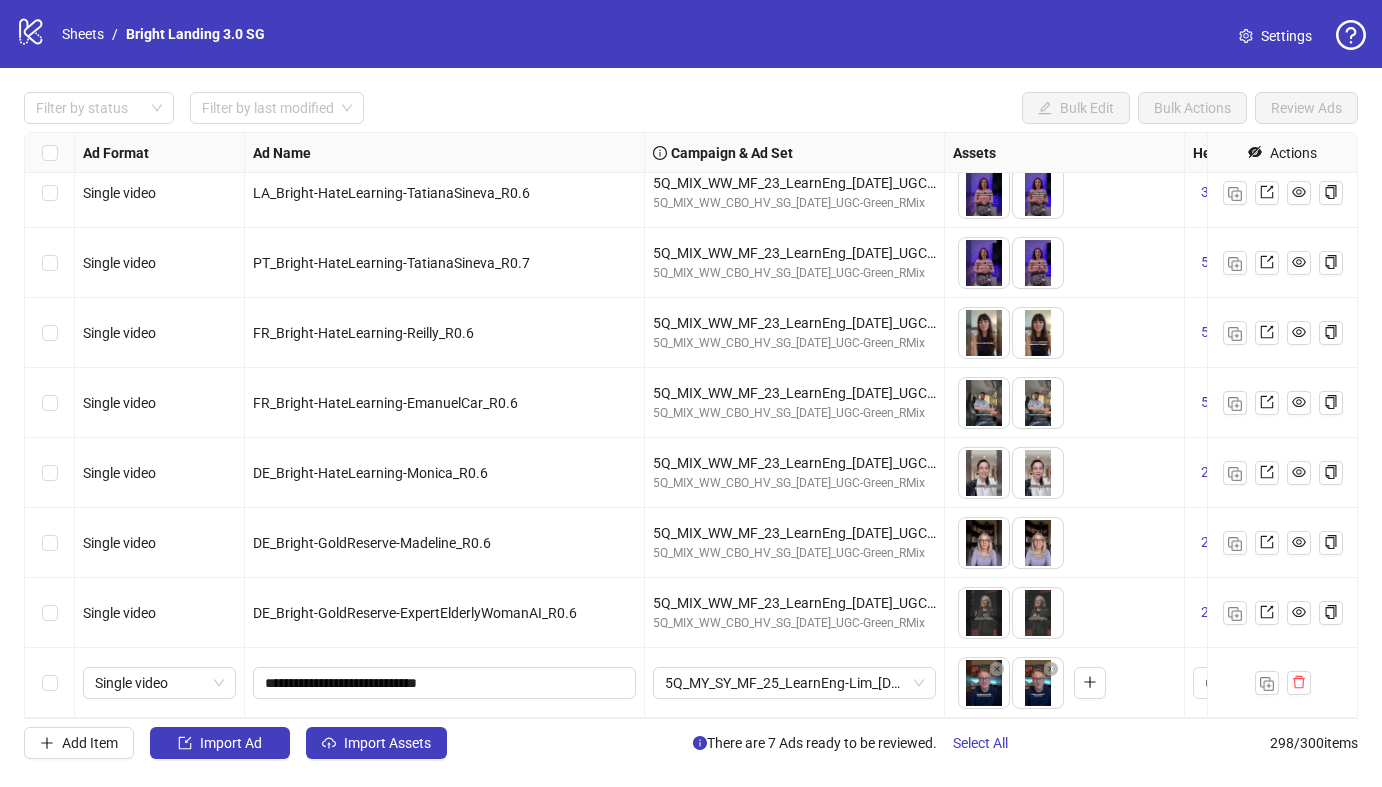 scroll, scrollTop: 20315, scrollLeft: 0, axis: vertical 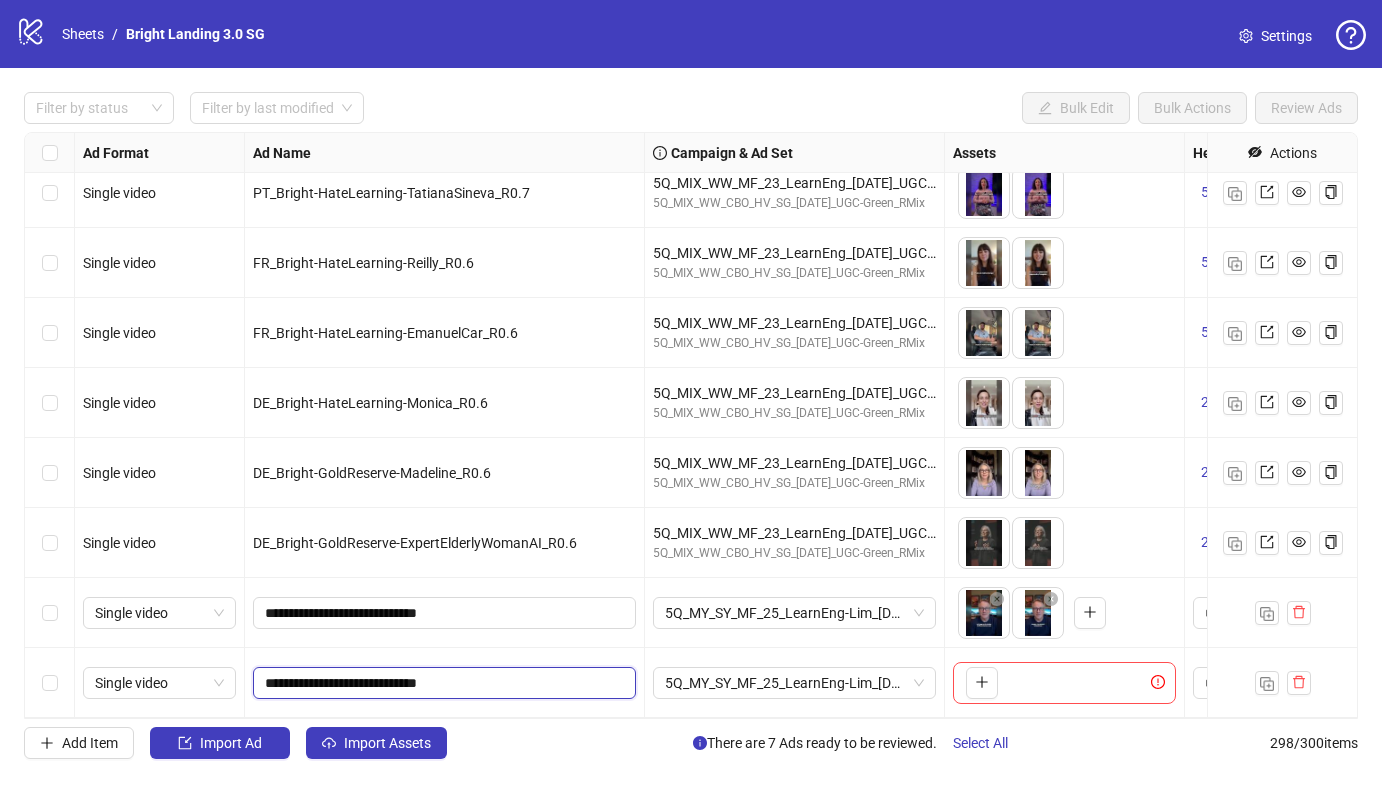 drag, startPoint x: 425, startPoint y: 684, endPoint x: 333, endPoint y: 683, distance: 92.00543 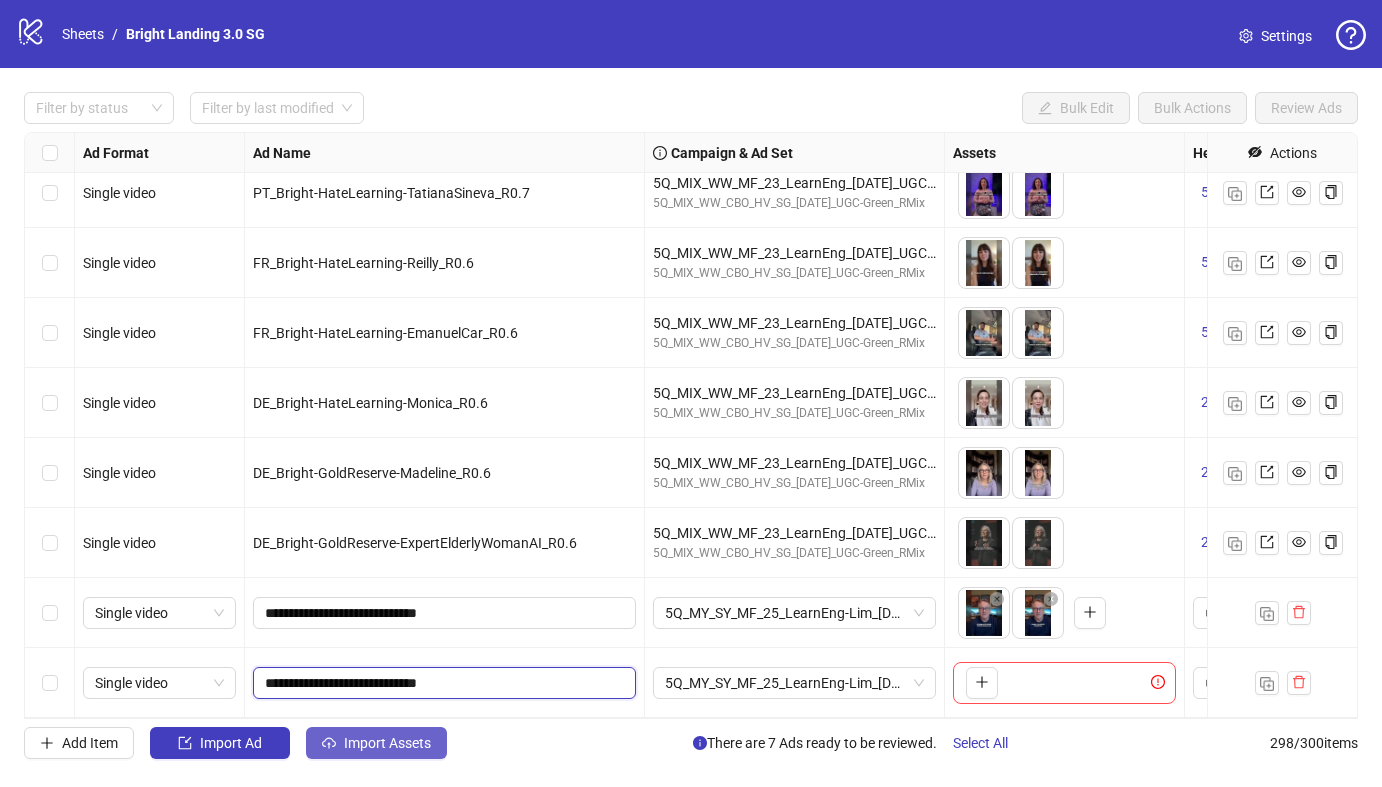 paste on "**********" 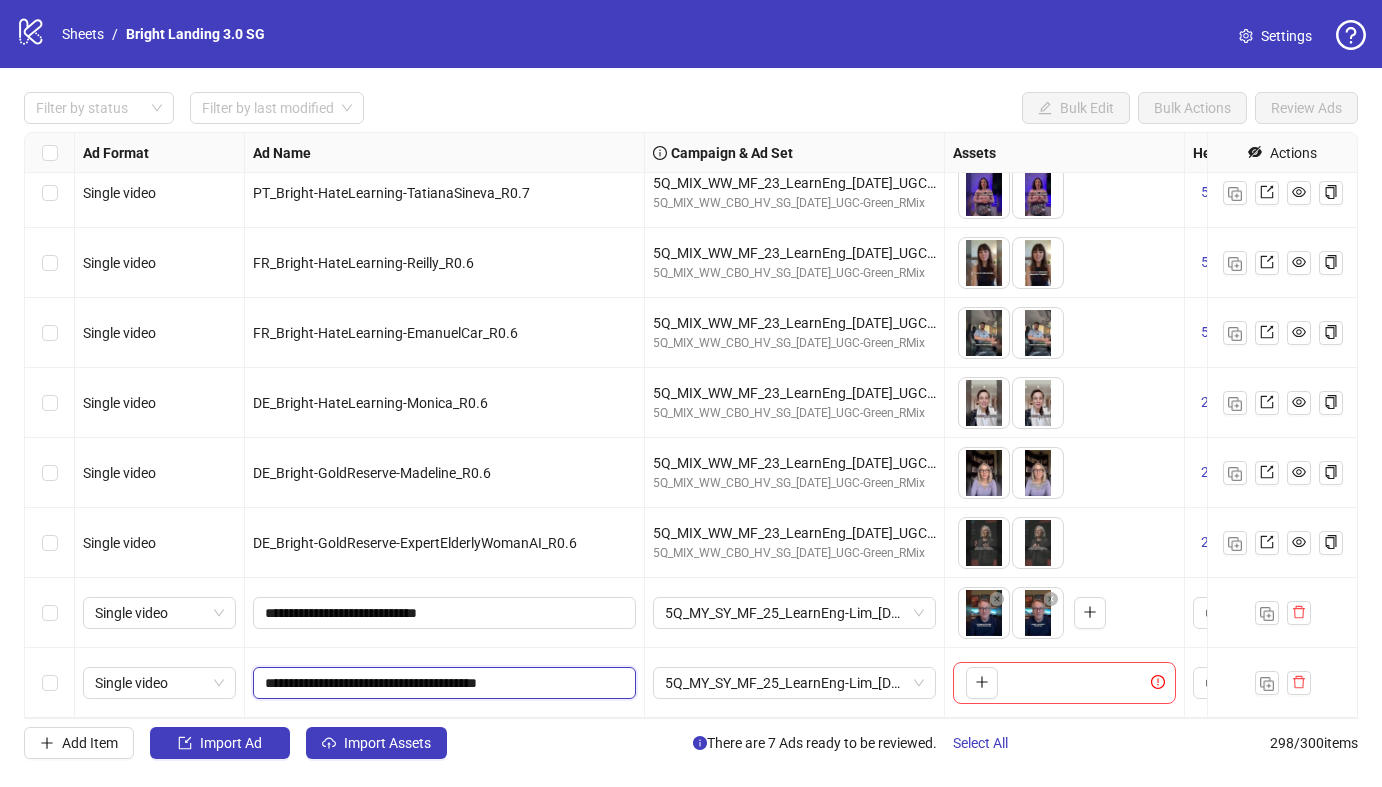 drag, startPoint x: 518, startPoint y: 677, endPoint x: 516, endPoint y: 541, distance: 136.01471 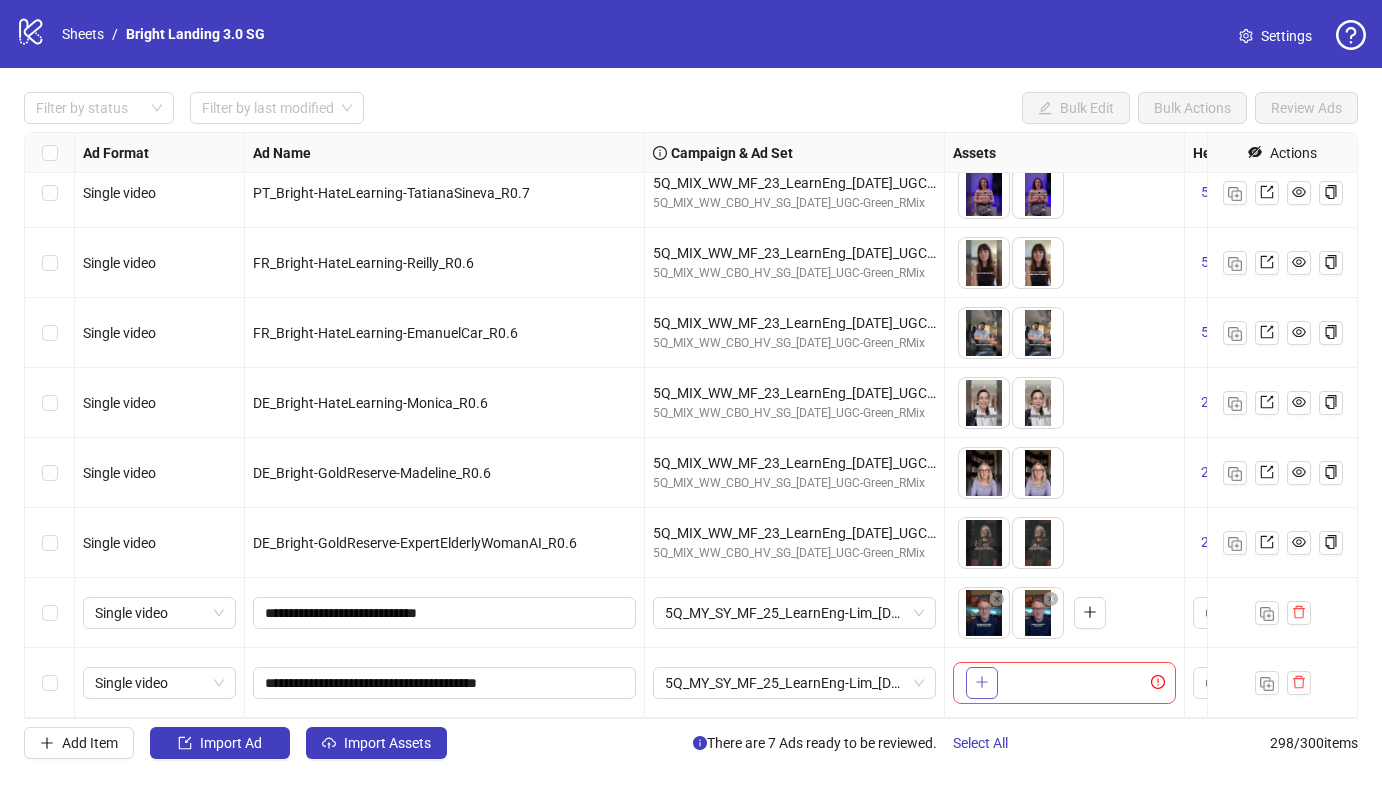 click 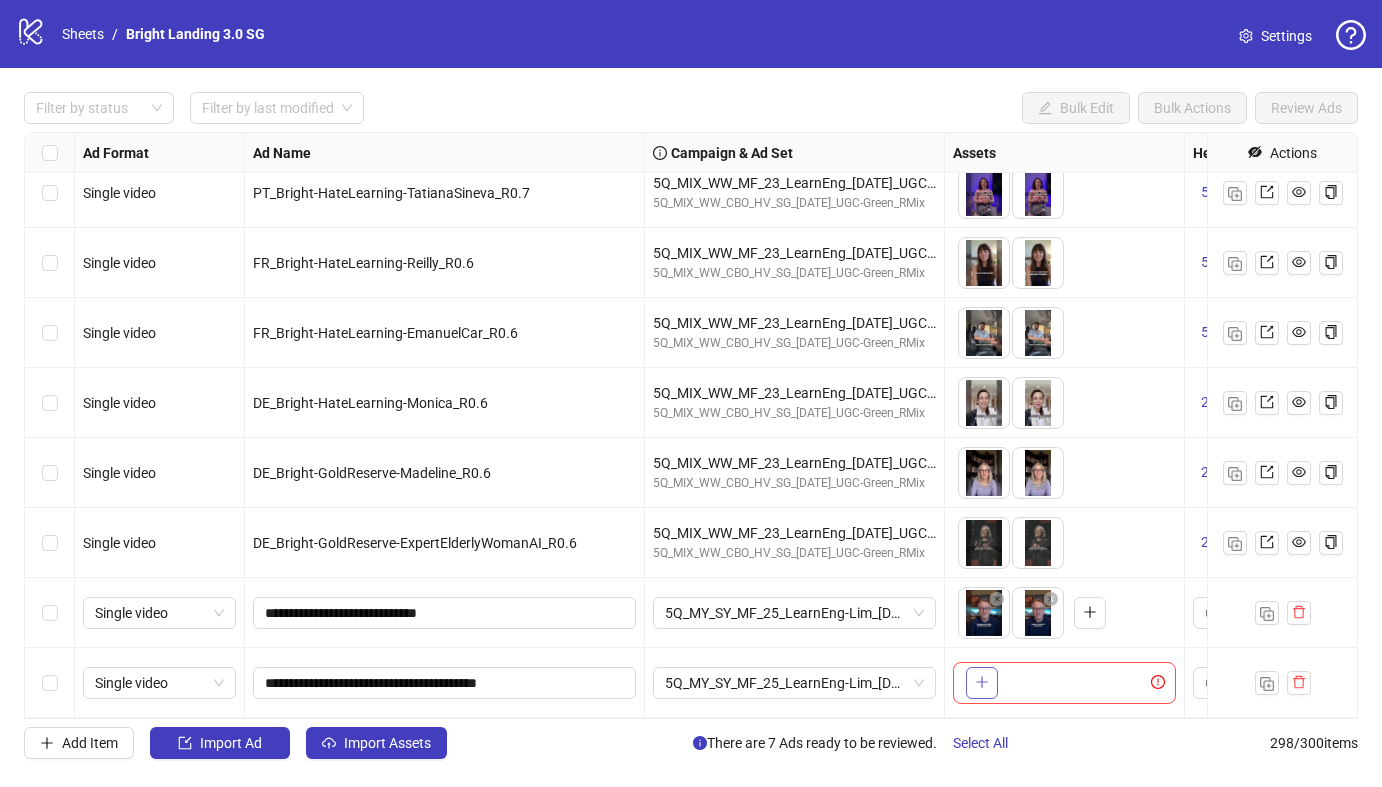 click 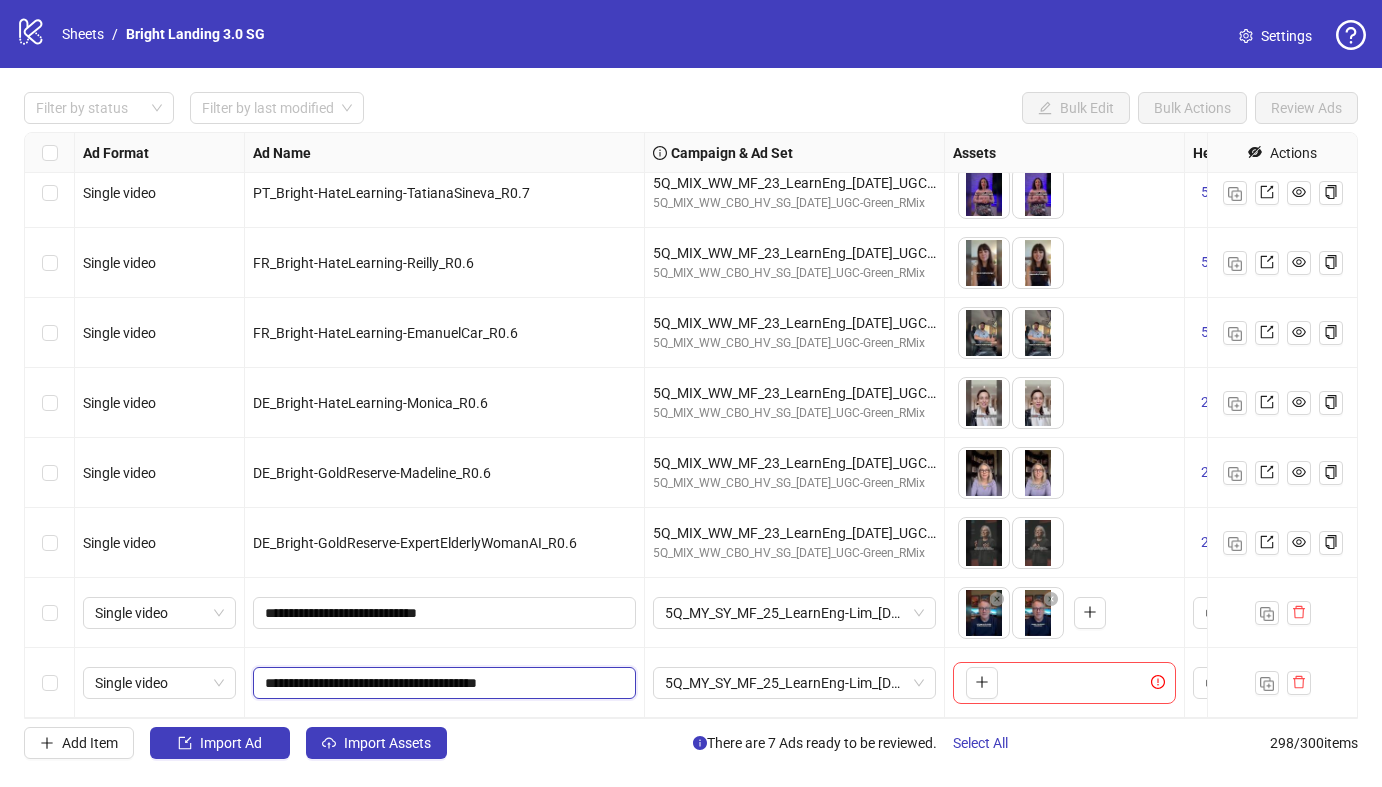 drag, startPoint x: 515, startPoint y: 681, endPoint x: 469, endPoint y: 587, distance: 104.6518 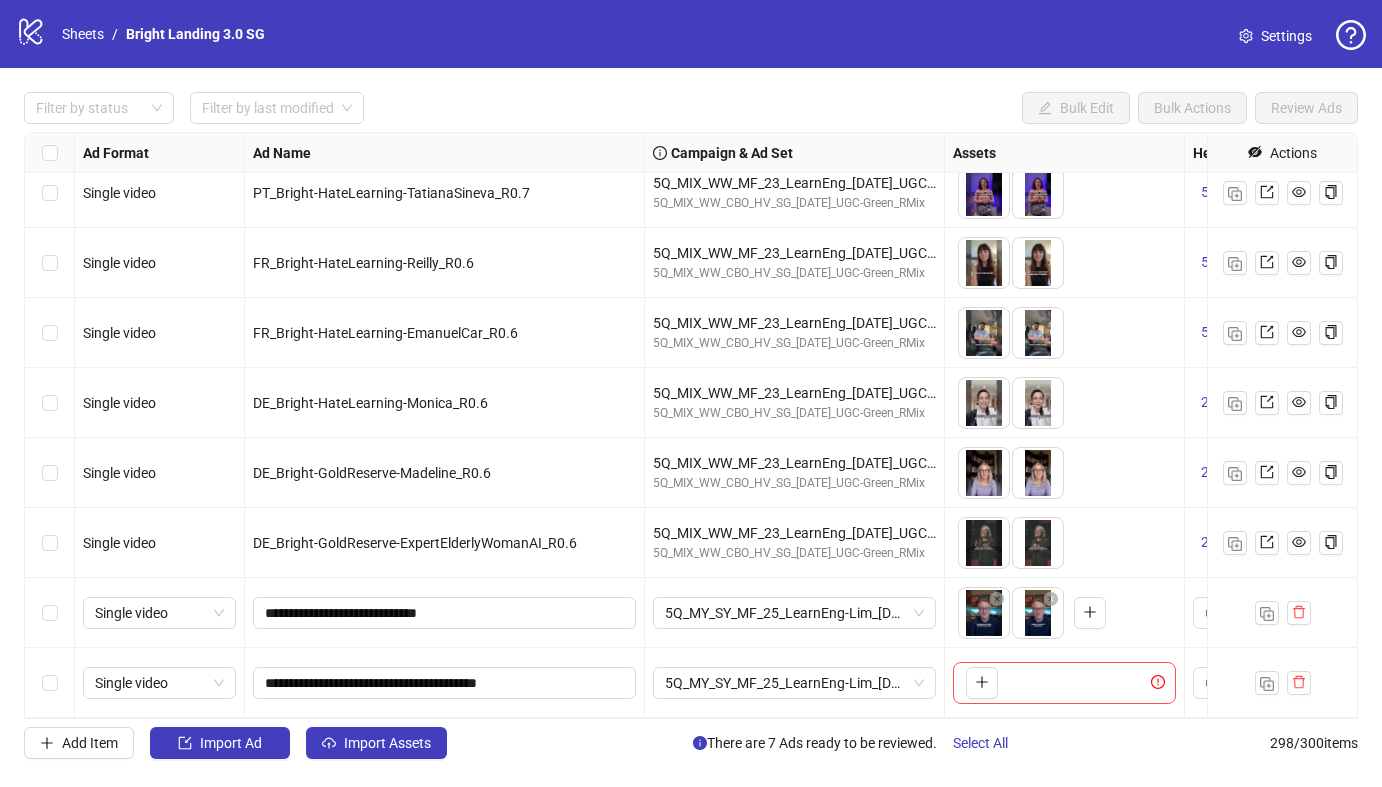 click 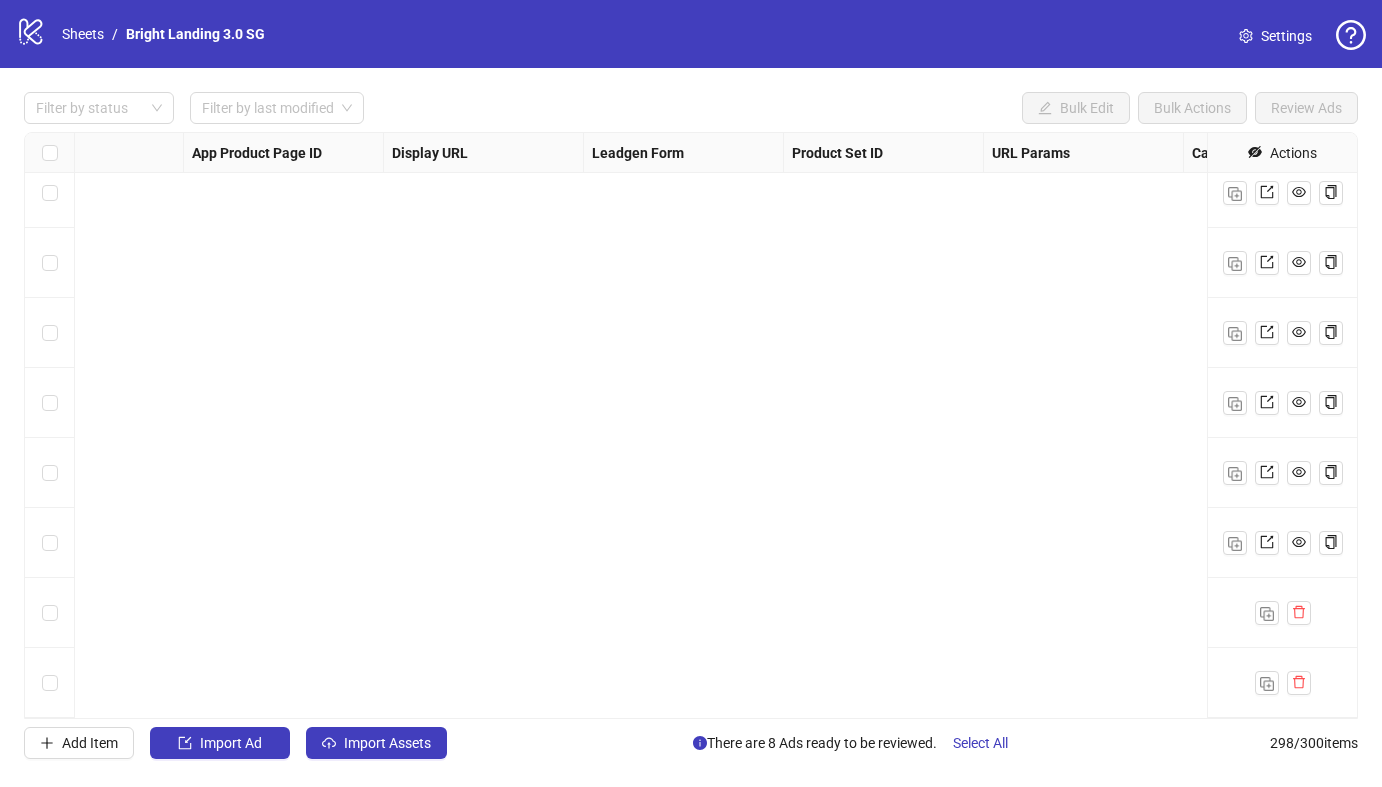 scroll, scrollTop: 20315, scrollLeft: 0, axis: vertical 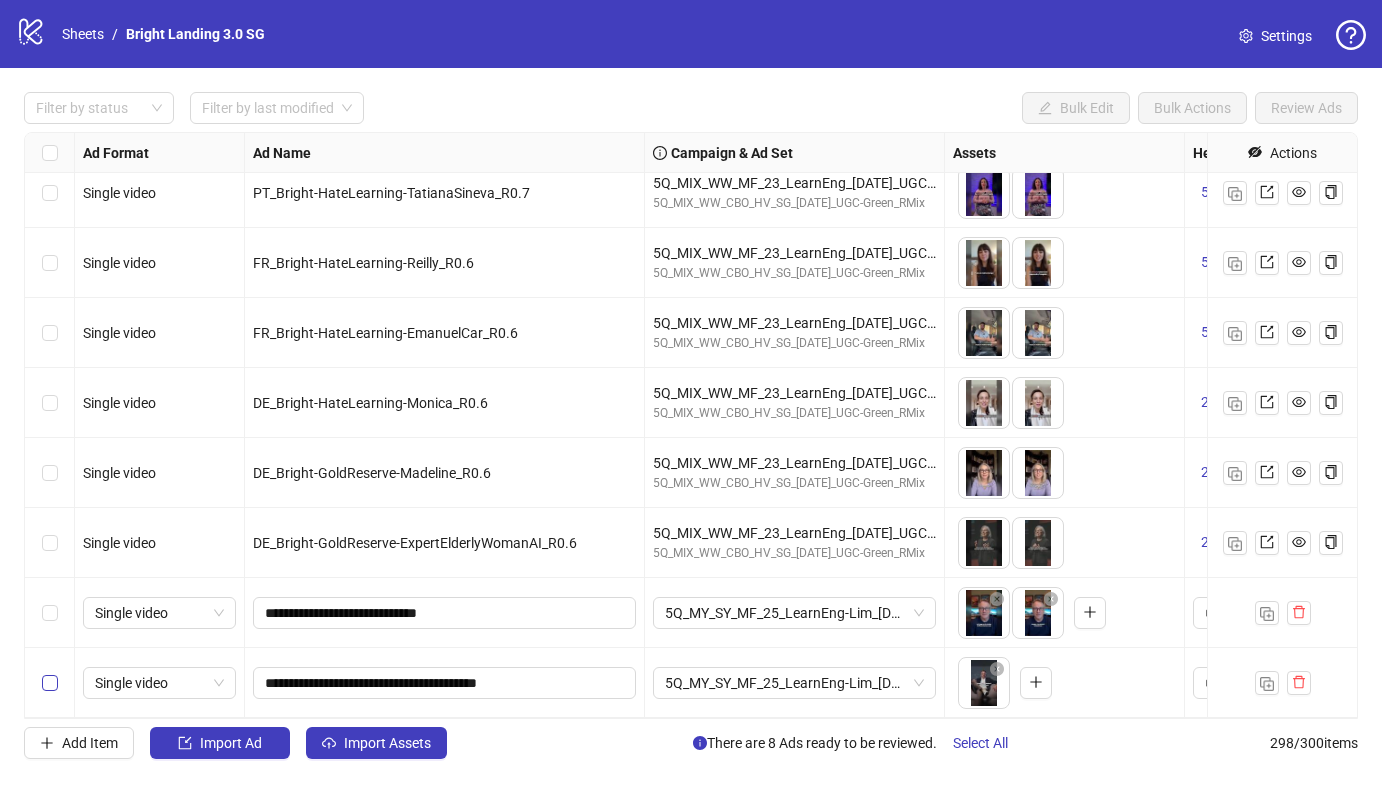click at bounding box center (50, 683) 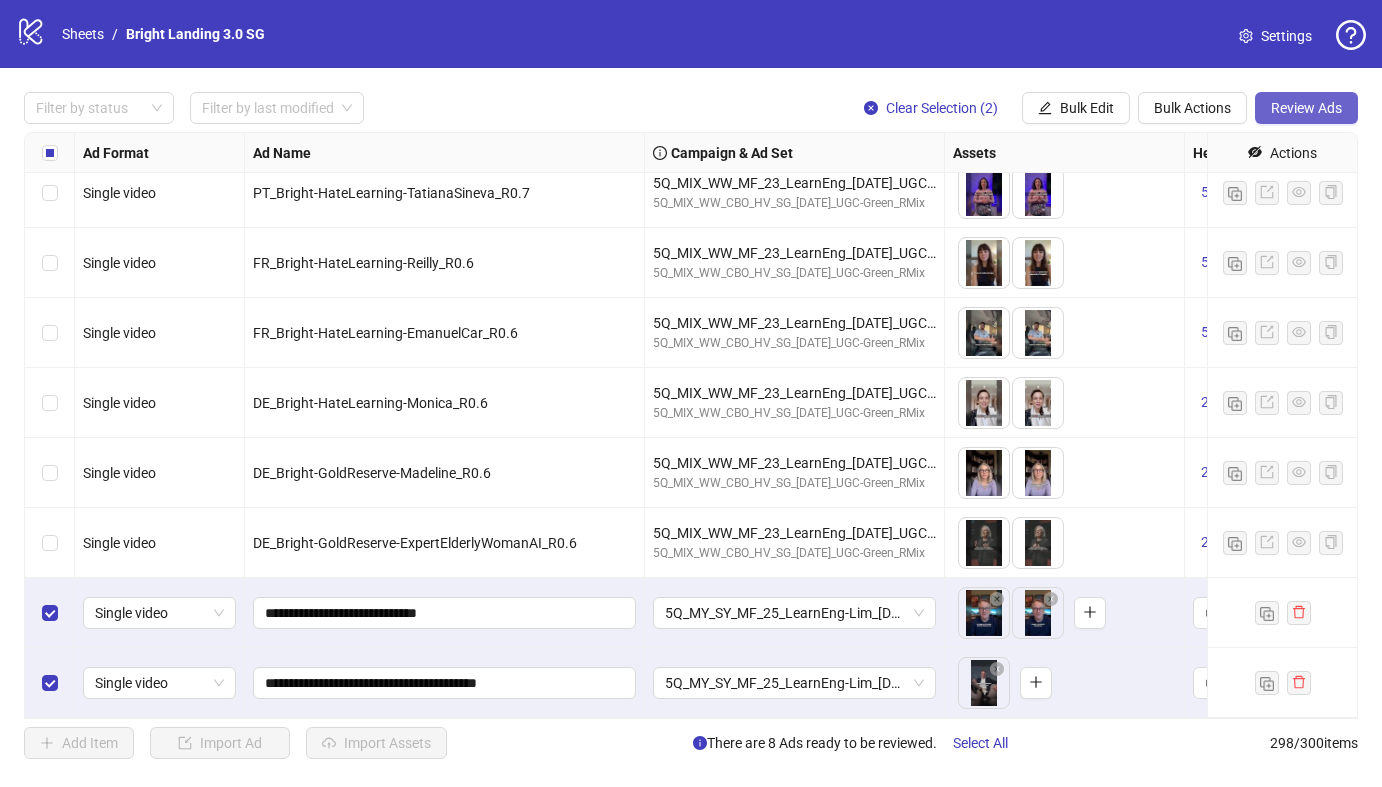 click on "Review Ads" at bounding box center [1306, 108] 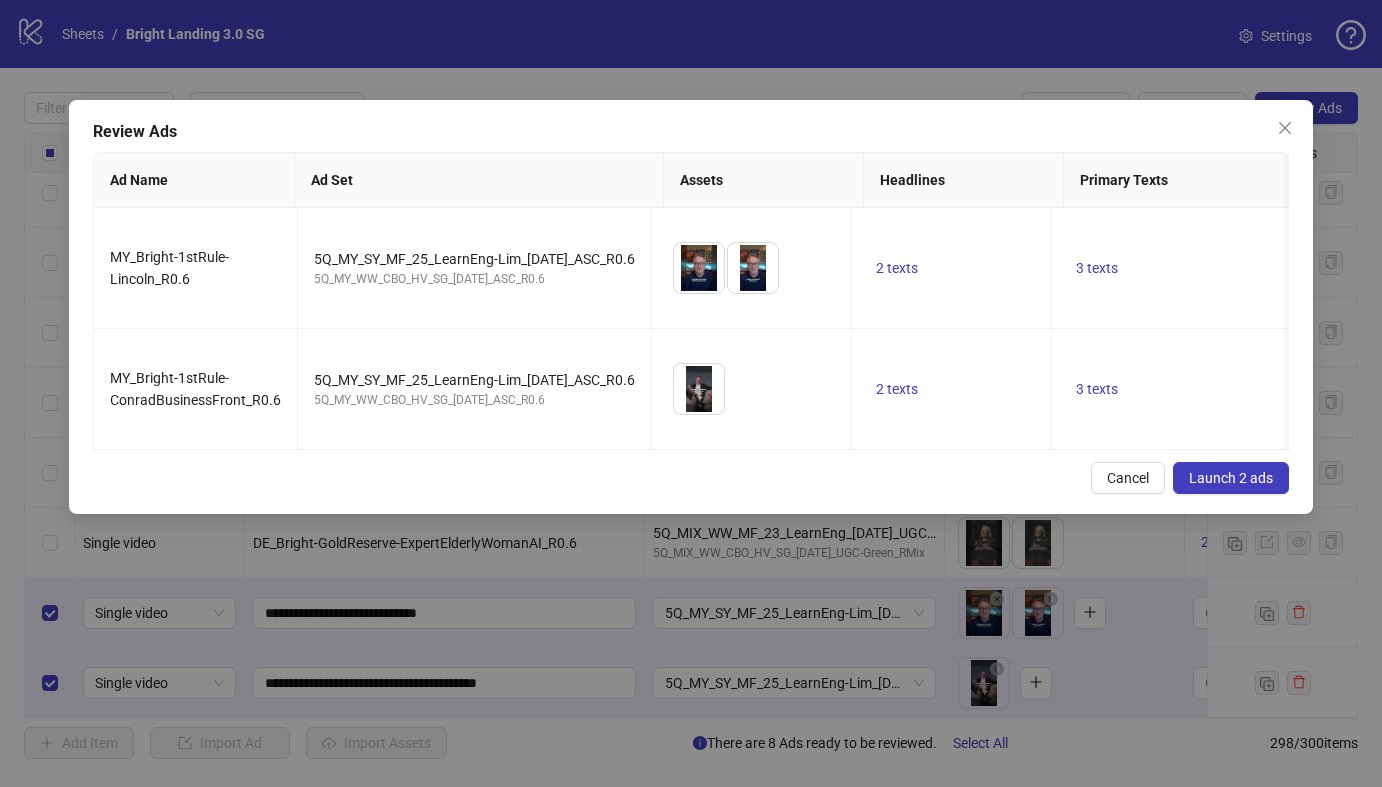 click on "Launch 2 ads" at bounding box center [1231, 478] 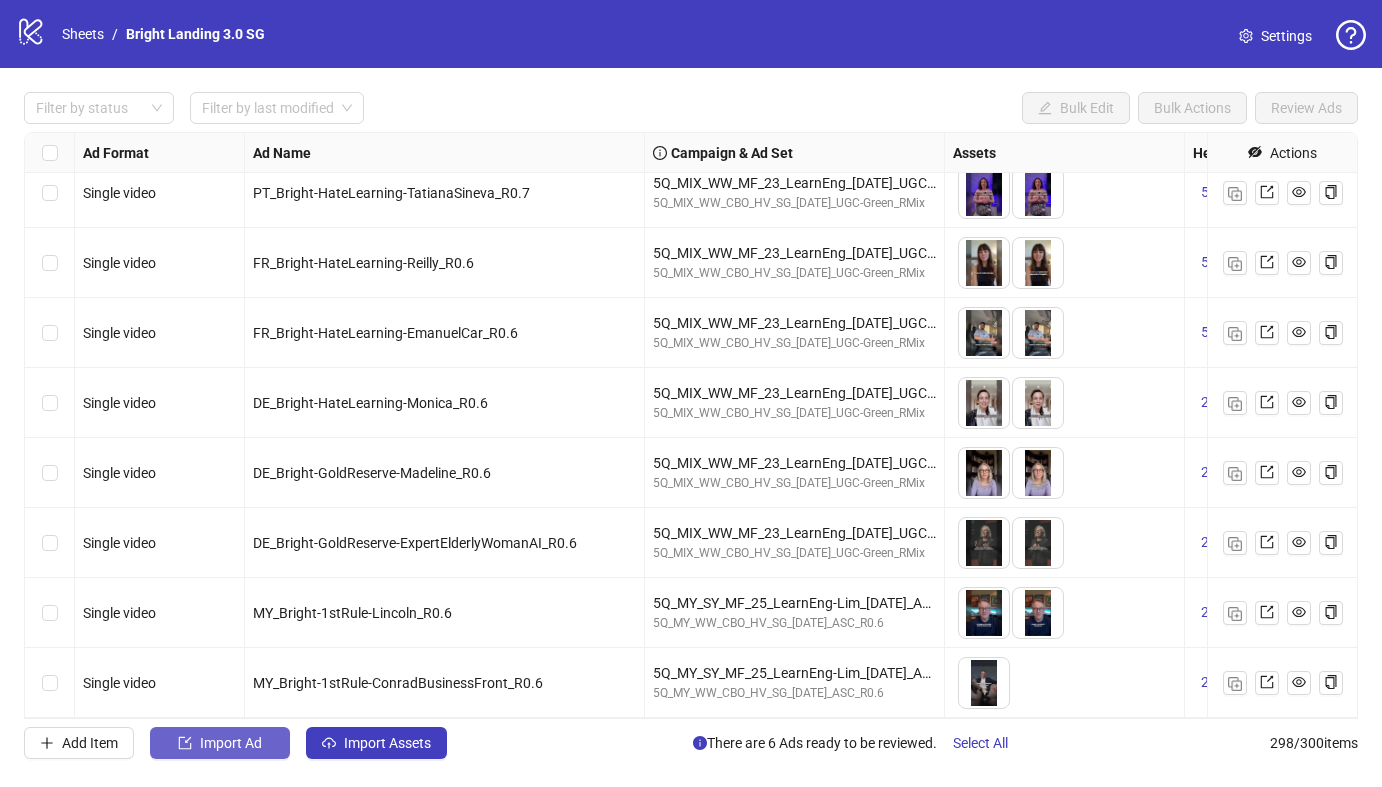 click on "Import Ad" at bounding box center [220, 743] 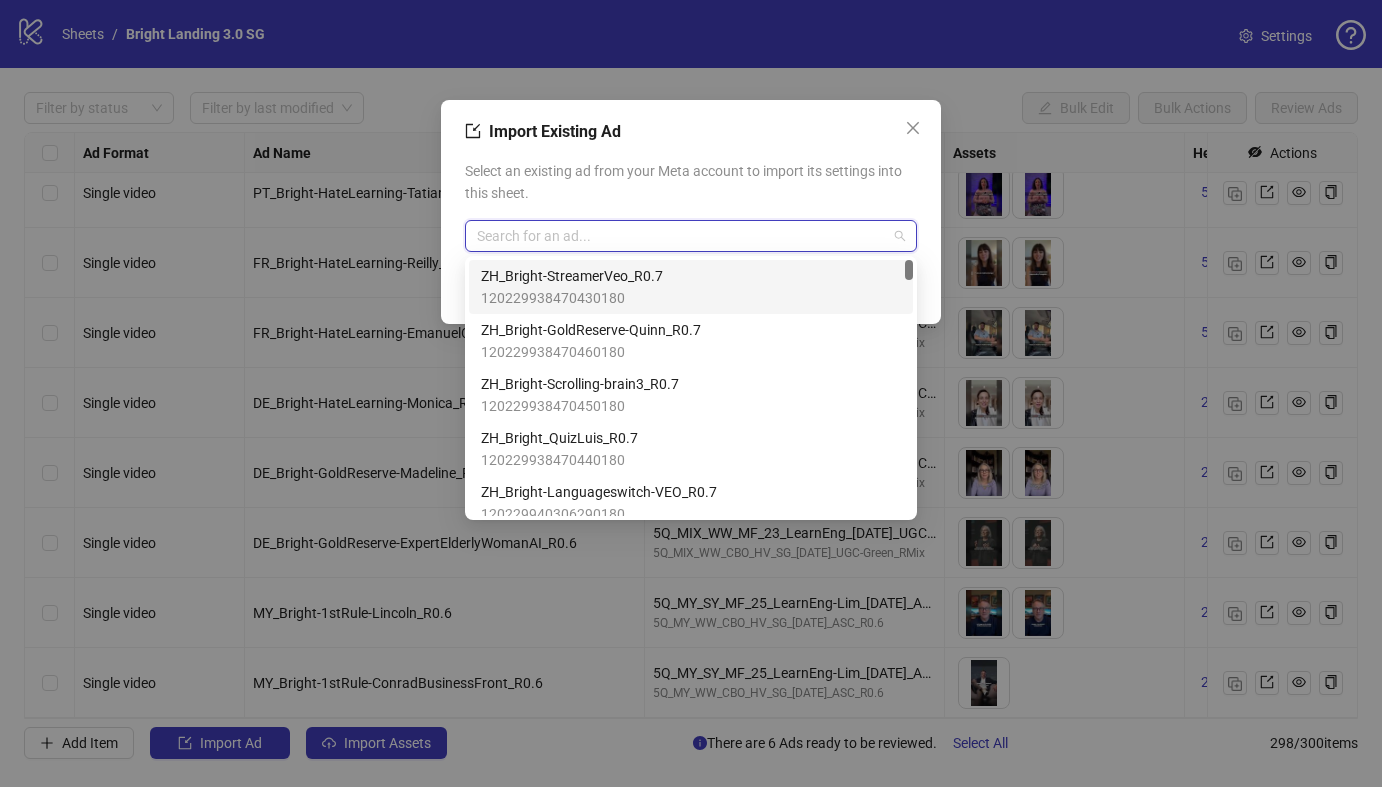 click at bounding box center [682, 236] 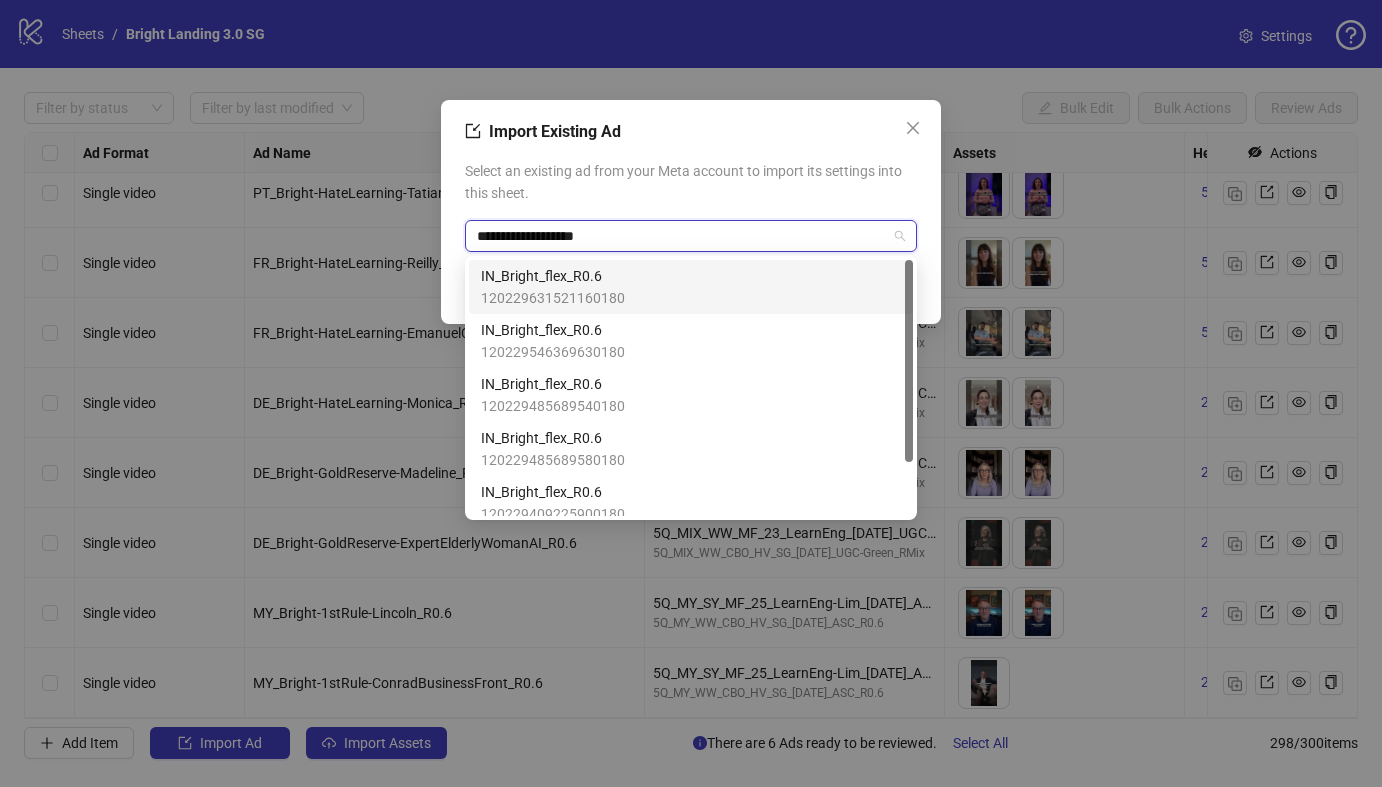 click on "120229631521160180" at bounding box center [553, 298] 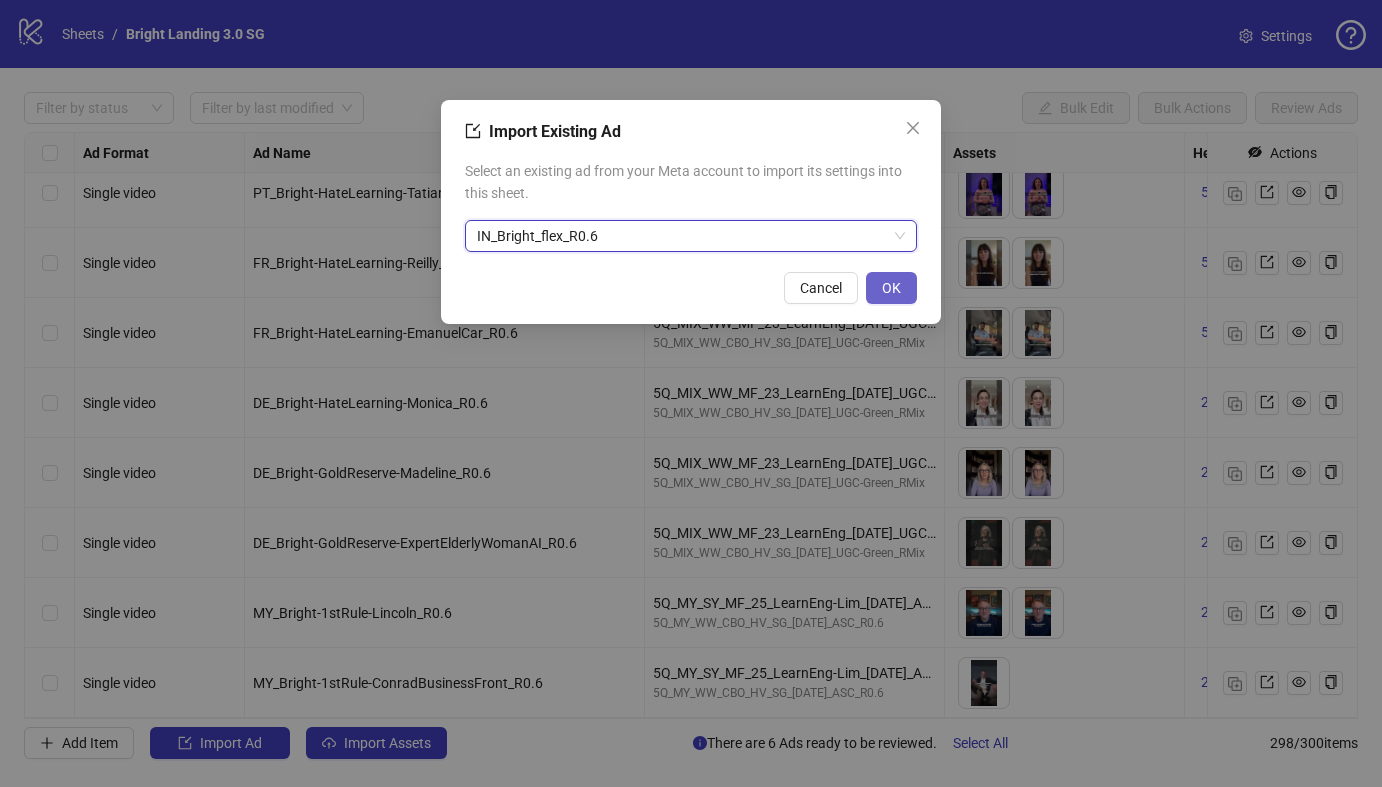 click on "OK" at bounding box center [891, 288] 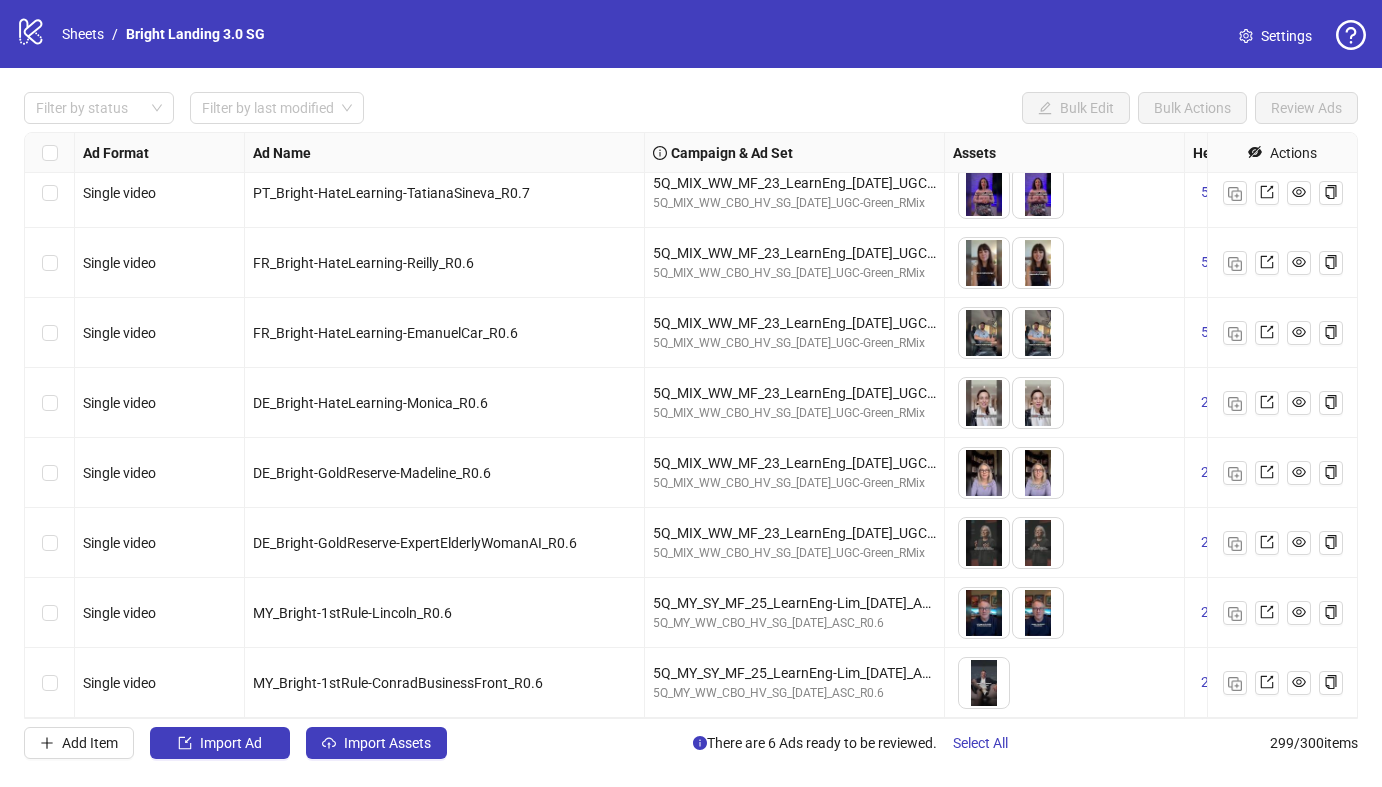 scroll, scrollTop: 20385, scrollLeft: 0, axis: vertical 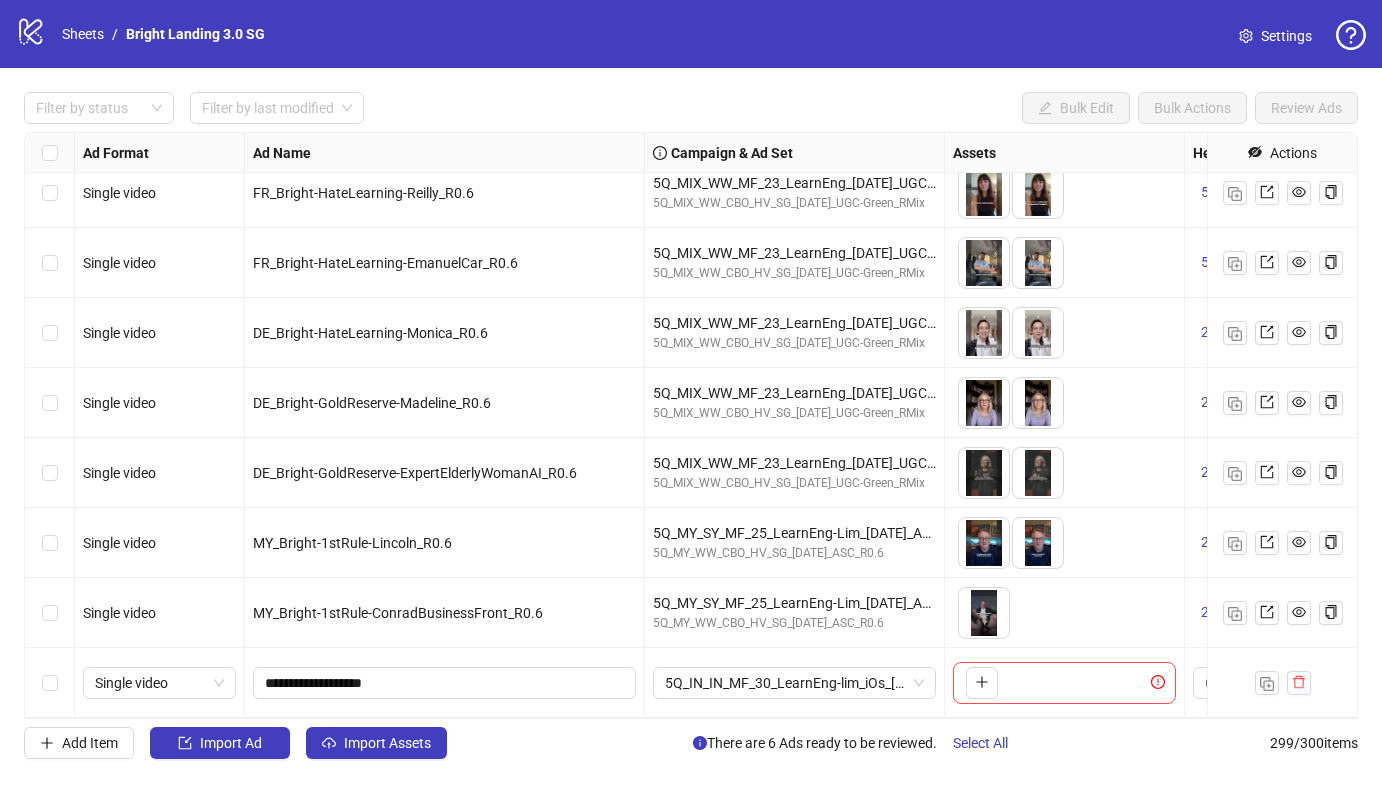 click on "Ad Format Ad Name Campaign & Ad Set Assets Headlines Primary Texts Descriptions Destination URL App Product Page ID Display URL Leadgen Form Product Set ID URL Params Call to Action Actions Single video LA_Bright-HateLearning-TatianaSineva_R0.6 5Q_MIX_WW_MF_23_LearnEng_[DATE]_UGC-Green_RMix 5Q_MIX_WW_CBO_HV_SG_[DATE]_UGC-Green_RMix
To pick up a draggable item, press the space bar.
While dragging, use the arrow keys to move the item.
Press space again to drop the item in its new position, or press escape to cancel.
3 texts 2 texts Single video PT_Bright-HateLearning-TatianaSineva_R0.7 5Q_MIX_WW_MF_23_LearnEng_[DATE]_UGC-Green_RMix 5Q_MIX_WW_CBO_HV_SG_[DATE]_UGC-Green_RMix
To pick up a draggable item, press the space bar.
While dragging, use the arrow keys to move the item.
Press space again to drop the item in its new position, or press escape to cancel.
5 texts 5 texts Single video FR_Bright-HateLearning-Reilly_R0.6 5Q_MIX_WW_MF_23_LearnEng_[DATE]_UGC-Green_RMix + 2" at bounding box center [691, 425] 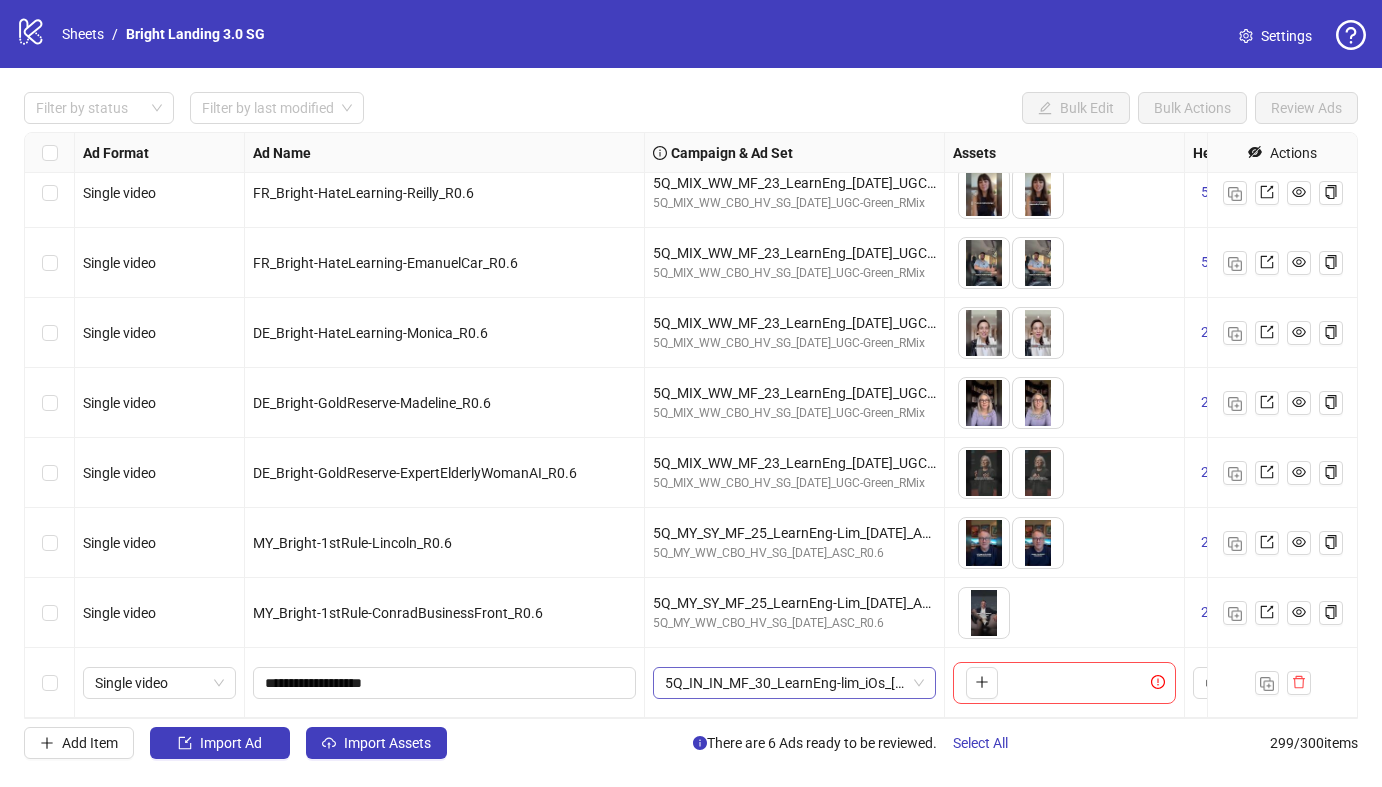 click on "5Q_IN_IN_MF_30_LearnEng-lim_iOs_[DATE]_R0.6" at bounding box center (794, 683) 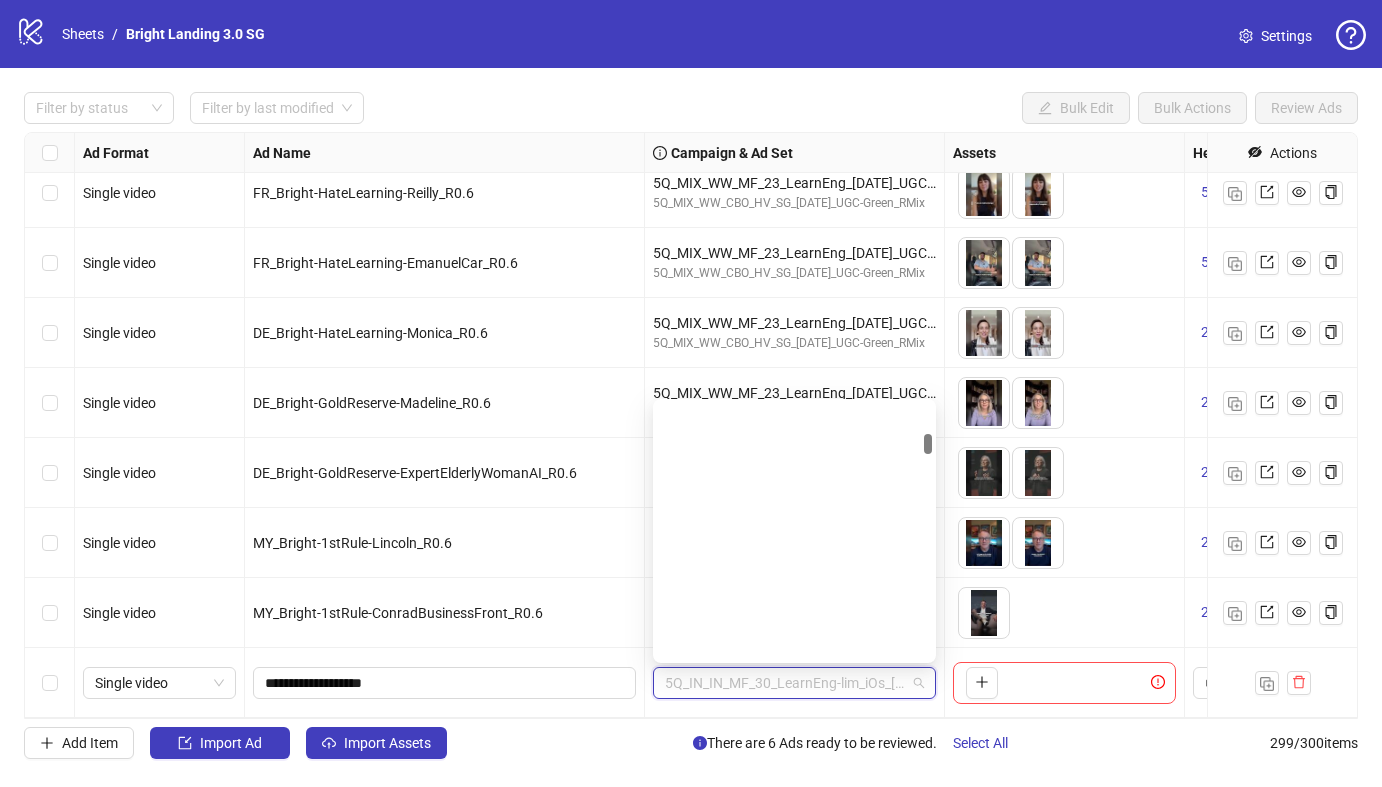 scroll, scrollTop: 2089, scrollLeft: 0, axis: vertical 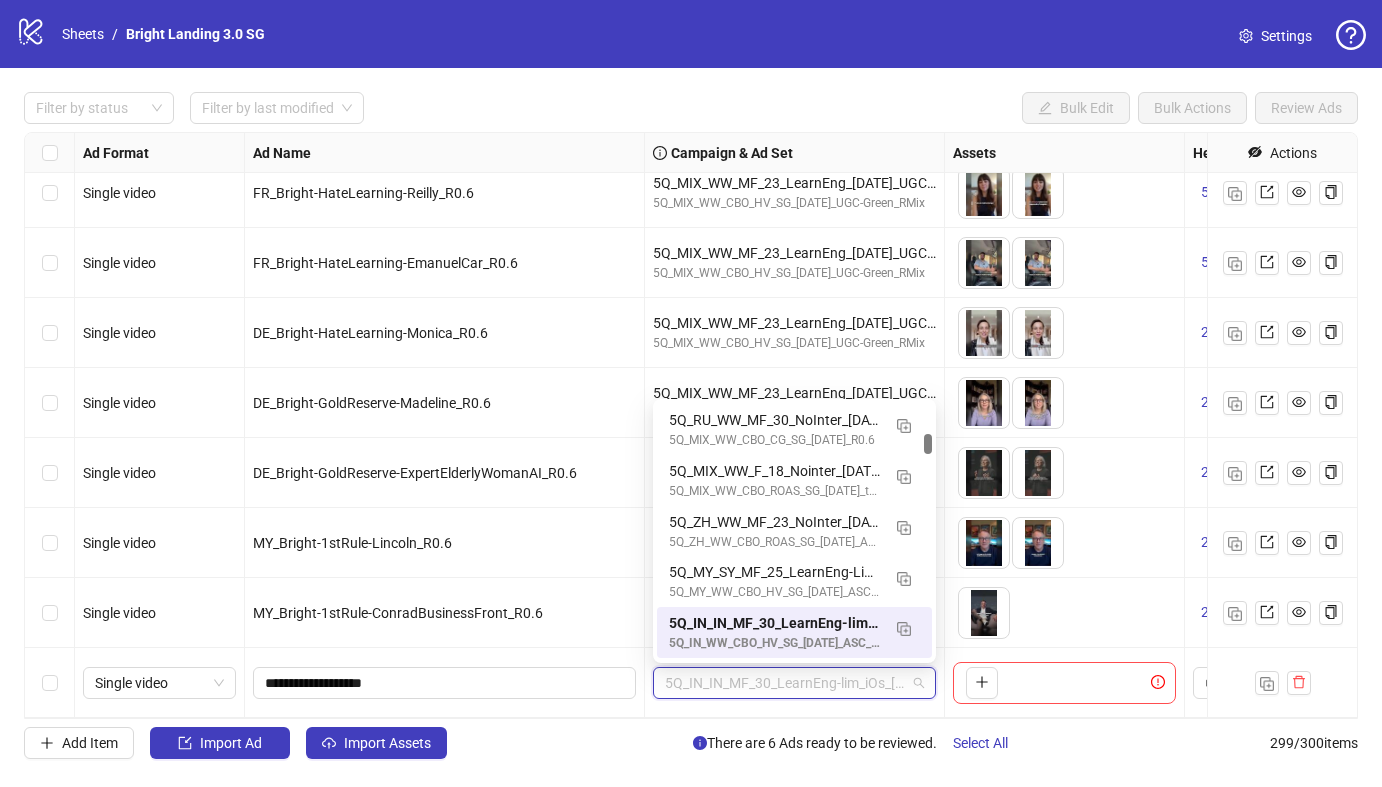 paste on "**********" 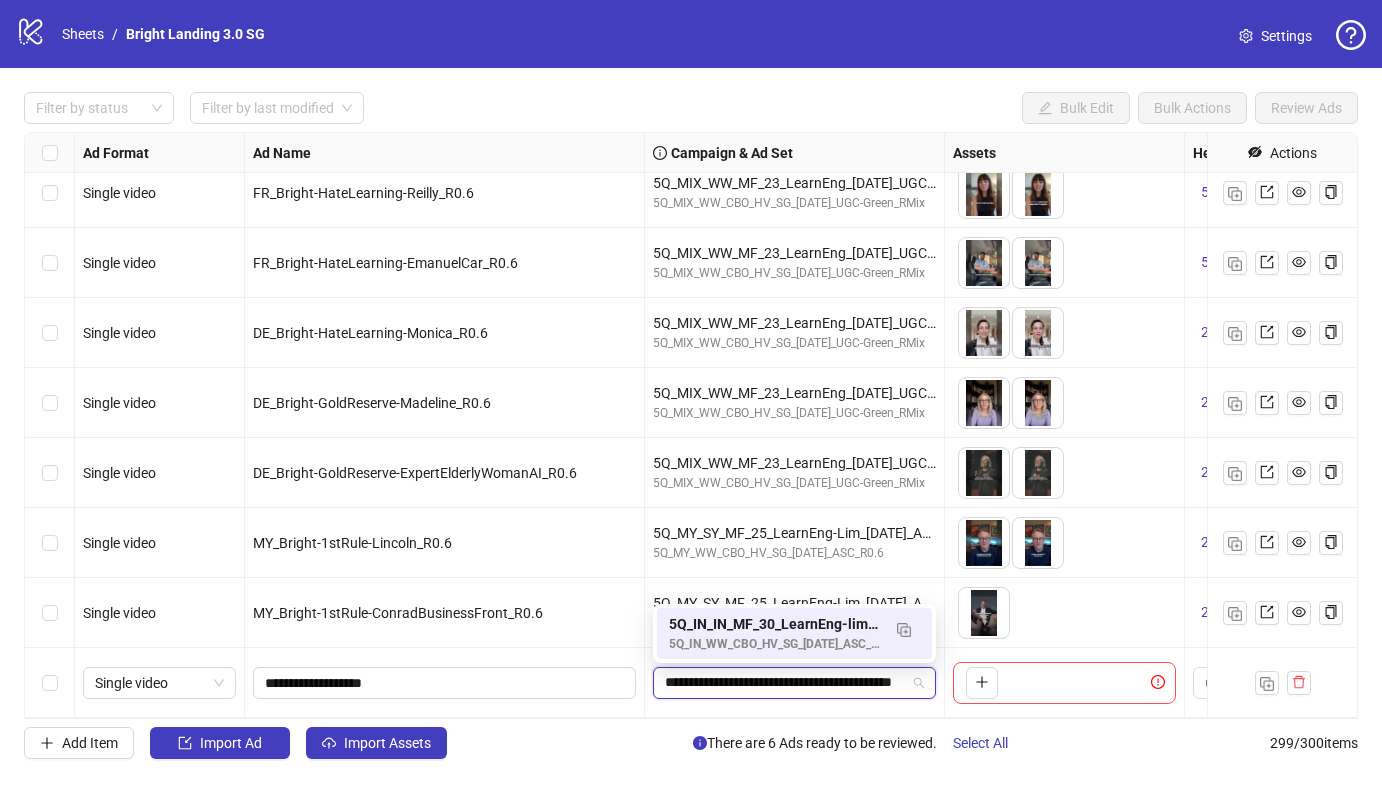 scroll, scrollTop: 0, scrollLeft: 74, axis: horizontal 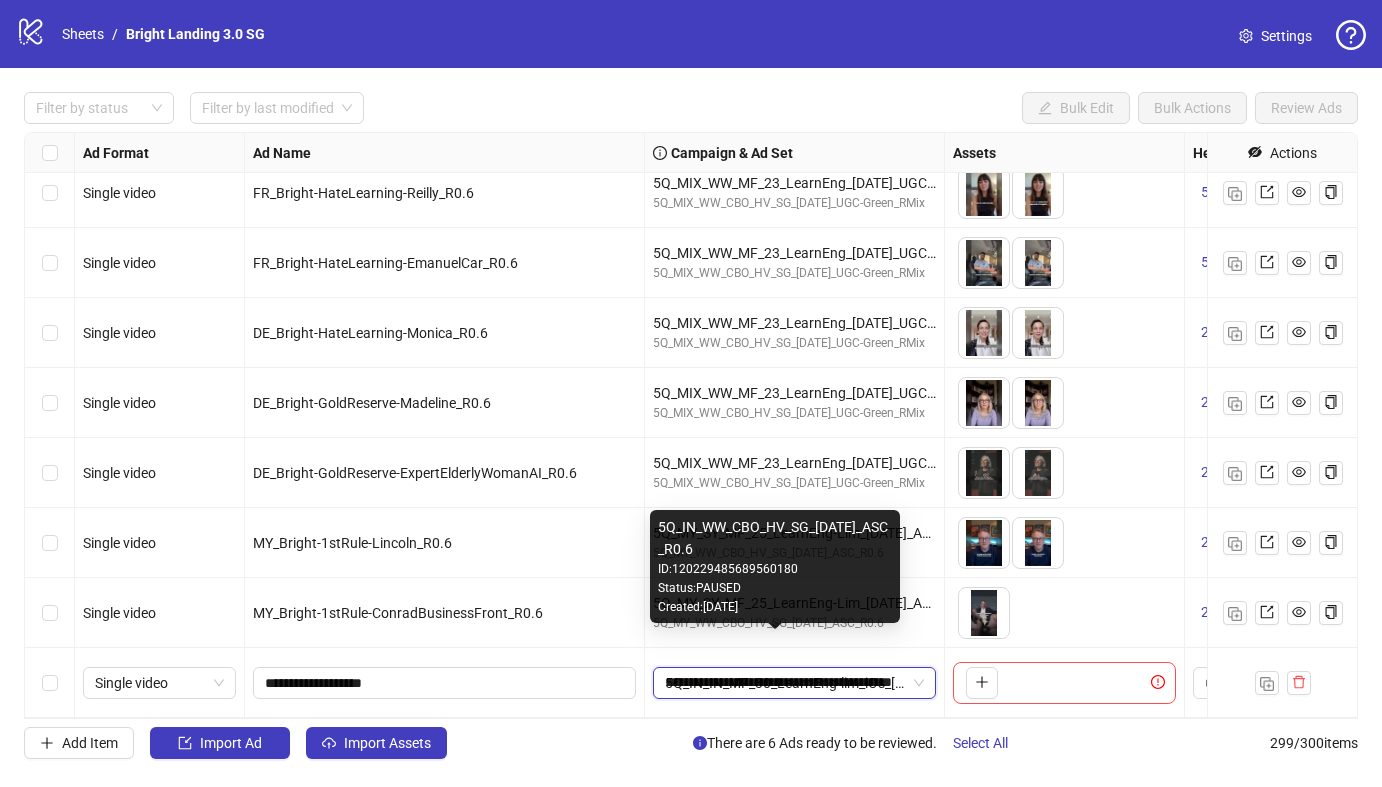 type 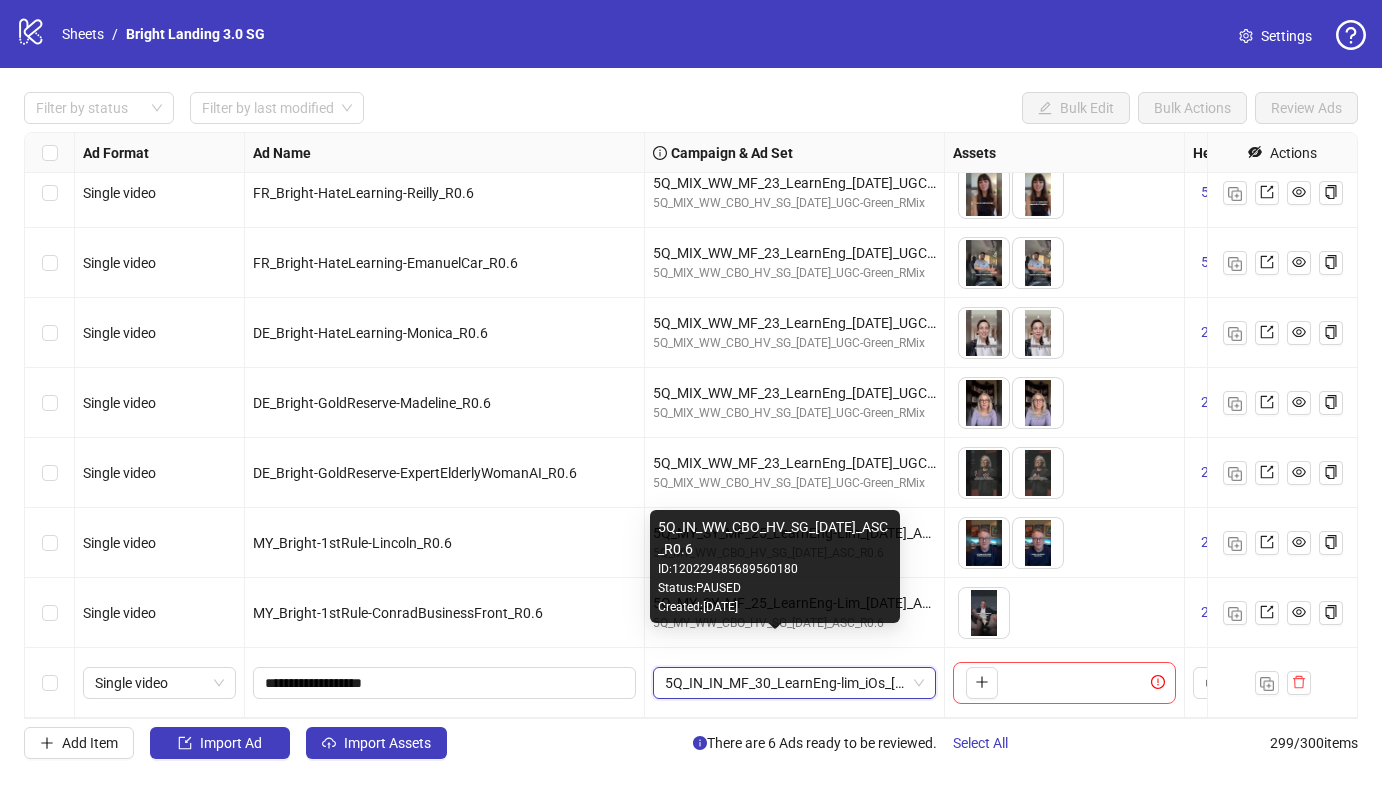 scroll, scrollTop: 0, scrollLeft: 0, axis: both 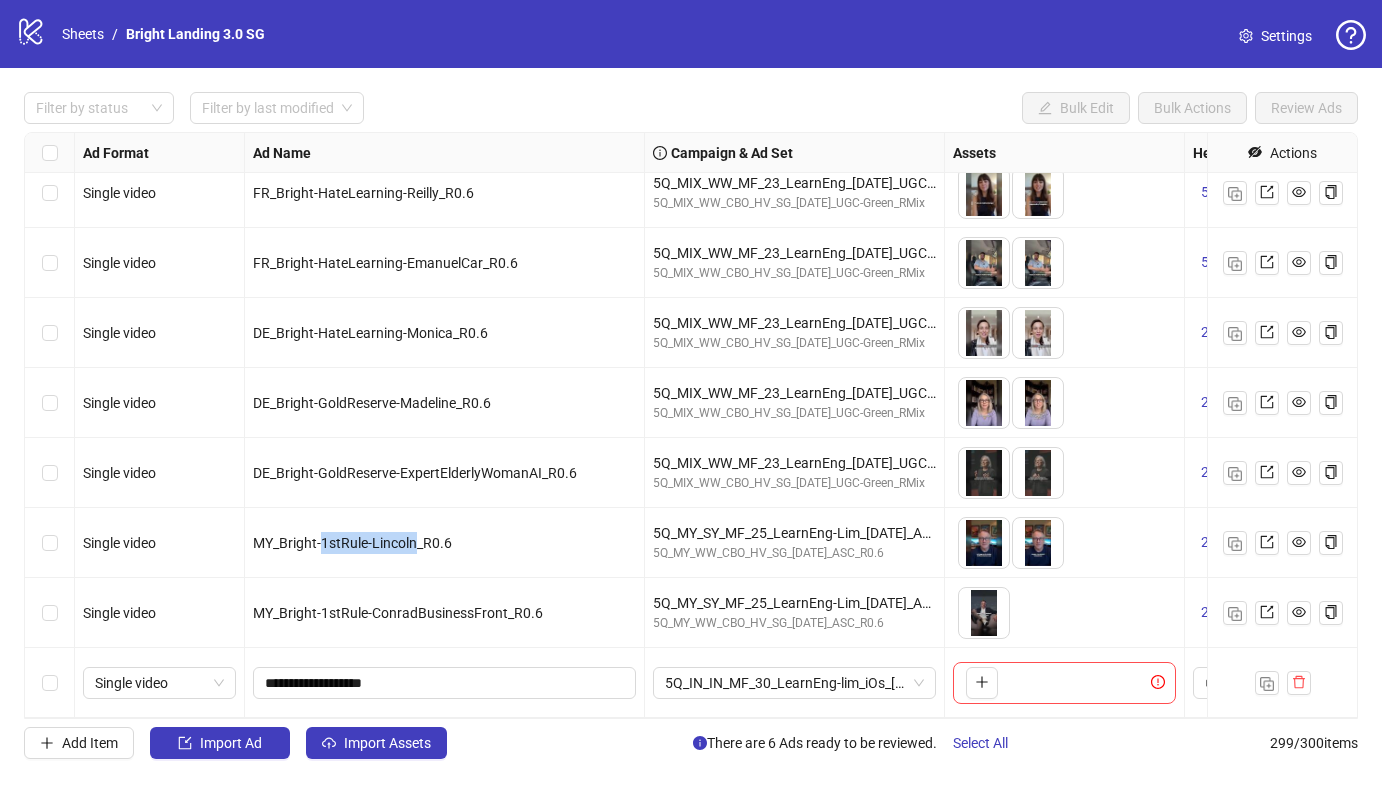 drag, startPoint x: 415, startPoint y: 542, endPoint x: 322, endPoint y: 542, distance: 93 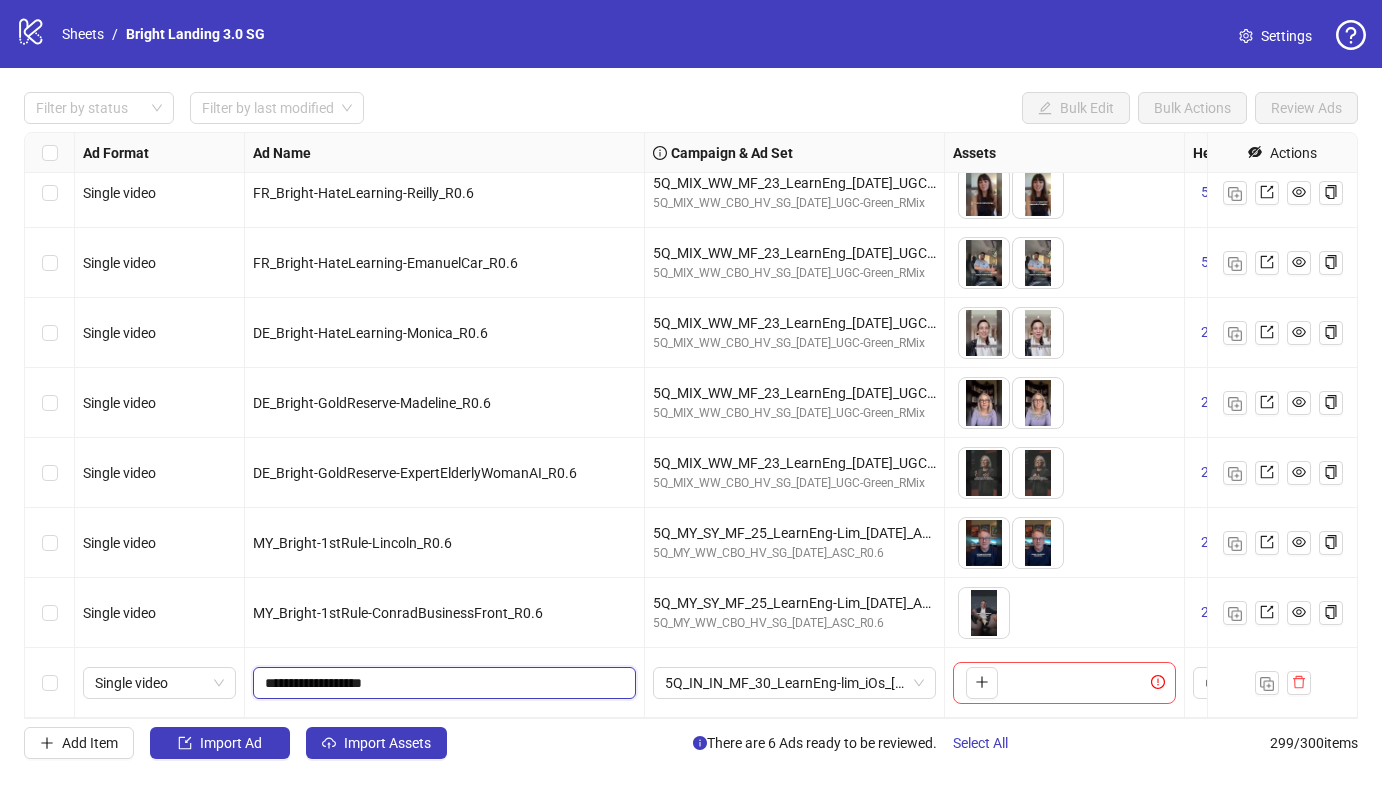 drag, startPoint x: 349, startPoint y: 687, endPoint x: 329, endPoint y: 687, distance: 20 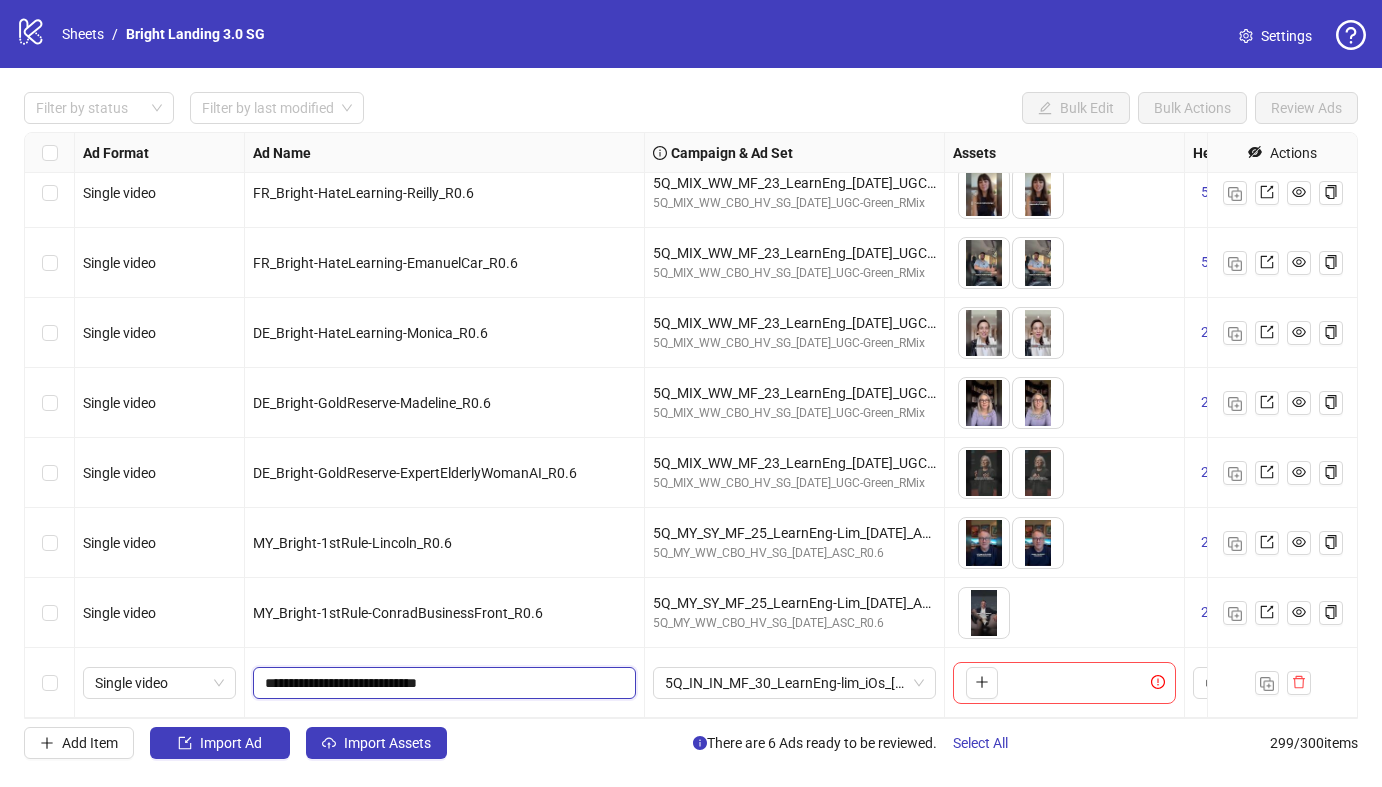 drag, startPoint x: 461, startPoint y: 683, endPoint x: 243, endPoint y: 680, distance: 218.02065 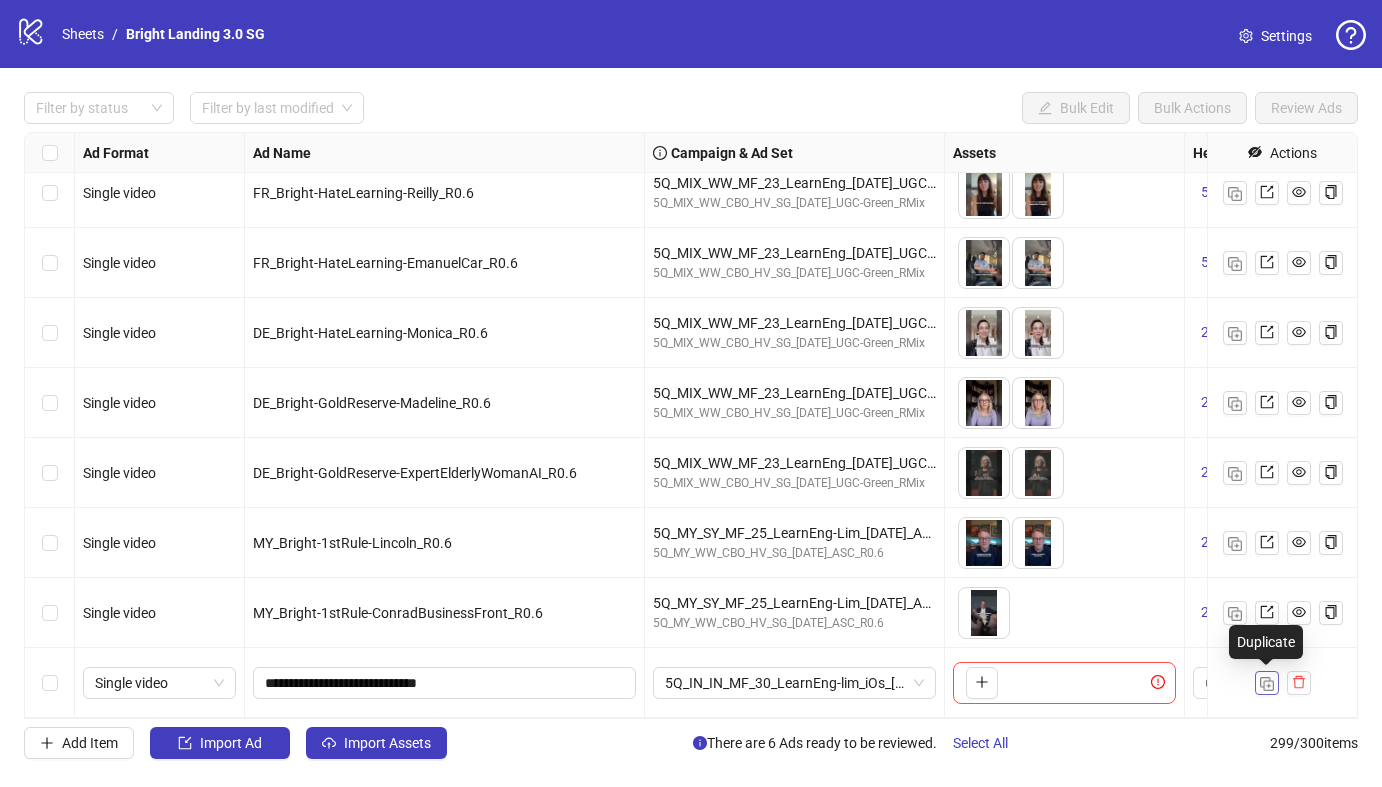 click at bounding box center [1267, 684] 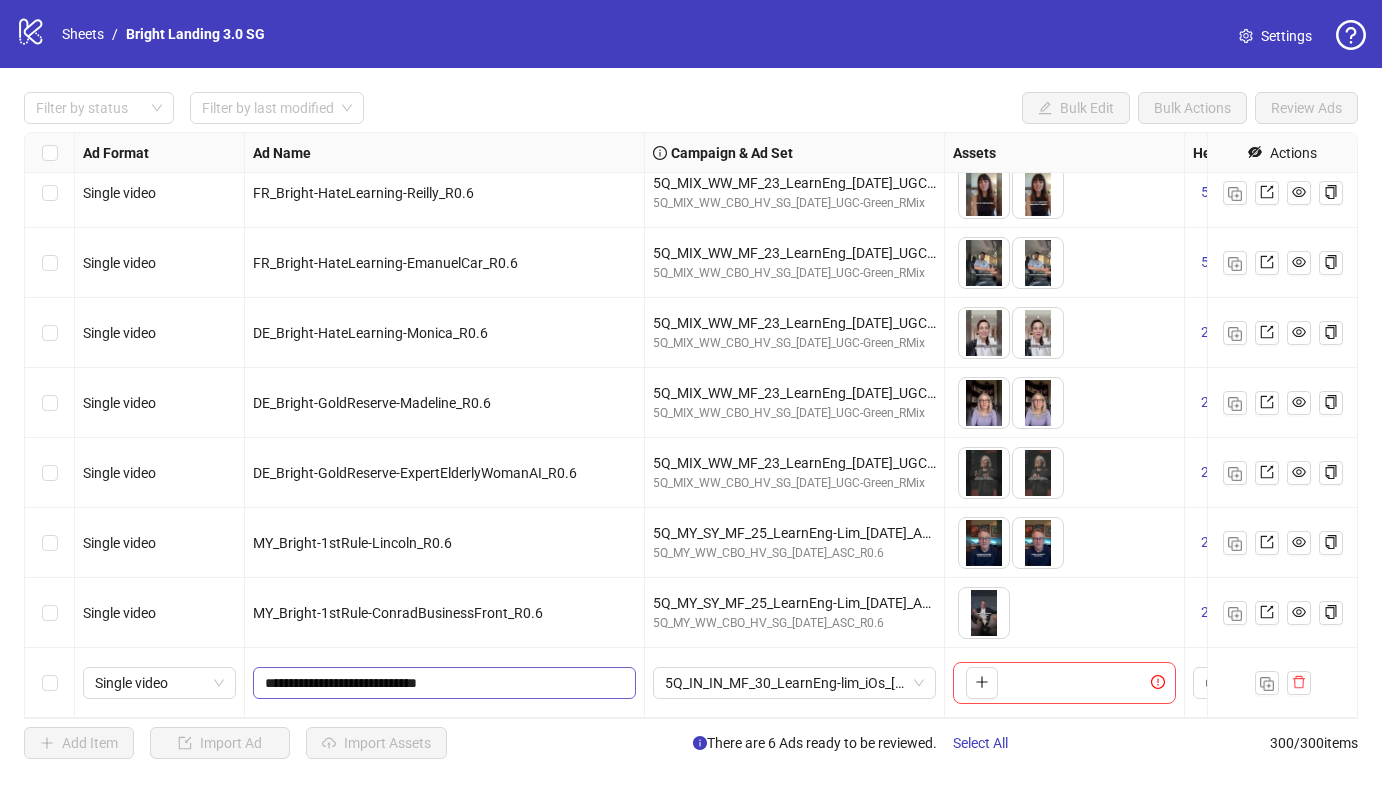 scroll, scrollTop: 20455, scrollLeft: 0, axis: vertical 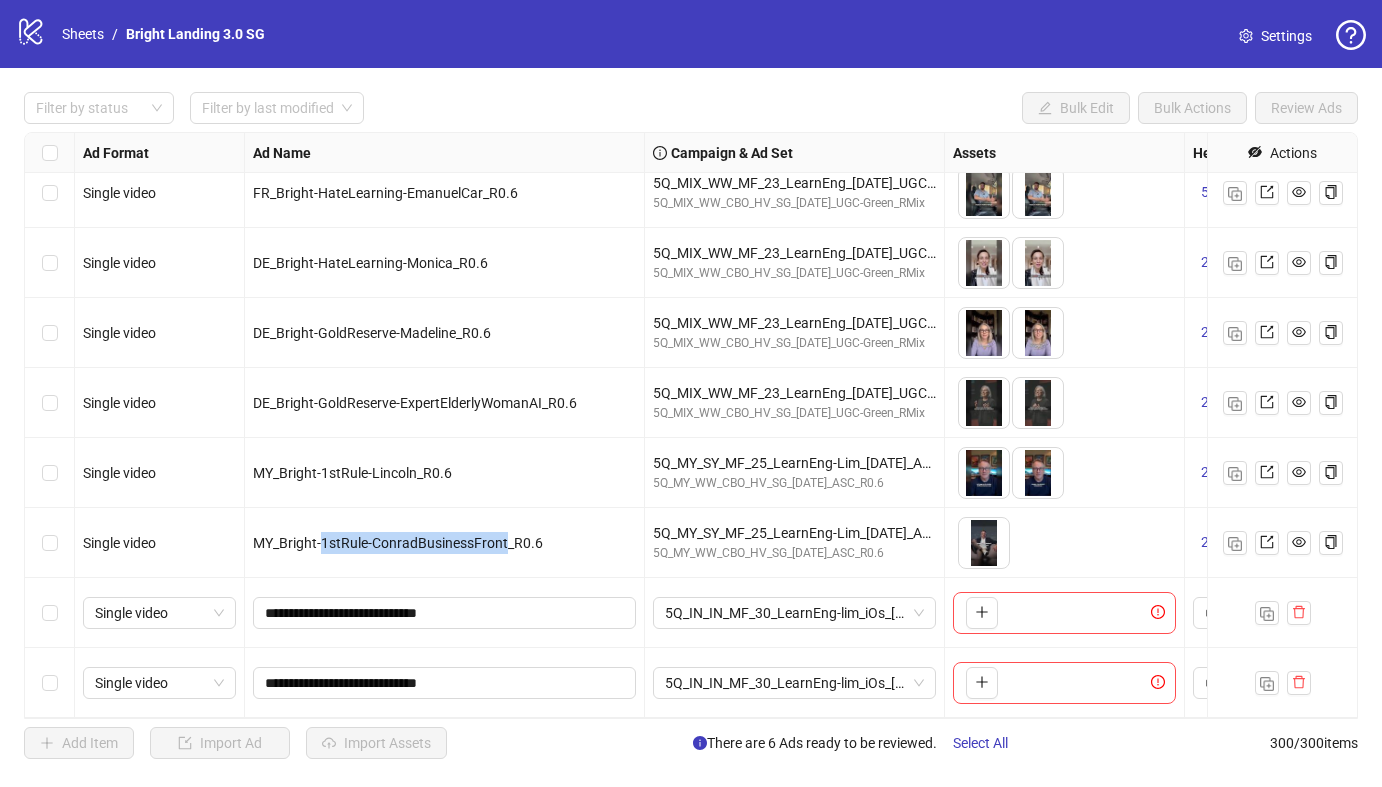 drag, startPoint x: 504, startPoint y: 545, endPoint x: 323, endPoint y: 544, distance: 181.00276 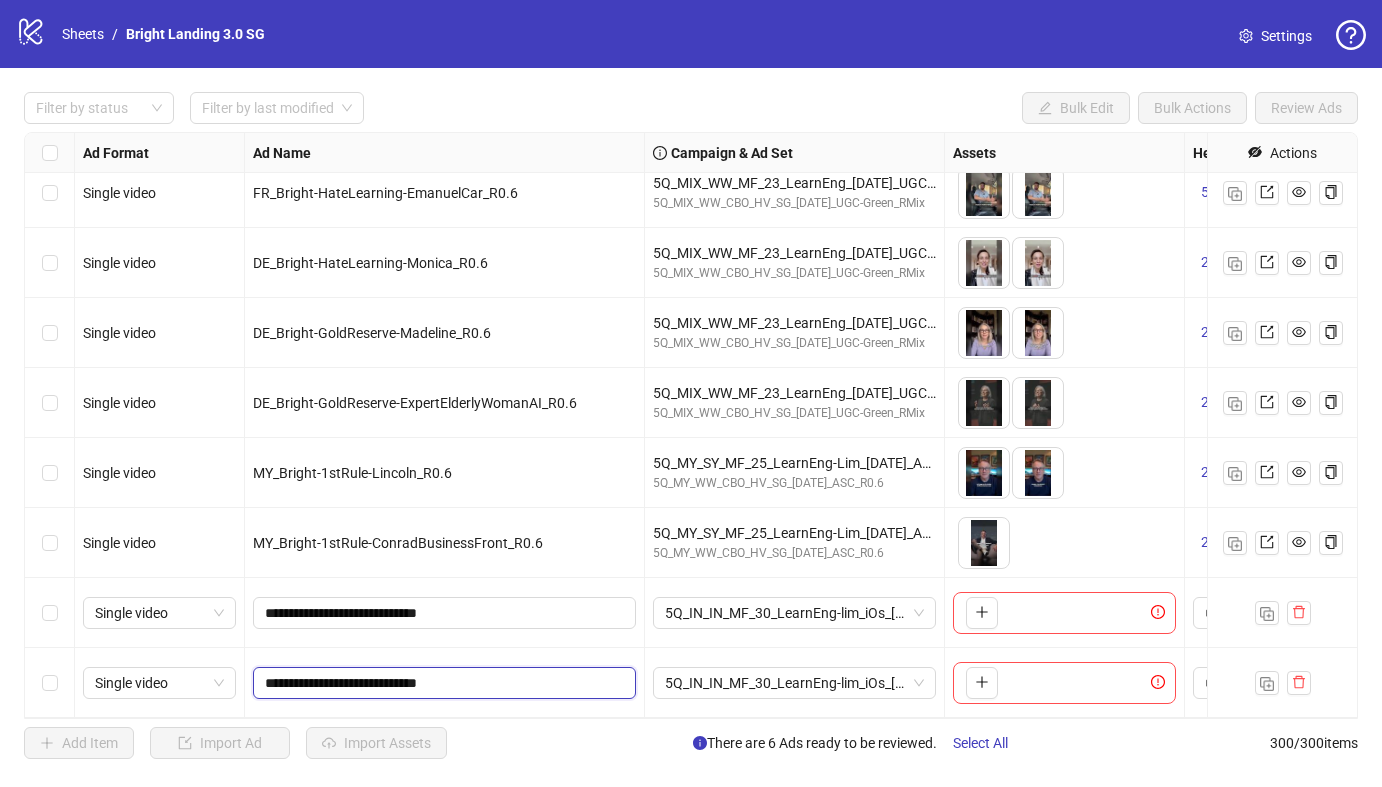 drag, startPoint x: 422, startPoint y: 686, endPoint x: 330, endPoint y: 686, distance: 92 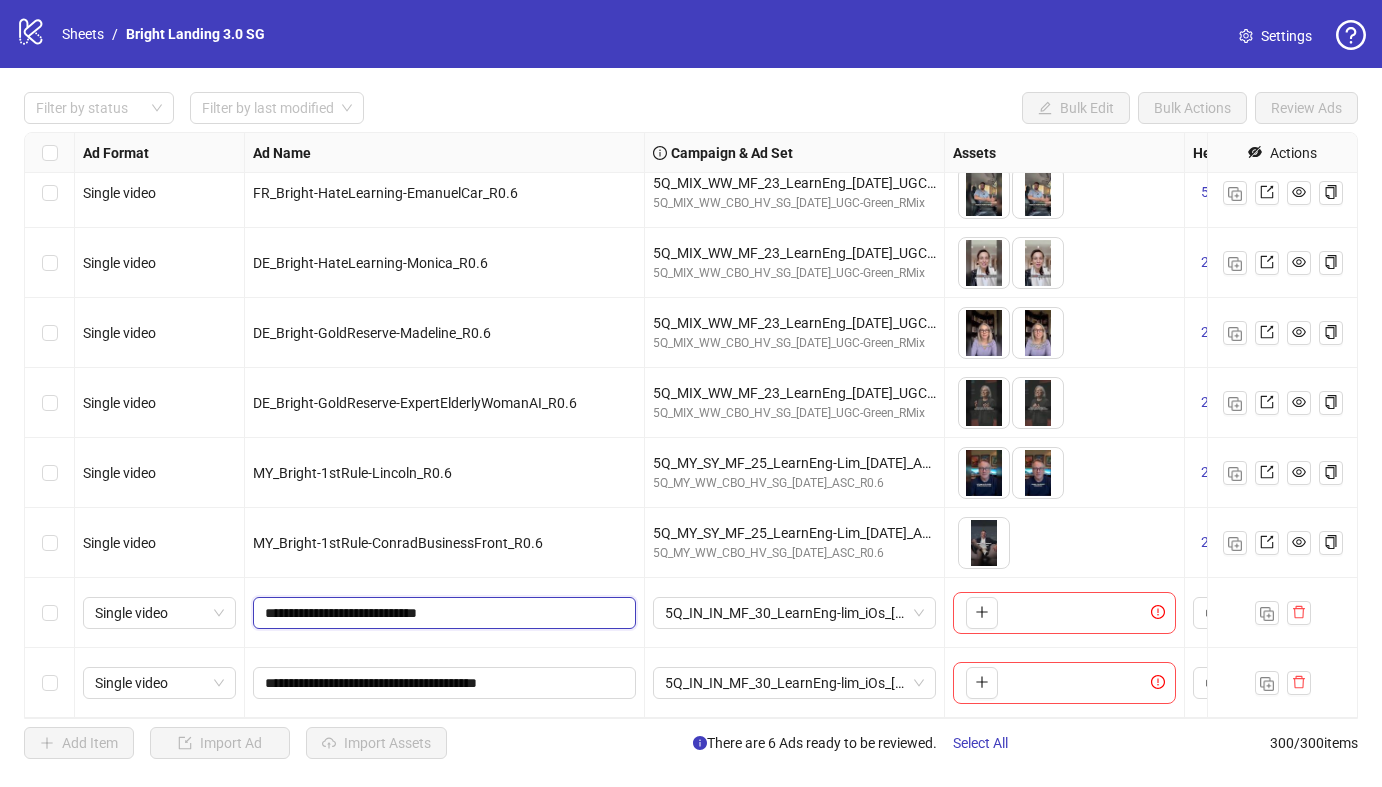 drag, startPoint x: 423, startPoint y: 610, endPoint x: 409, endPoint y: 550, distance: 61.611687 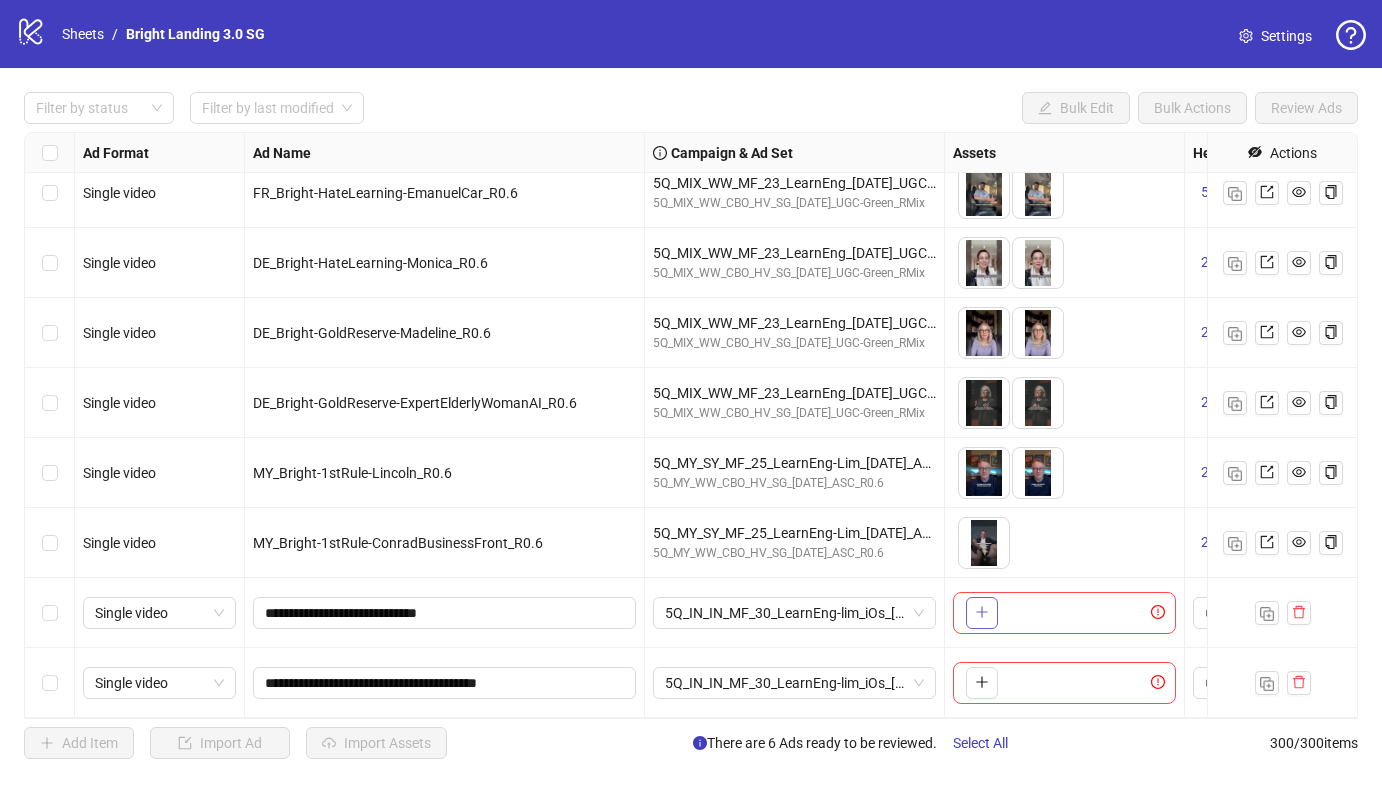click 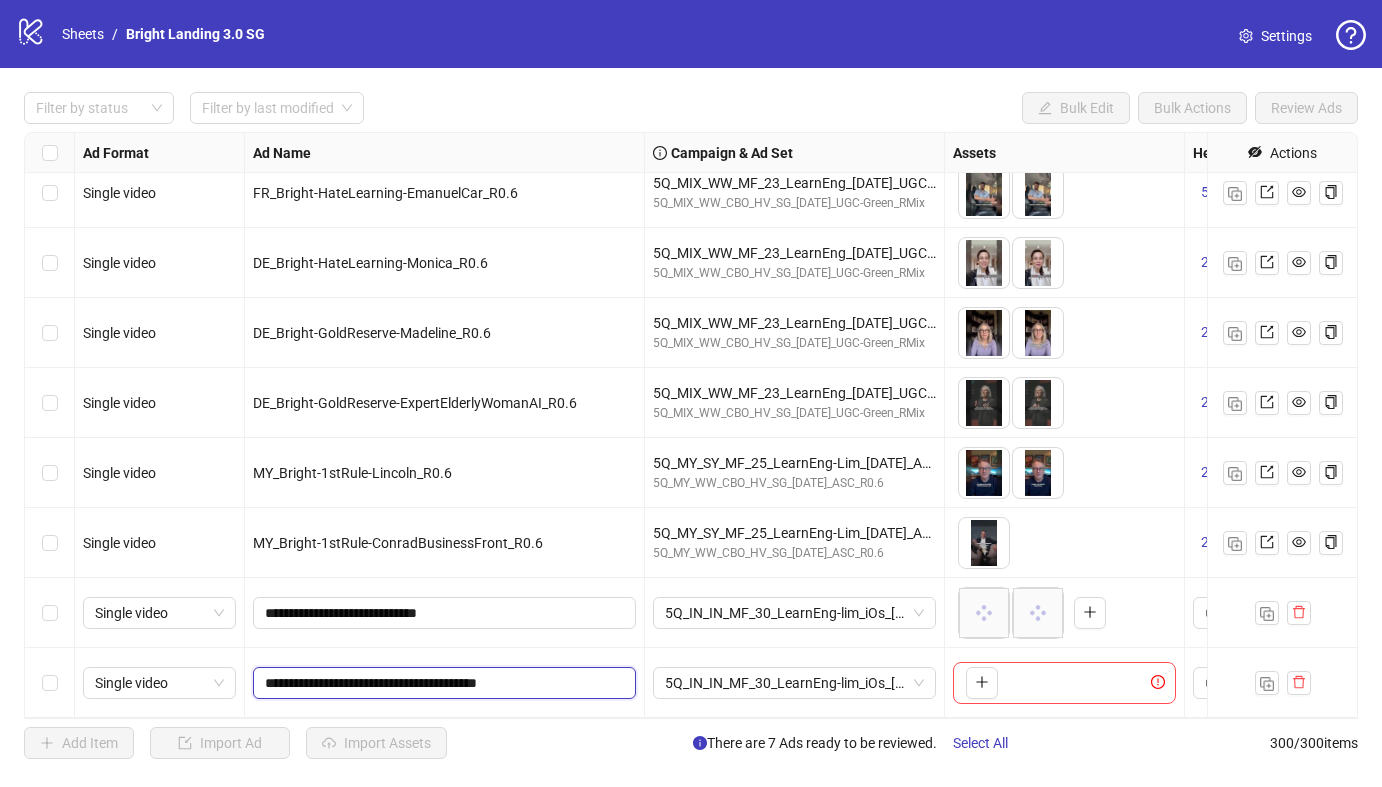 drag, startPoint x: 511, startPoint y: 687, endPoint x: 494, endPoint y: 578, distance: 110.317726 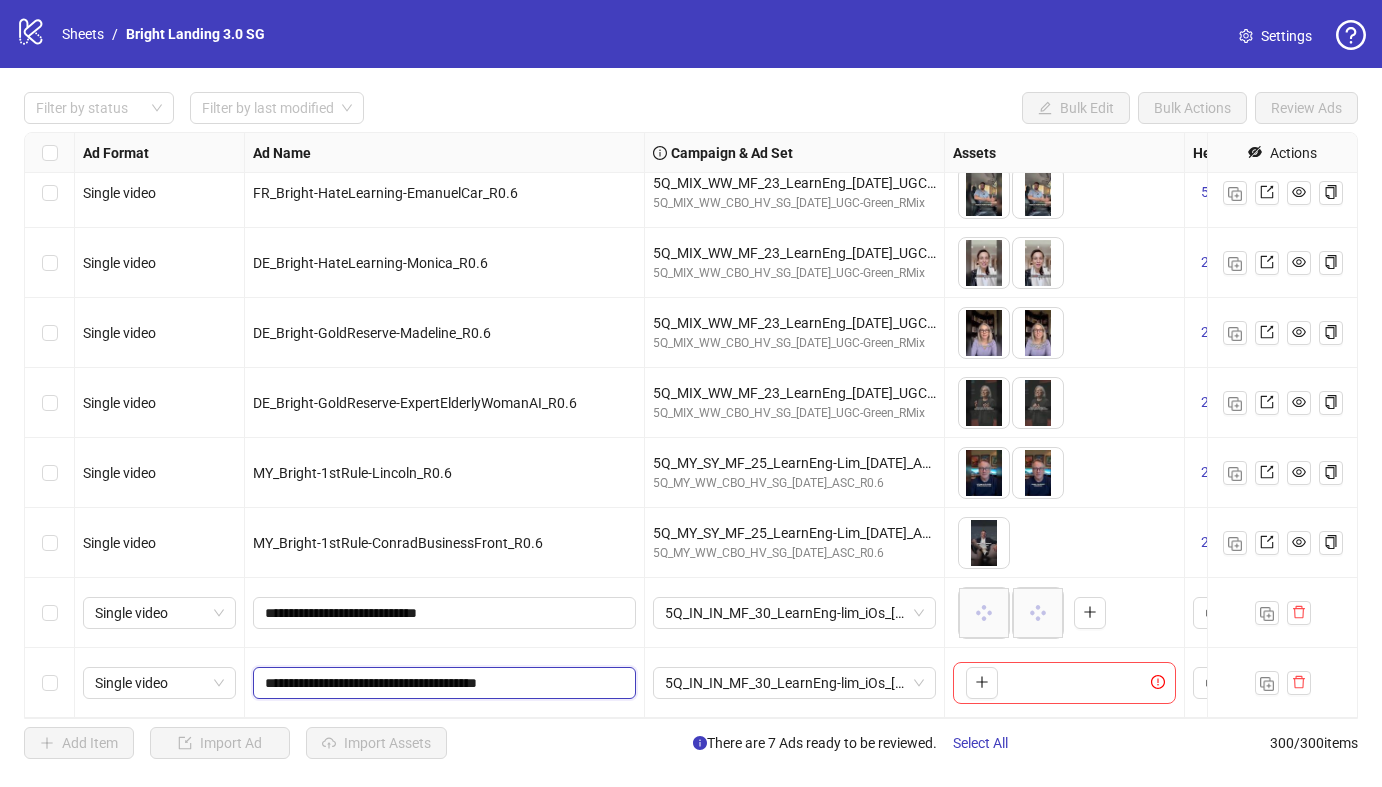 click on "Single video PT_Bright-HateLearning-TatianaSineva_R0.7 5Q_MIX_WW_MF_23_LearnEng_[DATE]_UGC-Green_RMix 5Q_MIX_WW_CBO_HV_SG_[DATE]_UGC-Green_RMix
To pick up a draggable item, press the space bar.
While dragging, use the arrow keys to move the item.
Press space again to drop the item in its new position, or press escape to cancel.
5 texts 5 texts Single video FR_Bright-HateLearning-Reilly_R0.6 5Q_MIX_WW_MF_23_LearnEng_[DATE]_UGC-Green_RMix 5Q_MIX_WW_CBO_HV_SG_[DATE]_UGC-Green_RMix
To pick up a draggable item, press the space bar.
While dragging, use the arrow keys to move the item.
Press space again to drop the item in its new position, or press escape to cancel.
5 texts 5 texts Single video FR_Bright-HateLearning-EmanuelCar_R0.6 5Q_MIX_WW_MF_23_LearnEng_[DATE]_UGC-Green_RMix 5Q_MIX_WW_CBO_HV_SG_[DATE]_UGC-Green_RMix 5 texts 5 texts Single video DE_Bright-HateLearning-Monica_R0.6 5Q_MIX_WW_MF_23_LearnEng_[DATE]_UGC-Green_RMix 2 texts 2 texts Single video 2 texts + 2" at bounding box center (1805, -20322) 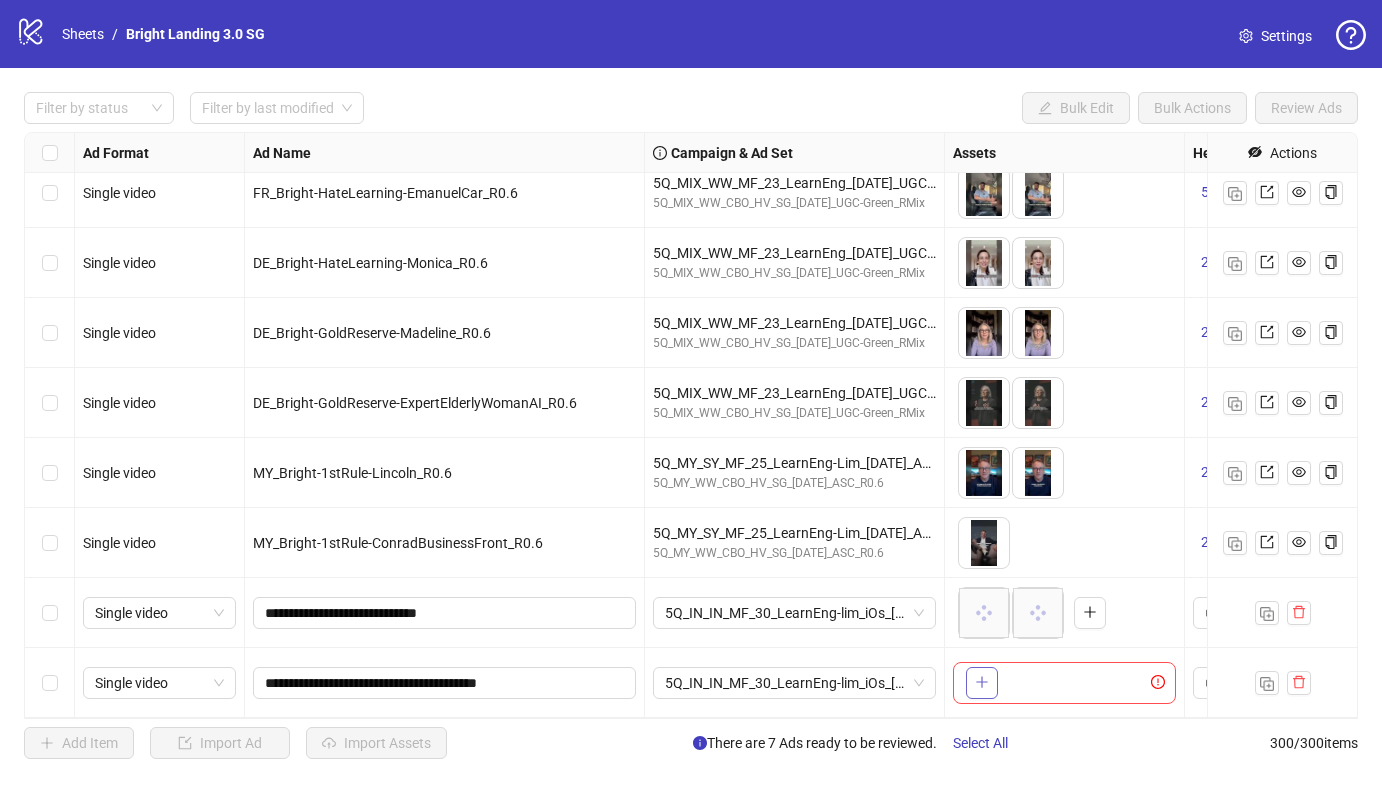 click 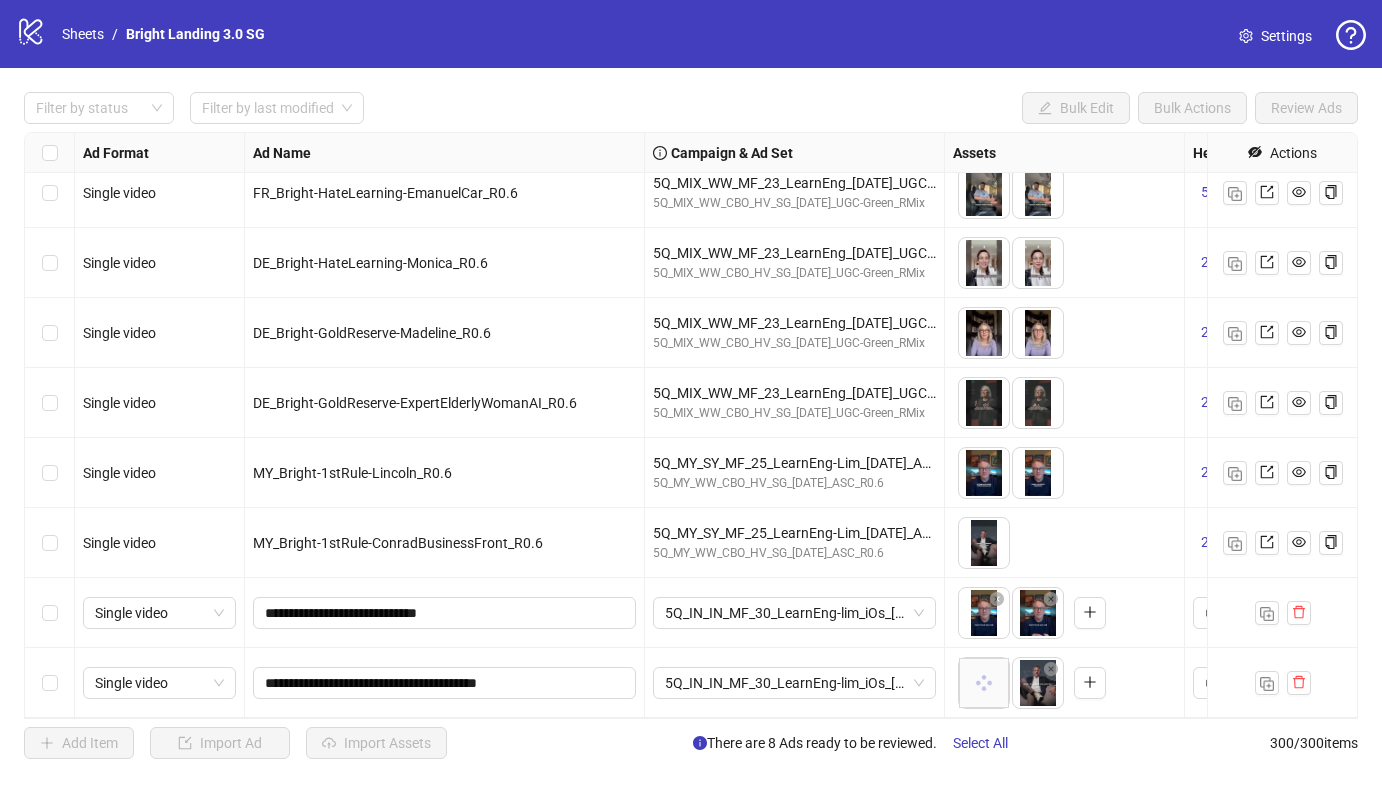scroll, scrollTop: 20455, scrollLeft: 291, axis: both 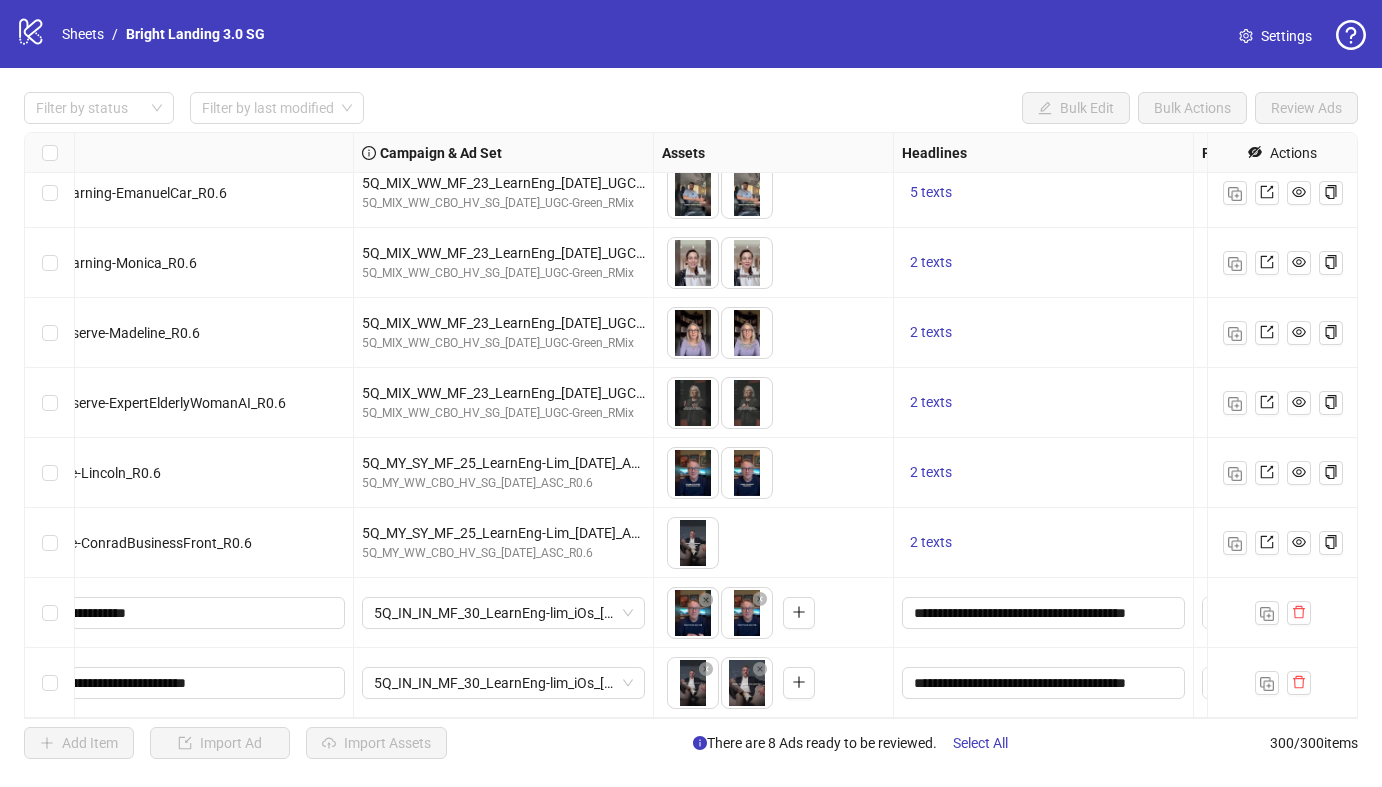 click on "logo/logo-mobile Sheets / Bright Landing 3.0 SG Settings   Filter by status Filter by last modified Bulk Edit Bulk Actions Review Ads Ad Format Ad Name Campaign & Ad Set Assets Headlines Primary Texts Descriptions Destination URL App Product Page ID Display URL Leadgen Form Product Set ID URL Params Call to Action Actions Single video PT_Bright-HateLearning-TatianaSineva_R0.7 5Q_MIX_WW_MF_23_LearnEng_[DATE]_UGC-Green_RMix 5Q_MIX_WW_CBO_HV_SG_[DATE]_UGC-Green_RMix
To pick up a draggable item, press the space bar.
While dragging, use the arrow keys to move the item.
Press space again to drop the item in its new position, or press escape to cancel.
5 texts 5 texts 1 texts Single video FR_Bright-HateLearning-Reilly_R0.6 5Q_MIX_WW_MF_23_LearnEng_[DATE]_UGC-Green_RMix 5Q_MIX_WW_CBO_HV_SG_[DATE]_UGC-Green_RMix 5 texts 5 texts 1 texts Single video FR_Bright-HateLearning-EmanuelCar_R0.6 5Q_MIX_WW_MF_23_LearnEng_[DATE]_UGC-Green_RMix 5Q_MIX_WW_CBO_HV_SG_[DATE]_UGC-Green_RMix 5 texts 5 texts" at bounding box center (691, 393) 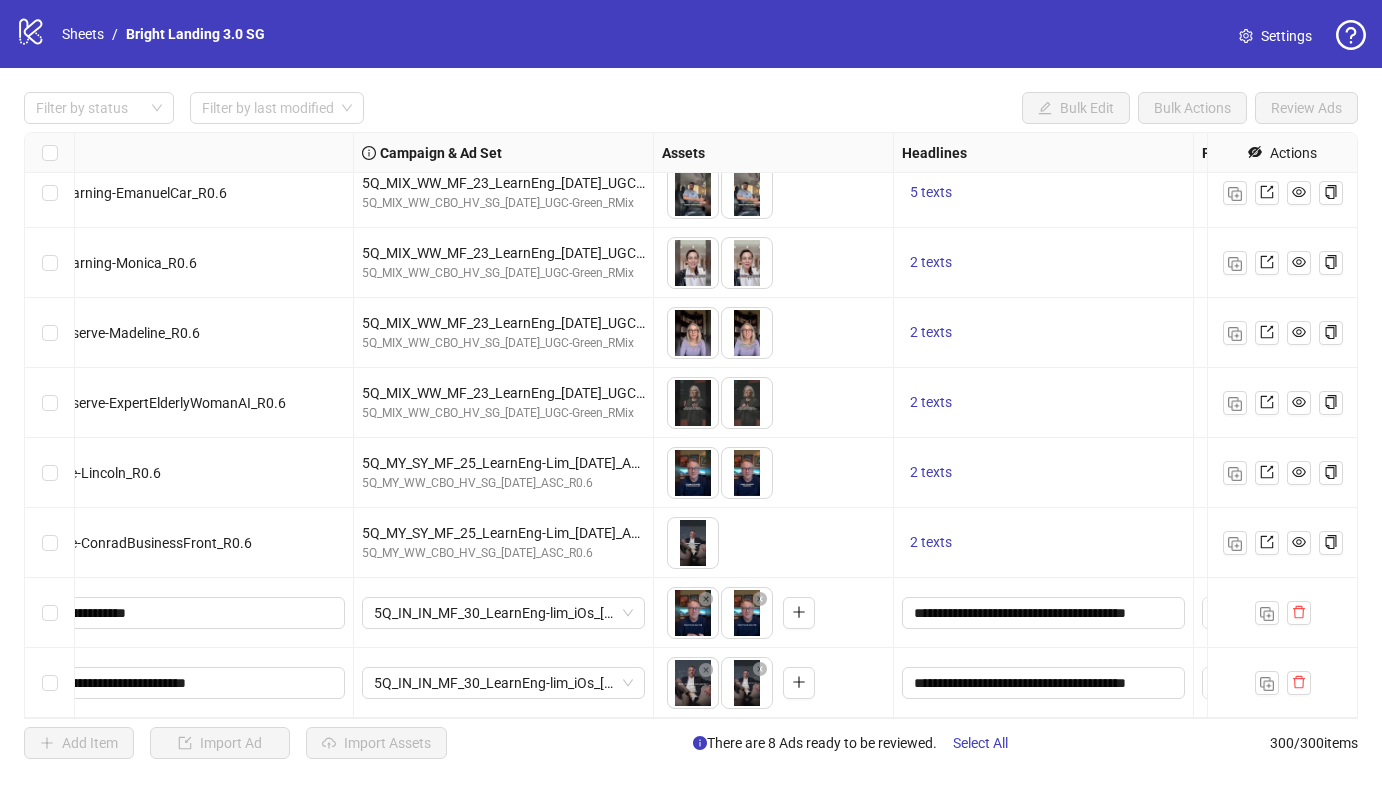 drag, startPoint x: 756, startPoint y: 697, endPoint x: 700, endPoint y: 697, distance: 56 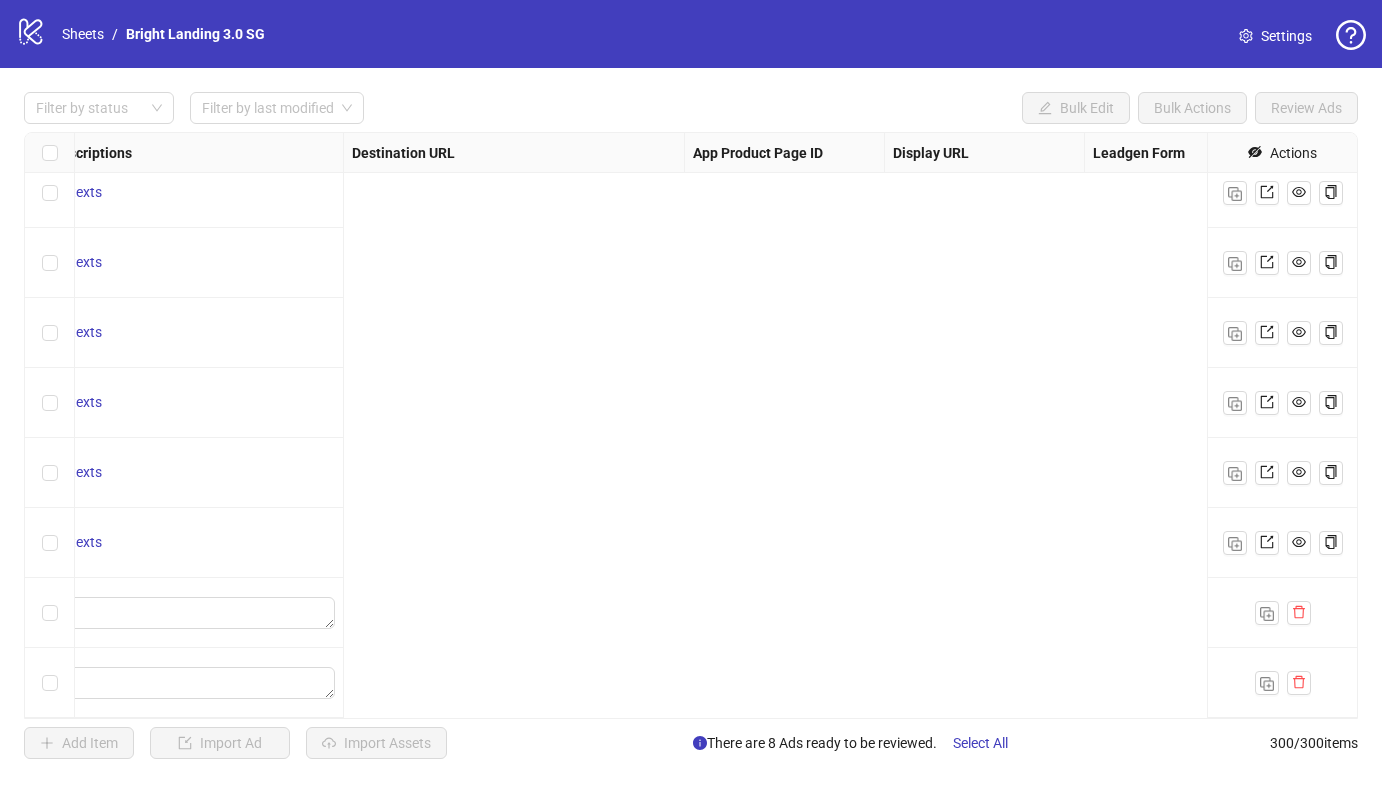 scroll, scrollTop: 20455, scrollLeft: 0, axis: vertical 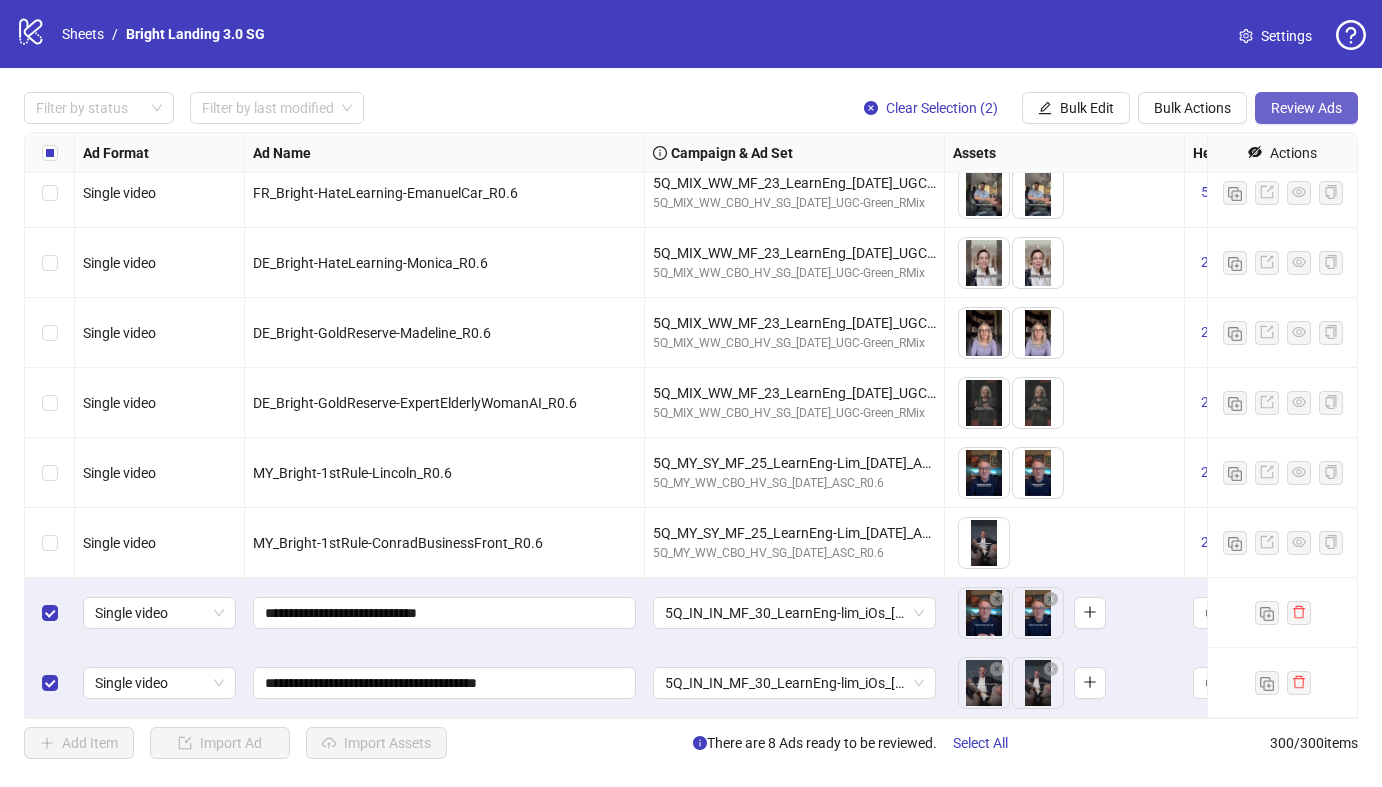 click on "Review Ads" at bounding box center [1306, 108] 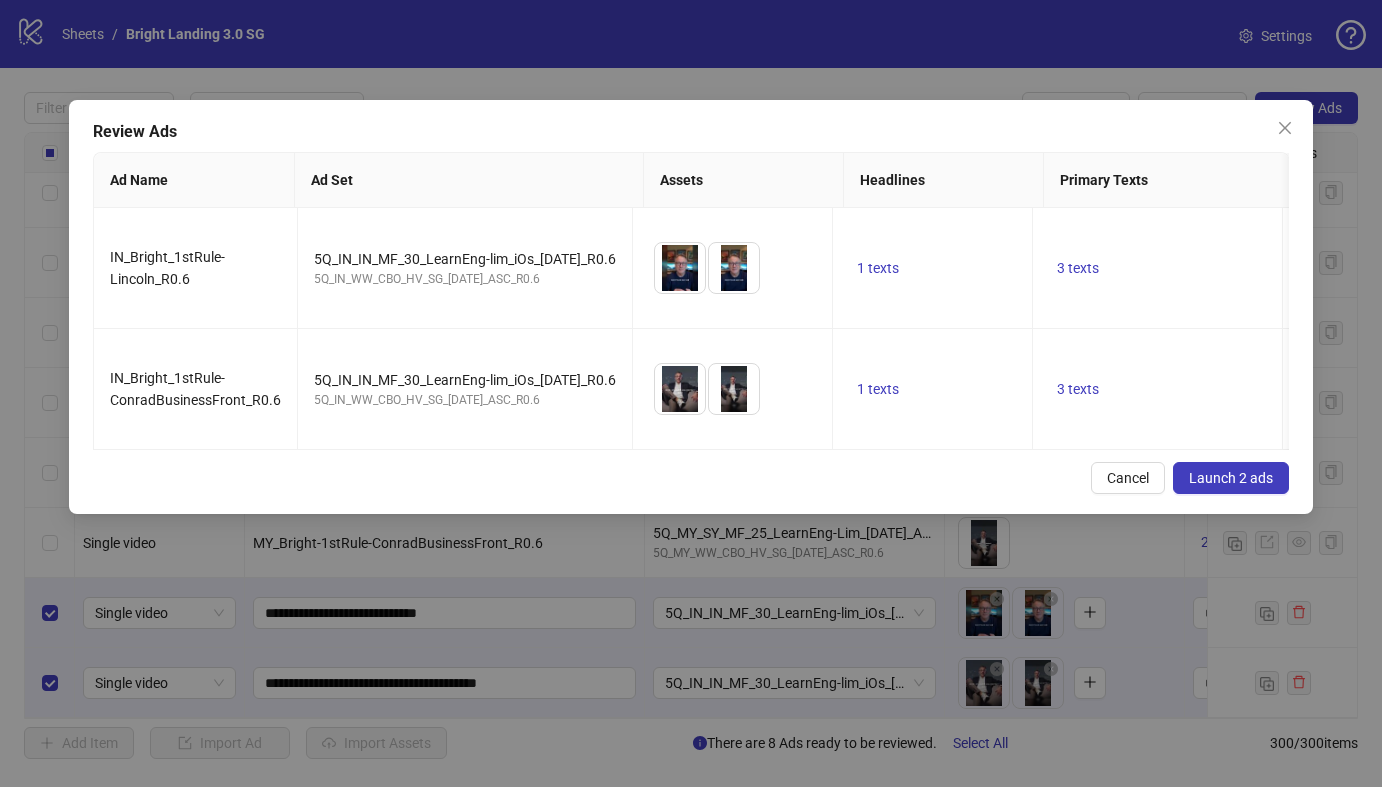 click on "Launch 2 ads" at bounding box center (1231, 478) 